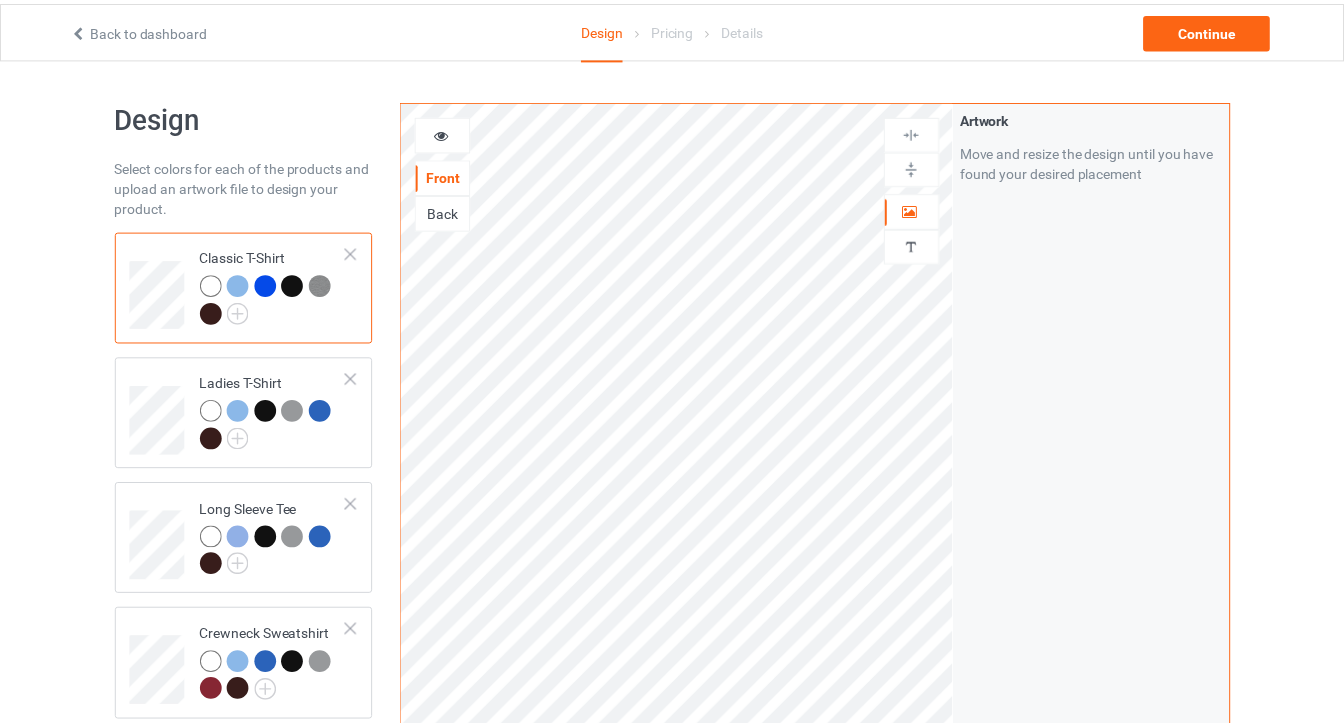 scroll, scrollTop: 0, scrollLeft: 0, axis: both 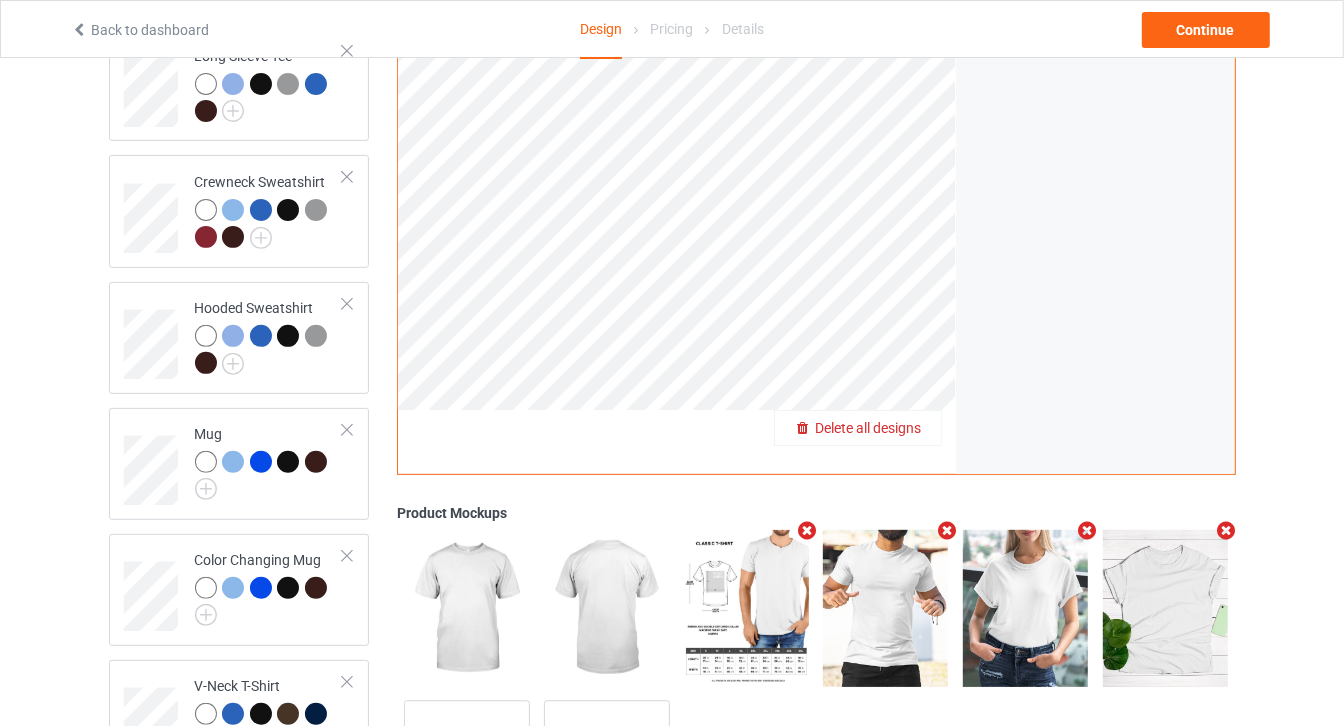drag, startPoint x: 907, startPoint y: 437, endPoint x: 908, endPoint y: 427, distance: 10.049875 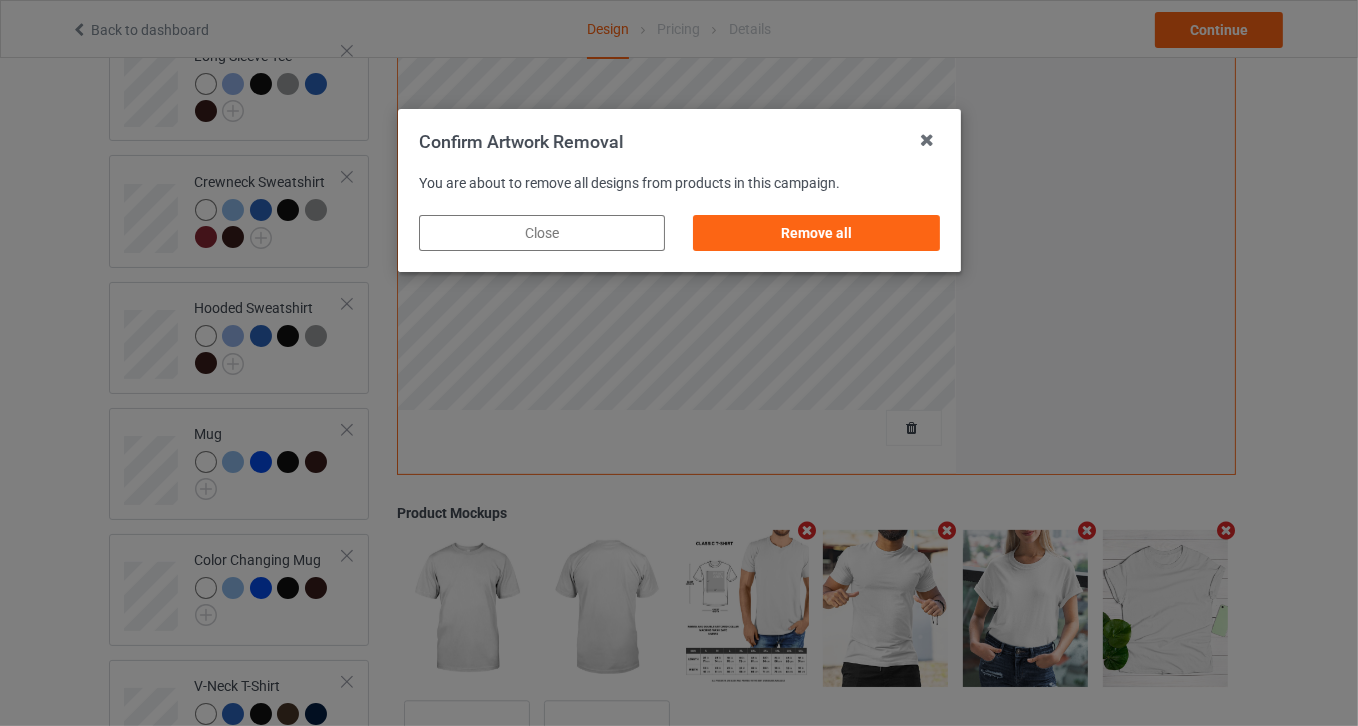 click on "Remove all" at bounding box center (816, 233) 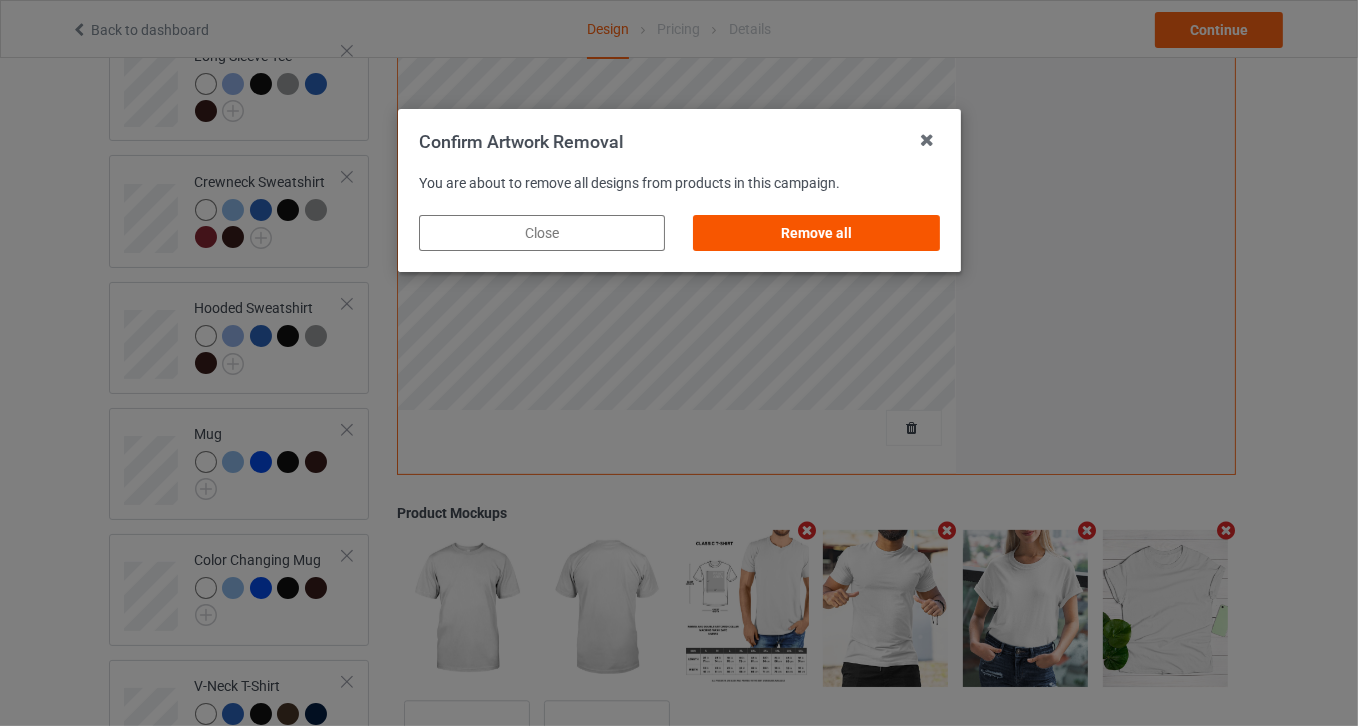 click on "Remove all" at bounding box center [816, 233] 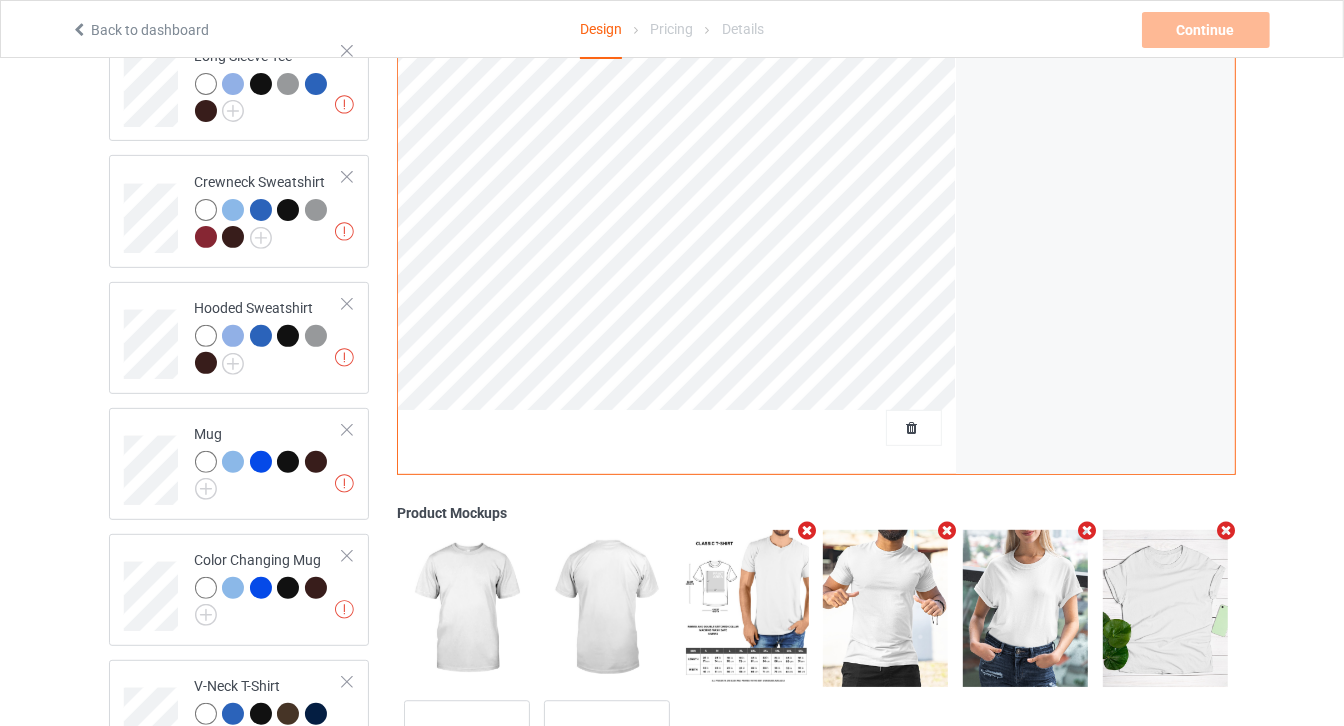 click at bounding box center (947, 530) 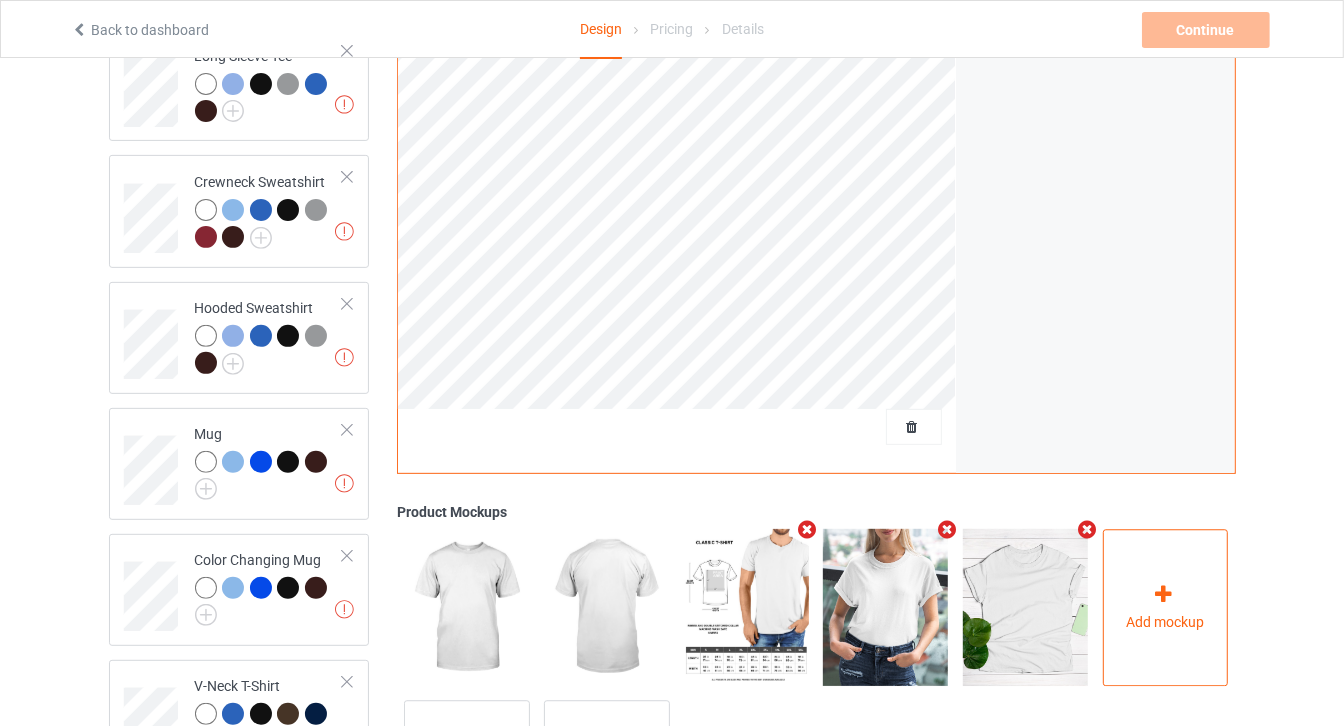click on "Add mockup" at bounding box center (1166, 607) 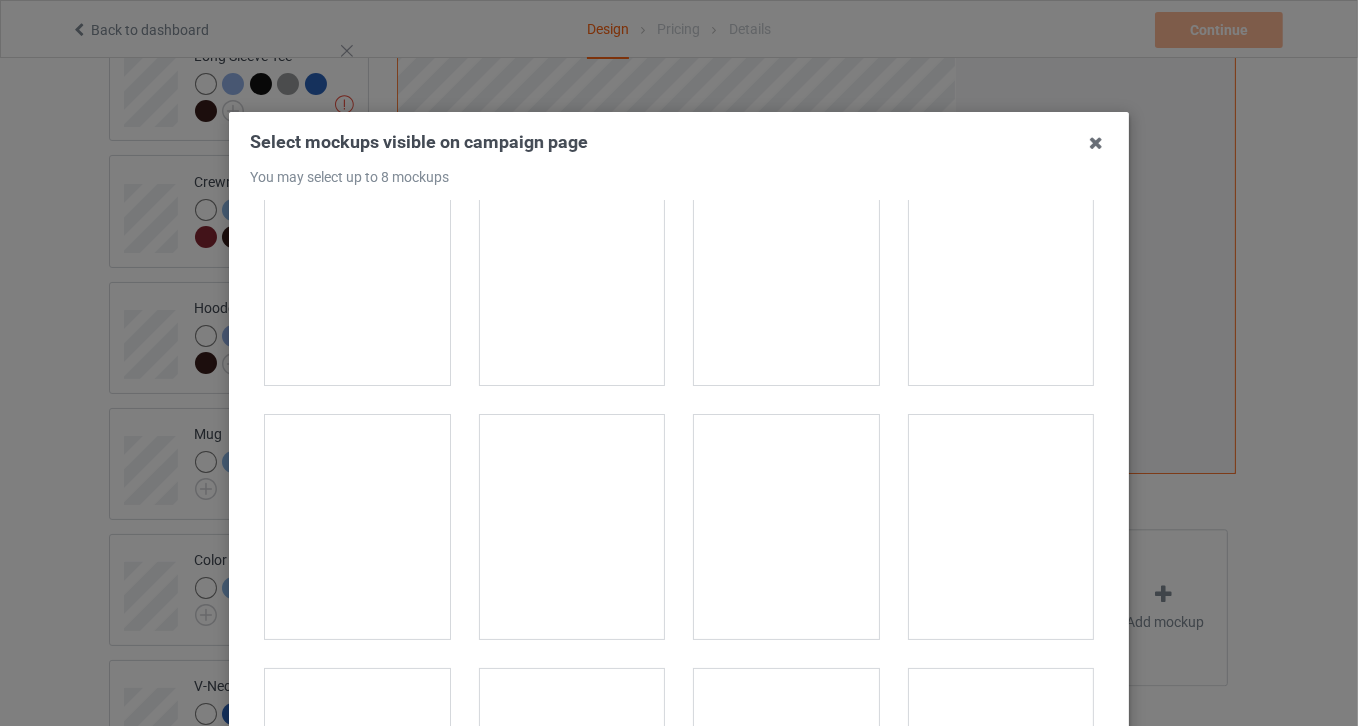 scroll, scrollTop: 25945, scrollLeft: 0, axis: vertical 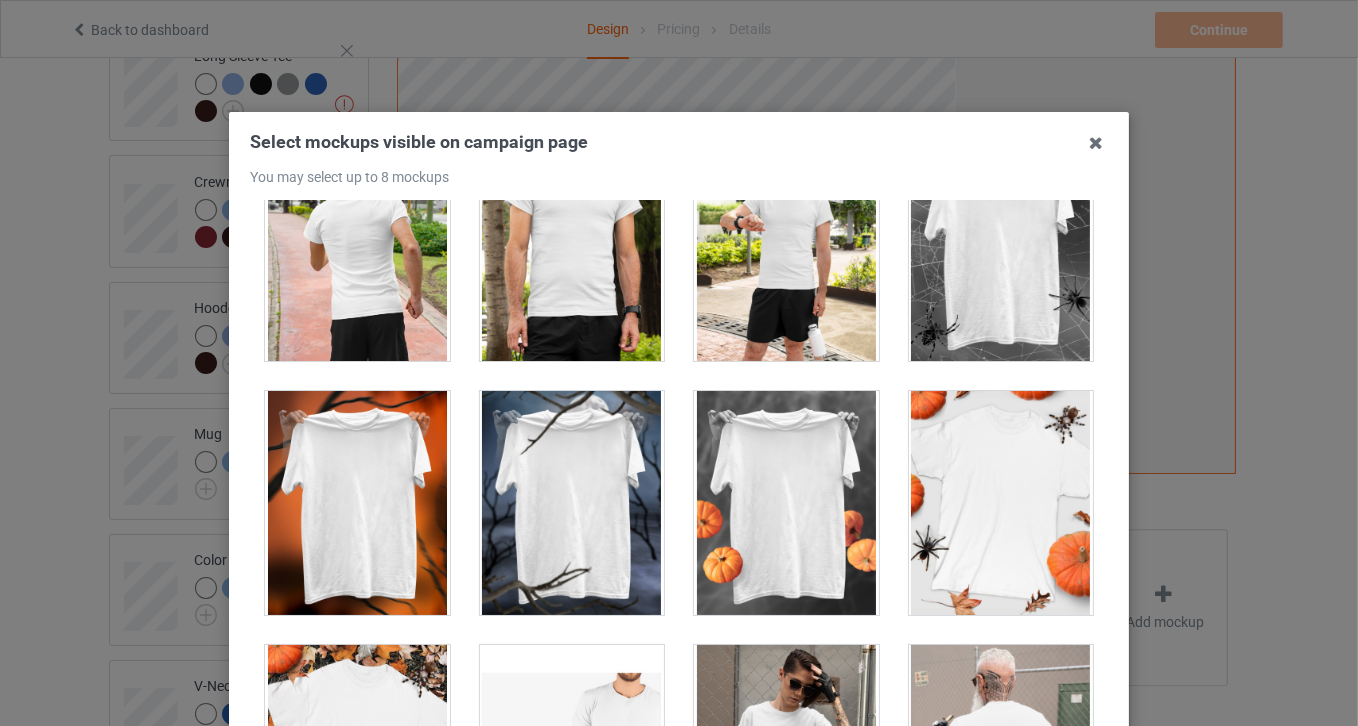 click at bounding box center [1001, 503] 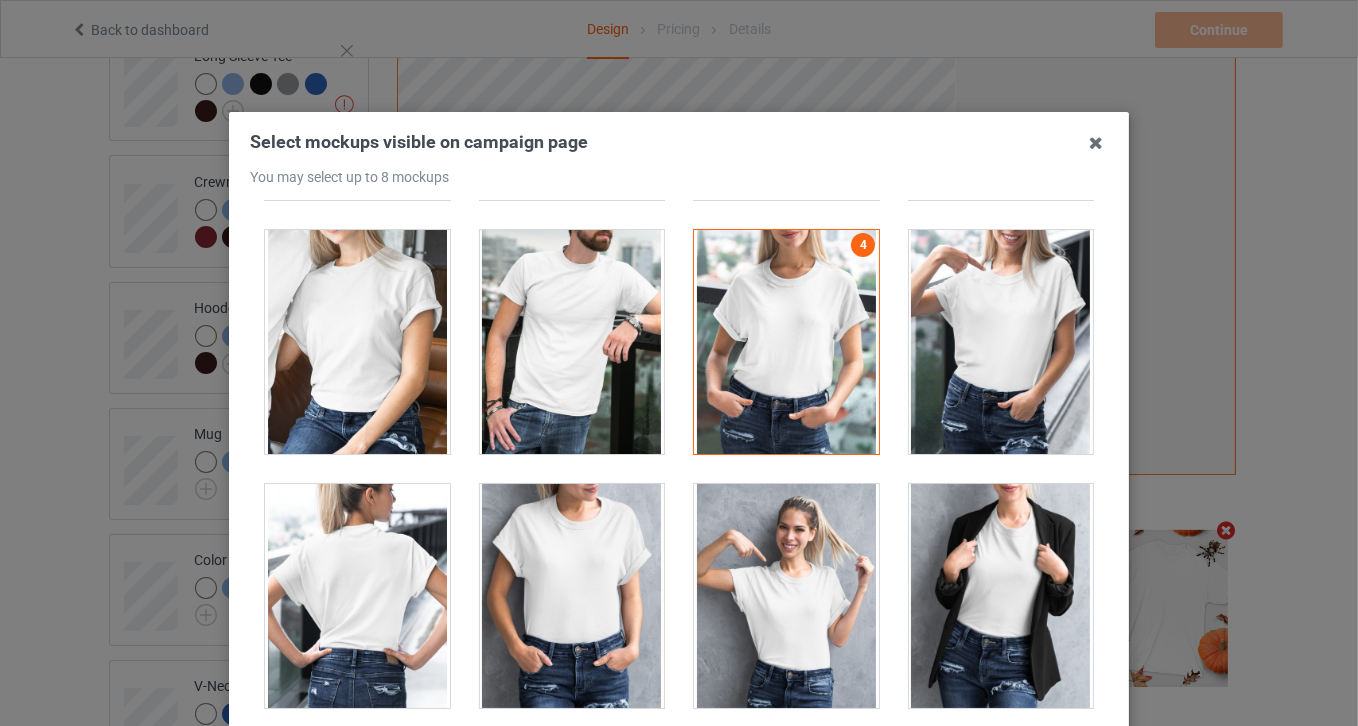 scroll, scrollTop: 24818, scrollLeft: 0, axis: vertical 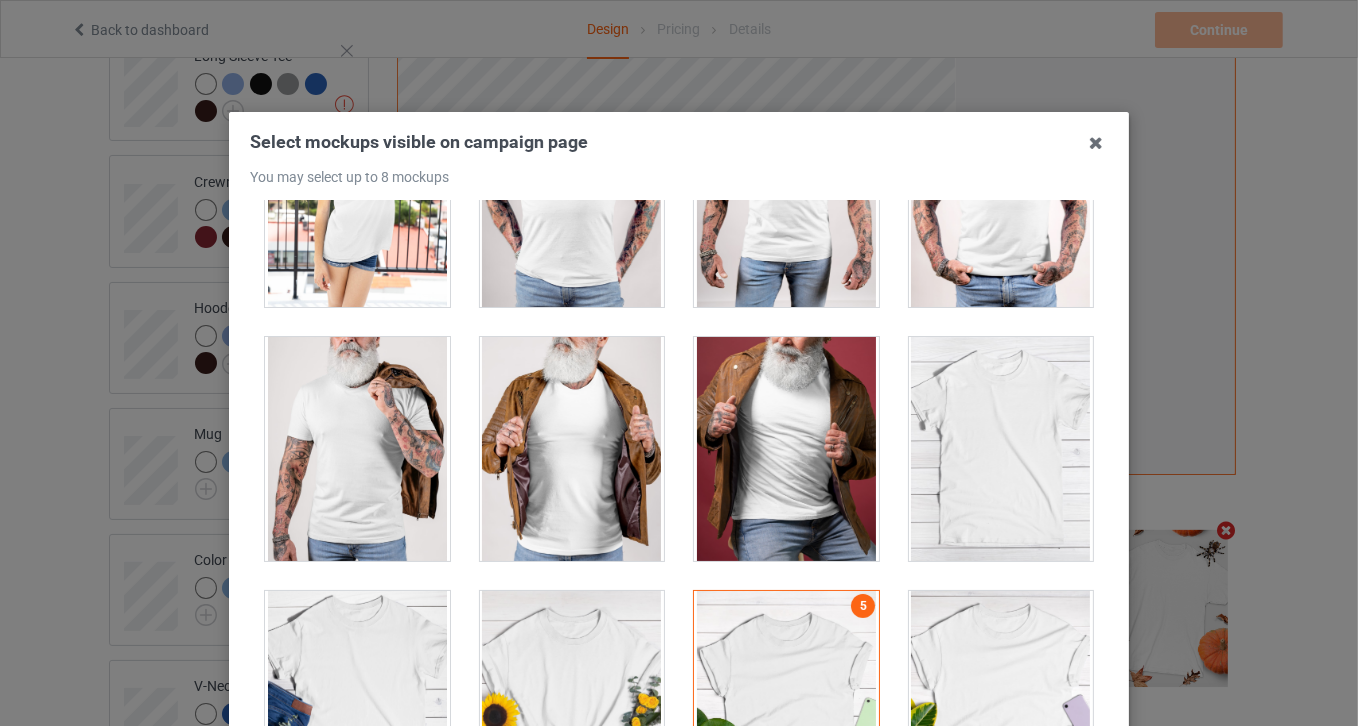 click at bounding box center (786, 703) 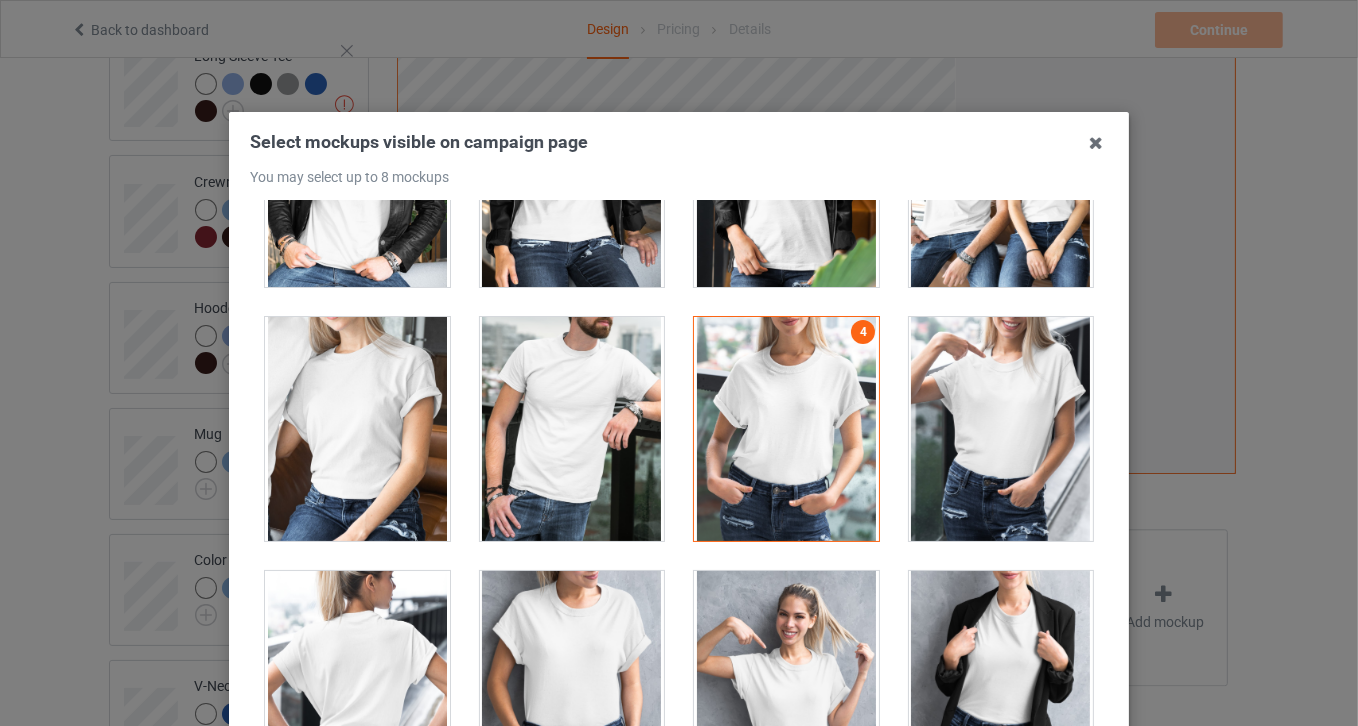 scroll, scrollTop: 24263, scrollLeft: 0, axis: vertical 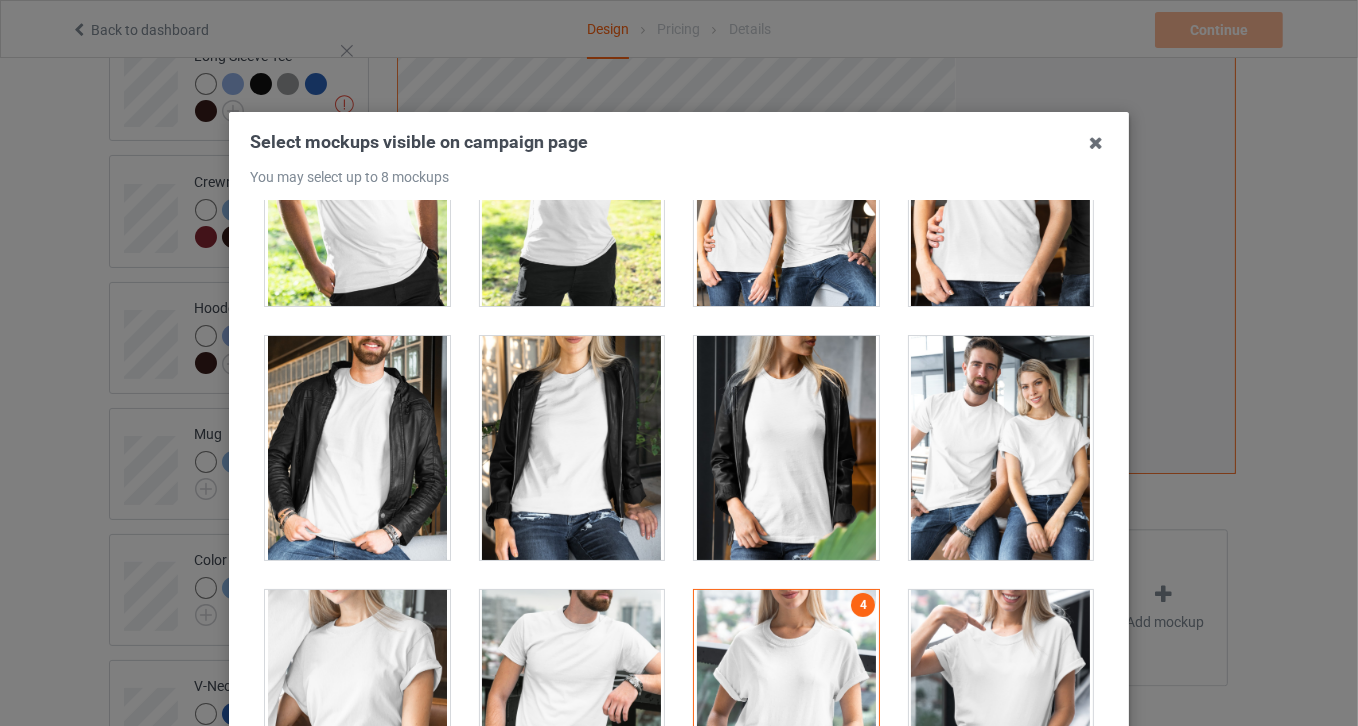 click at bounding box center (786, 702) 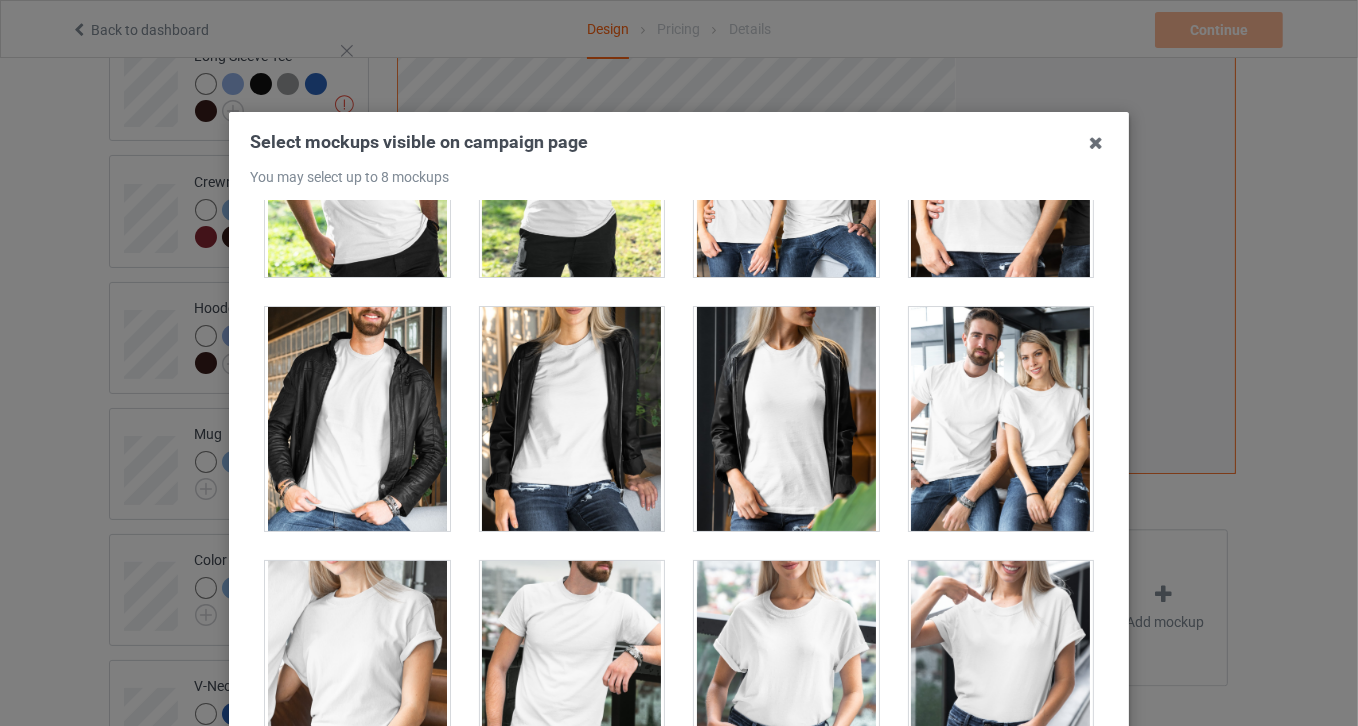 scroll, scrollTop: 24263, scrollLeft: 0, axis: vertical 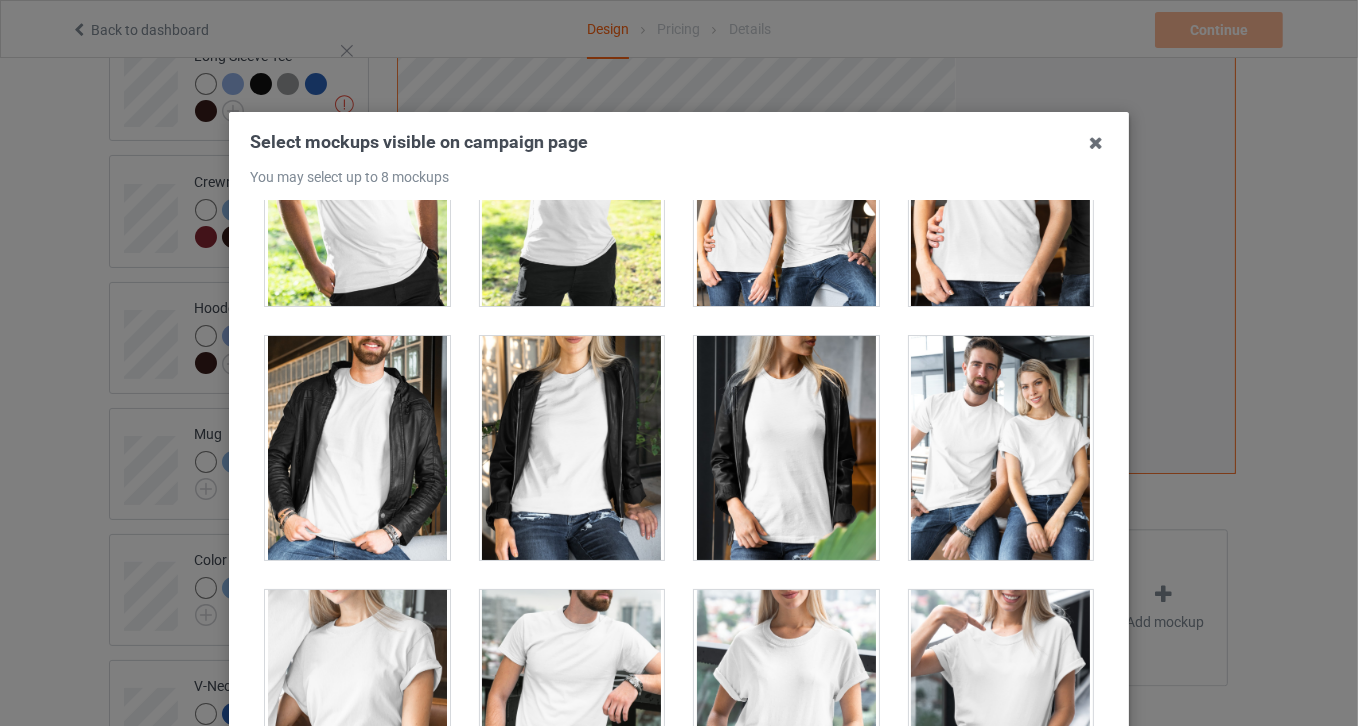 click at bounding box center (572, 448) 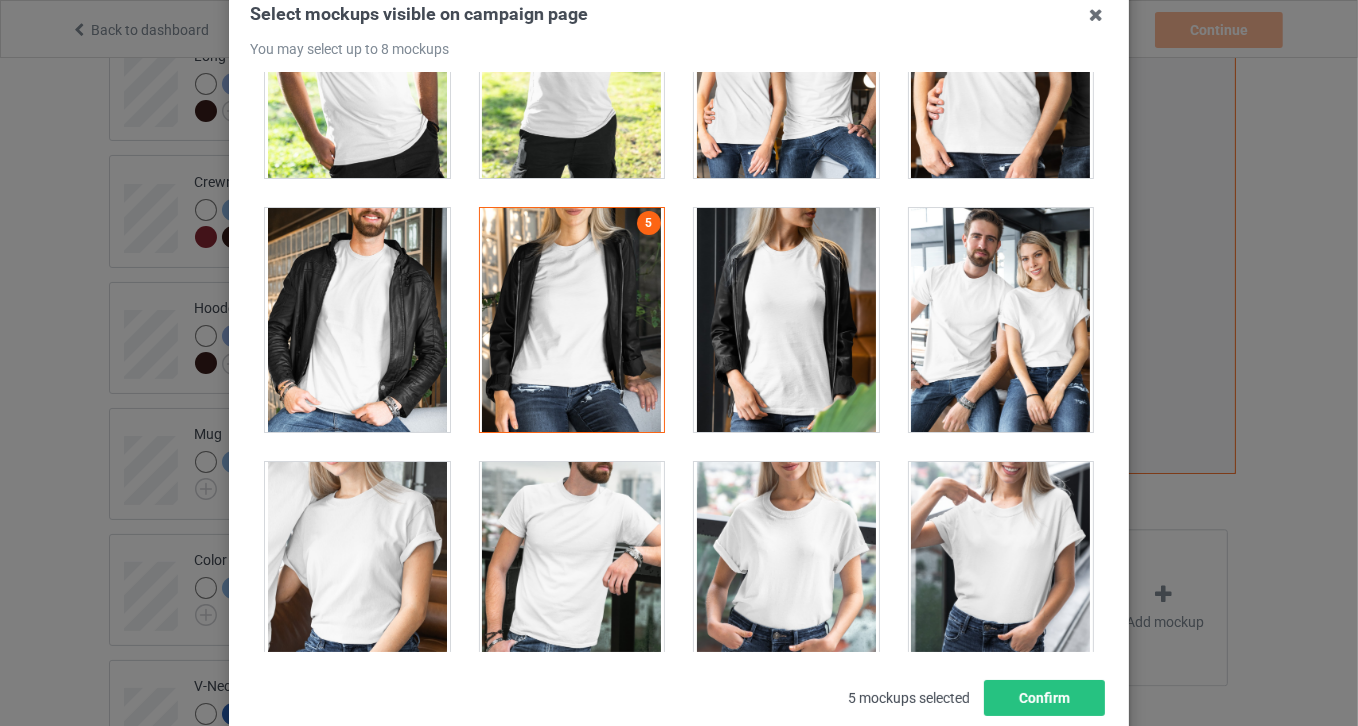 scroll, scrollTop: 0, scrollLeft: 0, axis: both 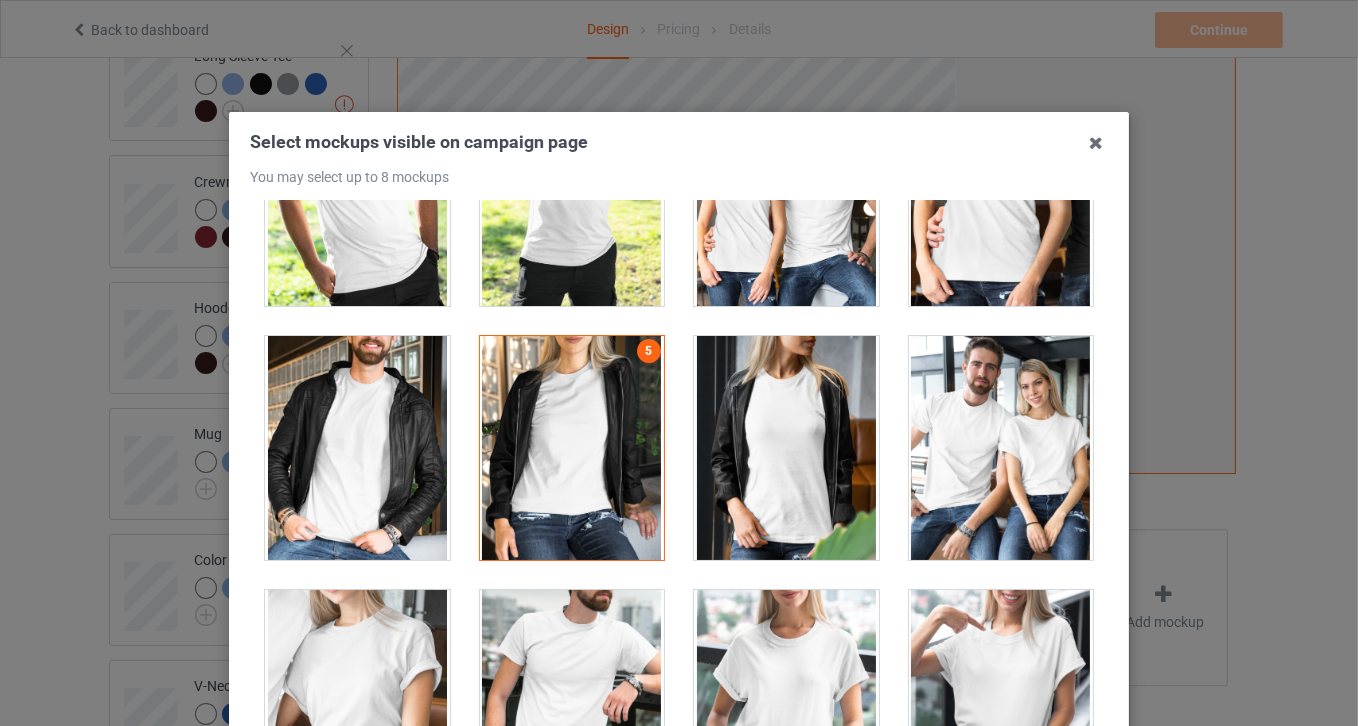 click at bounding box center [357, 448] 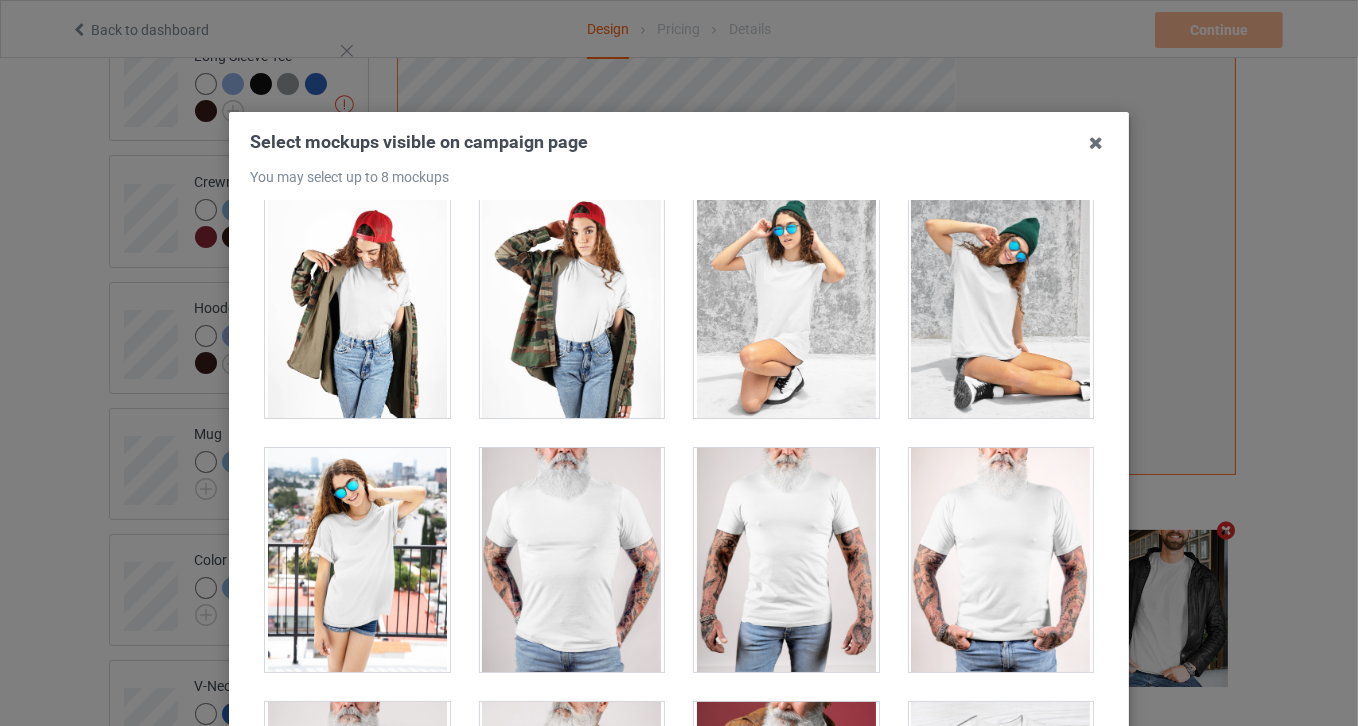 scroll, scrollTop: 27899, scrollLeft: 0, axis: vertical 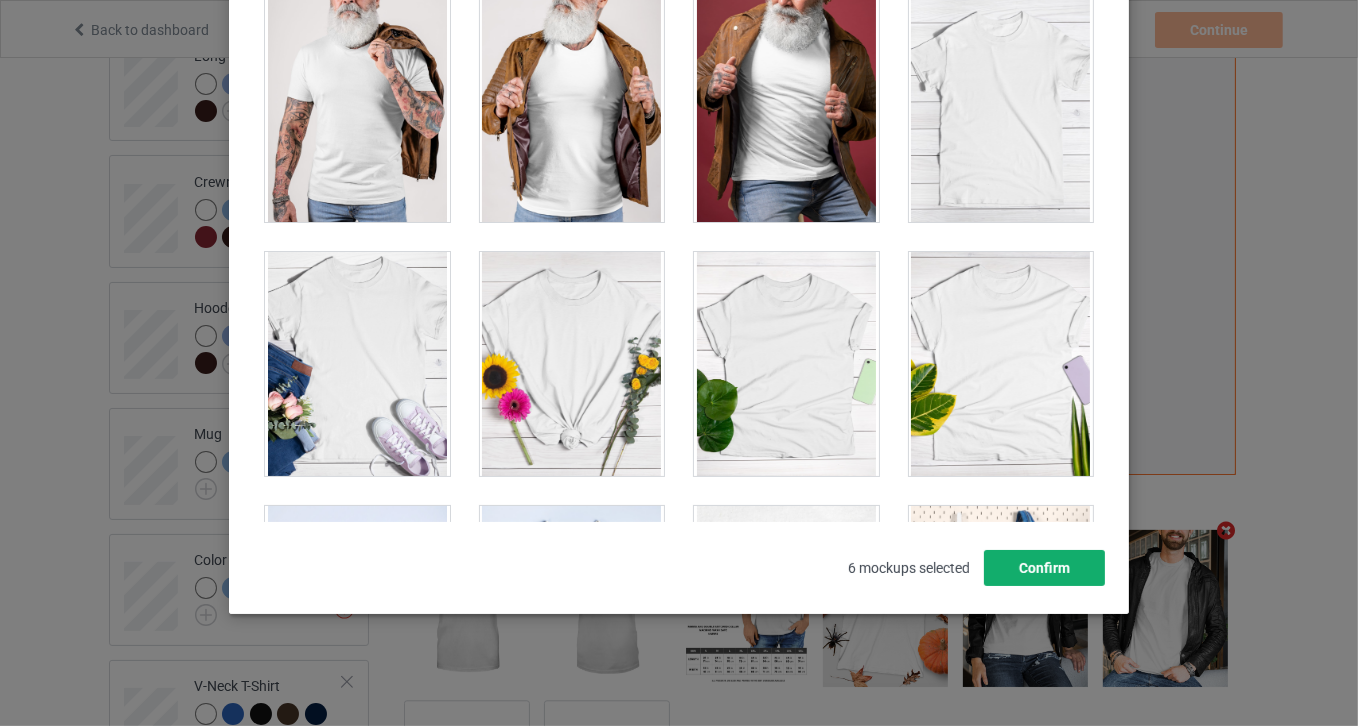 click on "Confirm" at bounding box center [1044, 568] 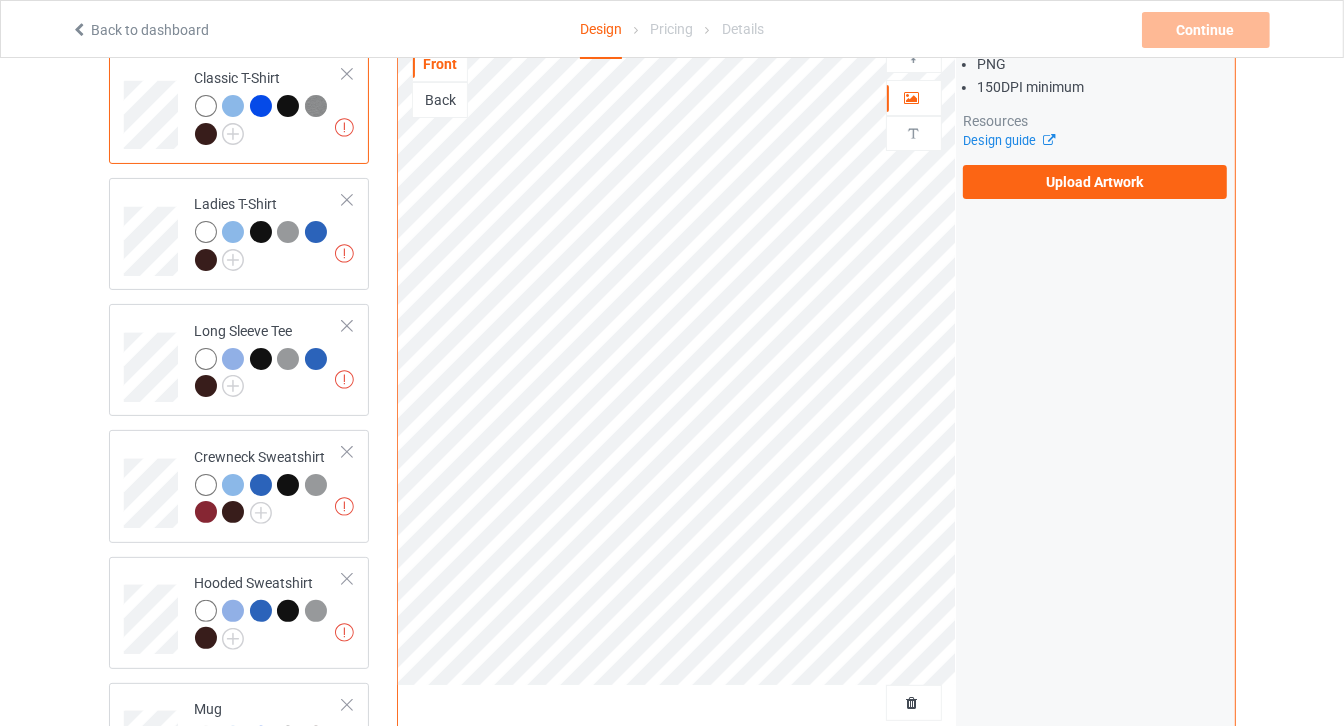 scroll, scrollTop: 0, scrollLeft: 0, axis: both 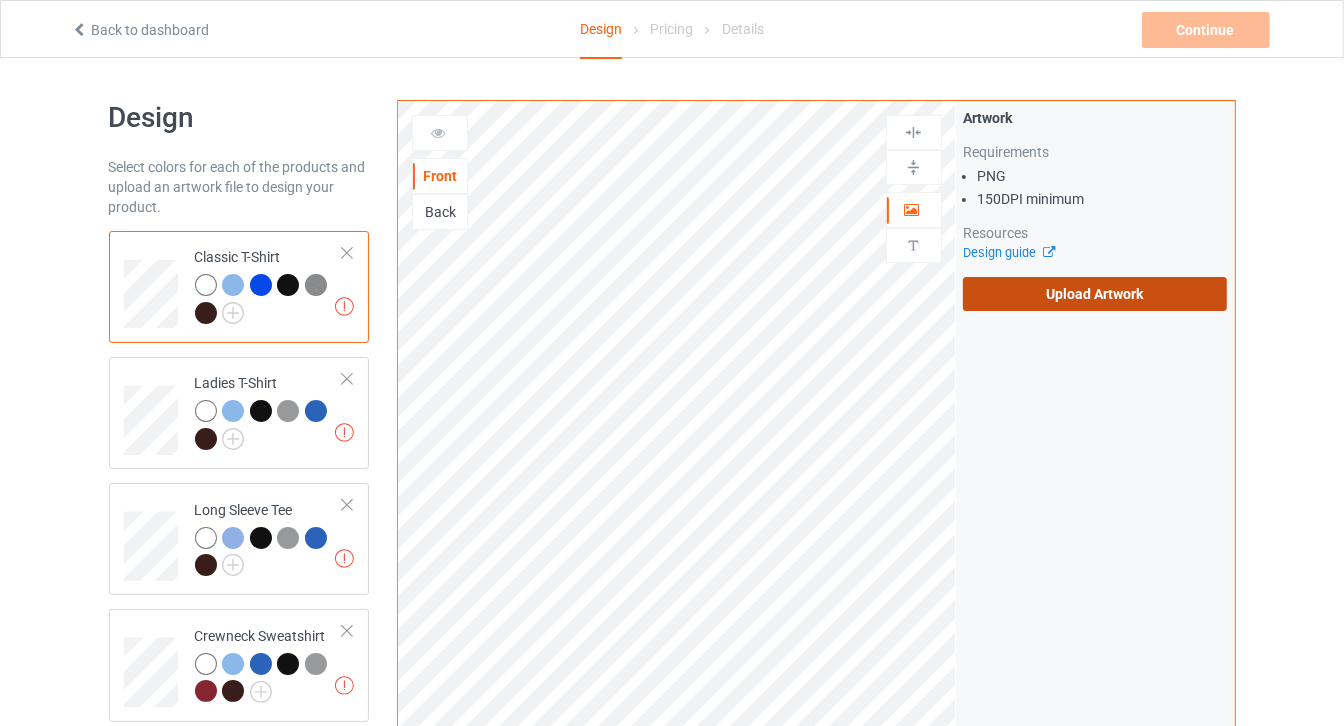 click on "Upload Artwork" at bounding box center [1095, 294] 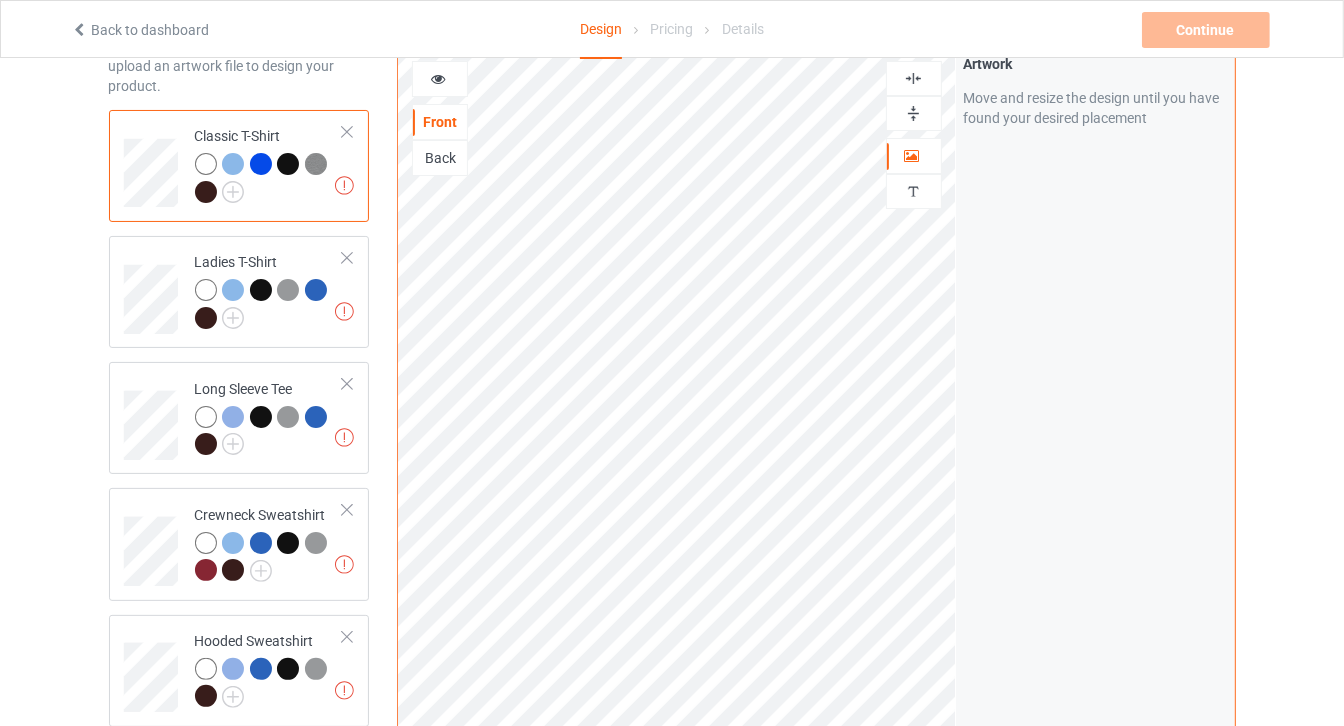scroll, scrollTop: 181, scrollLeft: 0, axis: vertical 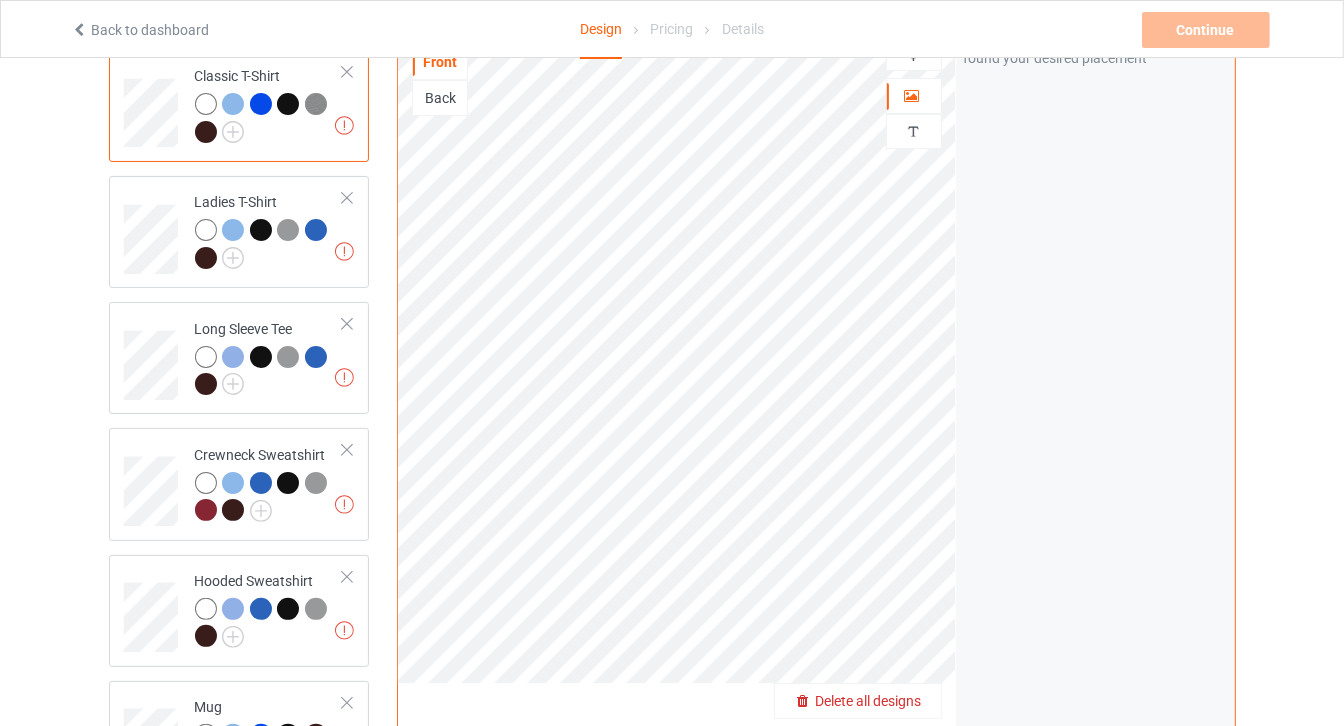 click on "Delete all designs" at bounding box center (868, 701) 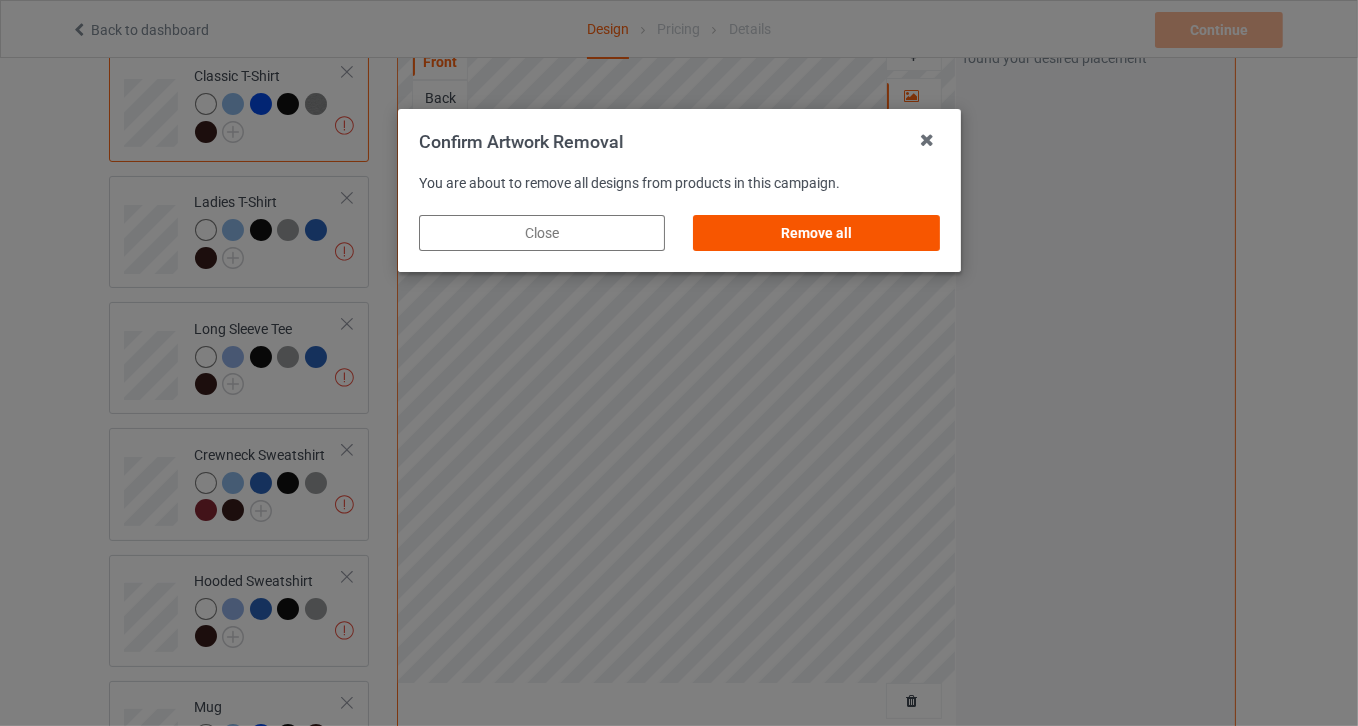 click on "Remove all" at bounding box center (816, 233) 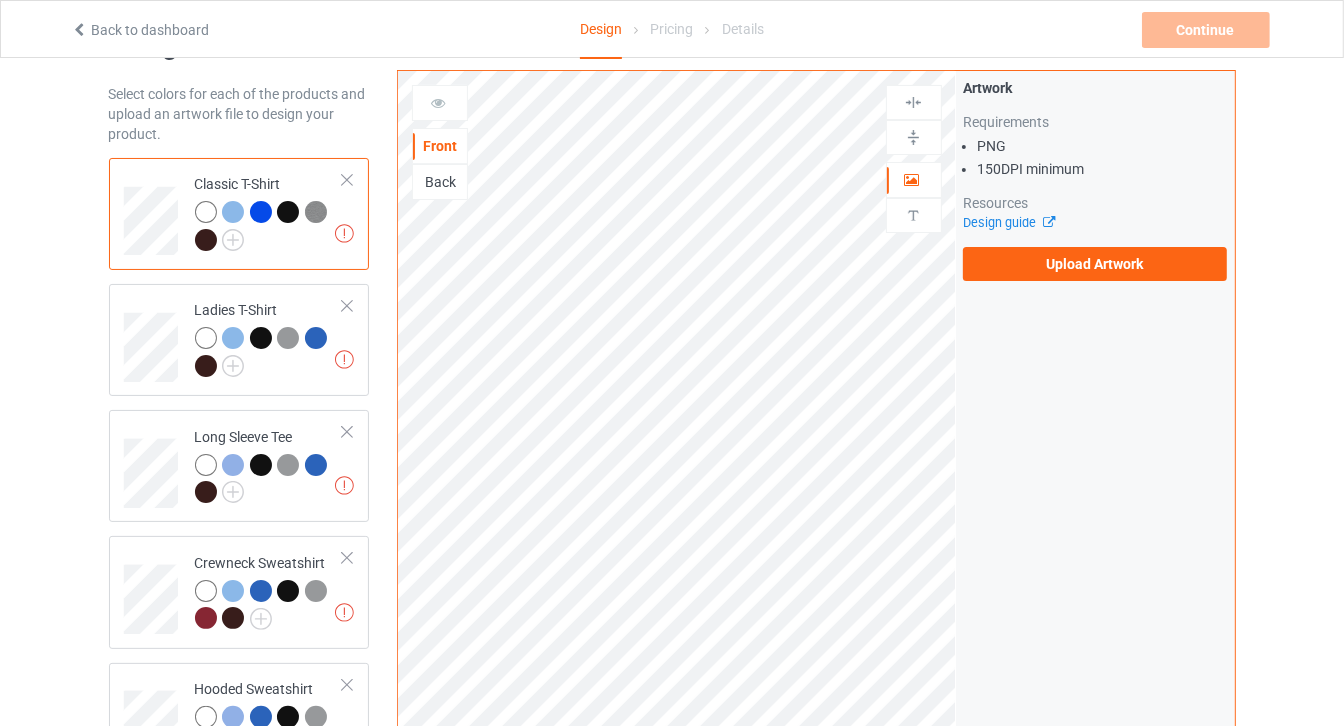 scroll, scrollTop: 0, scrollLeft: 0, axis: both 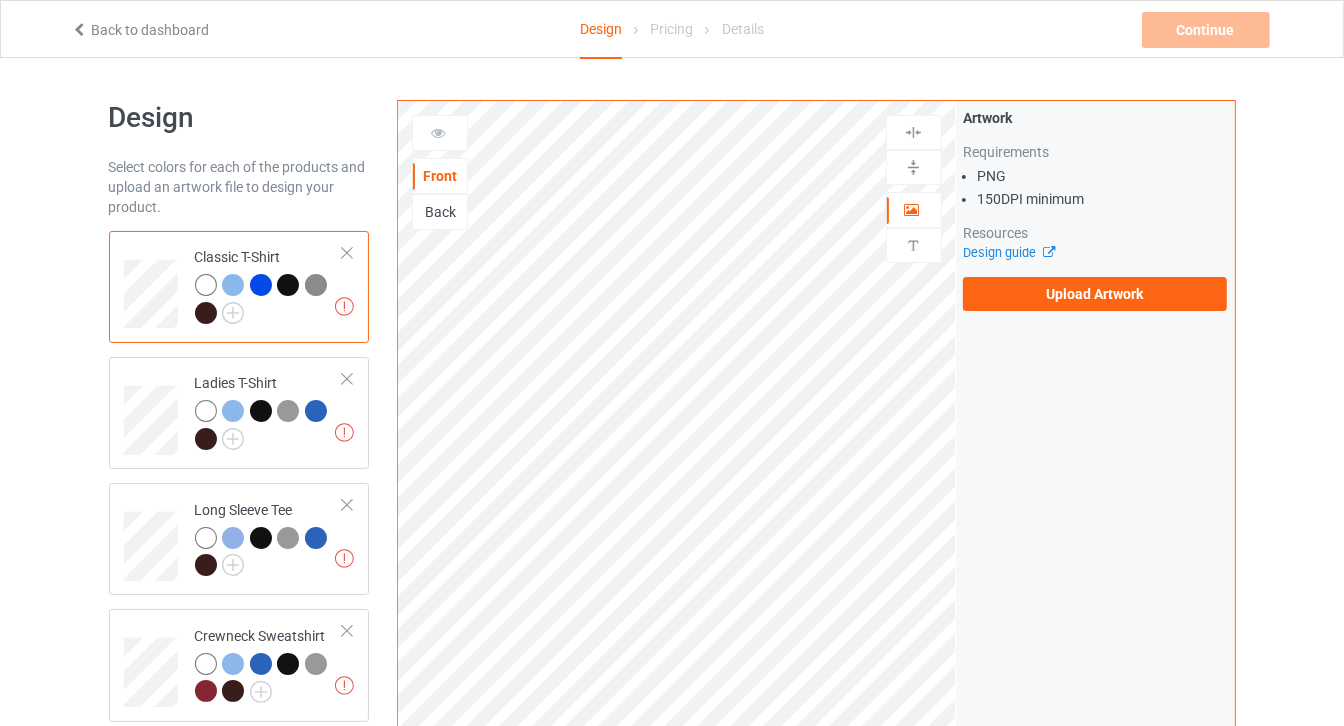 click on "Artwork Requirements PNG 150  DPI minimum Resources Design guide Upload Artwork" at bounding box center (1095, 209) 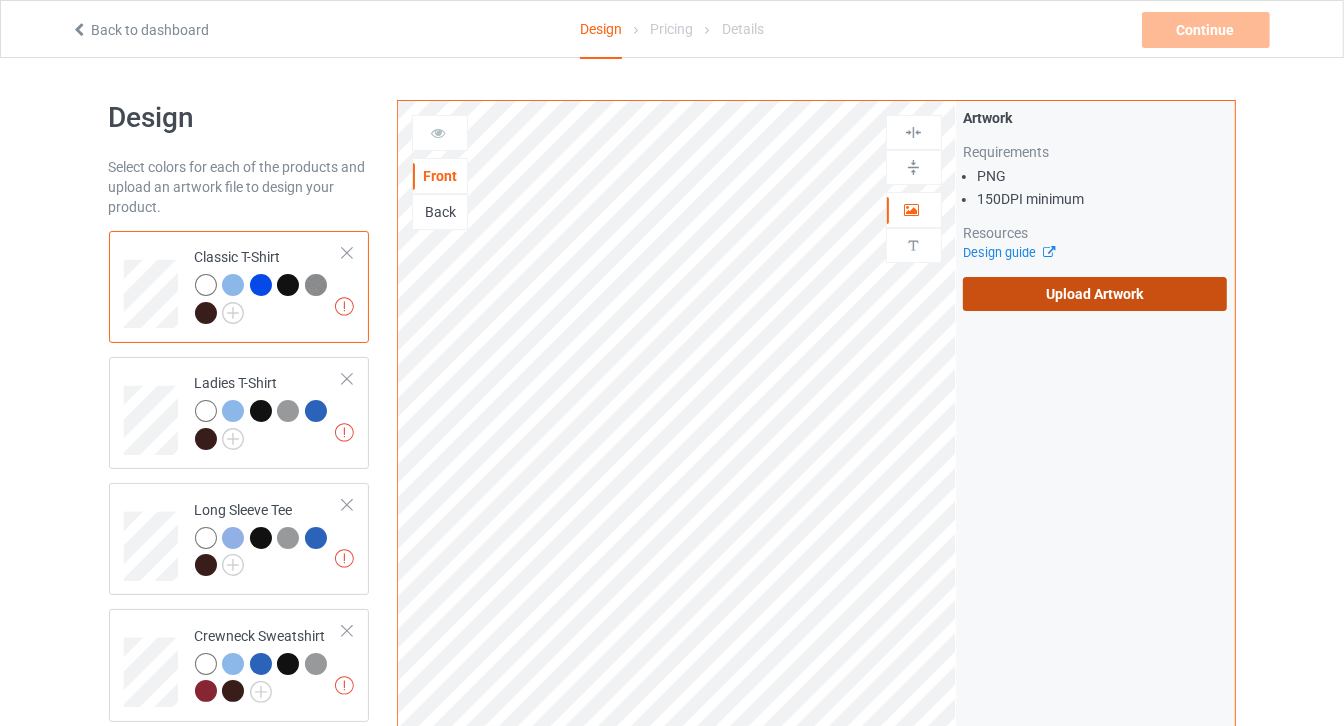 click on "Upload Artwork" at bounding box center [1095, 294] 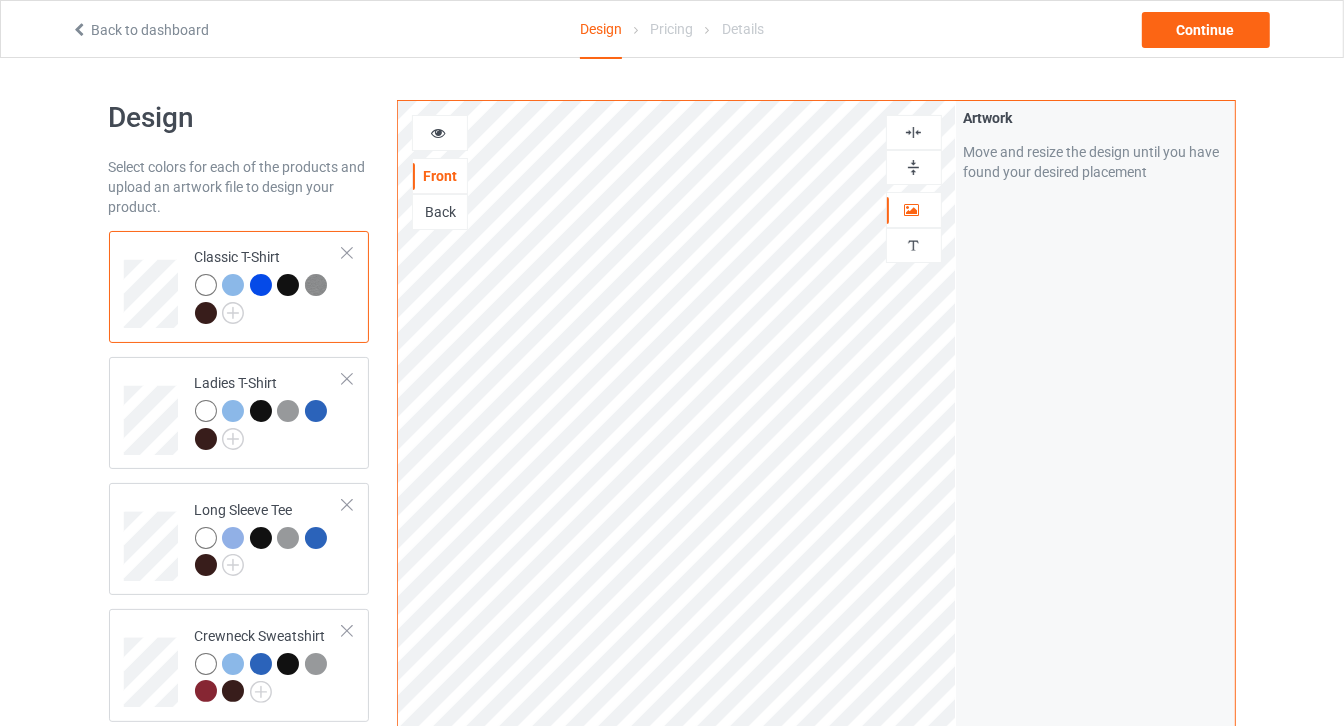 click at bounding box center [913, 167] 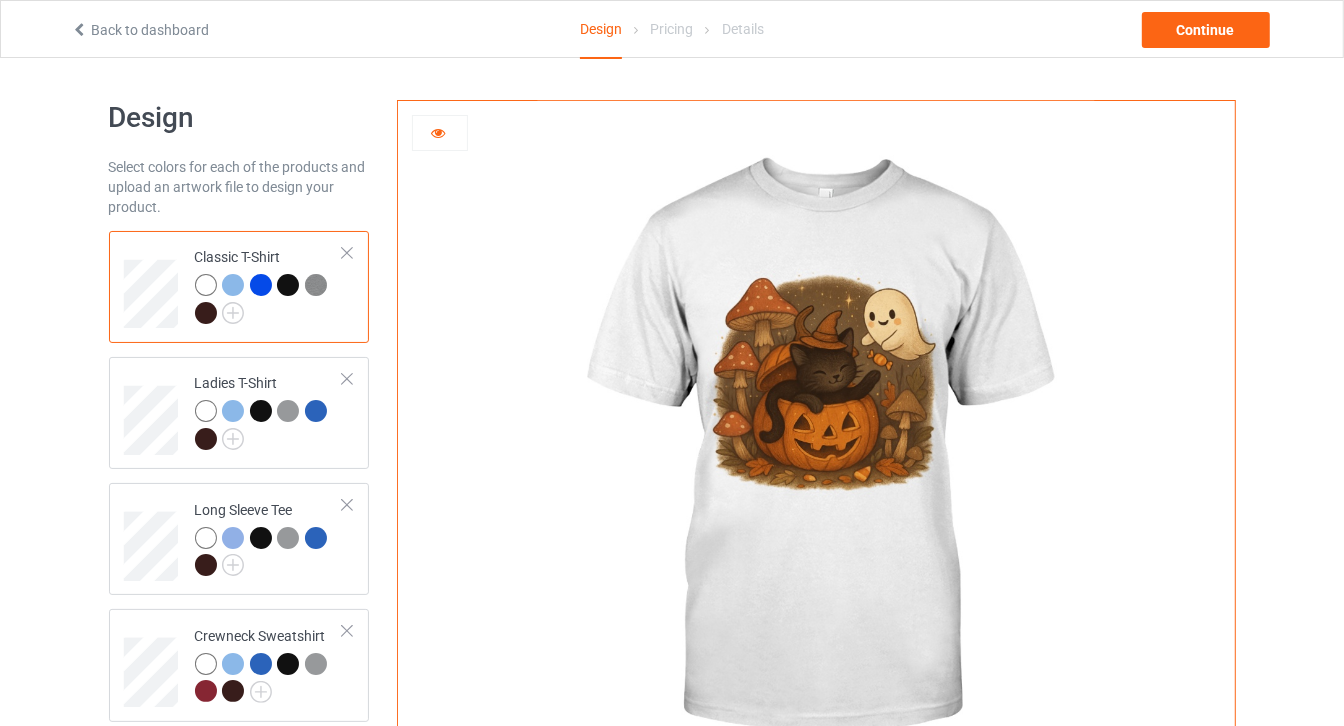 click at bounding box center [440, 133] 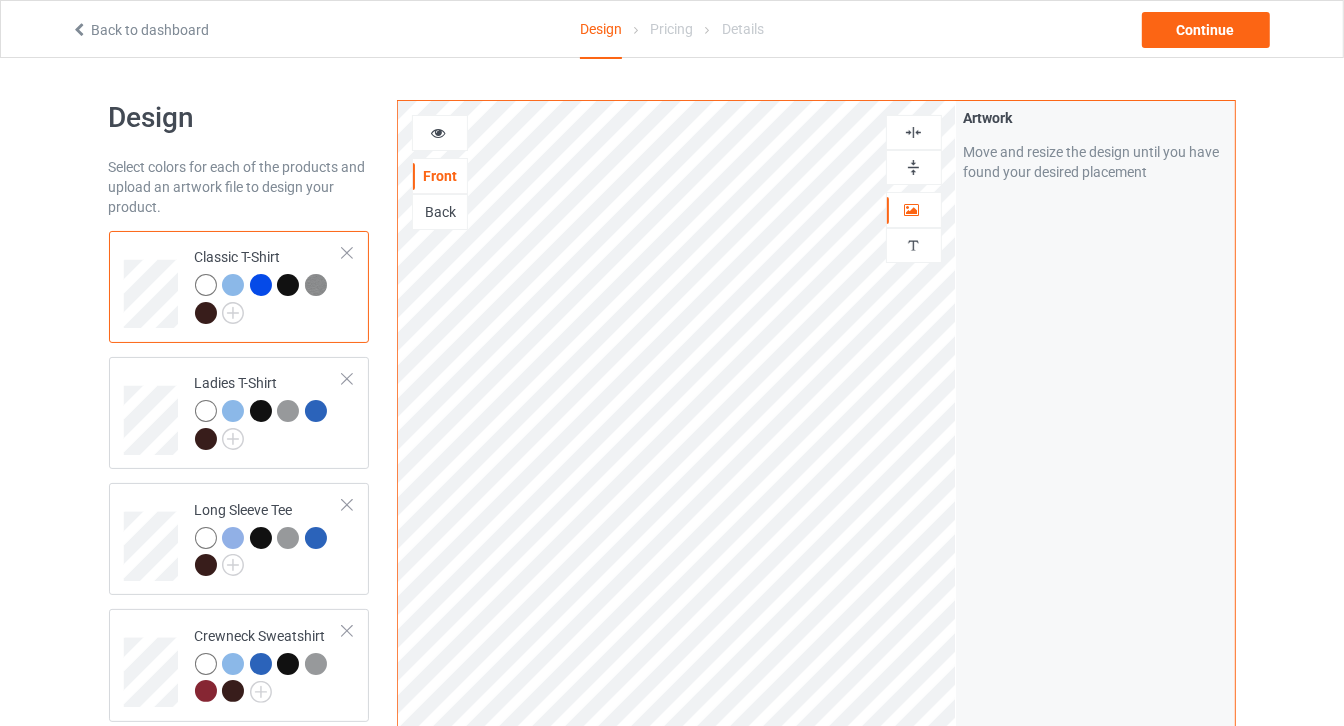click at bounding box center [438, 130] 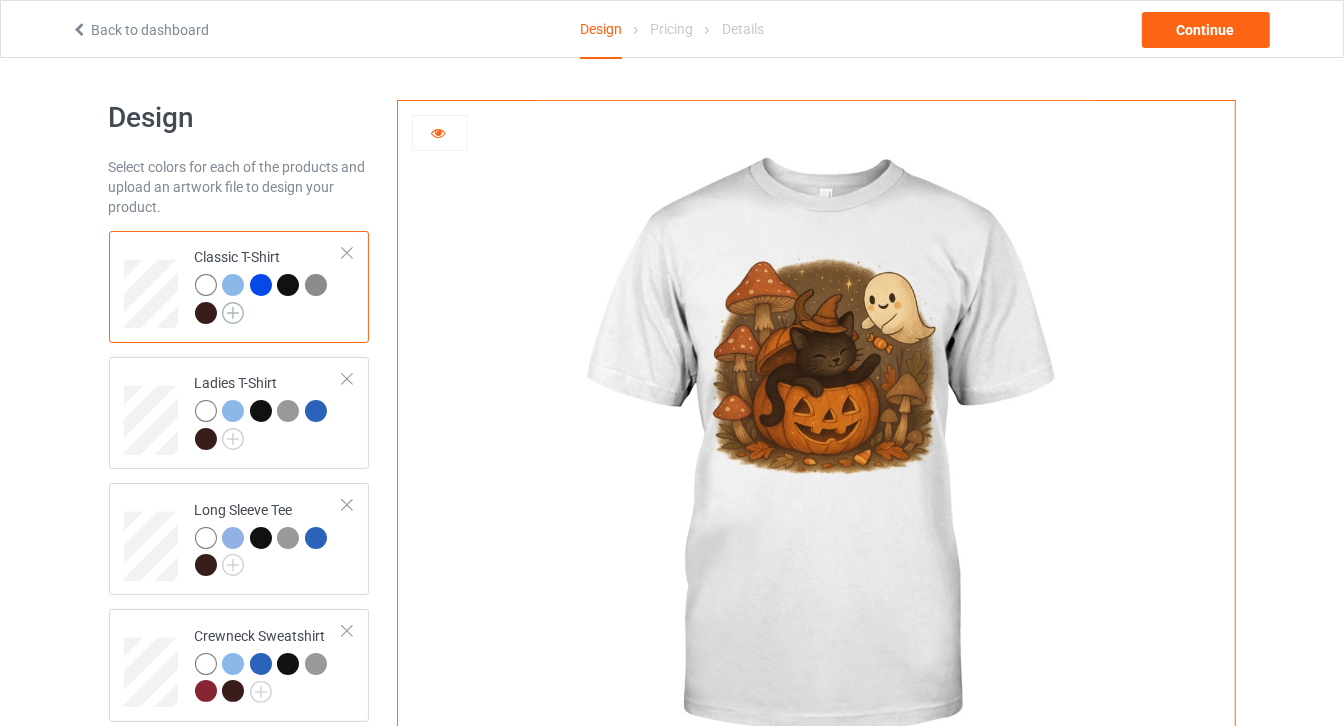 click at bounding box center (233, 313) 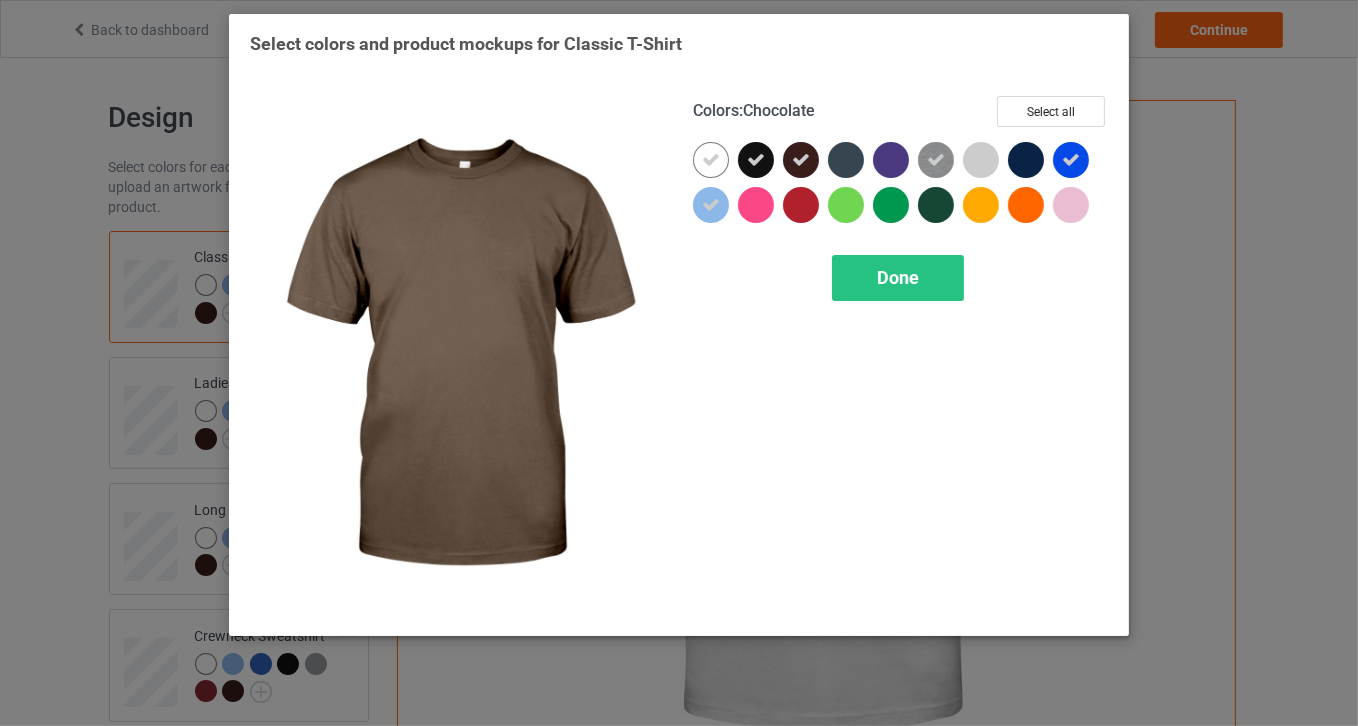 click at bounding box center (801, 160) 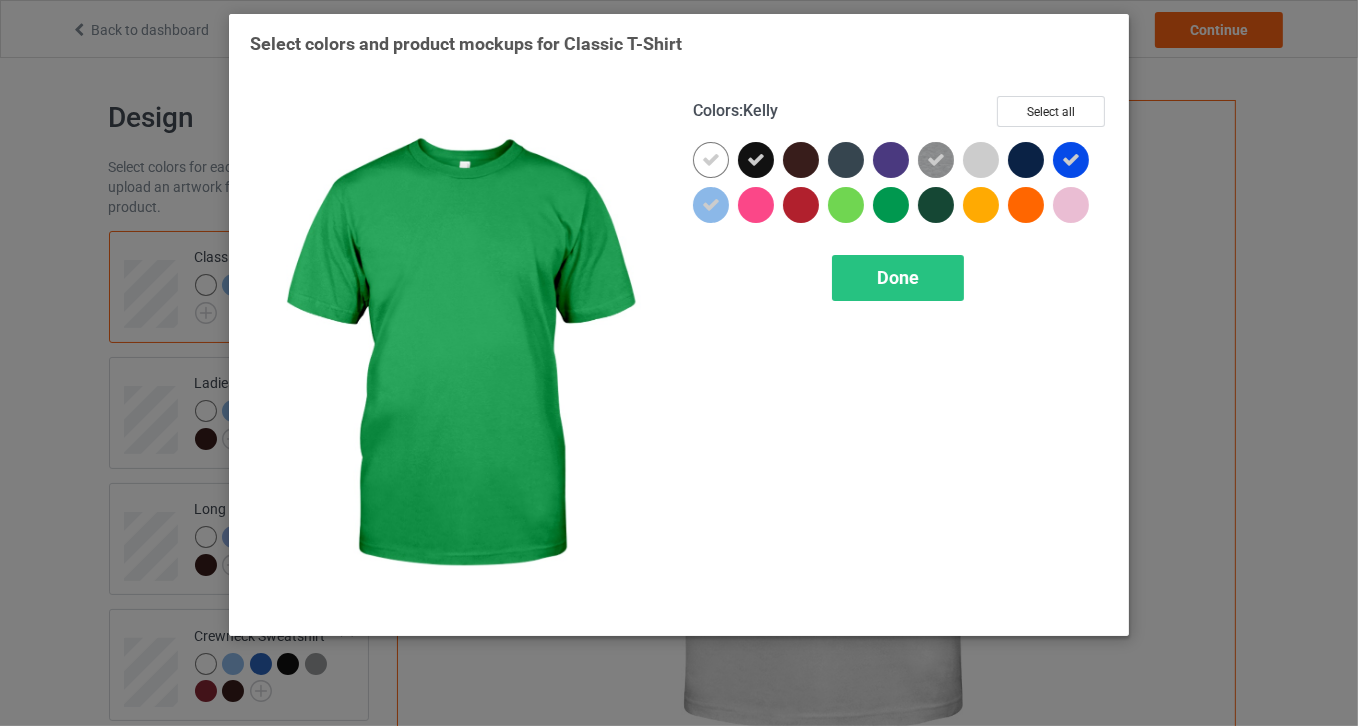 click at bounding box center [891, 205] 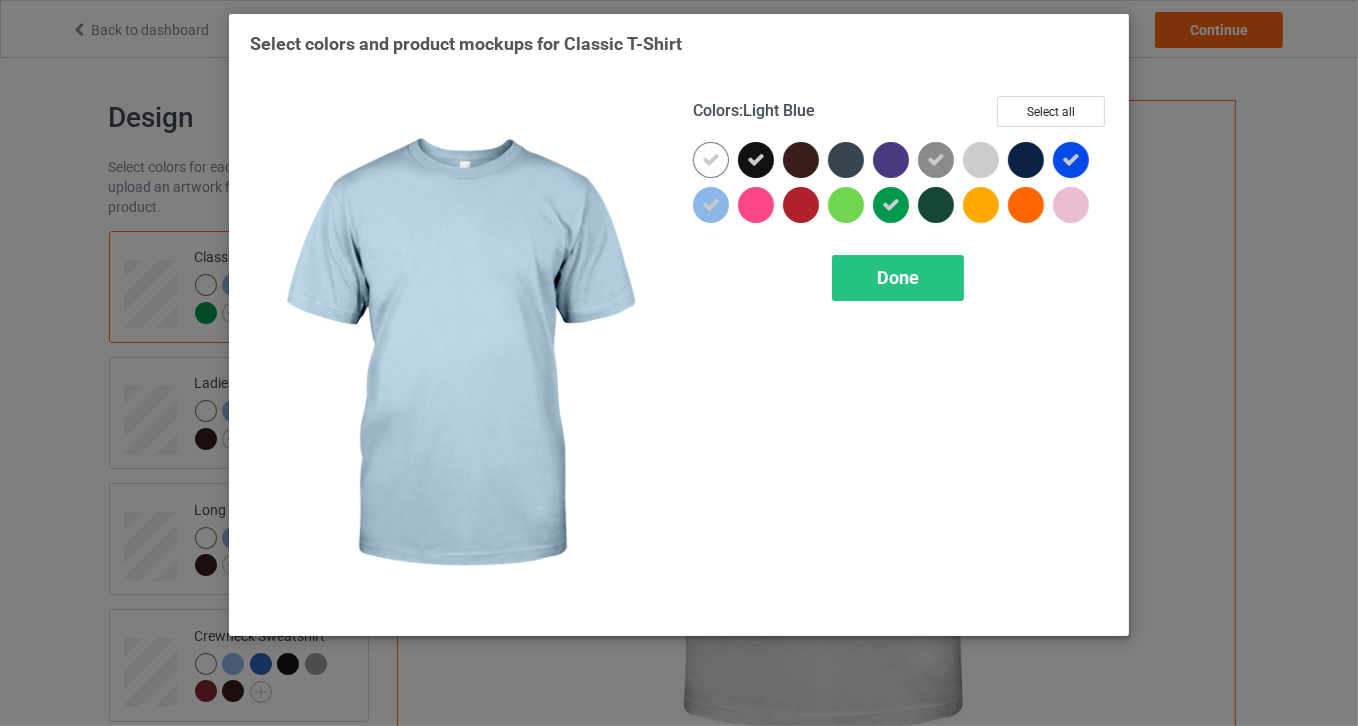 click at bounding box center [711, 205] 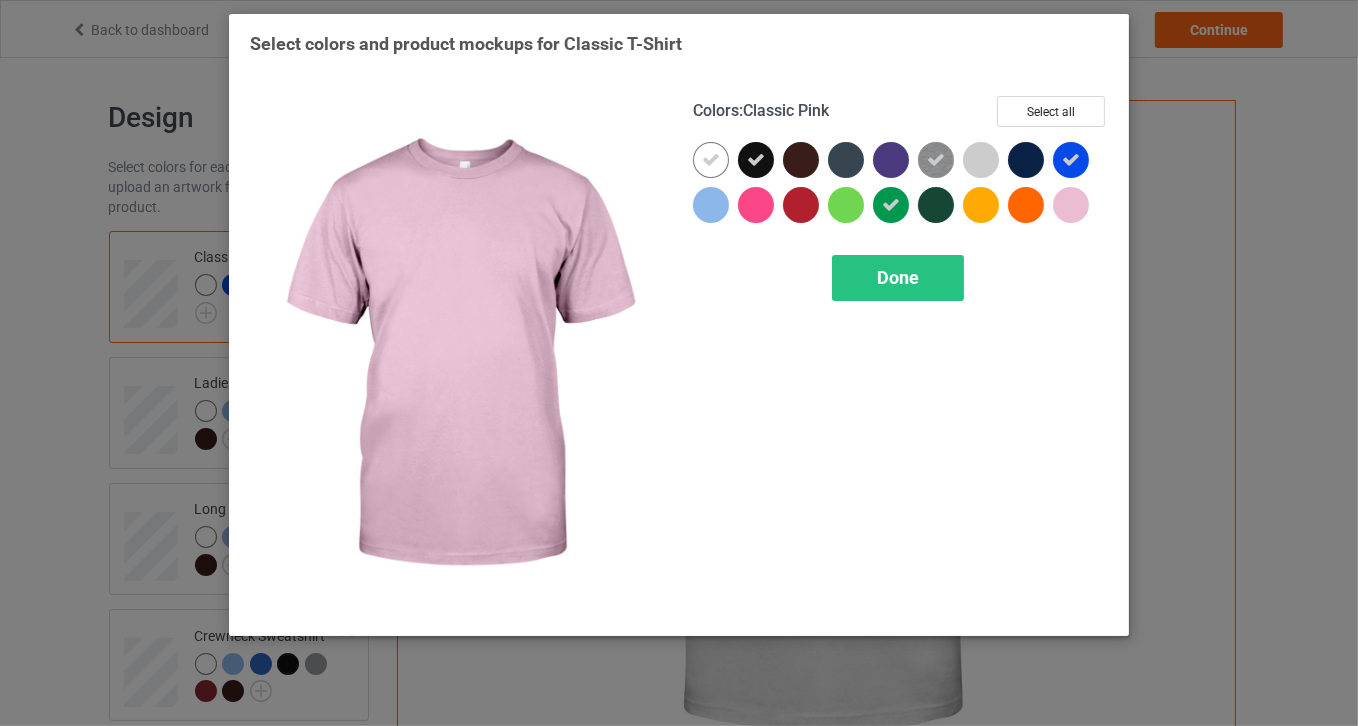 click at bounding box center [1071, 205] 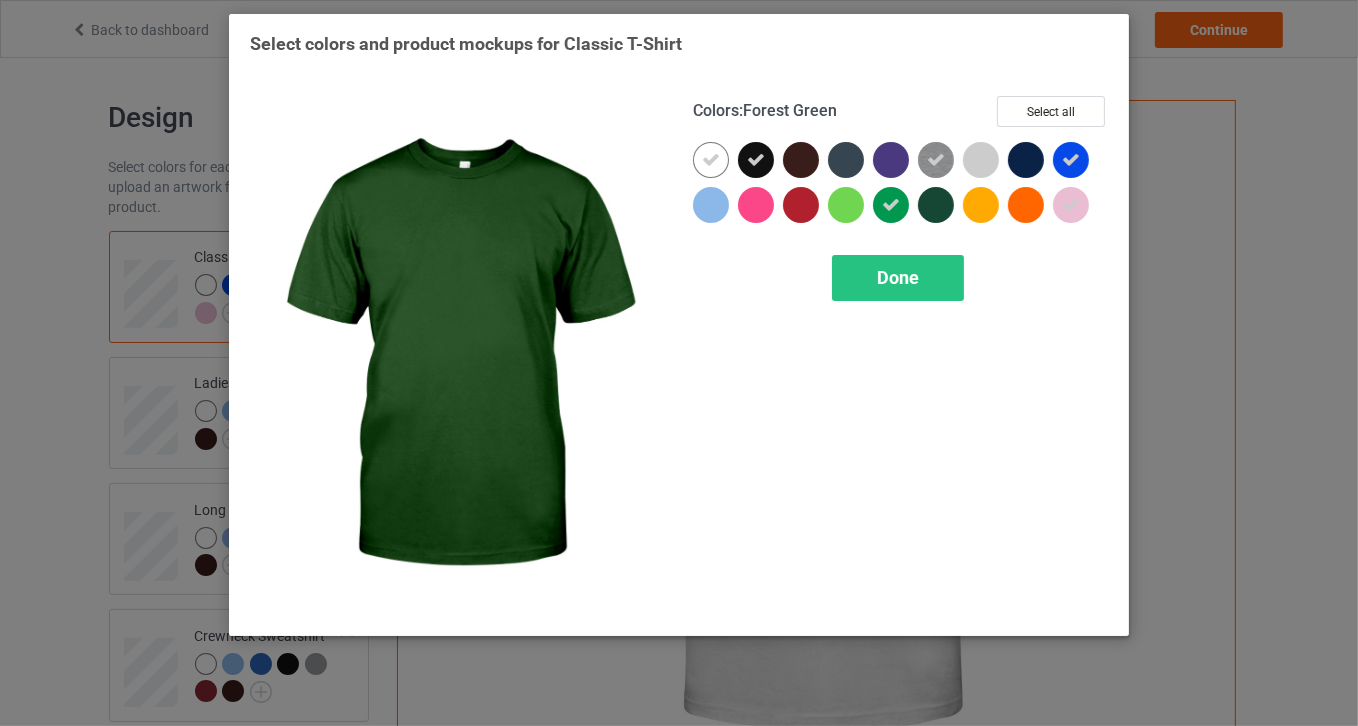 click at bounding box center [936, 205] 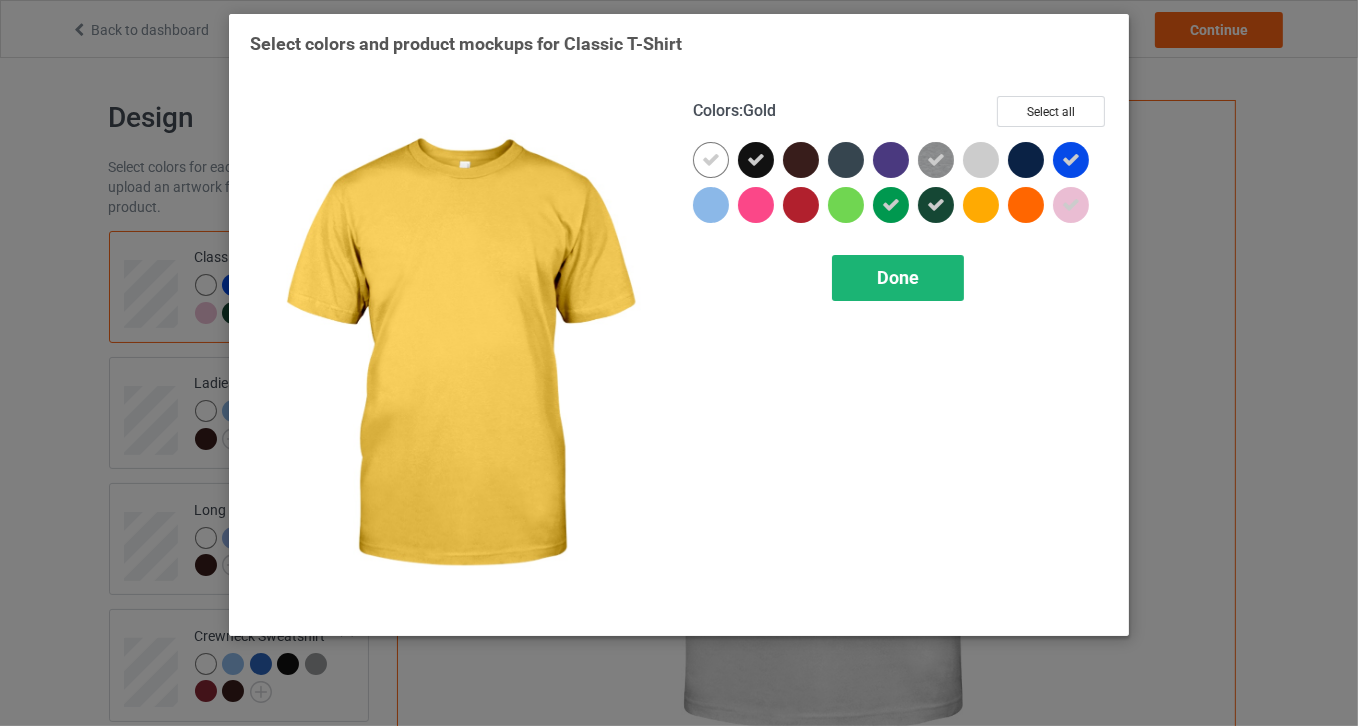click on "Done" at bounding box center (898, 278) 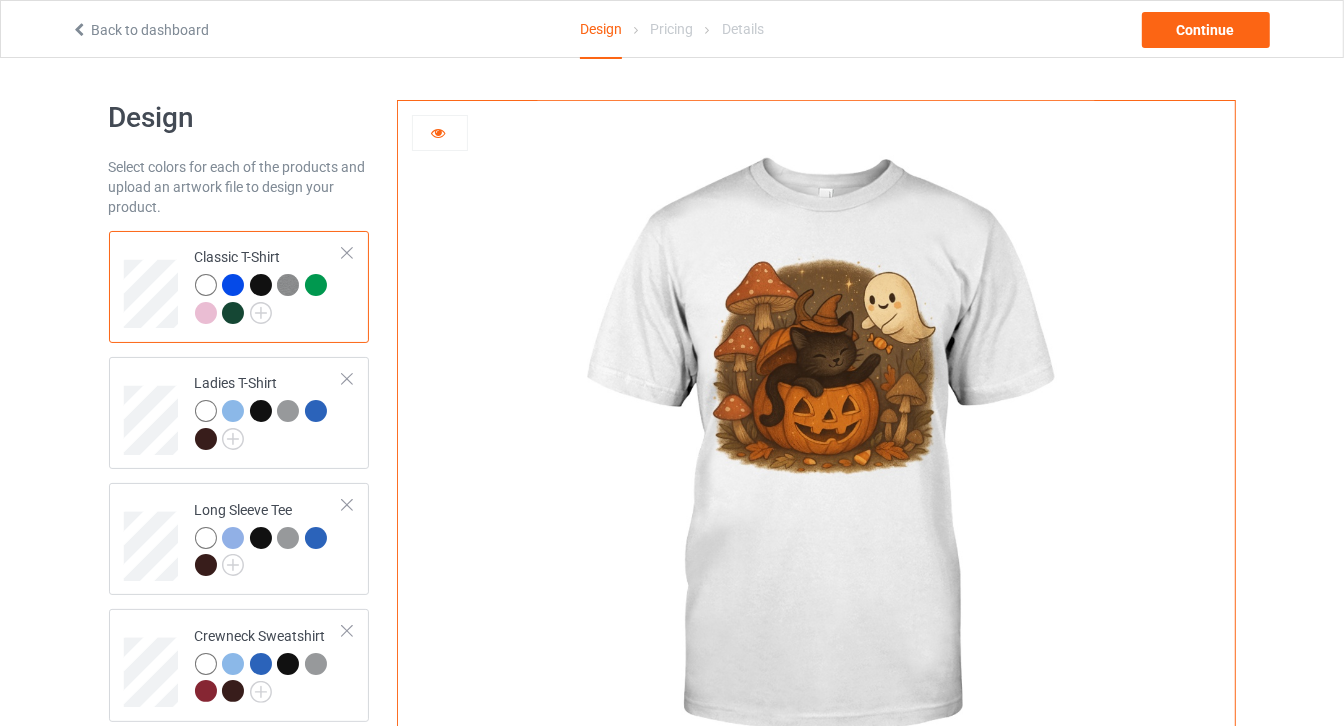click at bounding box center (316, 285) 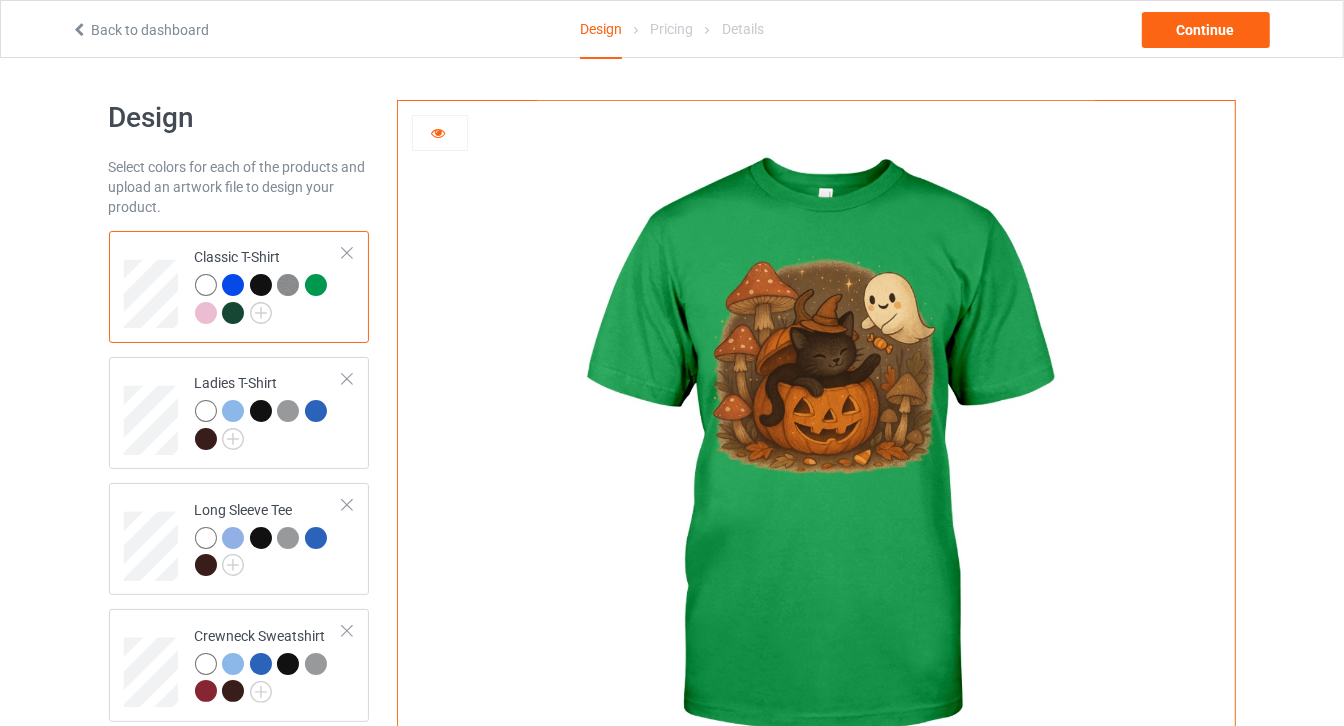 click at bounding box center (288, 285) 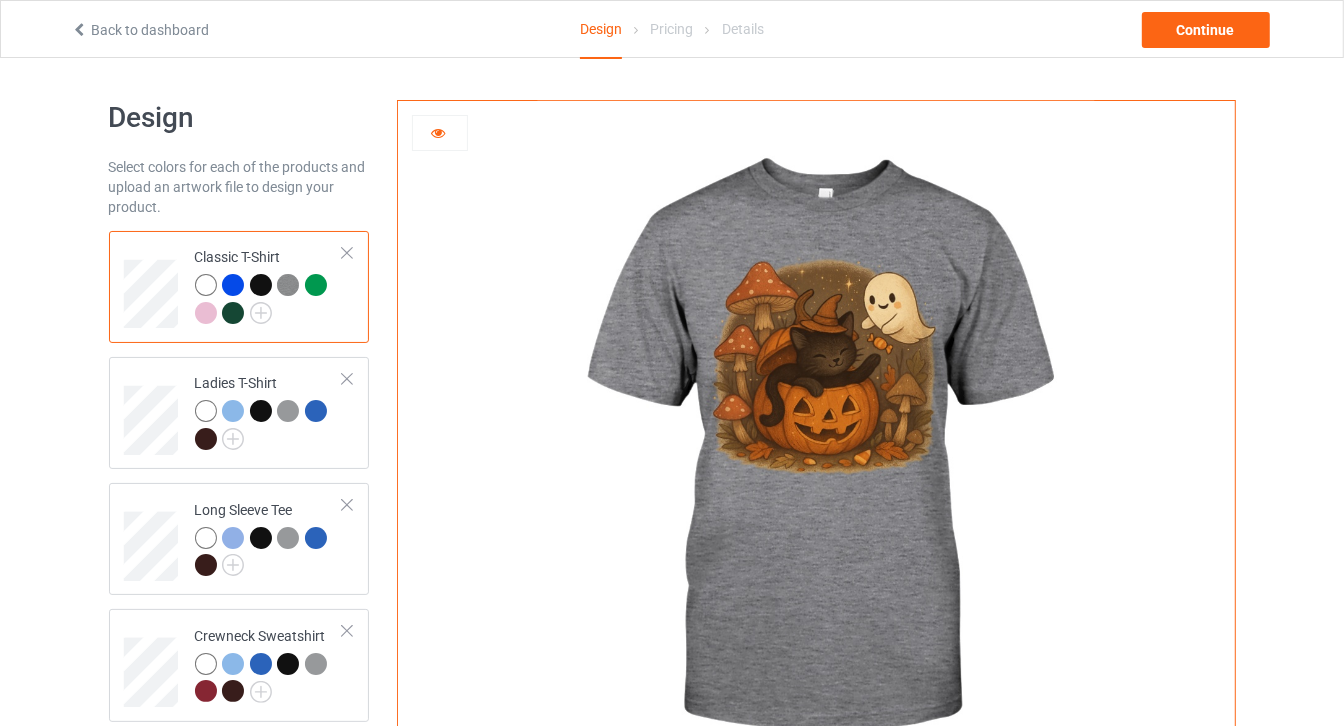 click at bounding box center [233, 285] 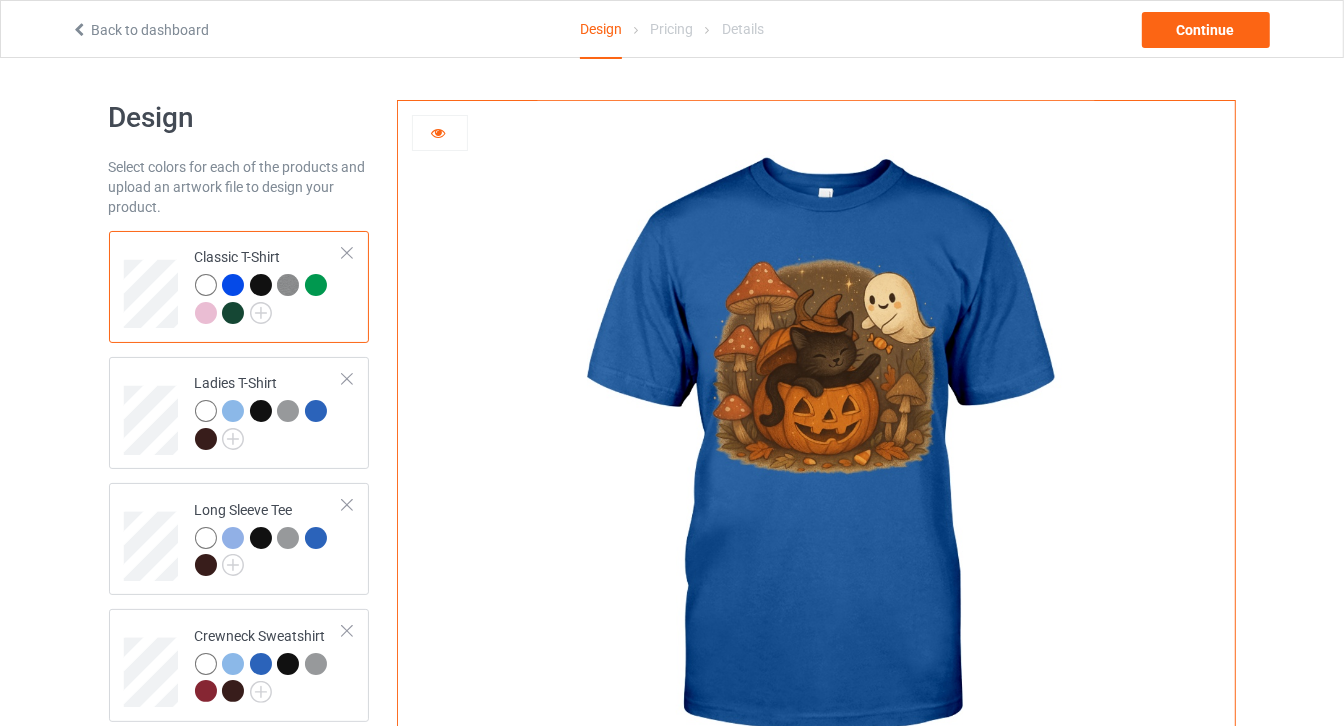 click at bounding box center [233, 313] 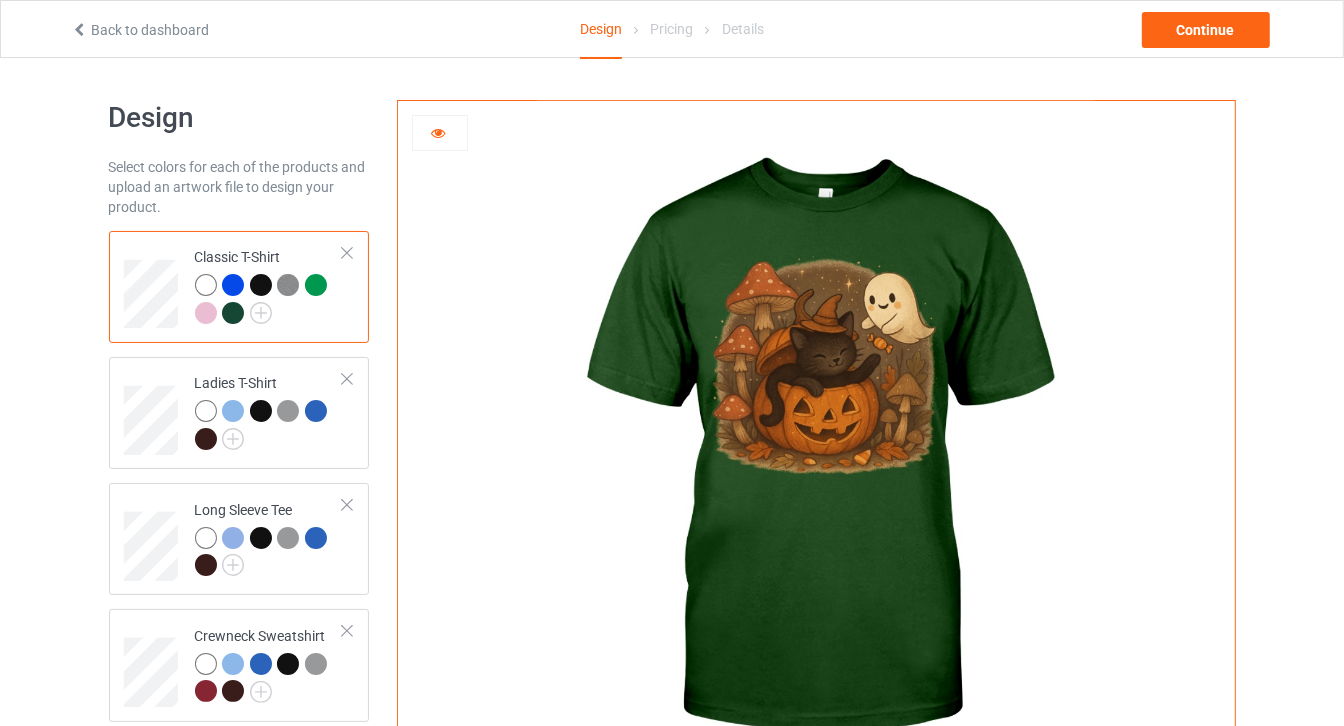 click at bounding box center [206, 313] 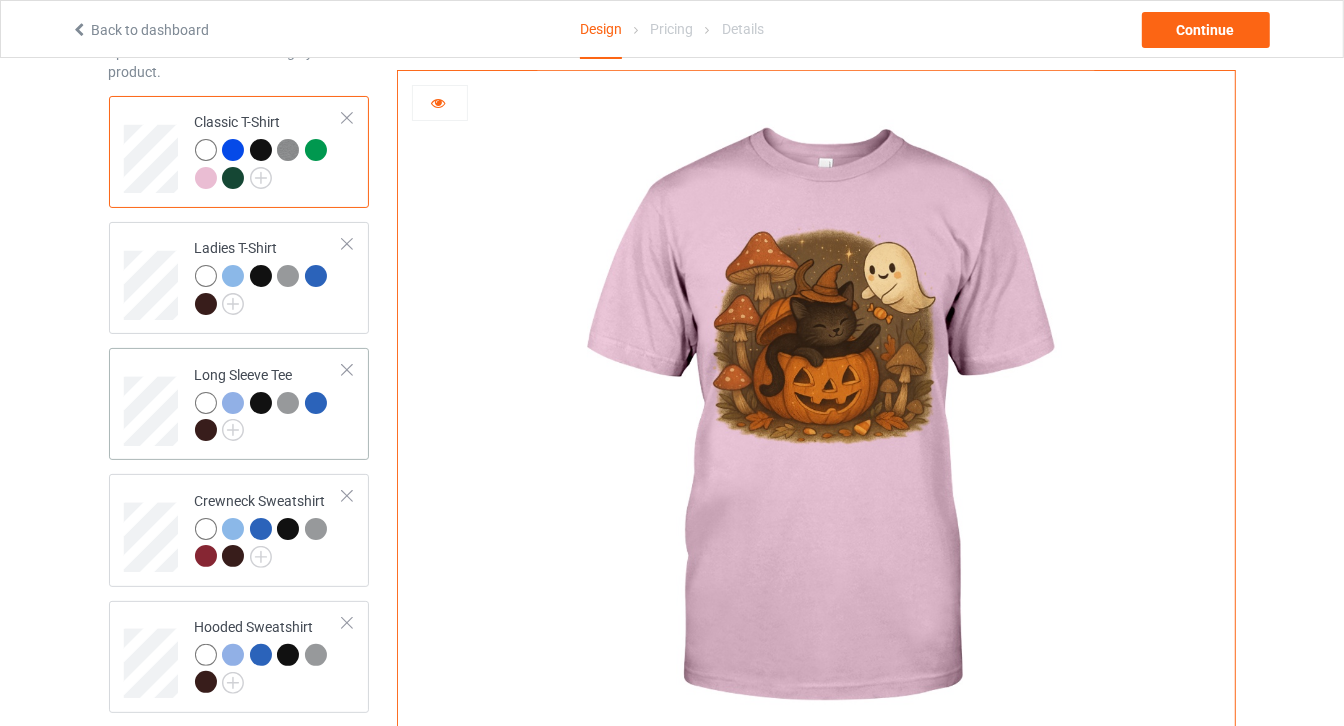 scroll, scrollTop: 90, scrollLeft: 0, axis: vertical 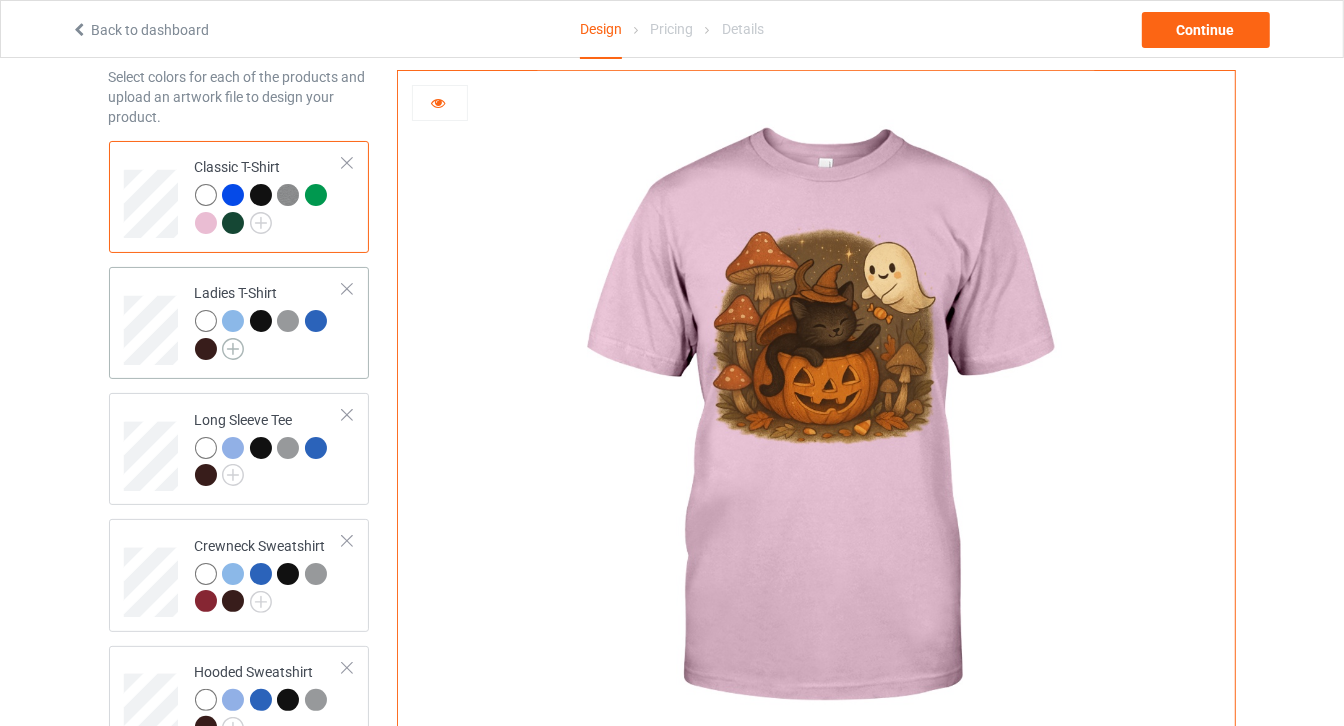 click at bounding box center (233, 349) 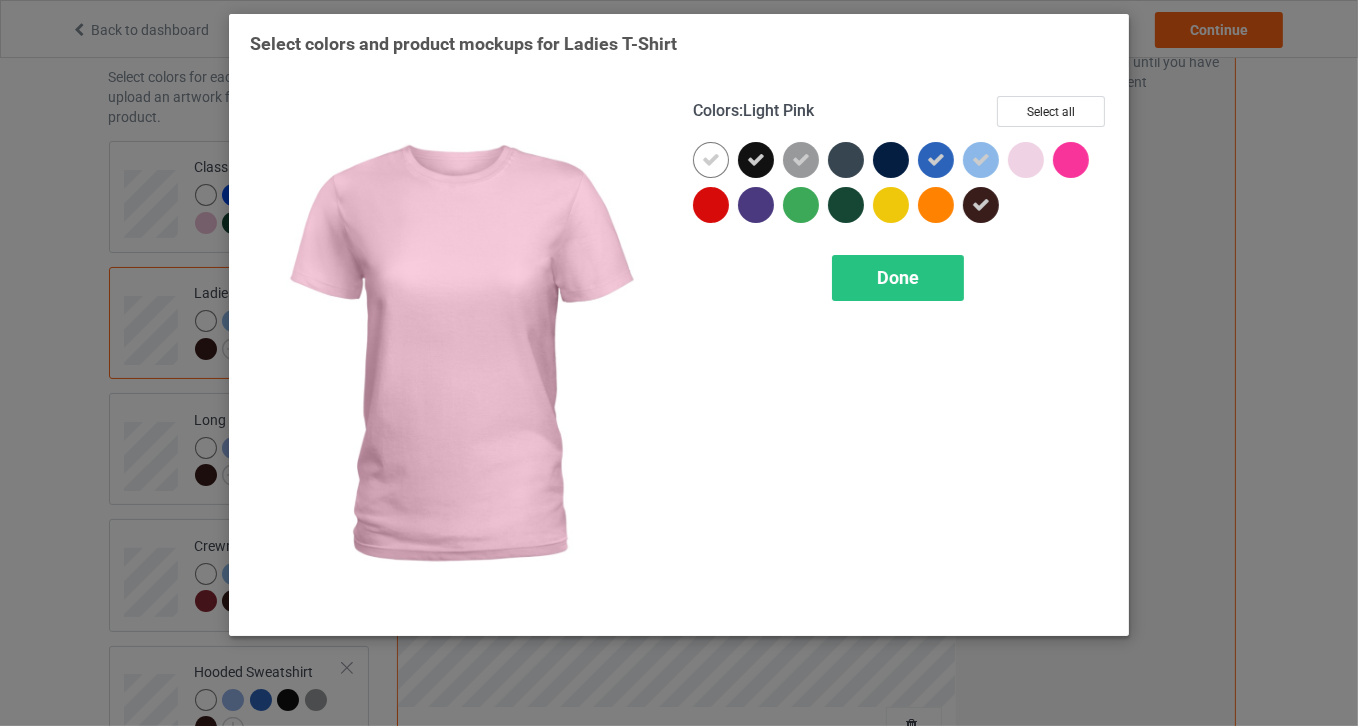 click at bounding box center [1026, 160] 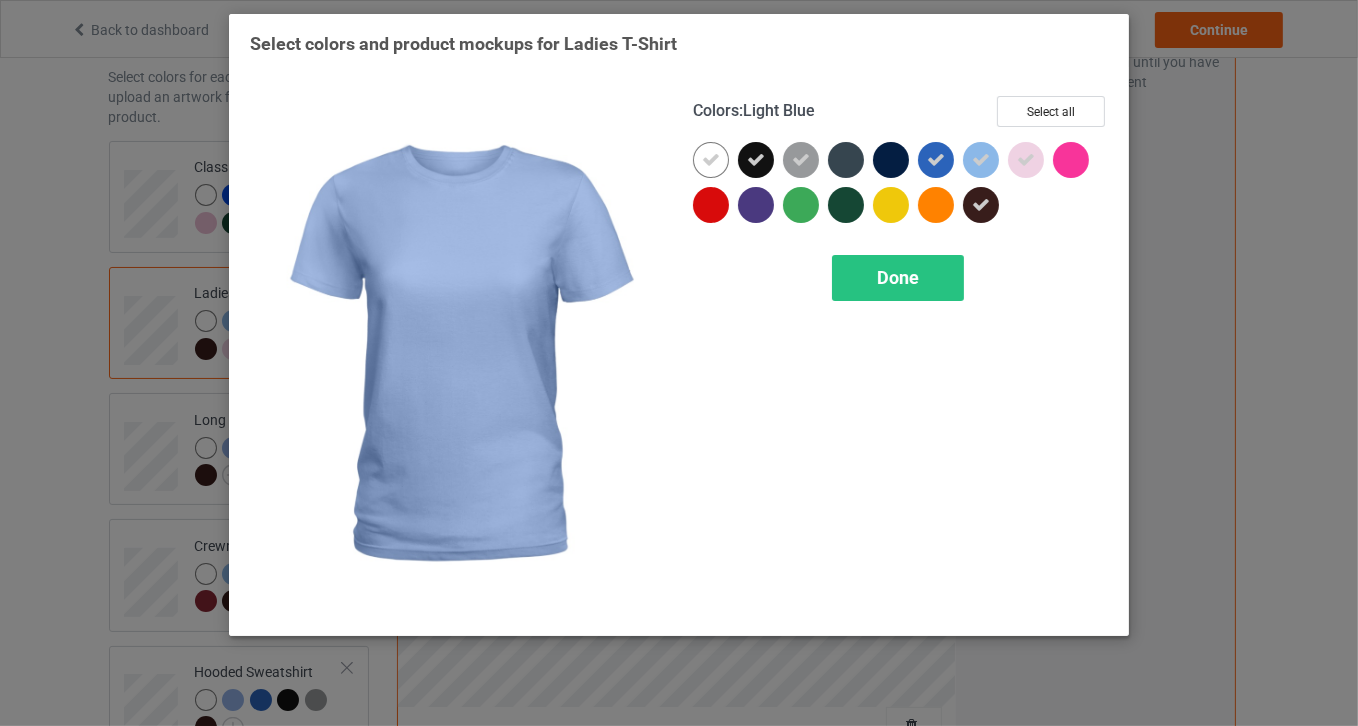click at bounding box center [981, 160] 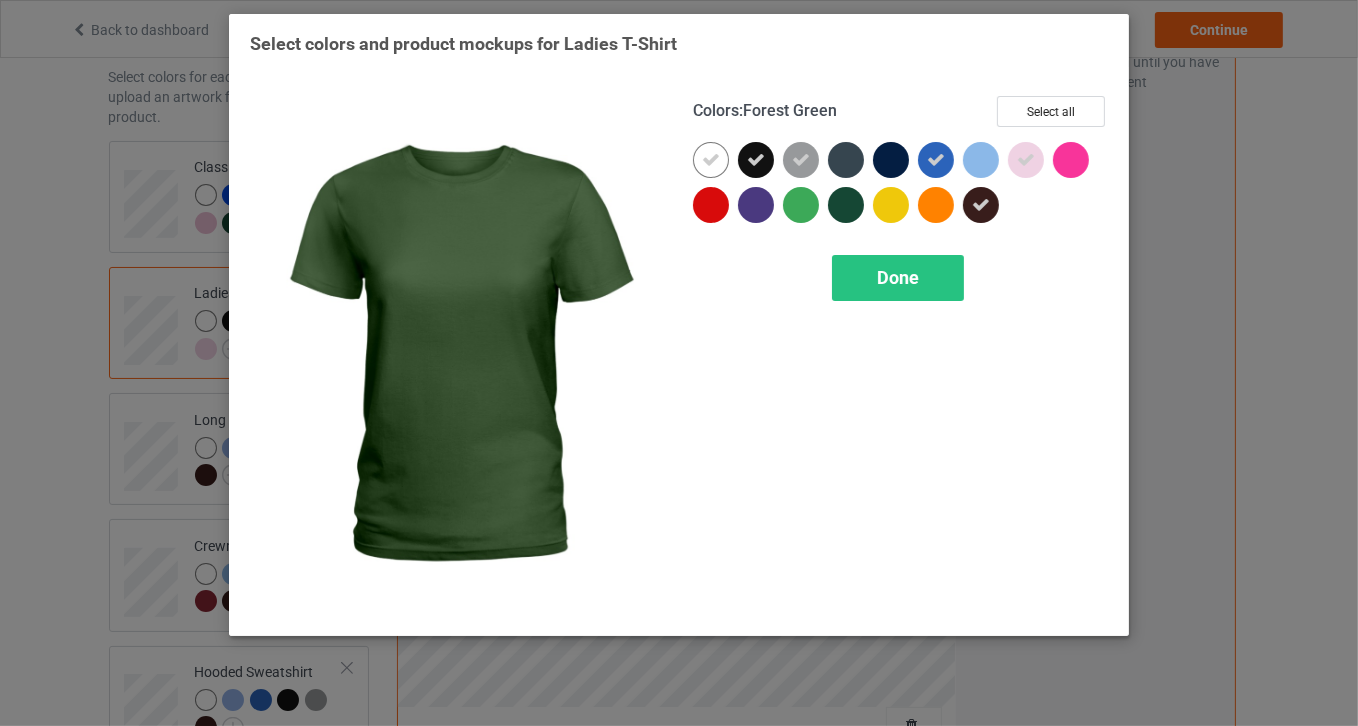 click at bounding box center [846, 205] 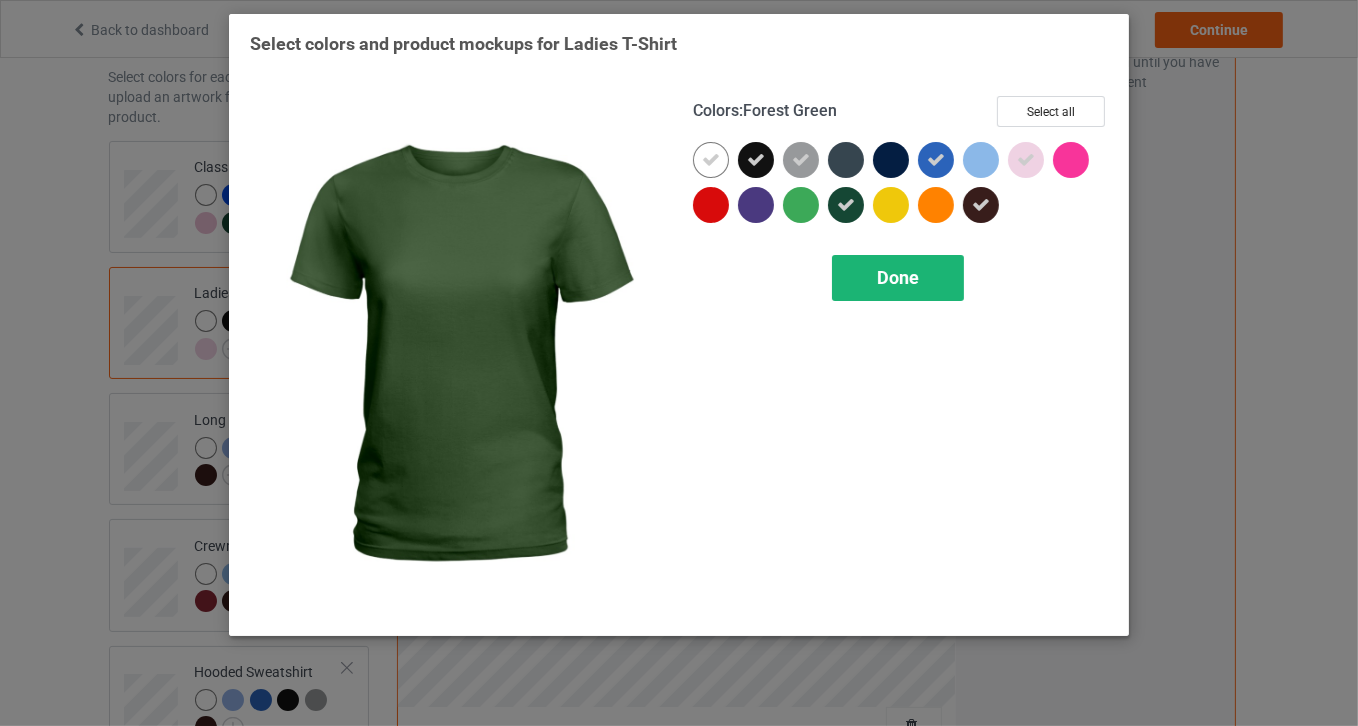 click on "Done" at bounding box center (898, 277) 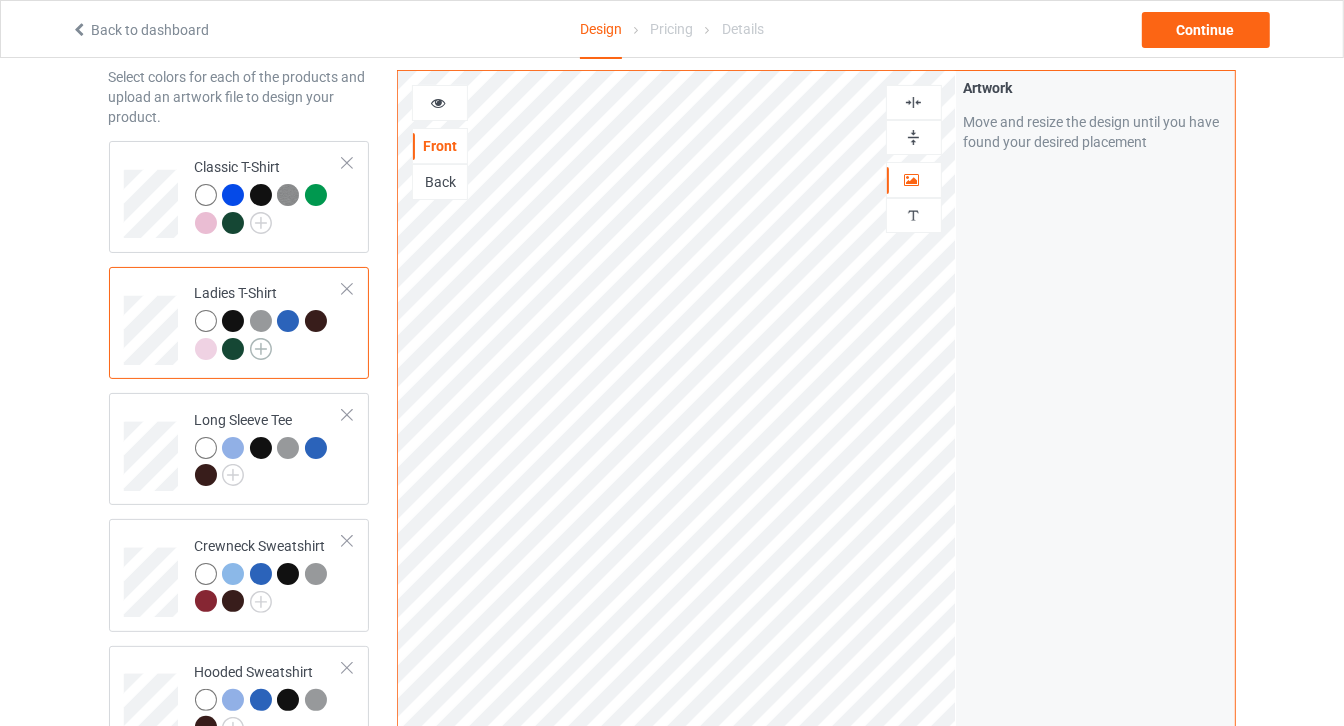 click at bounding box center (261, 349) 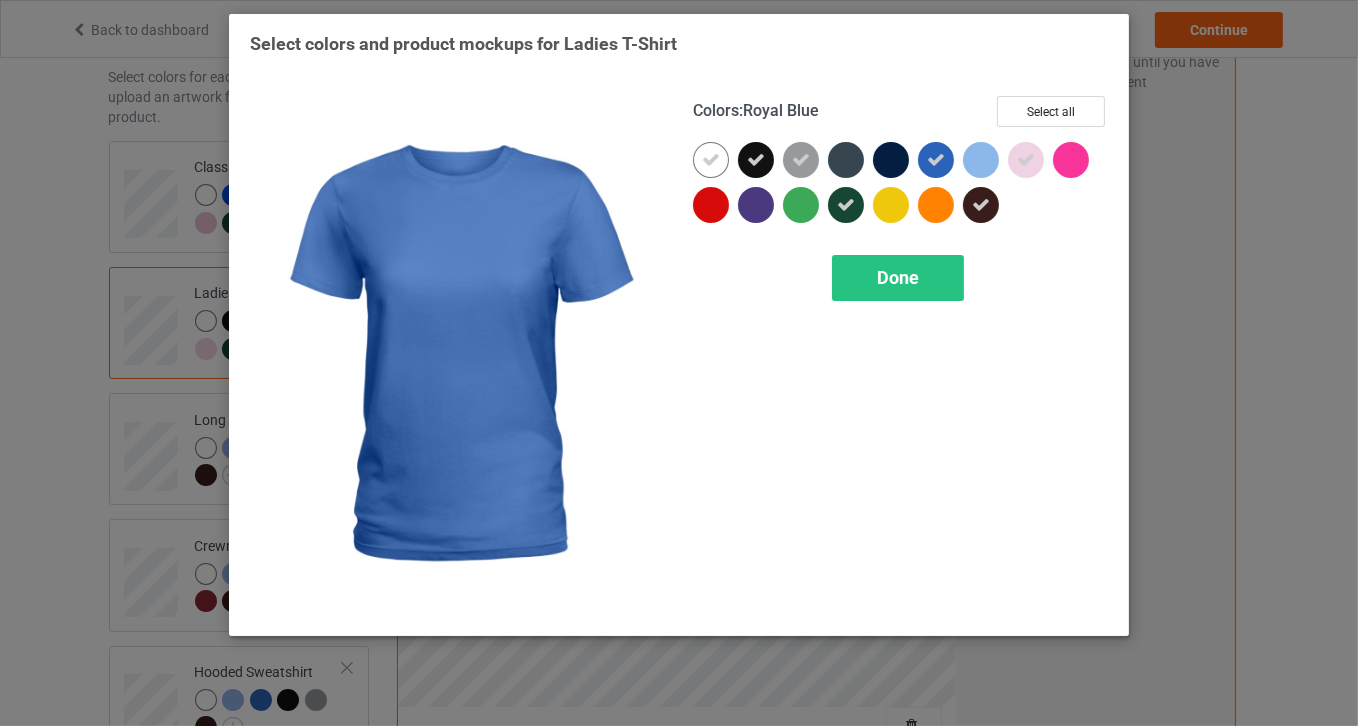 click at bounding box center (936, 160) 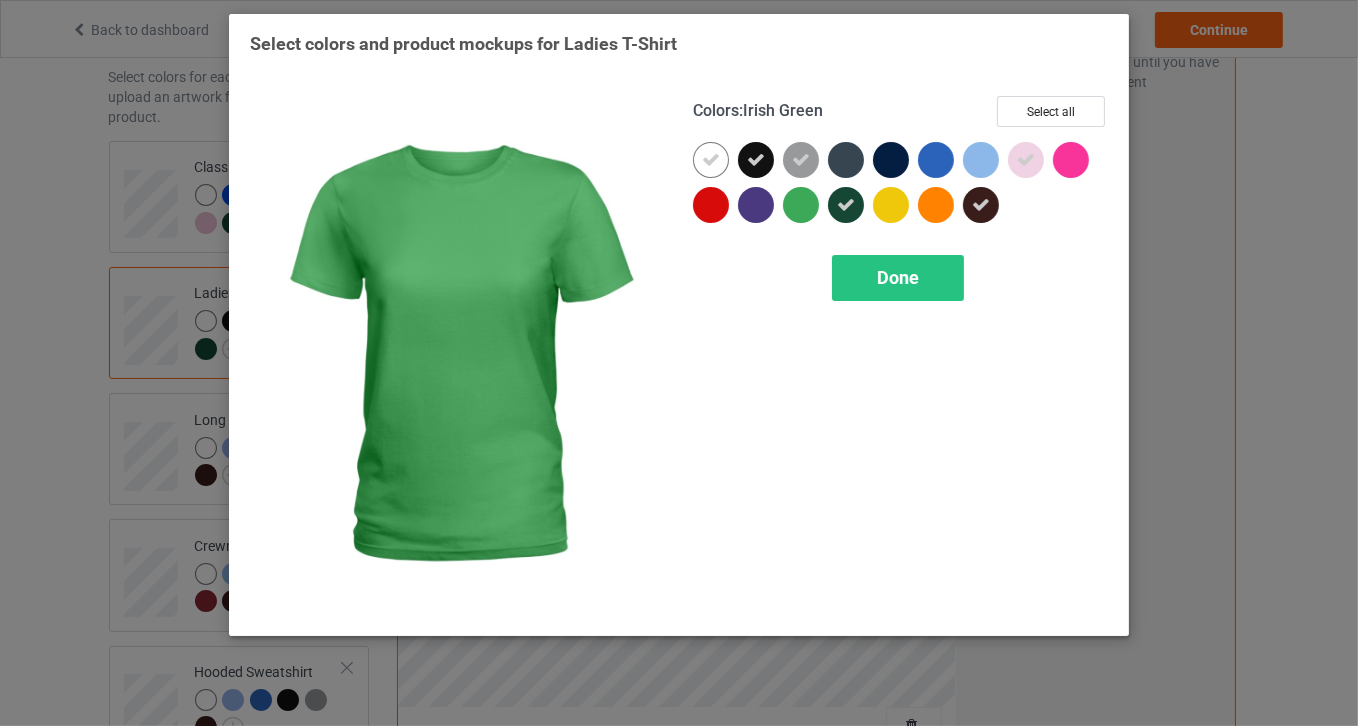click at bounding box center (805, 209) 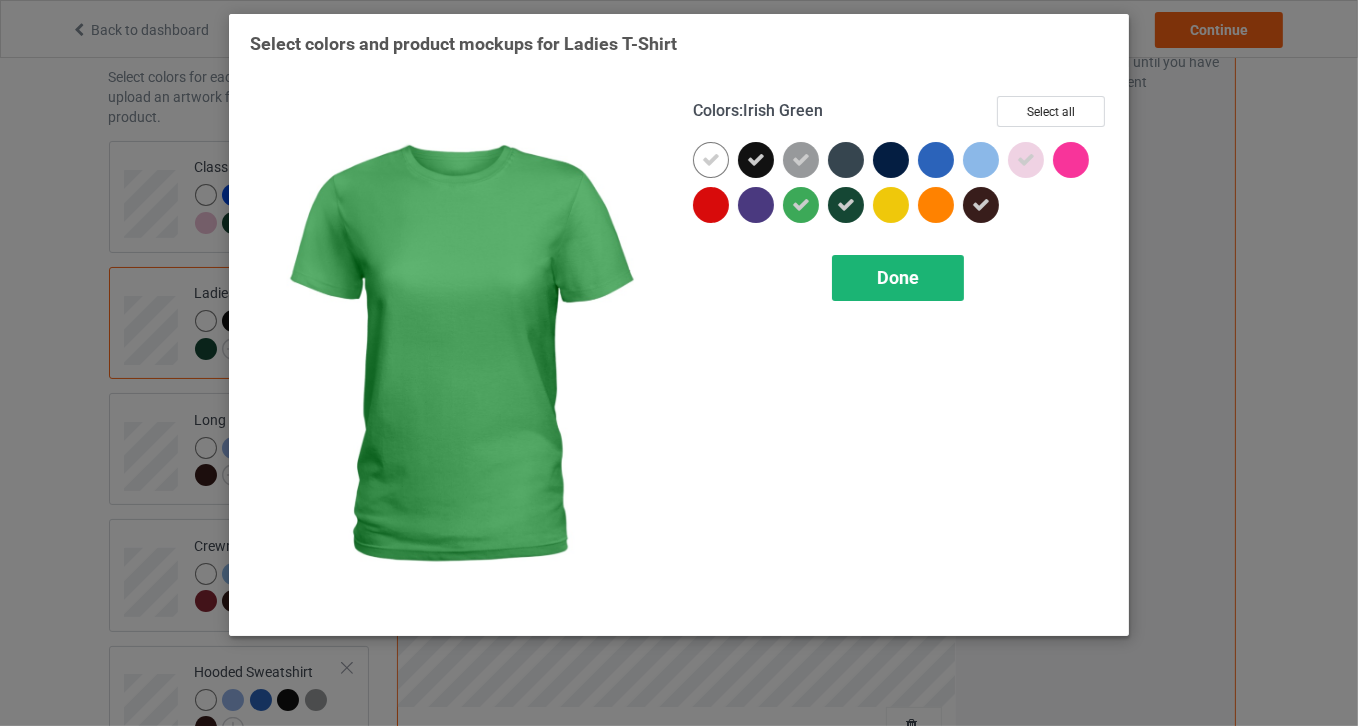 click on "Done" at bounding box center [898, 278] 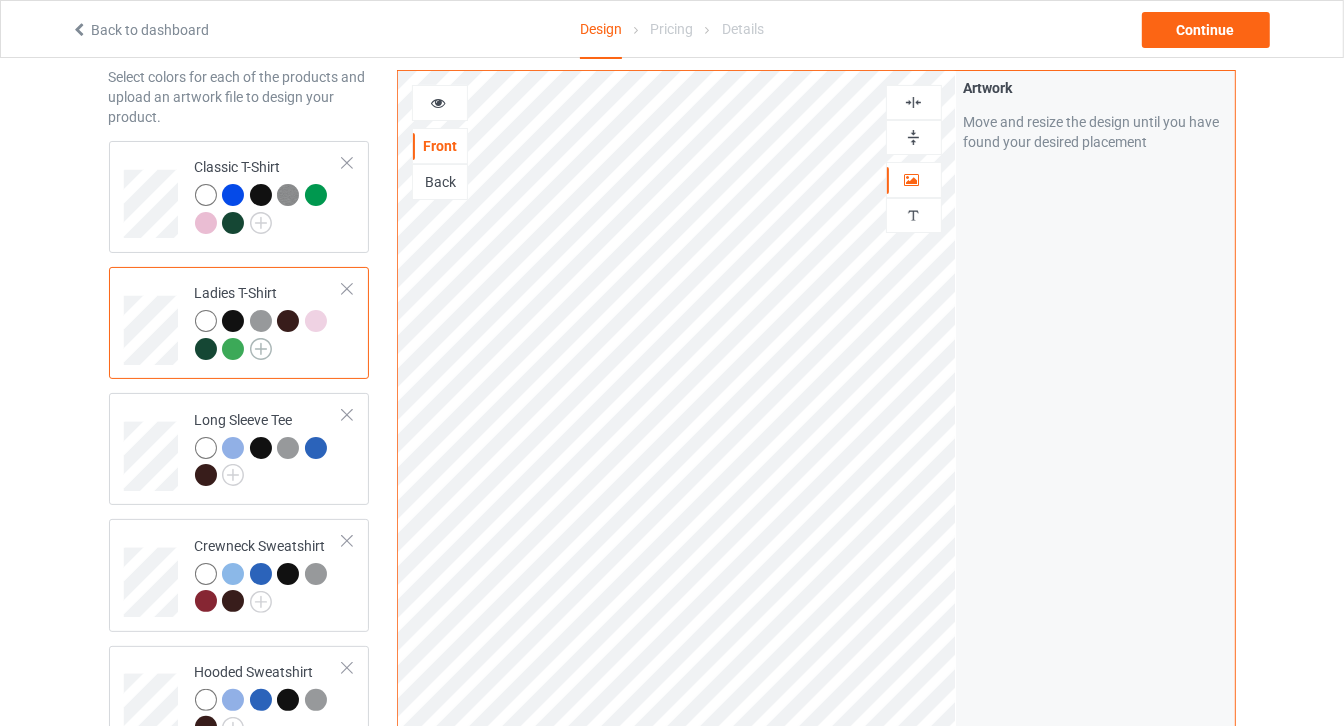 click at bounding box center [261, 349] 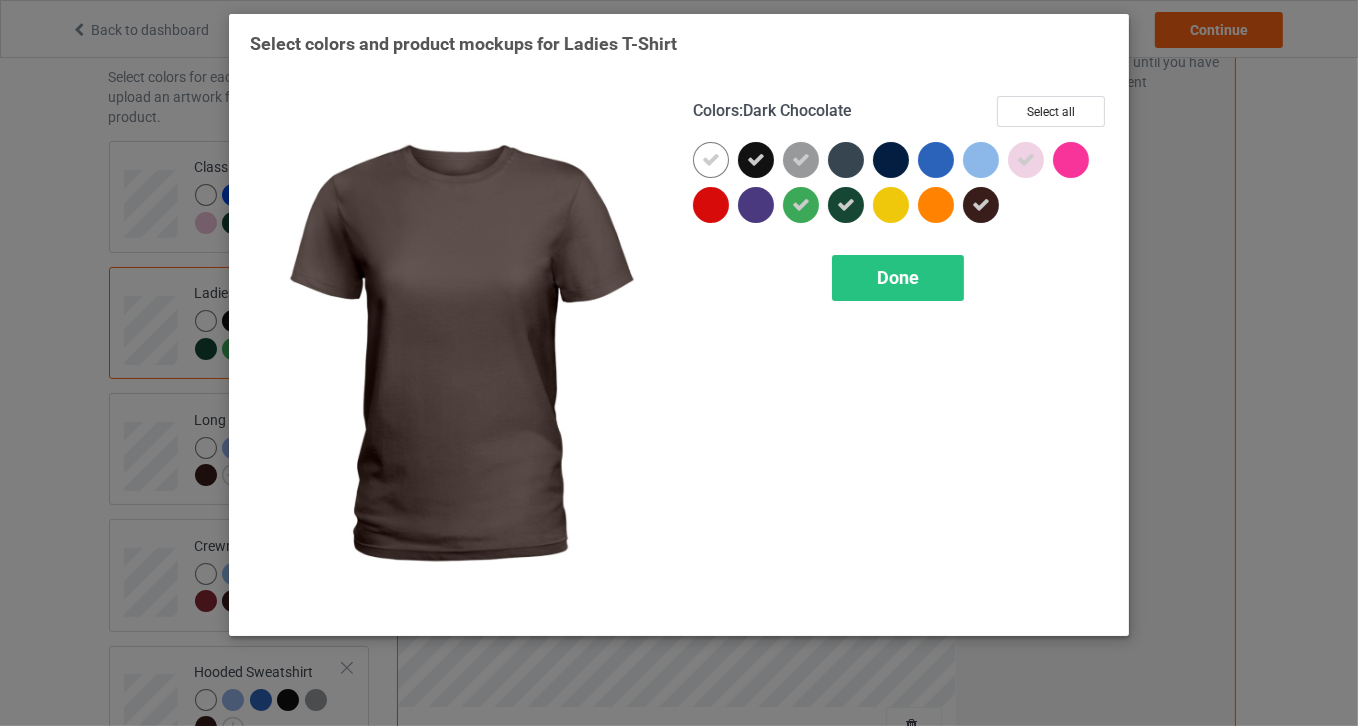 click at bounding box center (985, 209) 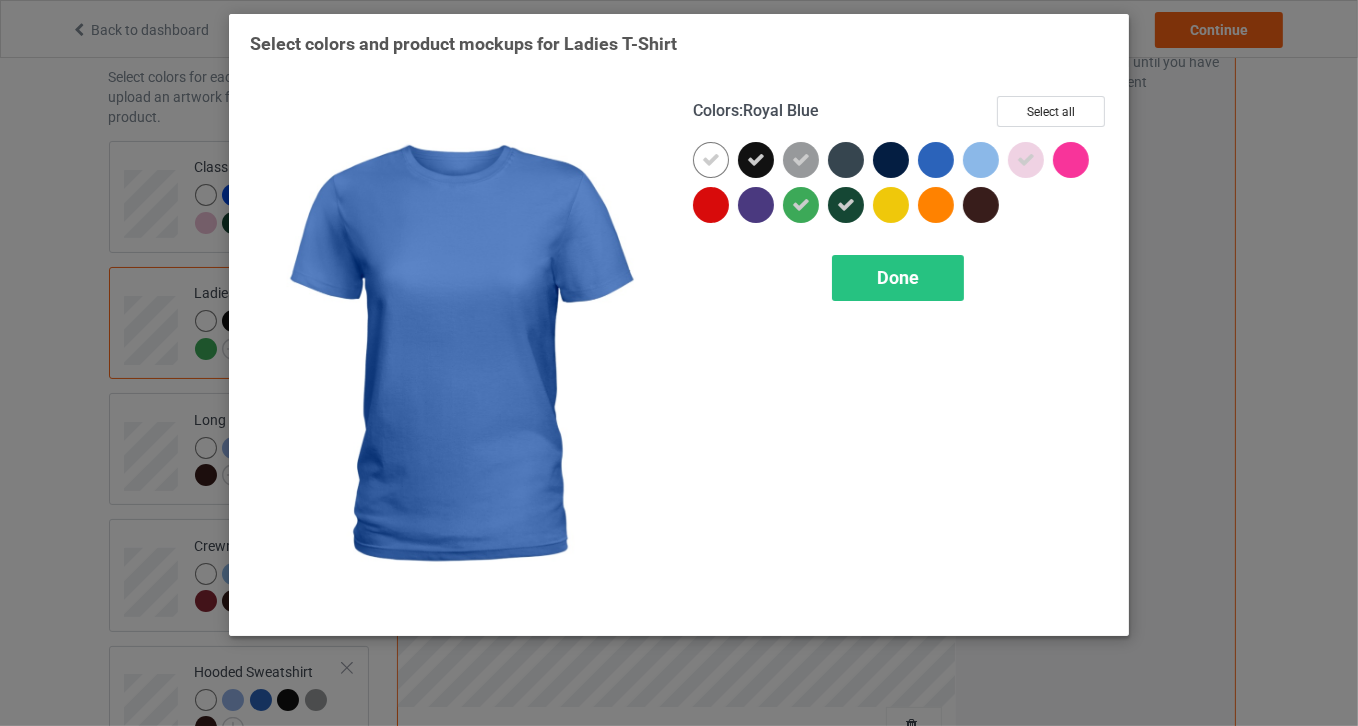 click at bounding box center (936, 160) 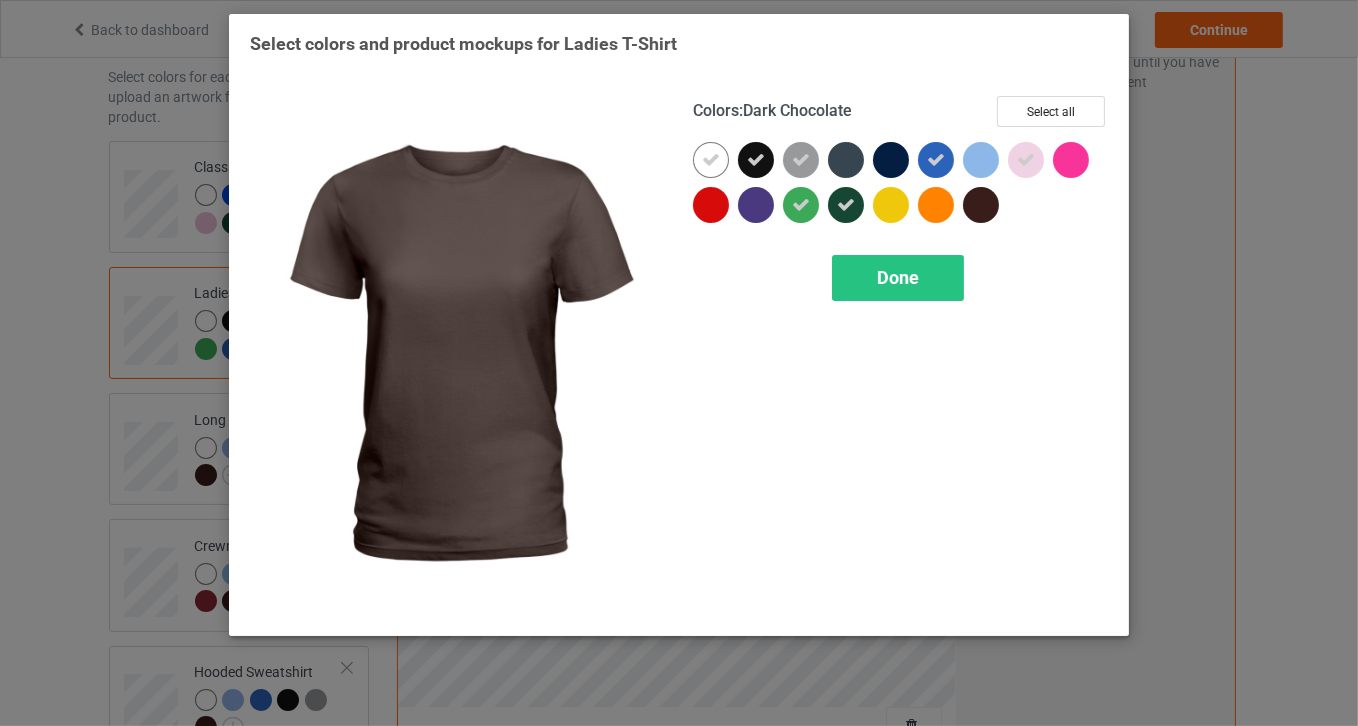click at bounding box center (981, 205) 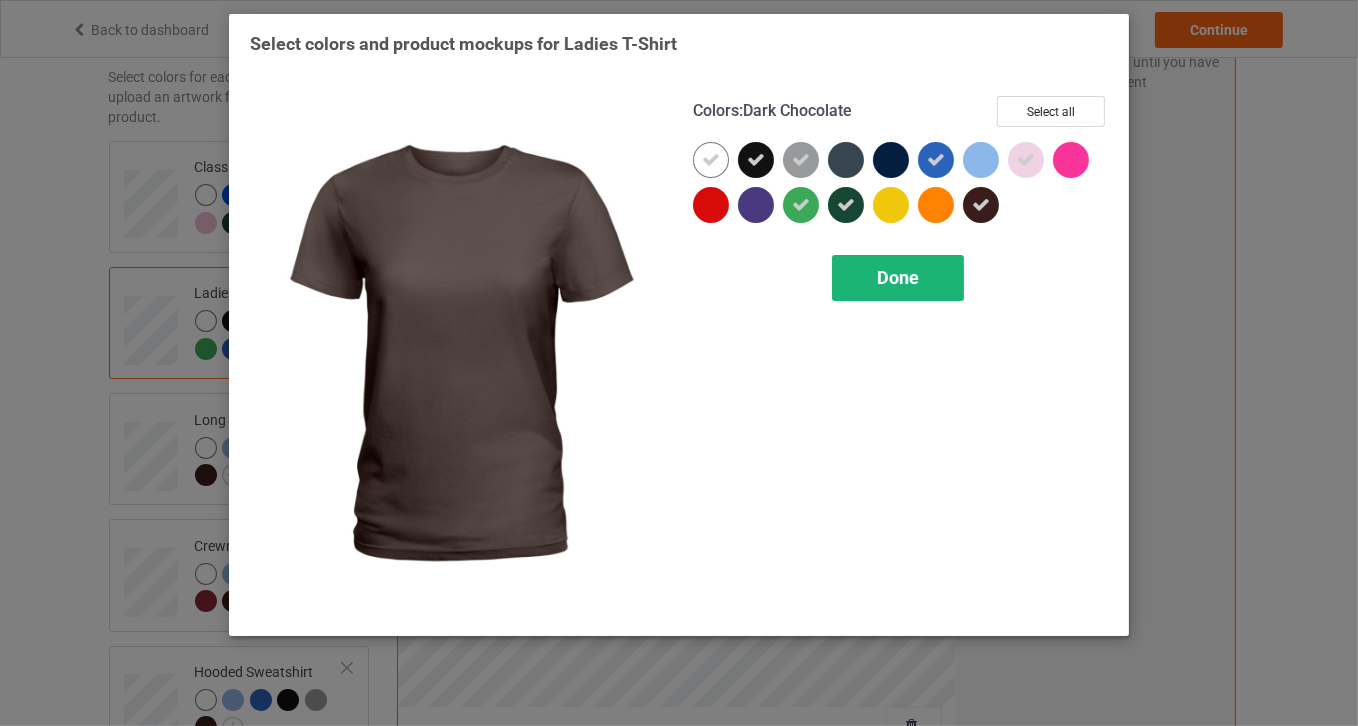 click on "Done" at bounding box center (898, 278) 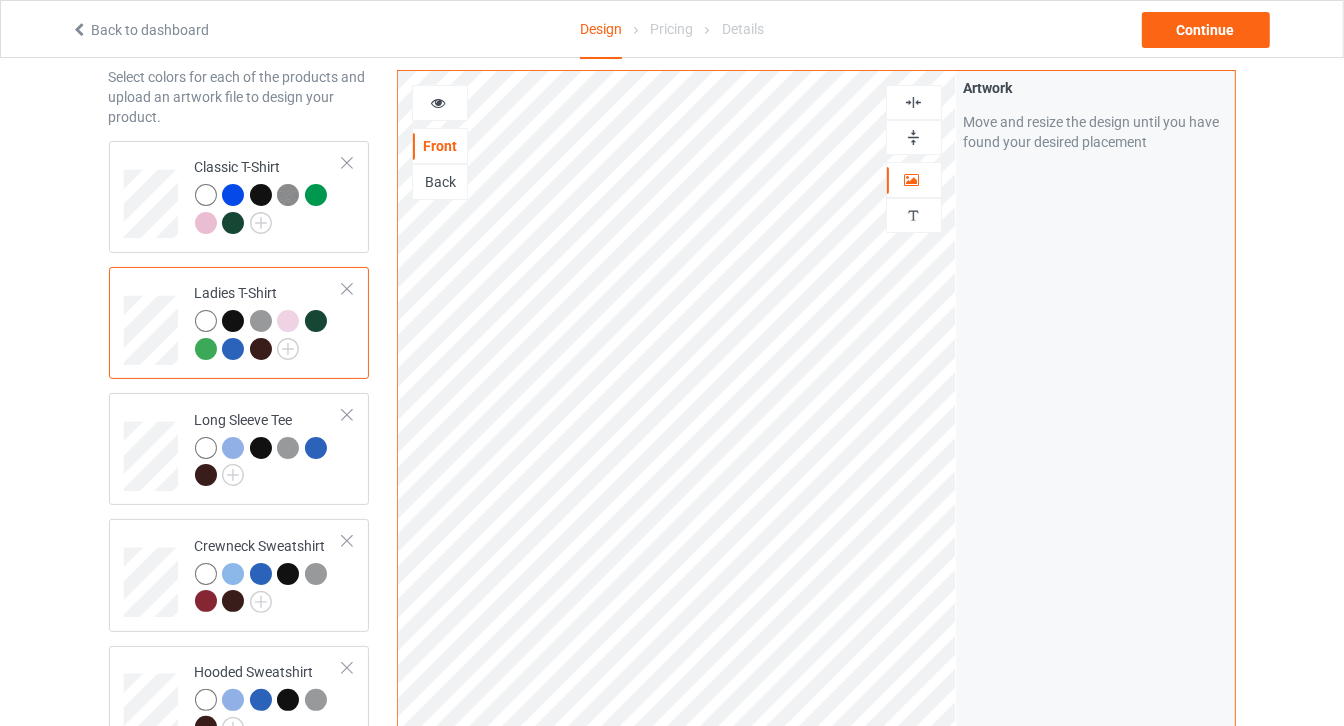 click at bounding box center [438, 100] 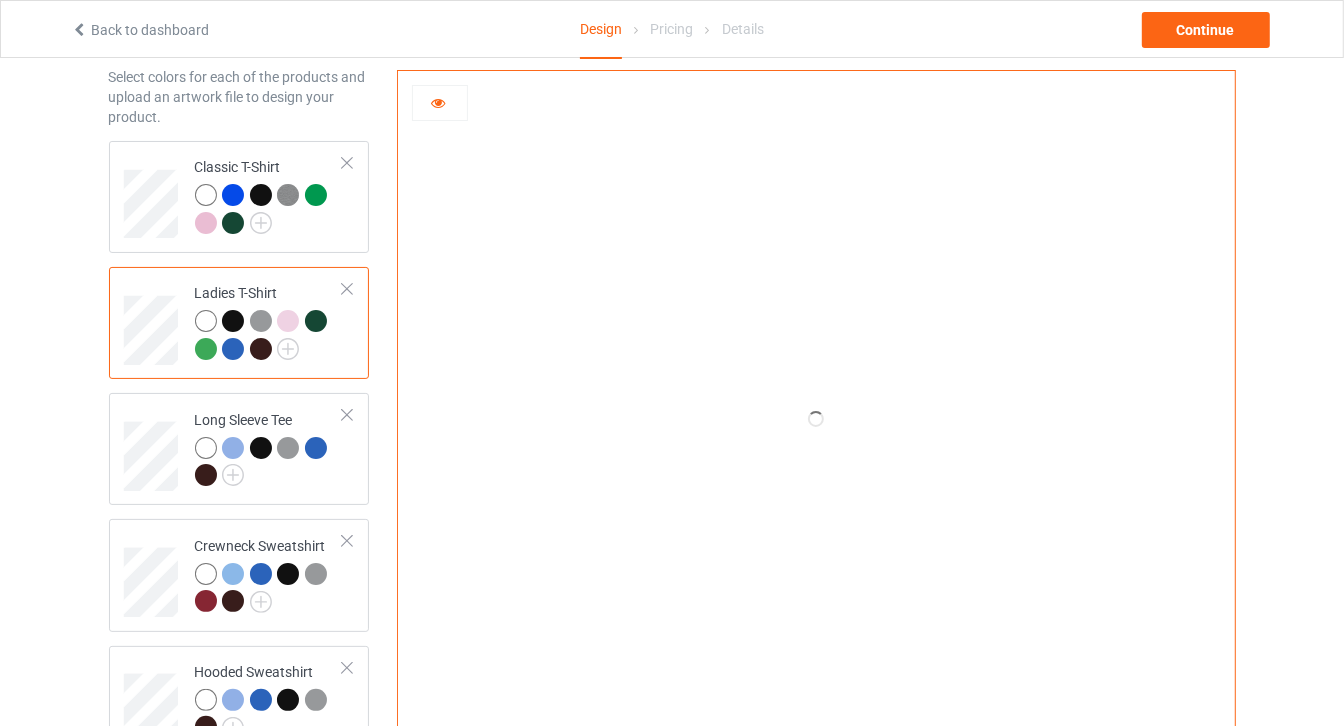click at bounding box center [261, 349] 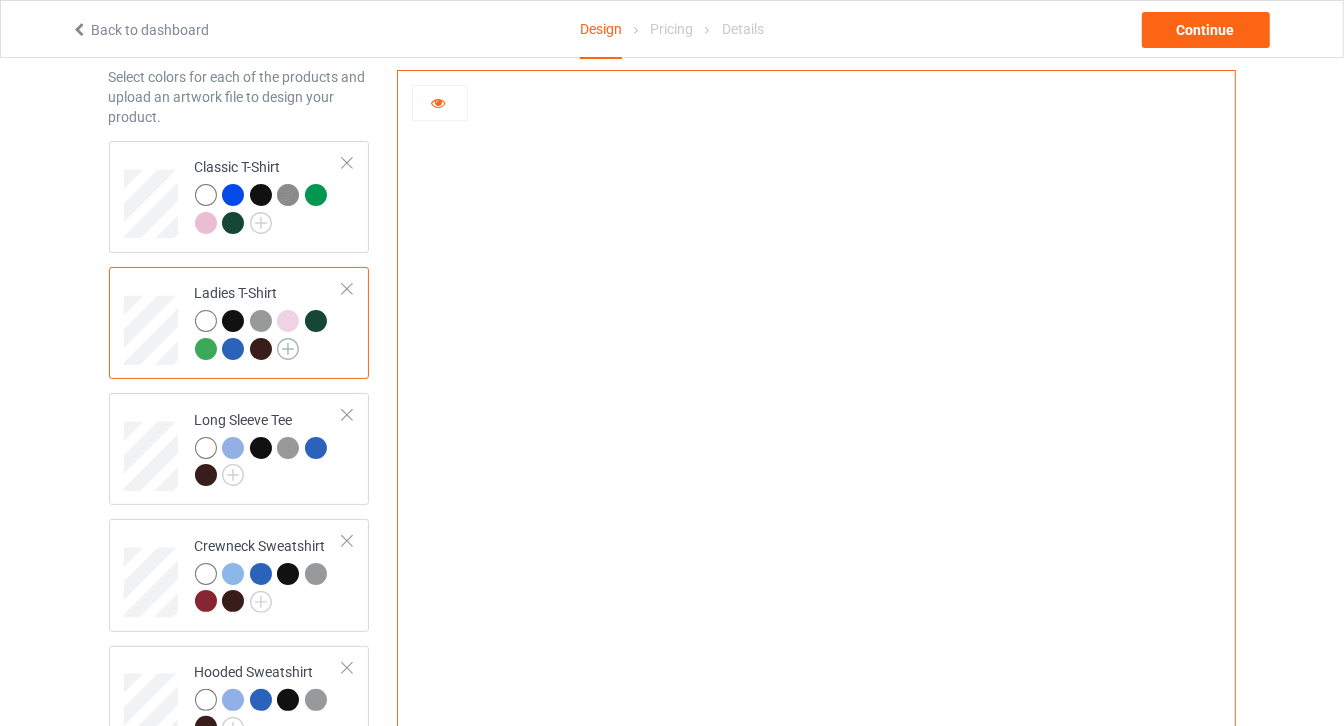 click at bounding box center [288, 349] 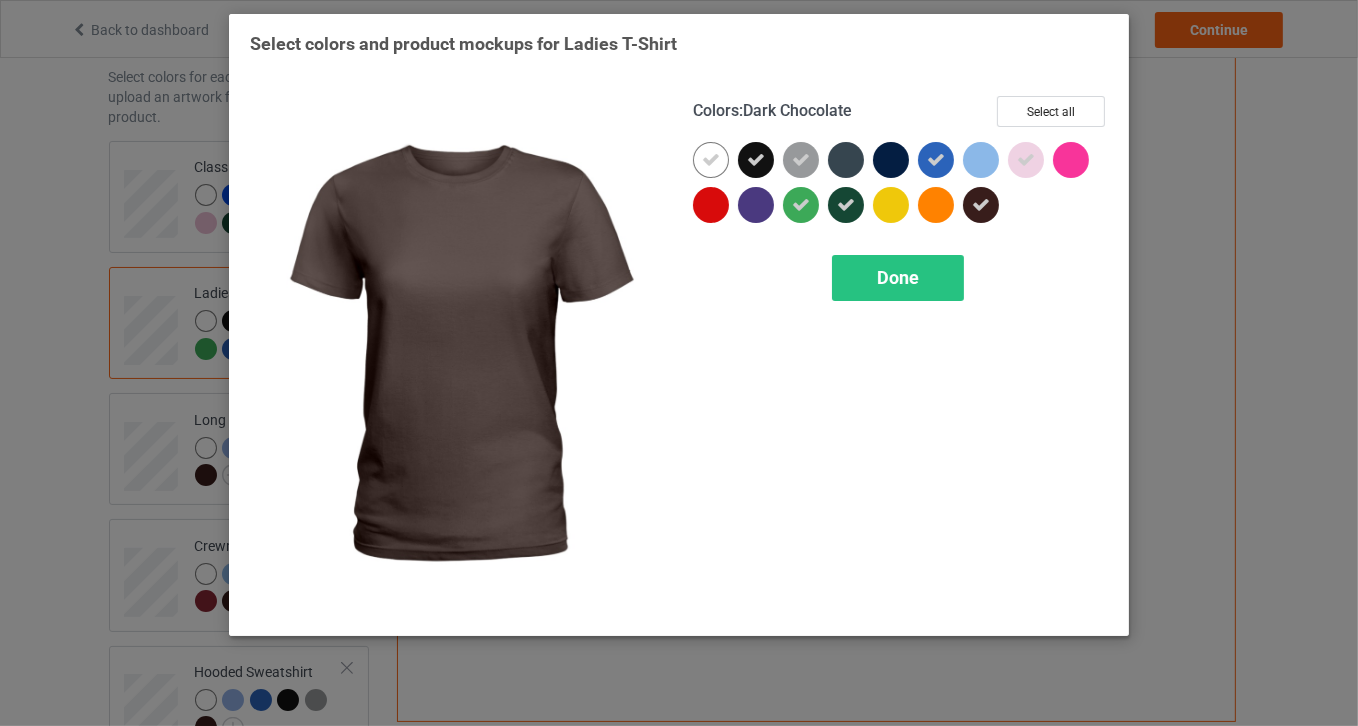 click at bounding box center (981, 205) 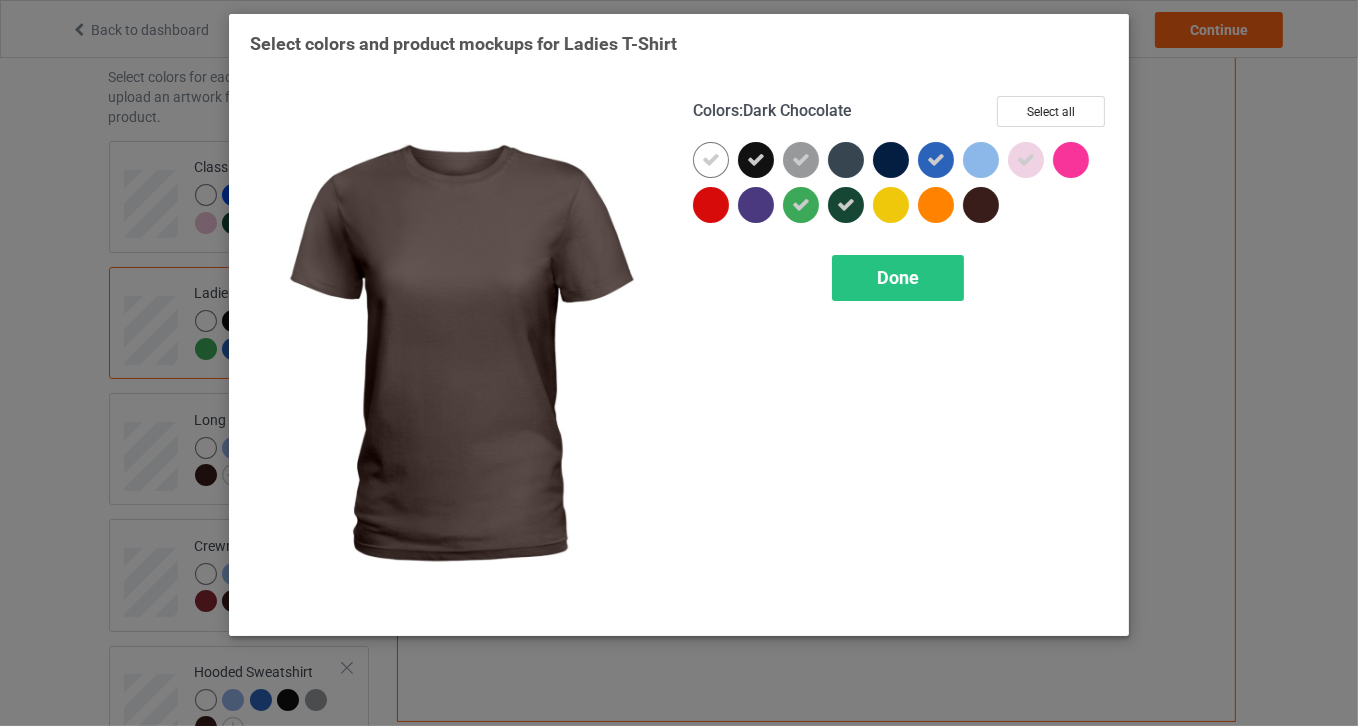 click on "Colors : Dark Chocolate Select all Done" at bounding box center [900, 355] 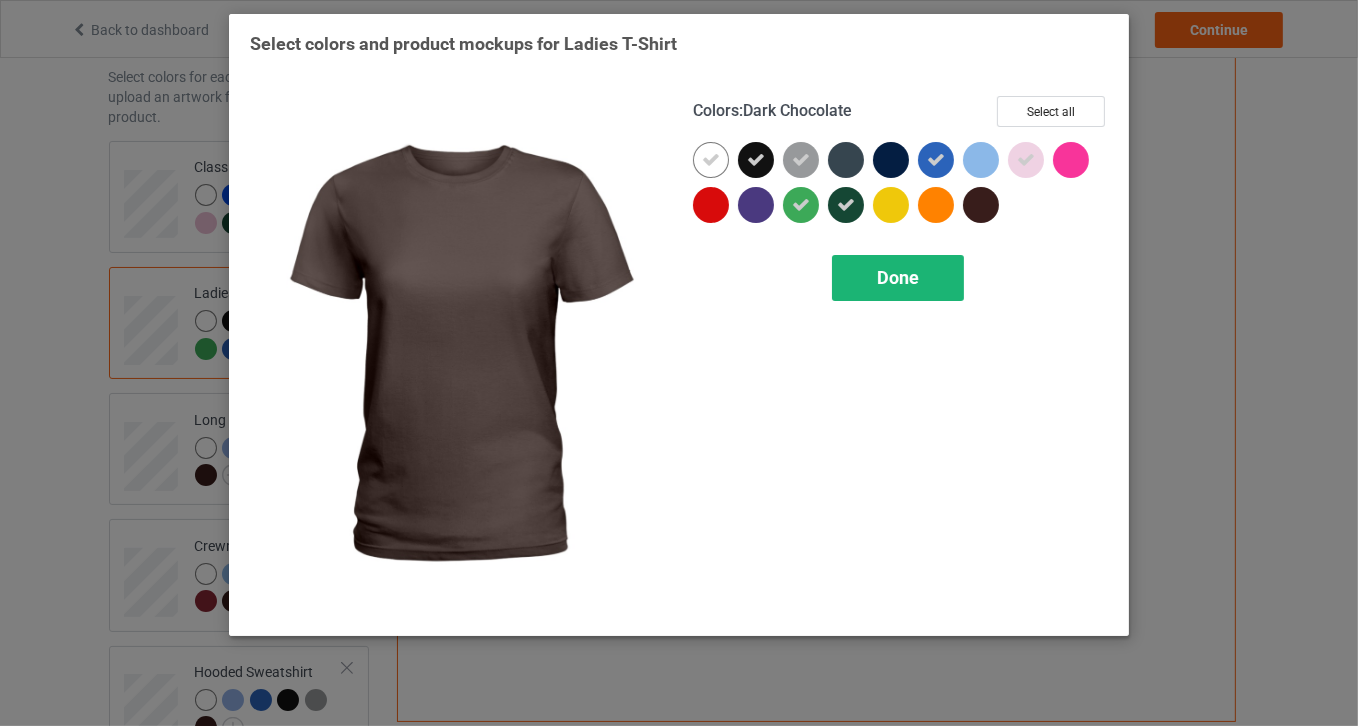 click on "Done" at bounding box center [898, 278] 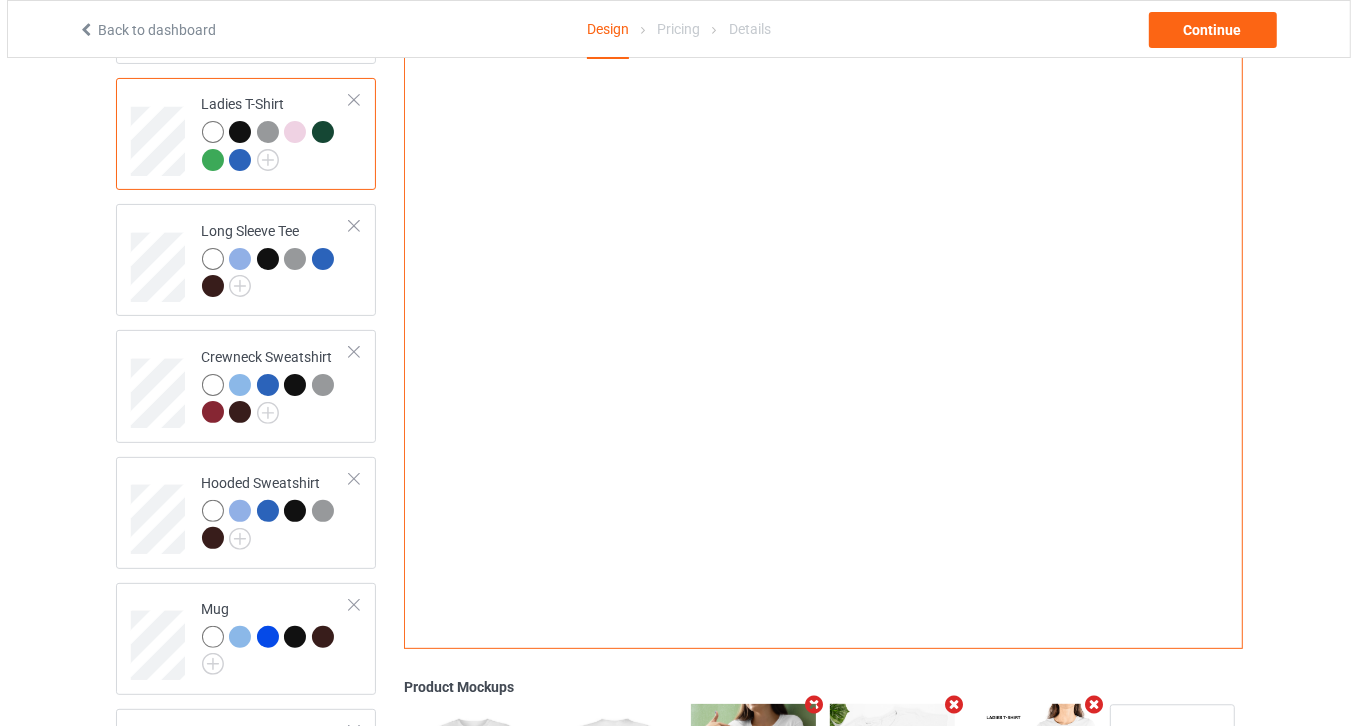 scroll, scrollTop: 633, scrollLeft: 0, axis: vertical 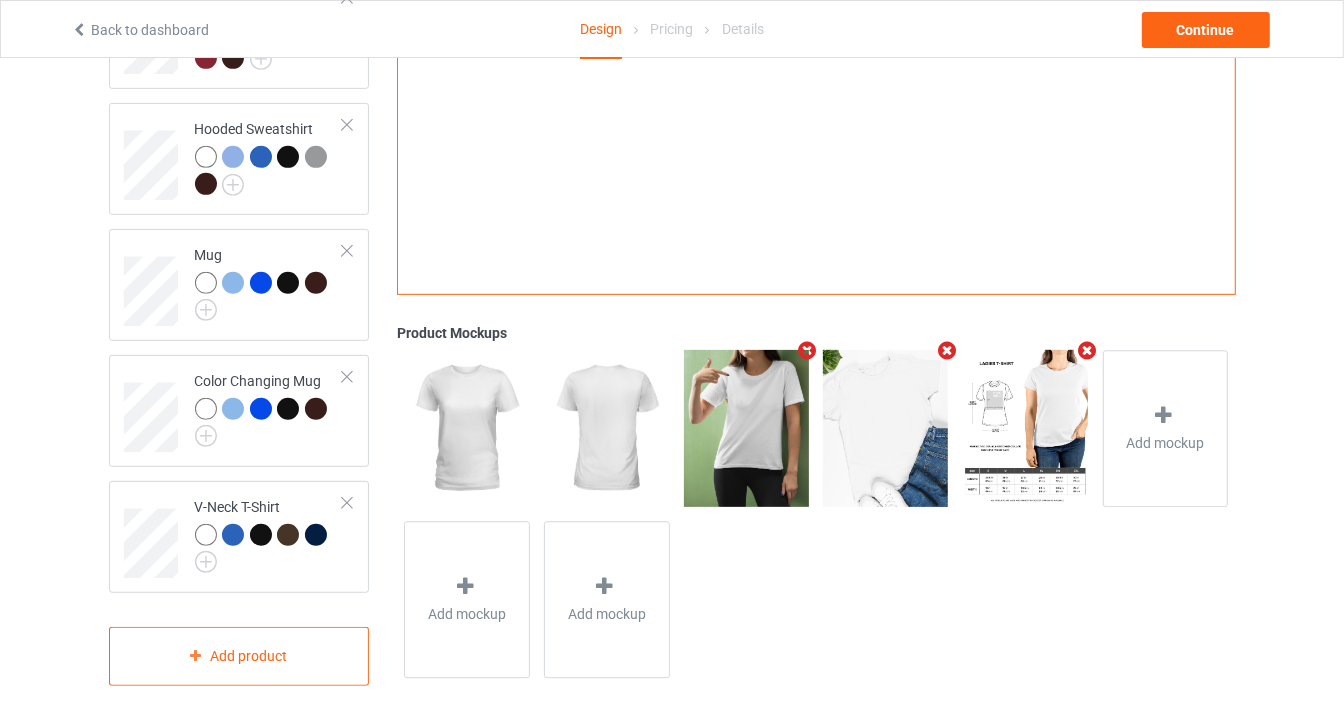 click at bounding box center [807, 351] 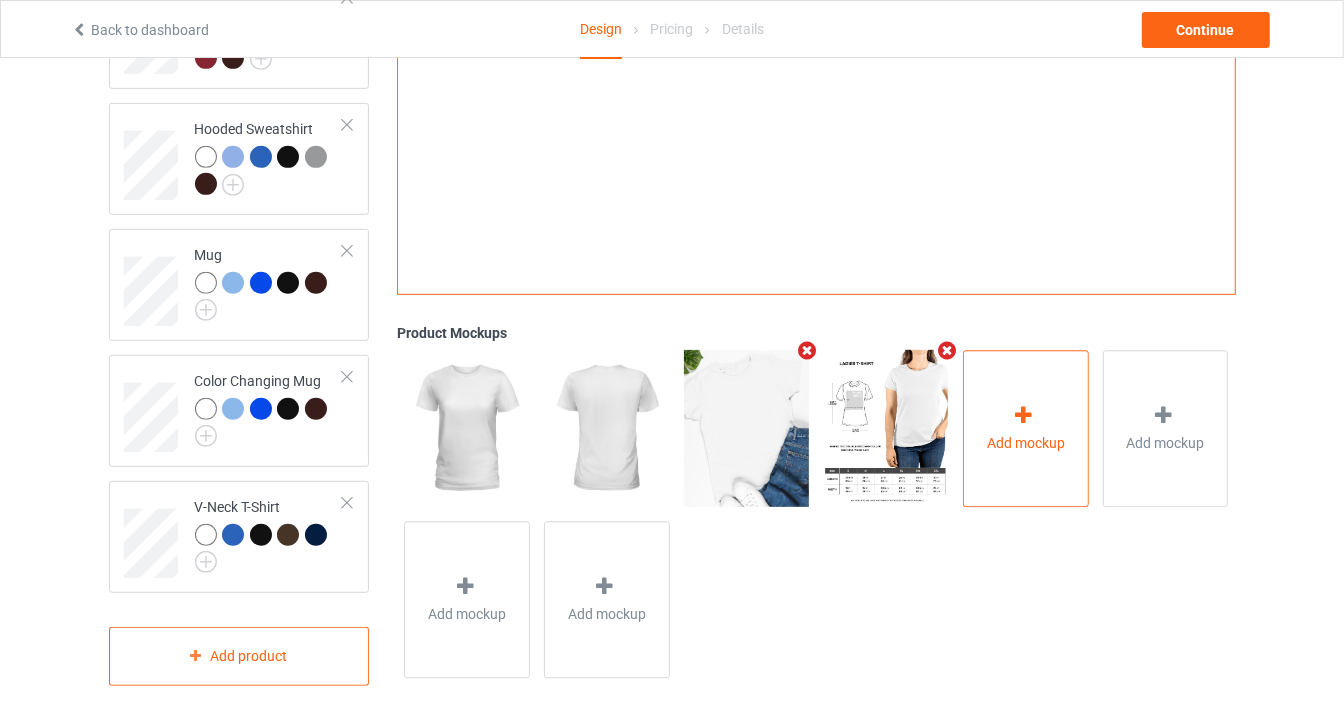 click on "Add mockup" at bounding box center (1026, 428) 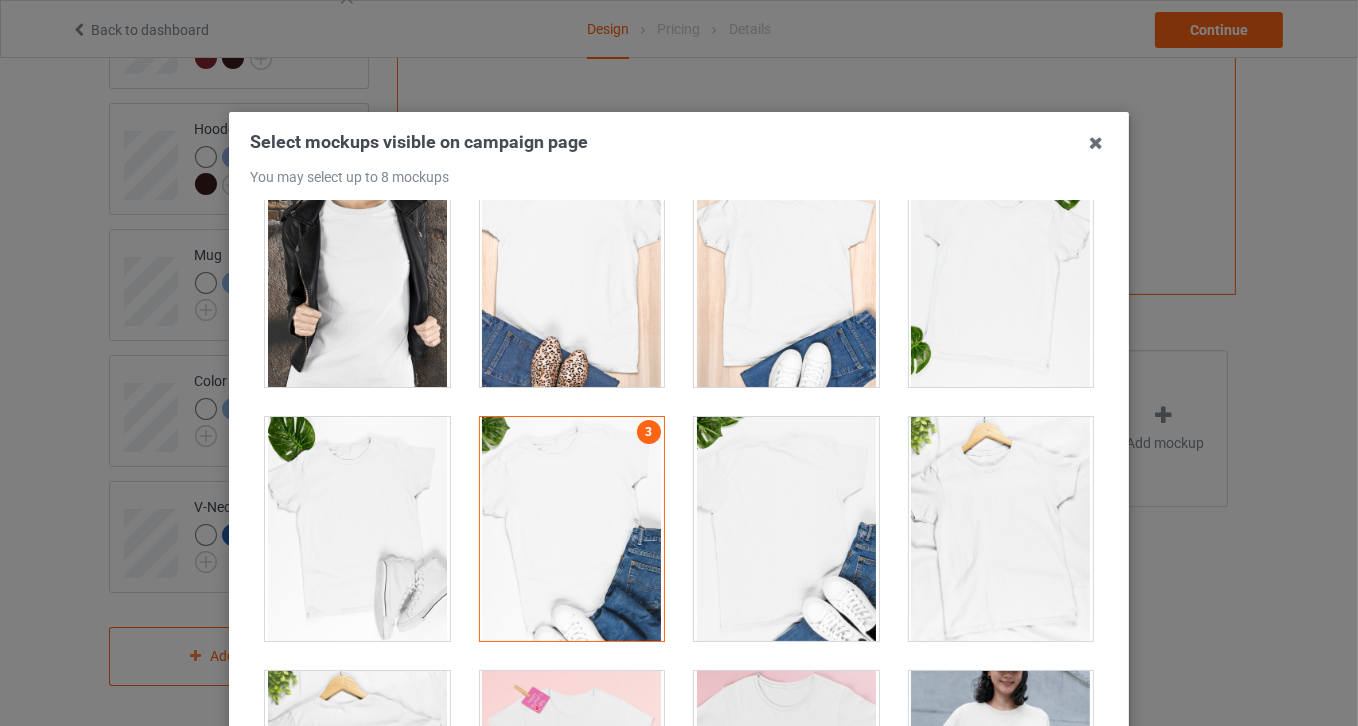 scroll, scrollTop: 3275, scrollLeft: 0, axis: vertical 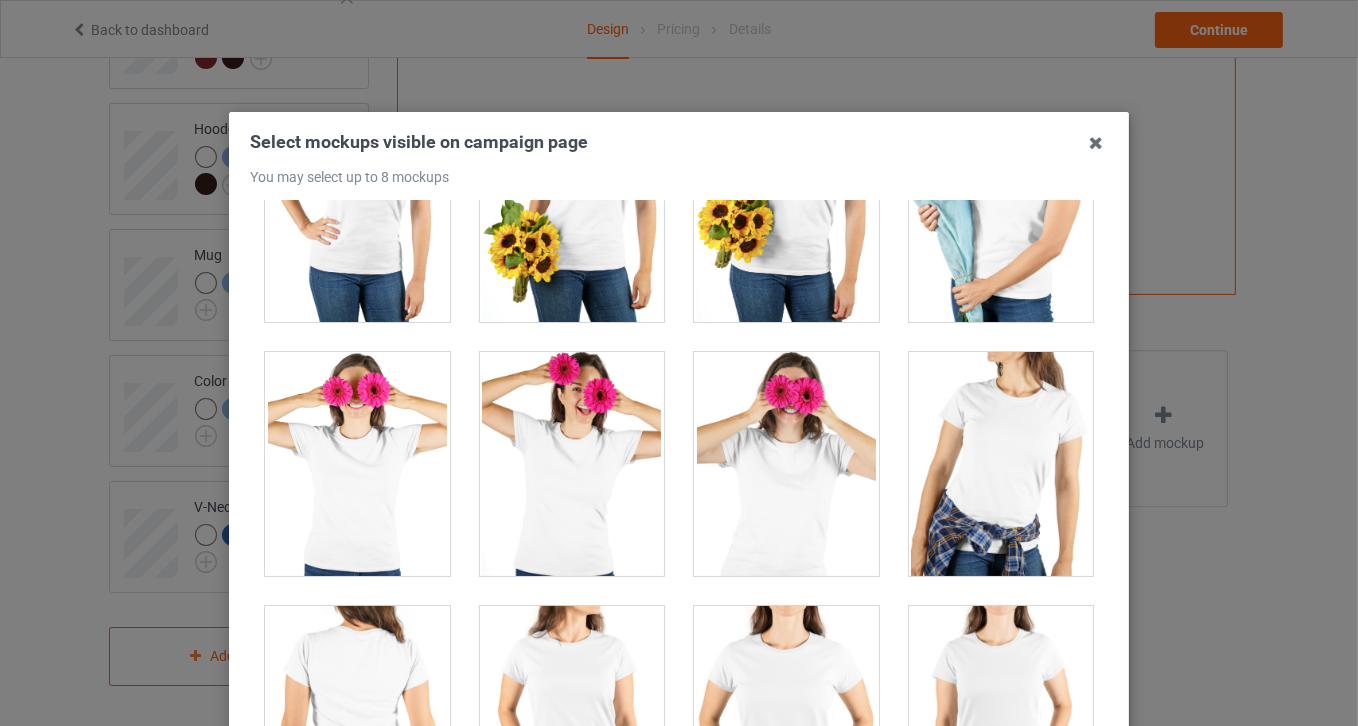 click at bounding box center [1001, 464] 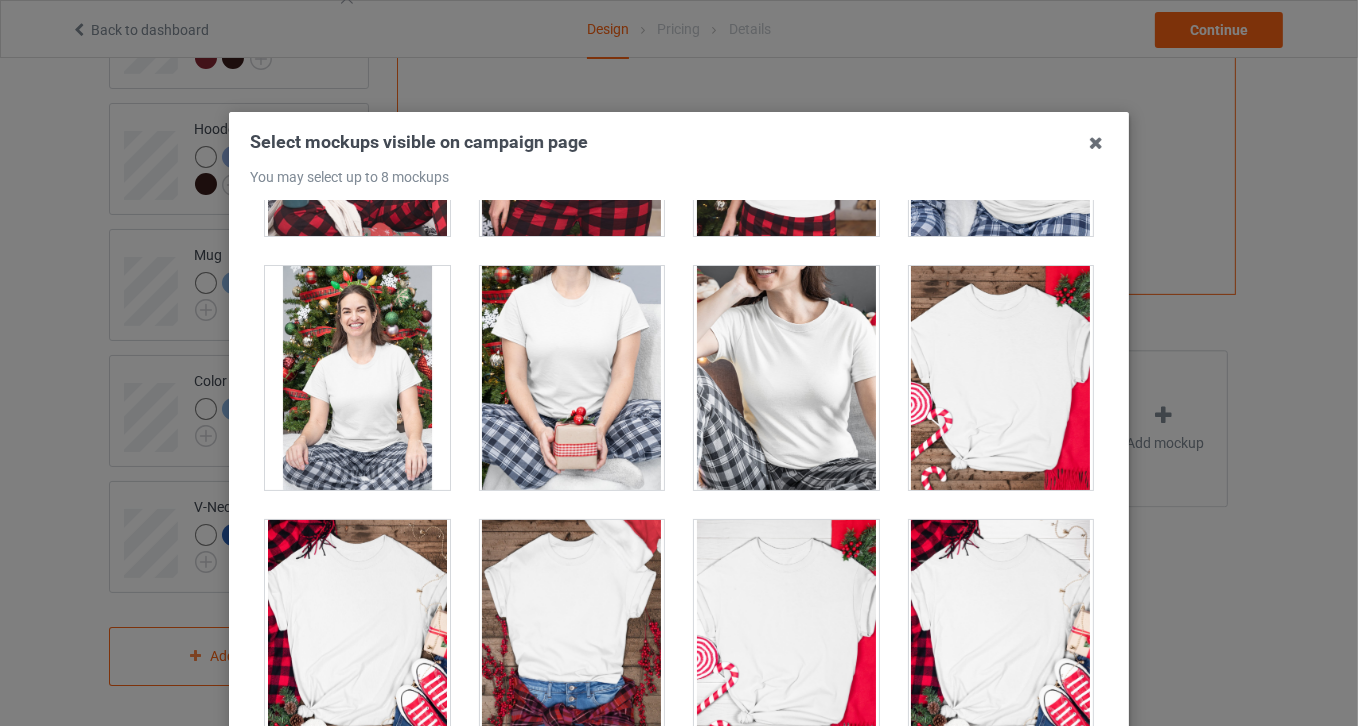 scroll, scrollTop: 6761, scrollLeft: 0, axis: vertical 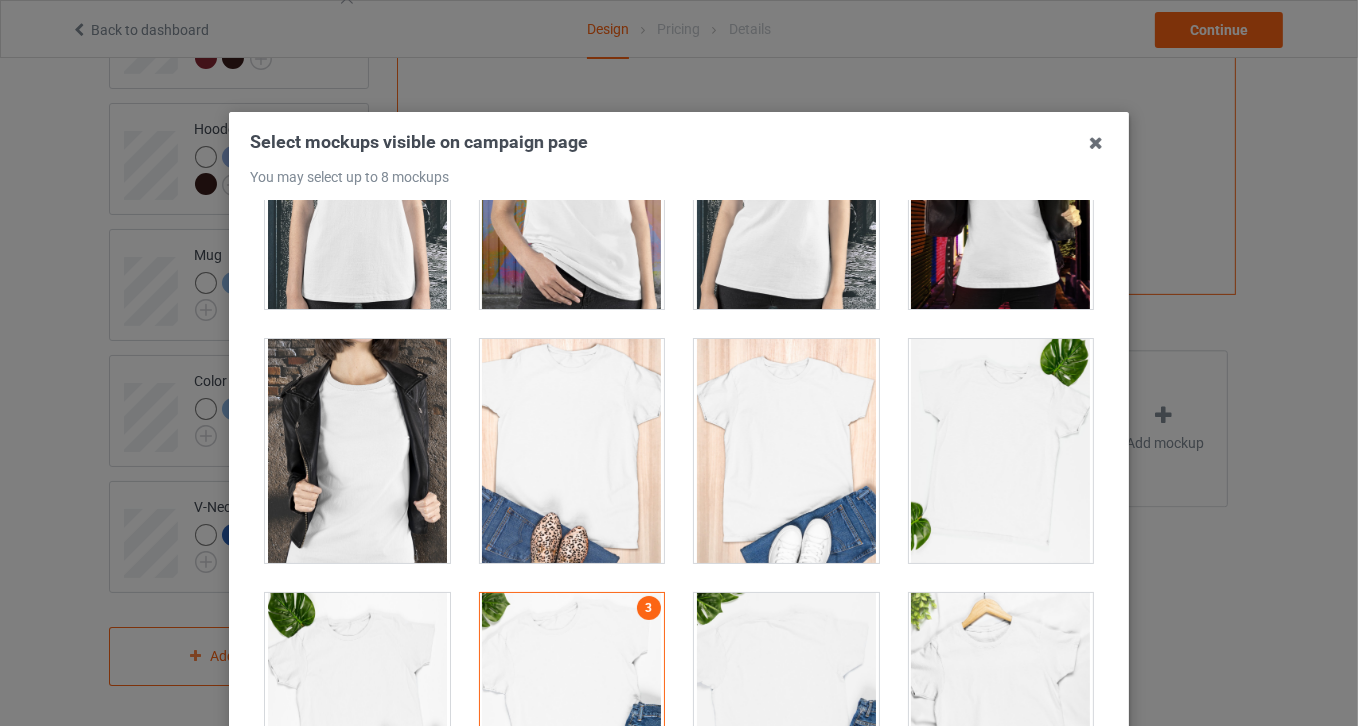 click at bounding box center [572, 451] 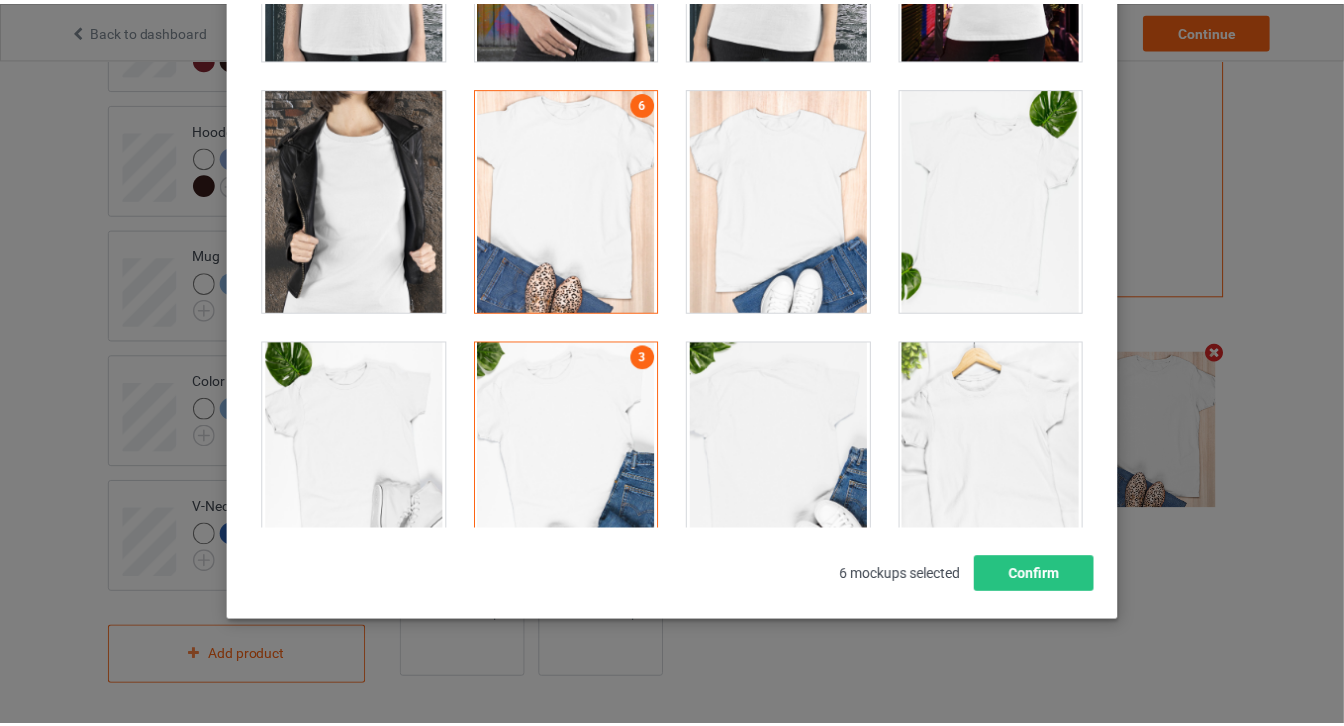 scroll, scrollTop: 258, scrollLeft: 0, axis: vertical 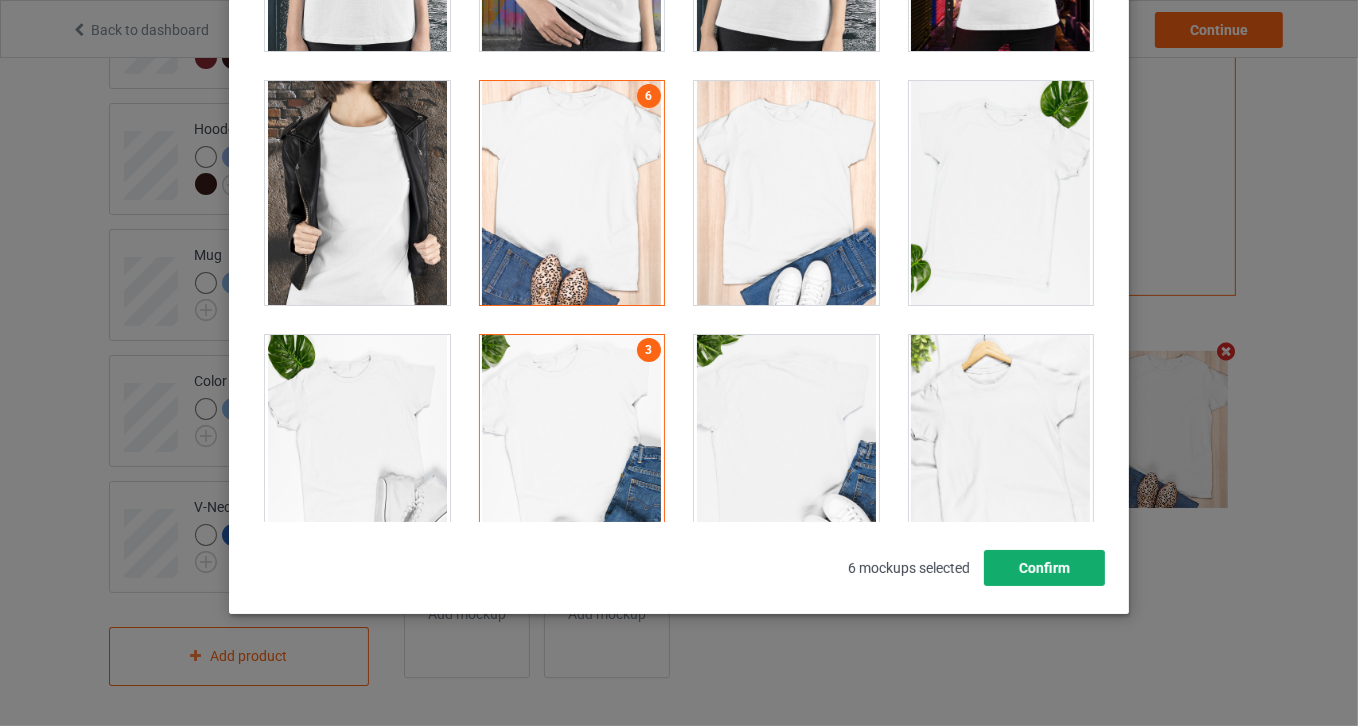 click on "Confirm" at bounding box center (1044, 568) 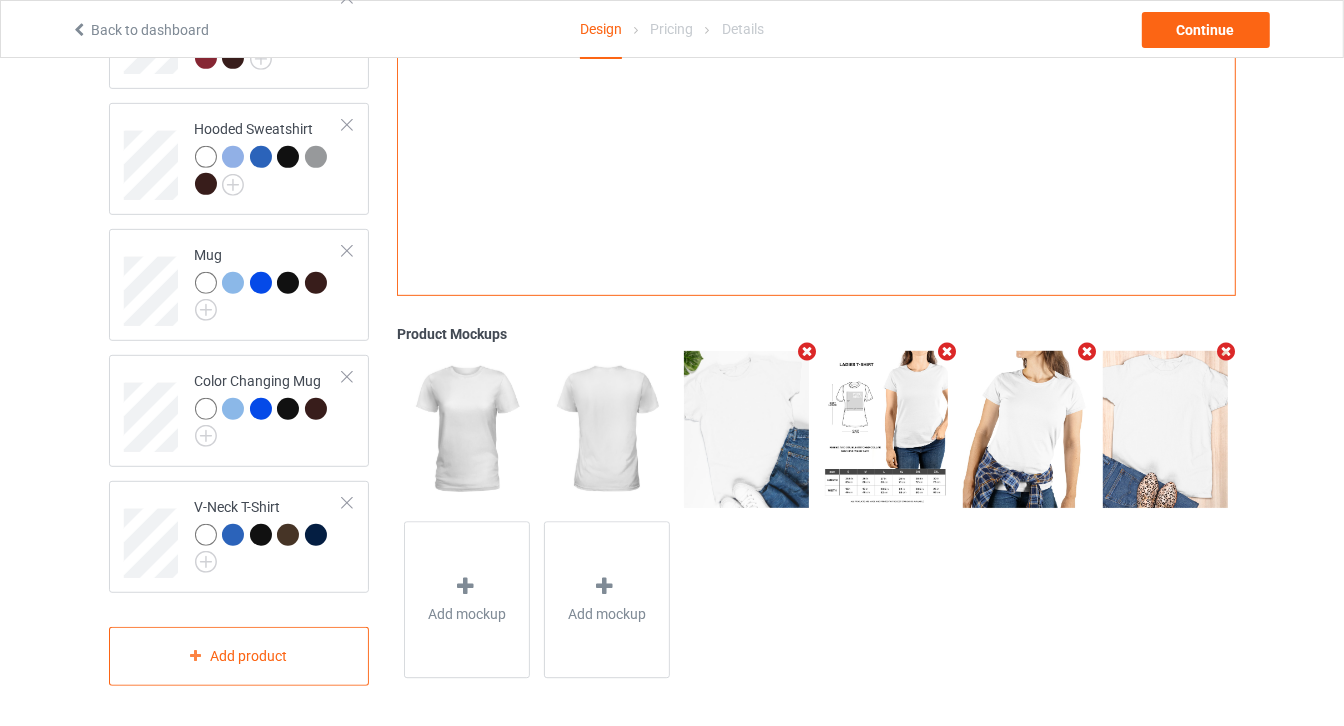 click at bounding box center (807, 351) 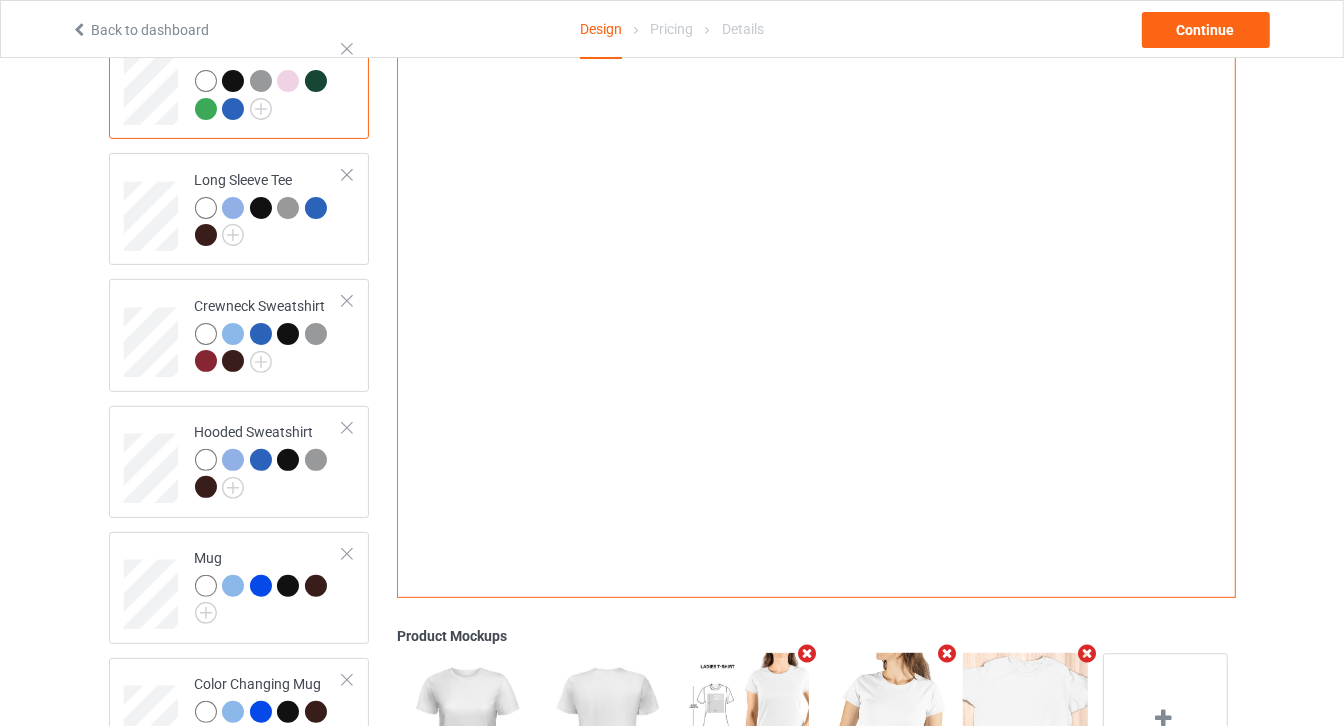 scroll, scrollTop: 0, scrollLeft: 0, axis: both 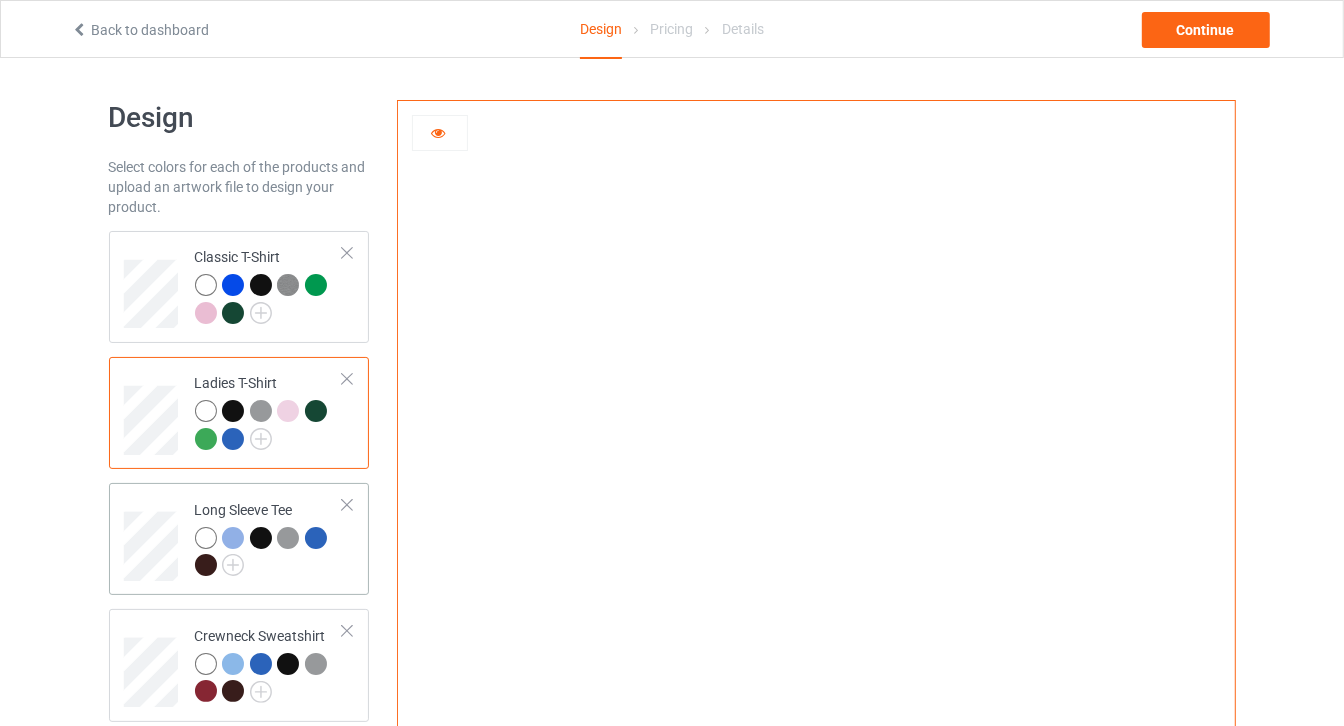 click on "Long Sleeve Tee" at bounding box center [269, 539] 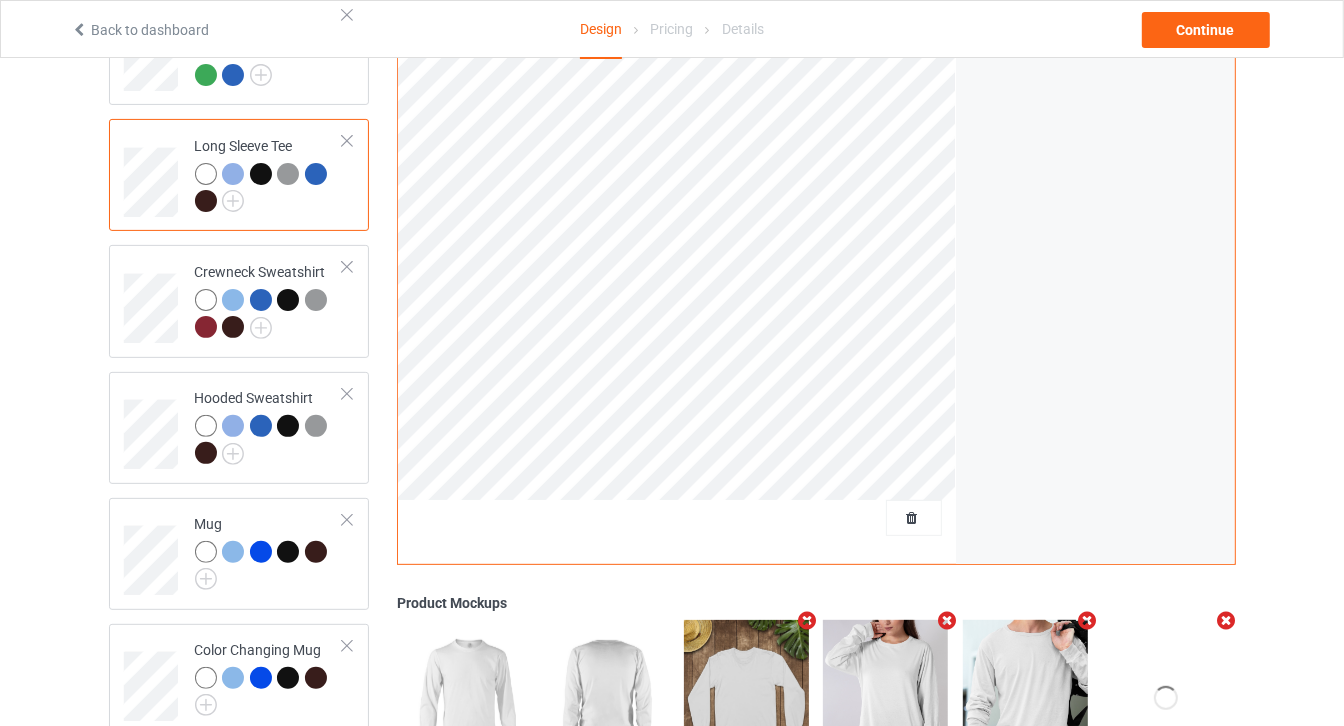 scroll, scrollTop: 363, scrollLeft: 0, axis: vertical 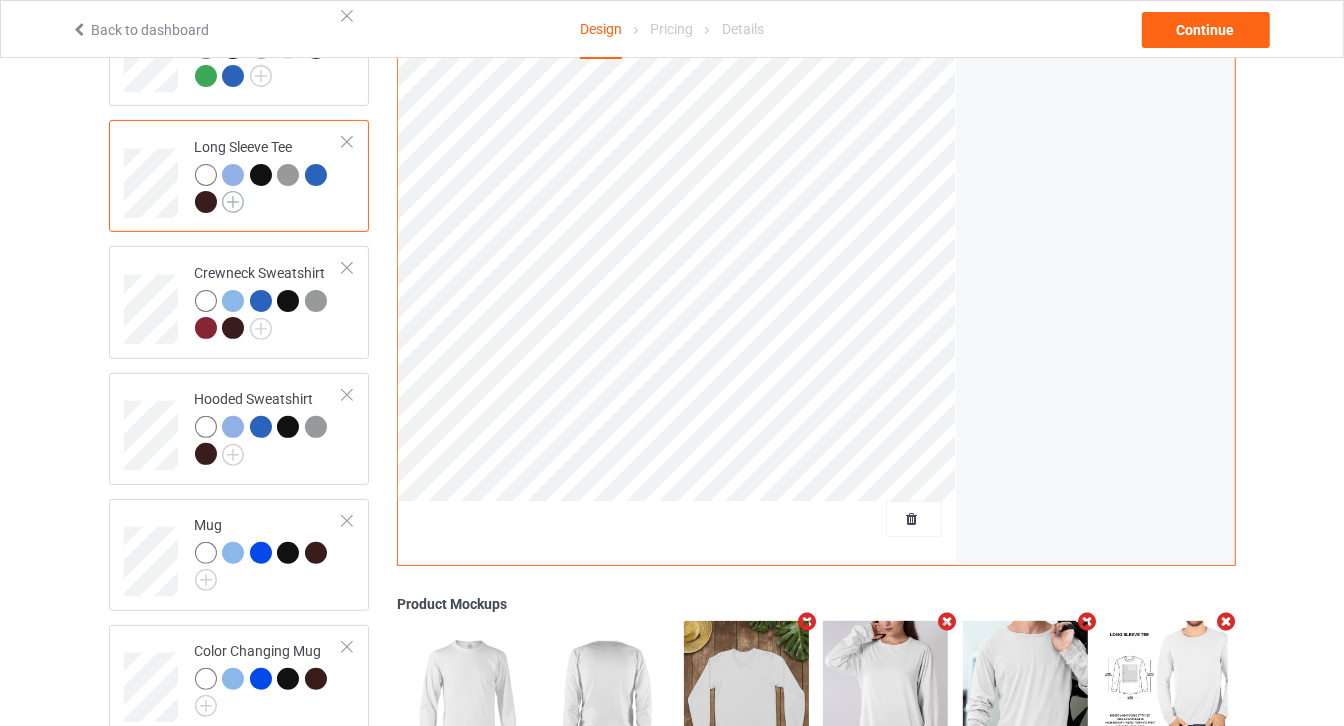 click at bounding box center [233, 202] 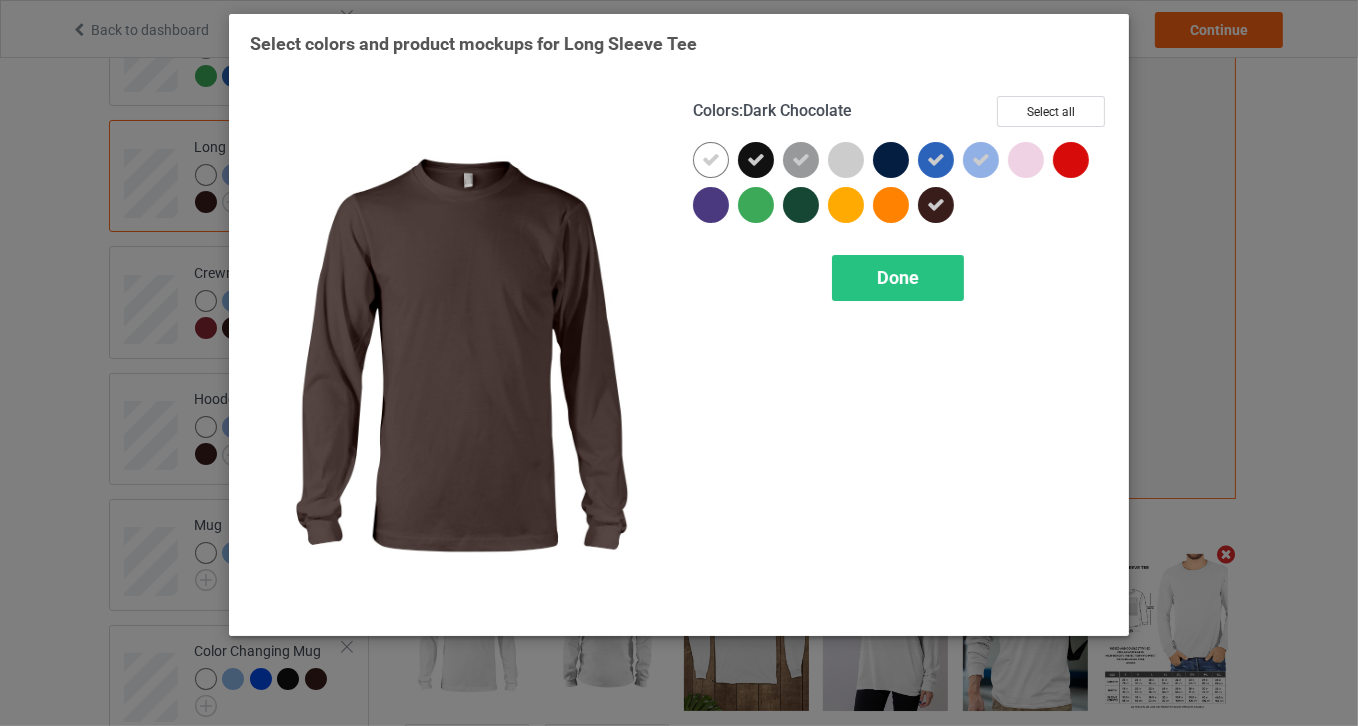 click at bounding box center [936, 205] 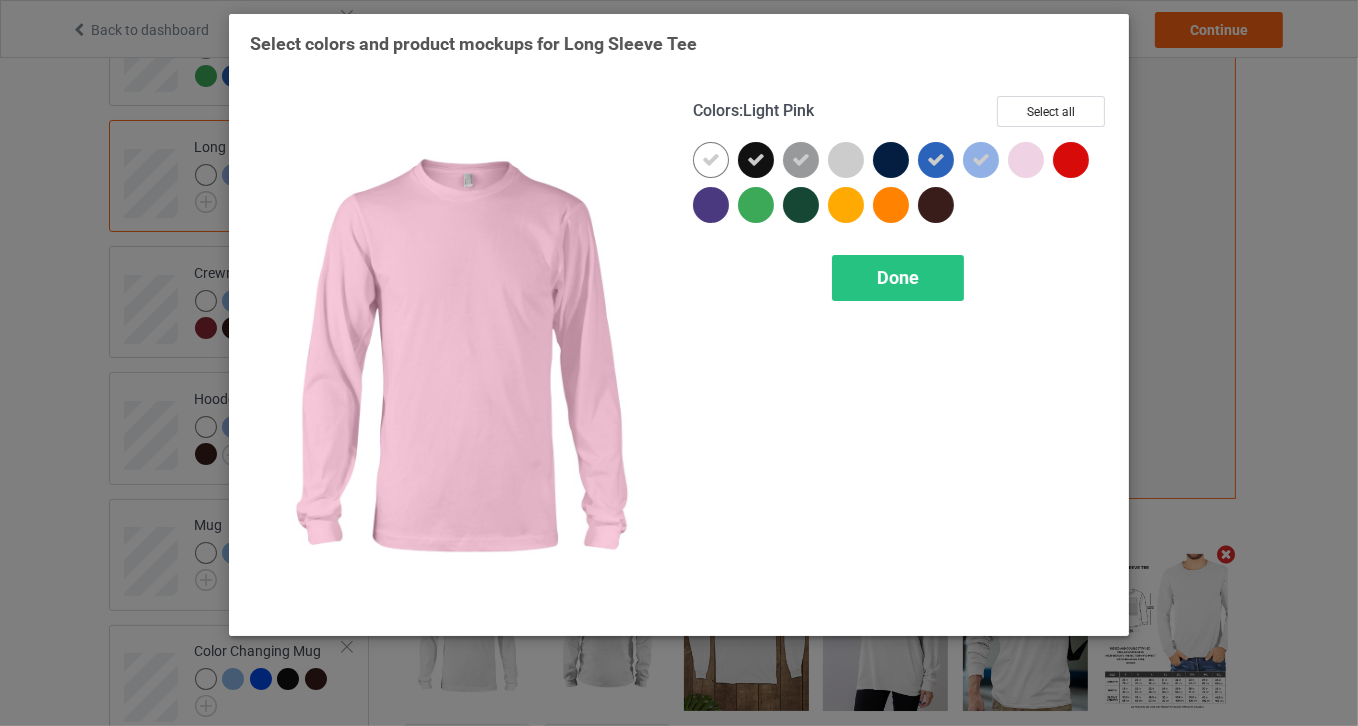 click at bounding box center (1026, 160) 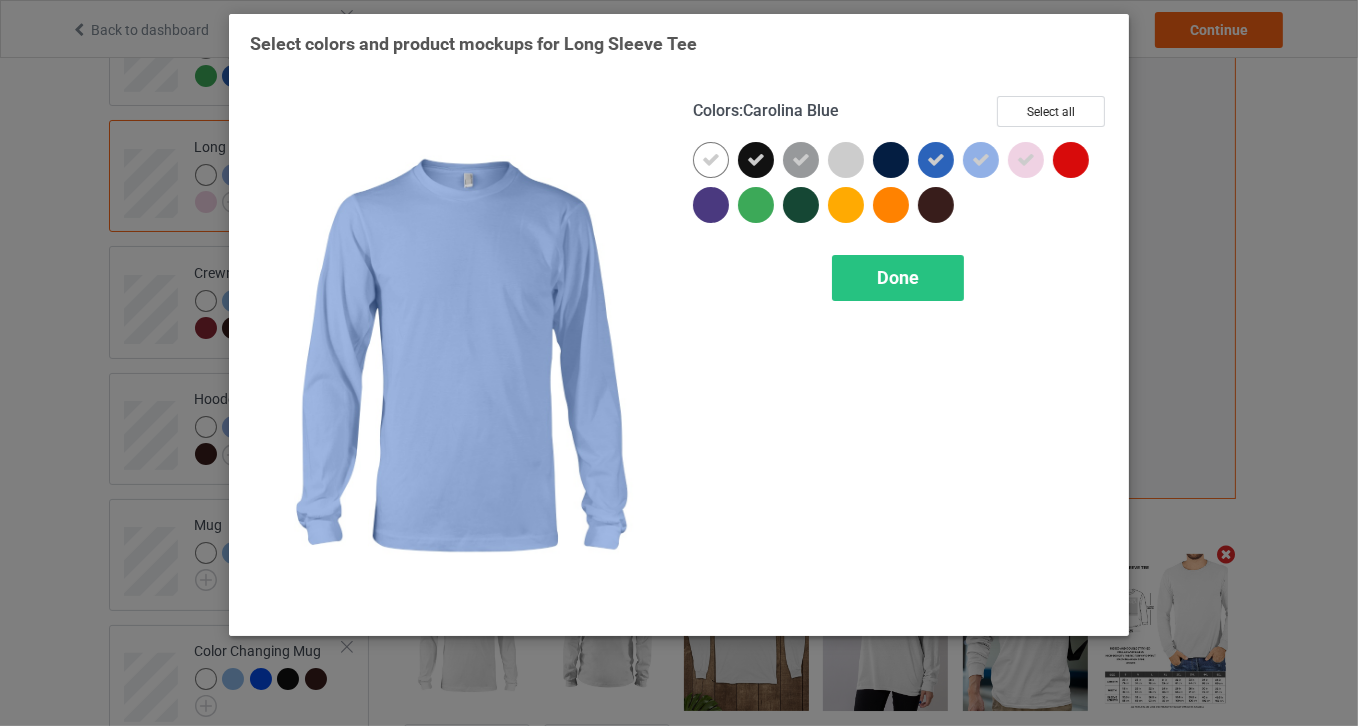 click at bounding box center [981, 160] 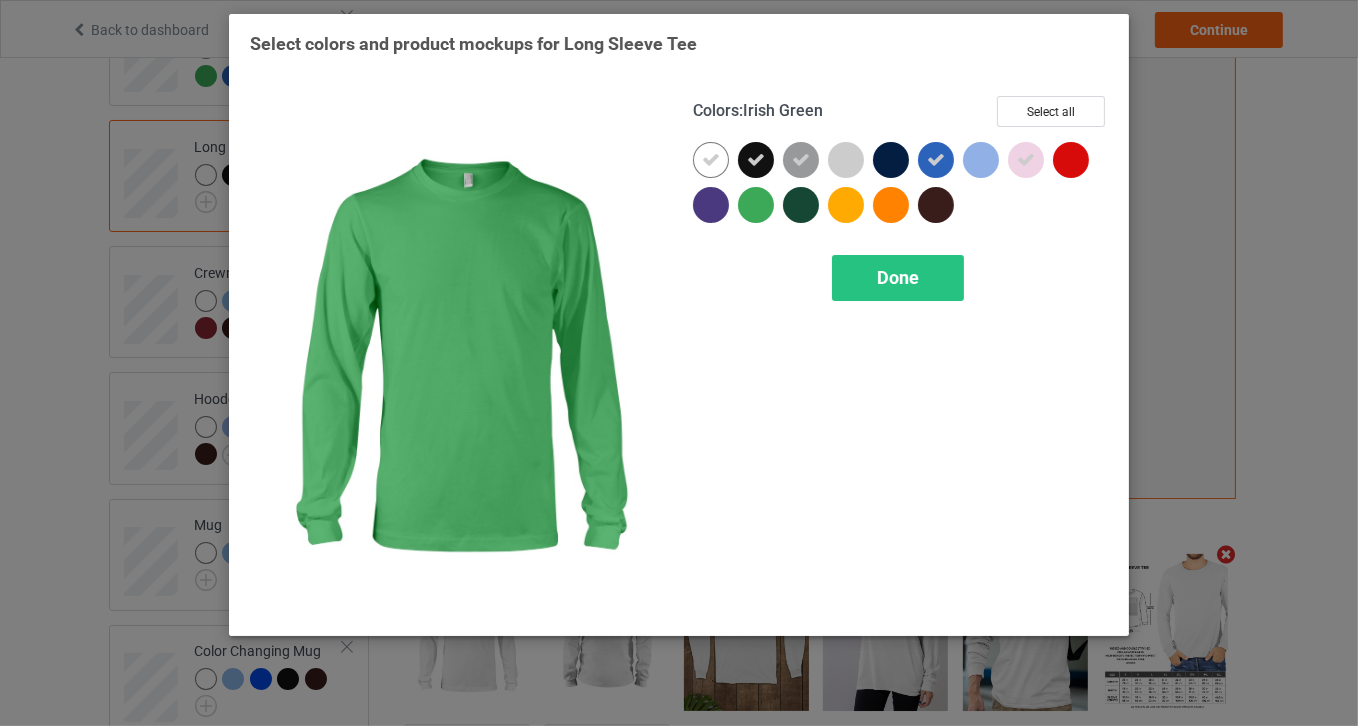 click at bounding box center (756, 205) 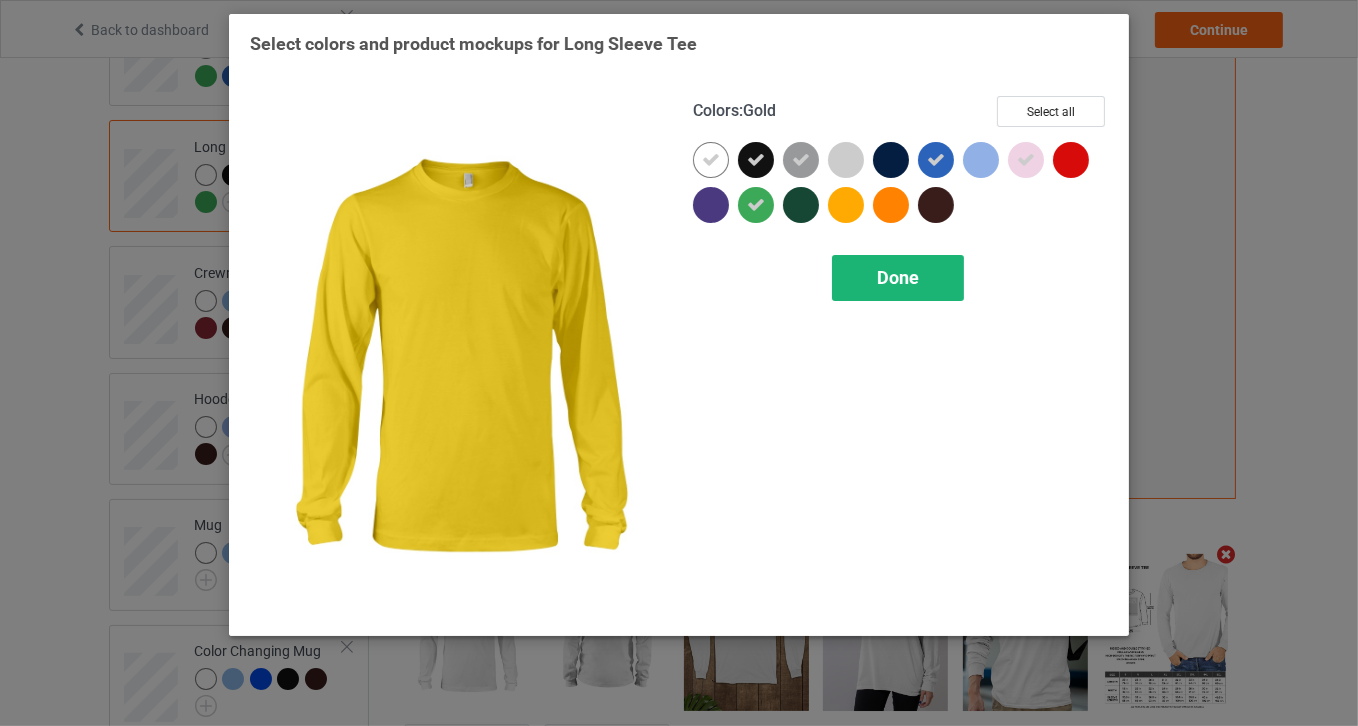 click on "Done" at bounding box center (898, 278) 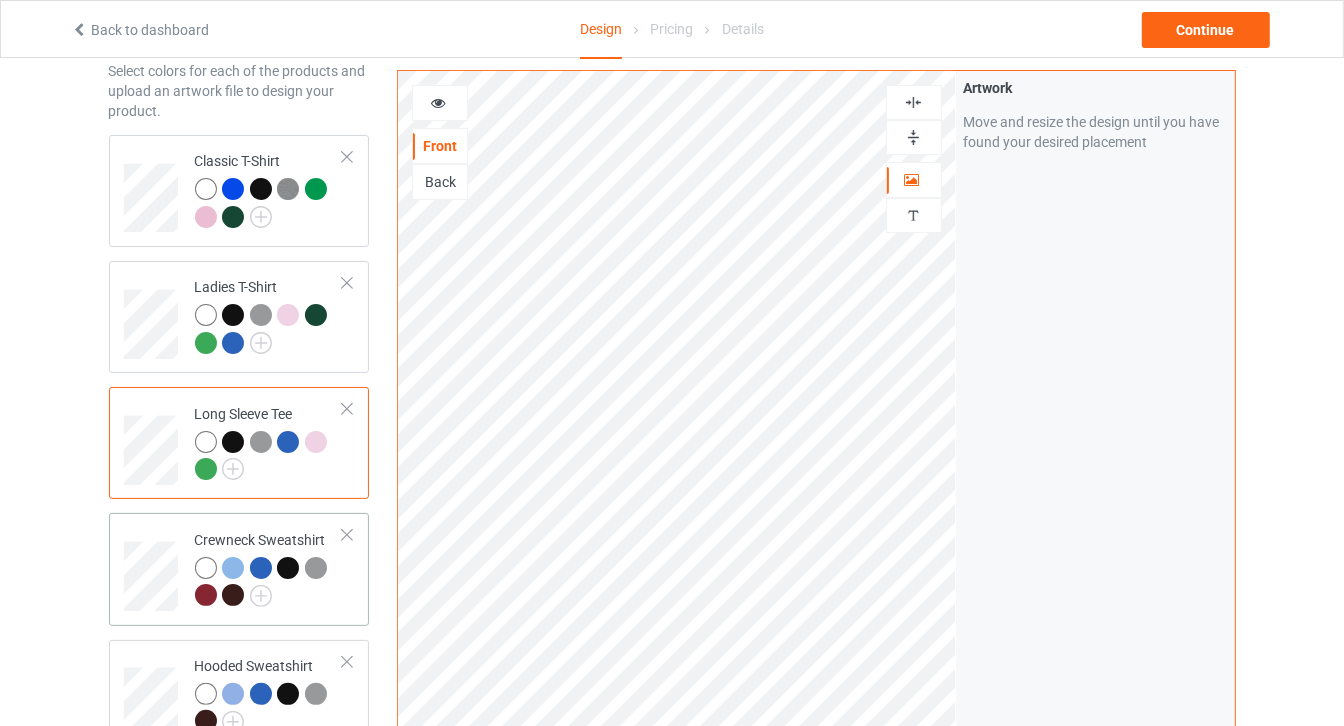 scroll, scrollTop: 90, scrollLeft: 0, axis: vertical 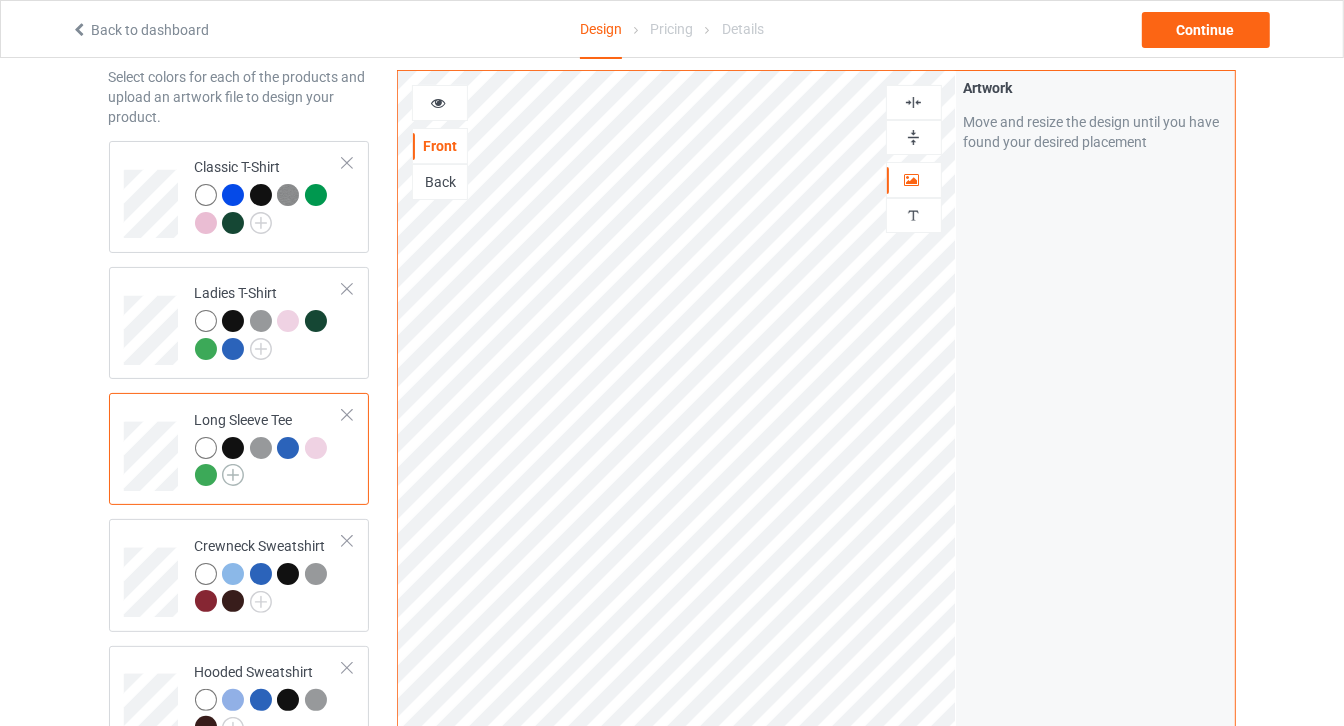 click at bounding box center [233, 475] 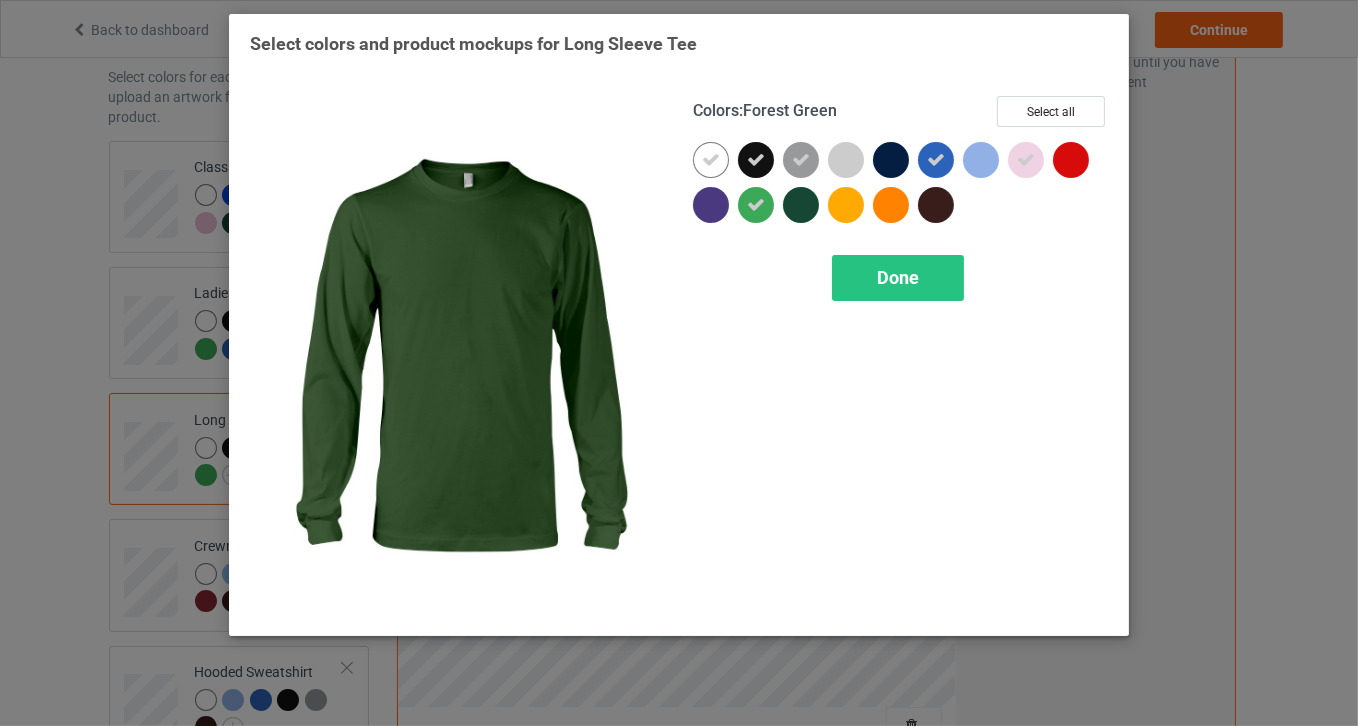 click at bounding box center (801, 205) 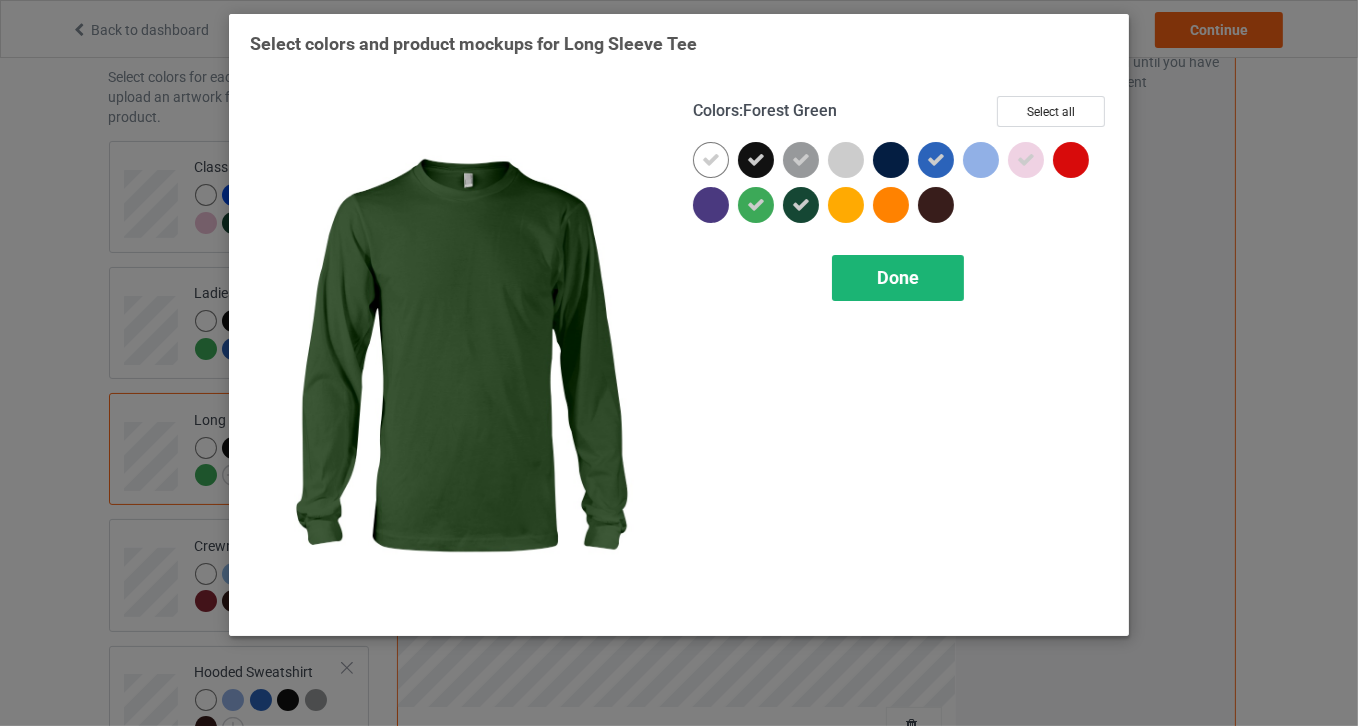 click on "Done" at bounding box center [898, 278] 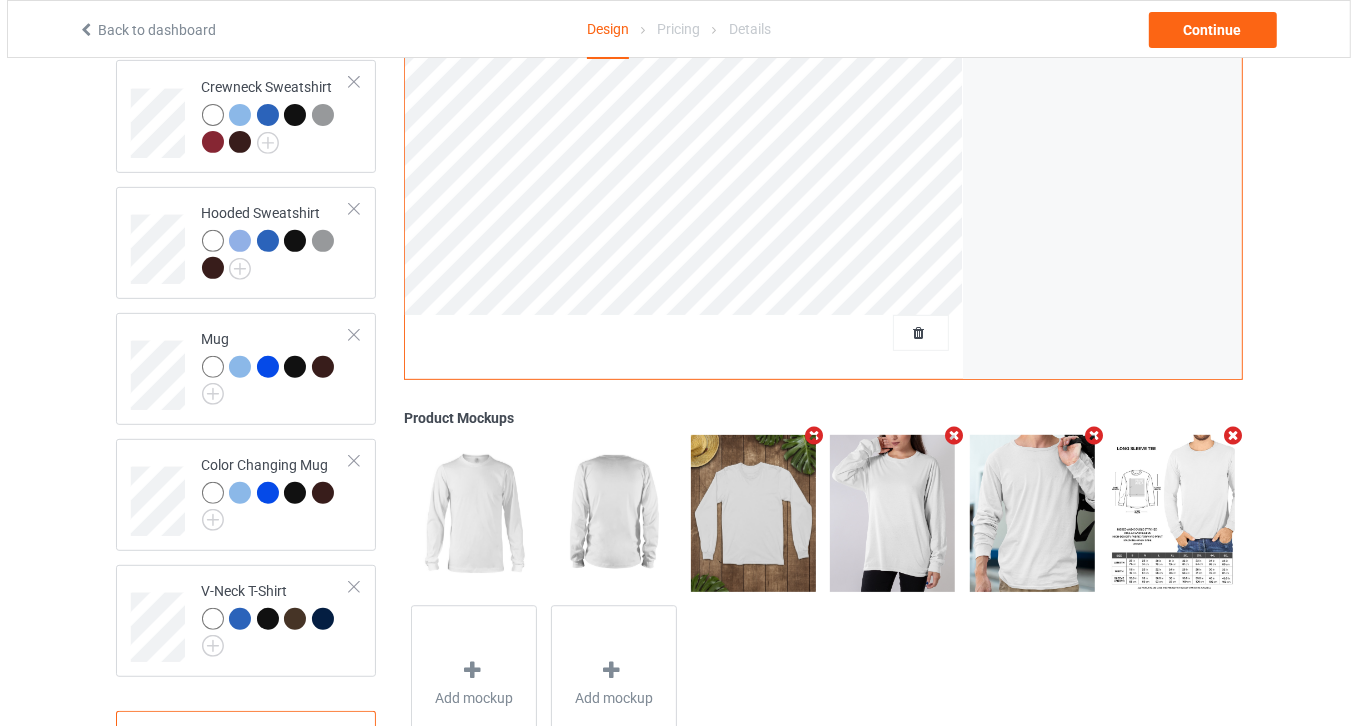 scroll, scrollTop: 633, scrollLeft: 0, axis: vertical 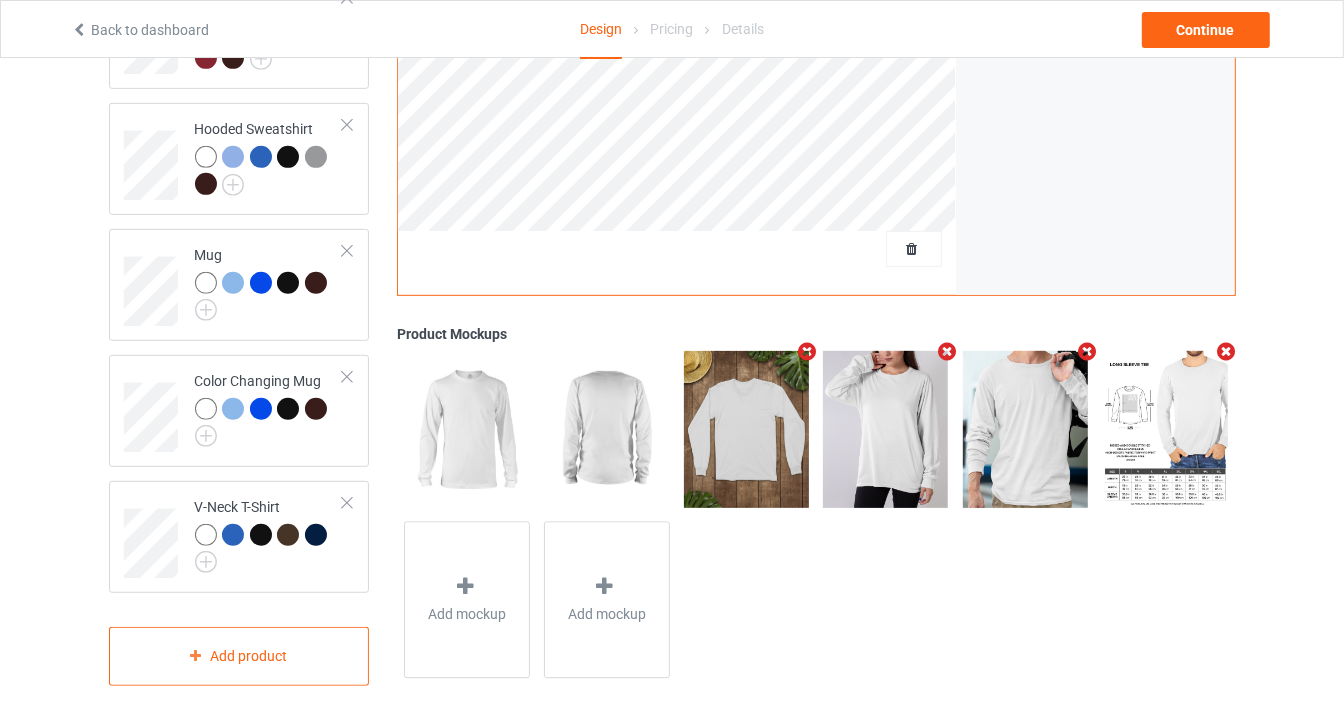 click at bounding box center (947, 351) 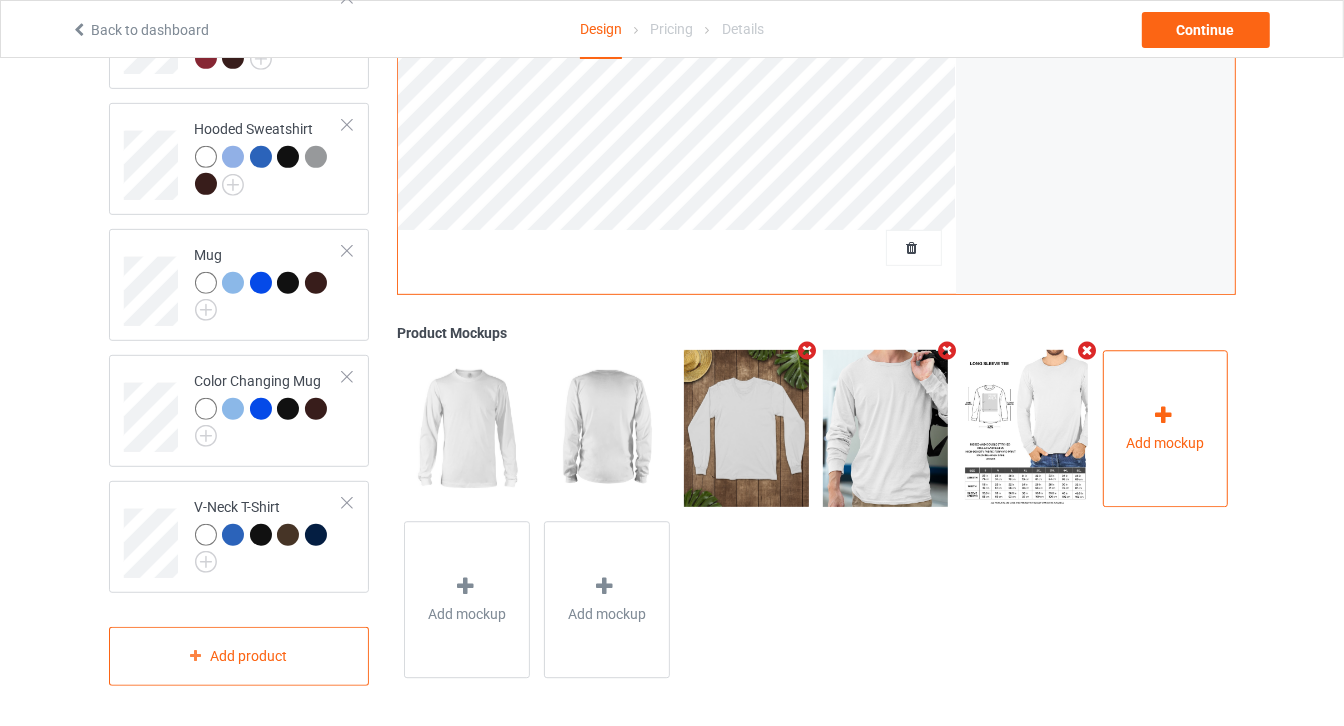 click on "Add mockup" at bounding box center (1166, 428) 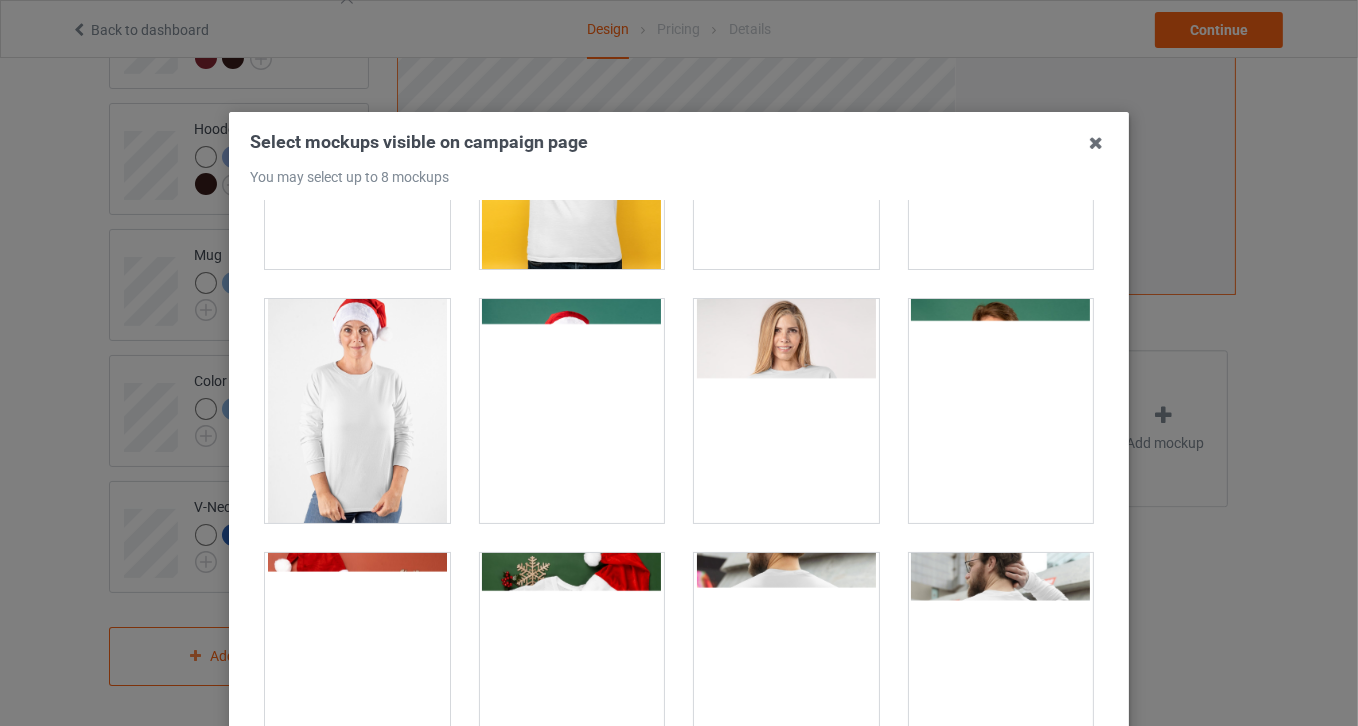 scroll, scrollTop: 2454, scrollLeft: 0, axis: vertical 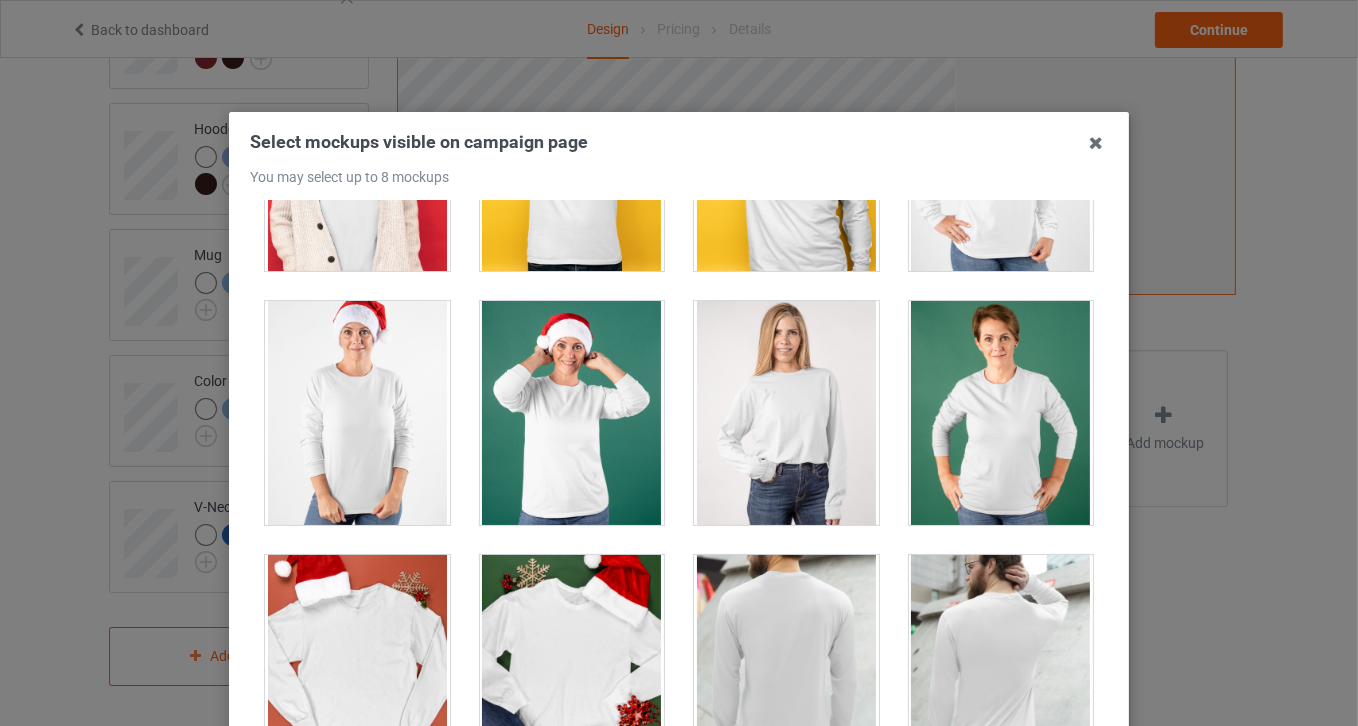 click at bounding box center (1001, 413) 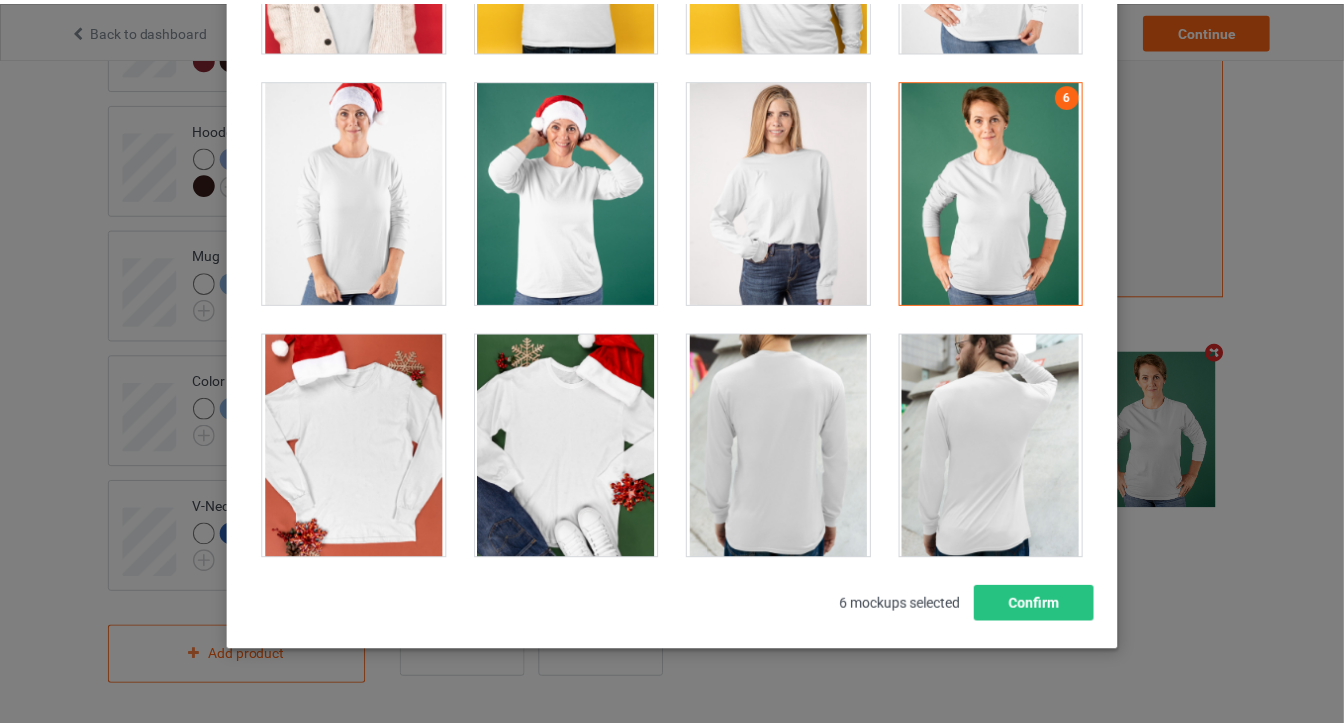 scroll, scrollTop: 258, scrollLeft: 0, axis: vertical 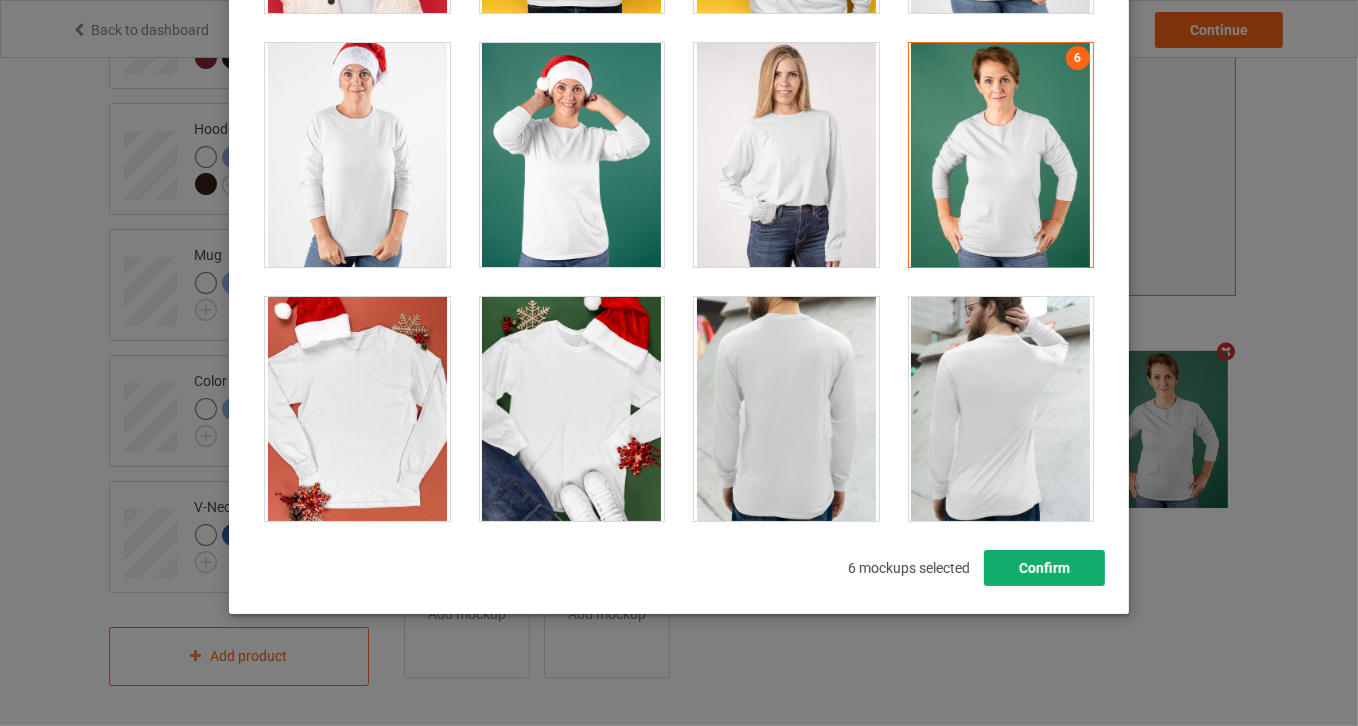 click on "Confirm" at bounding box center (1044, 568) 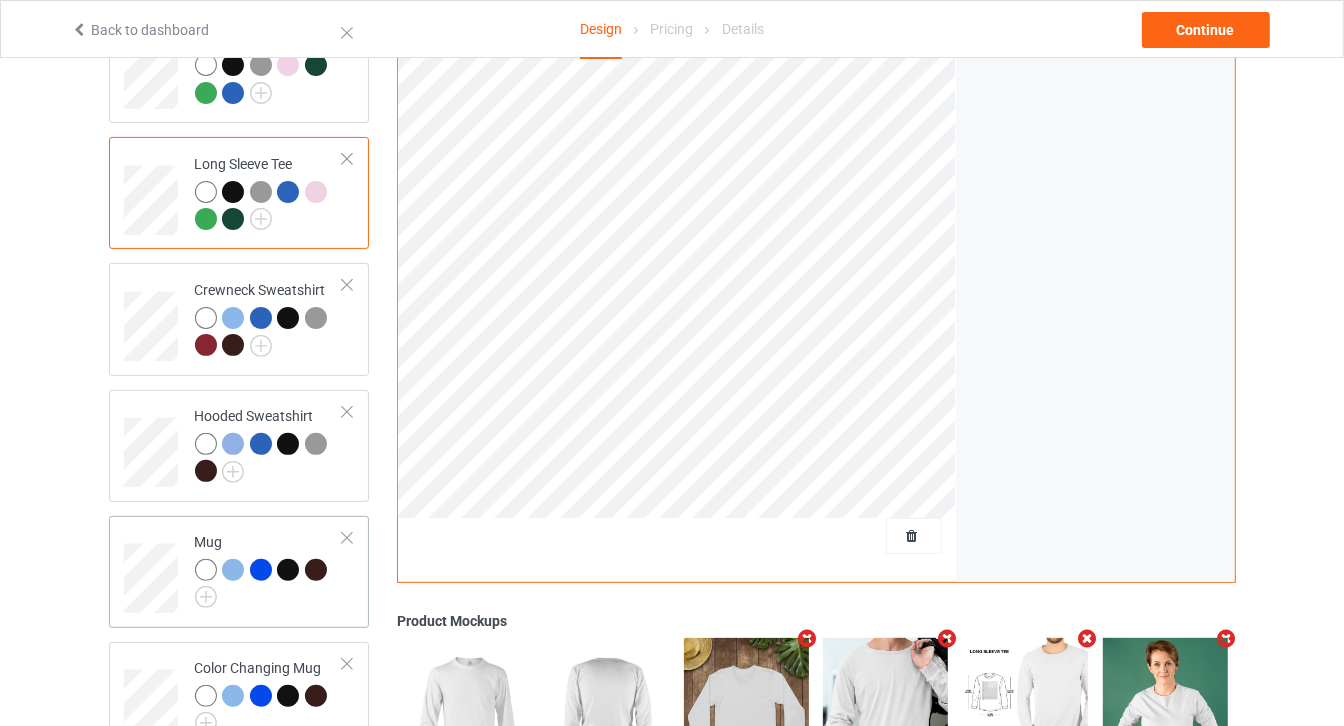 scroll, scrollTop: 270, scrollLeft: 0, axis: vertical 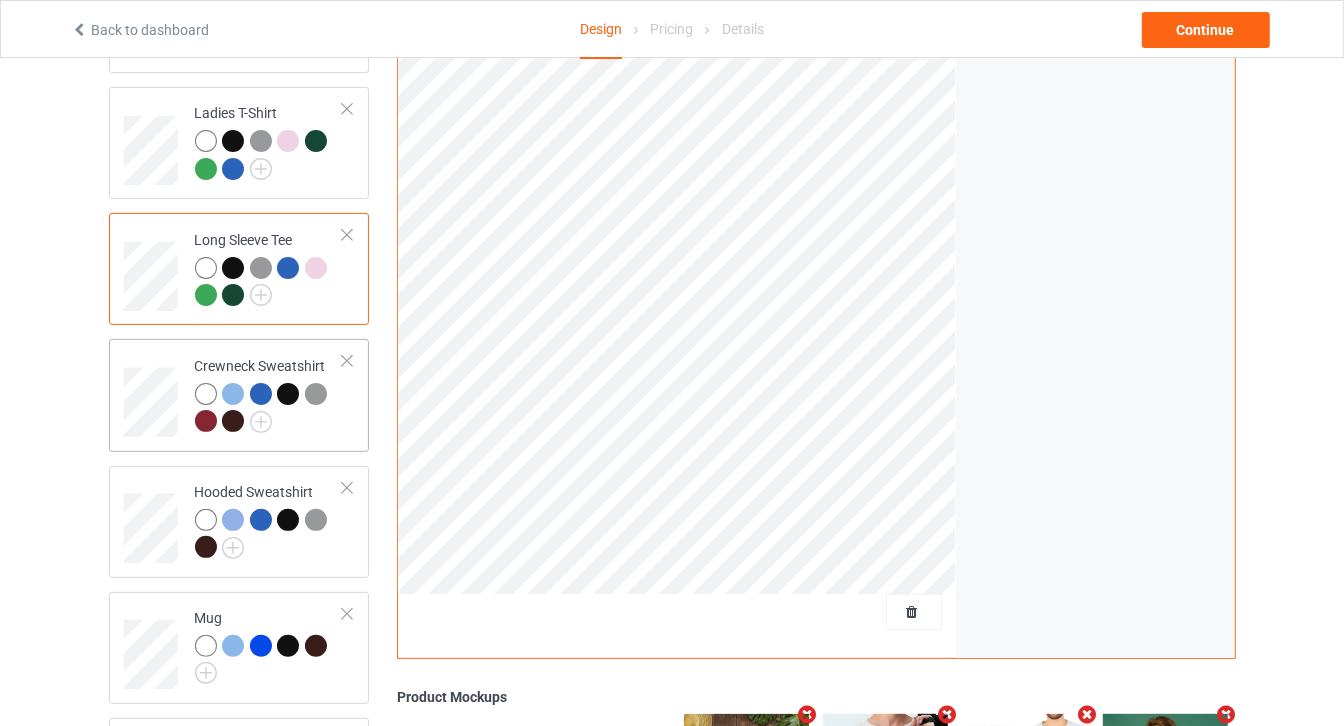 click at bounding box center (269, 410) 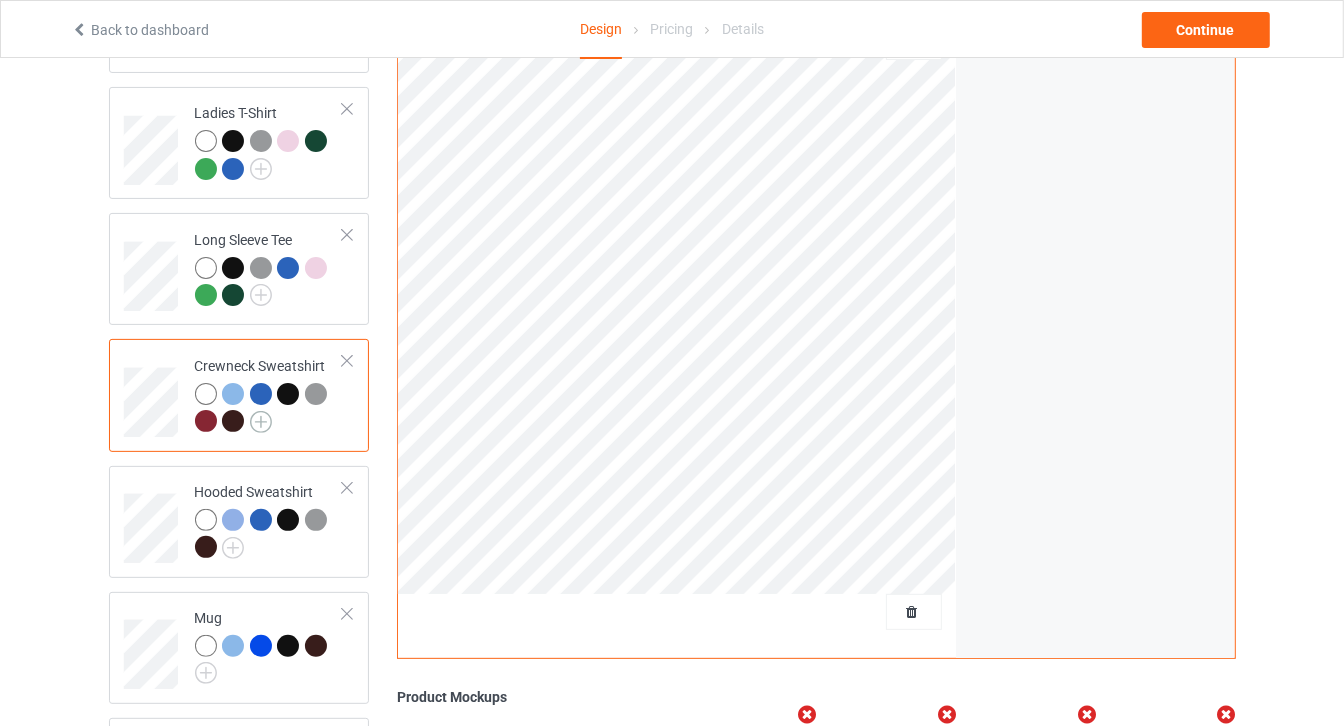 click at bounding box center [261, 422] 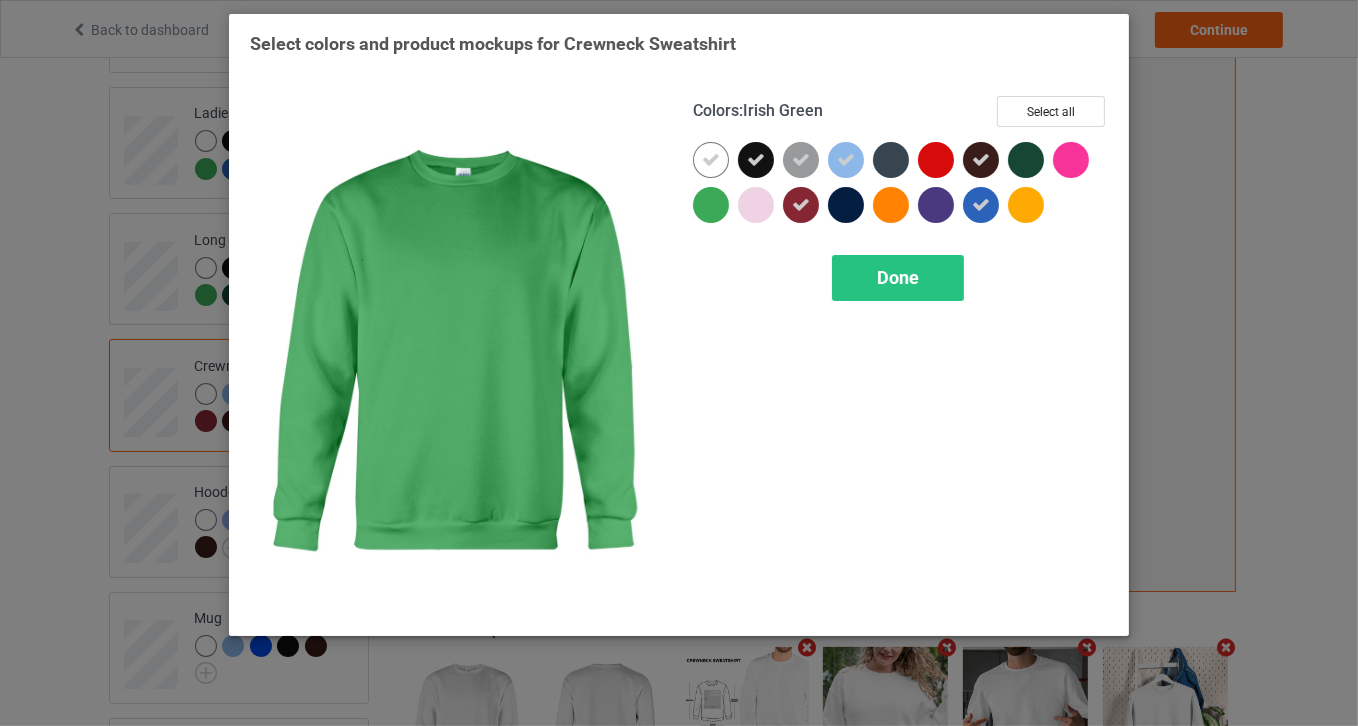 click at bounding box center [711, 205] 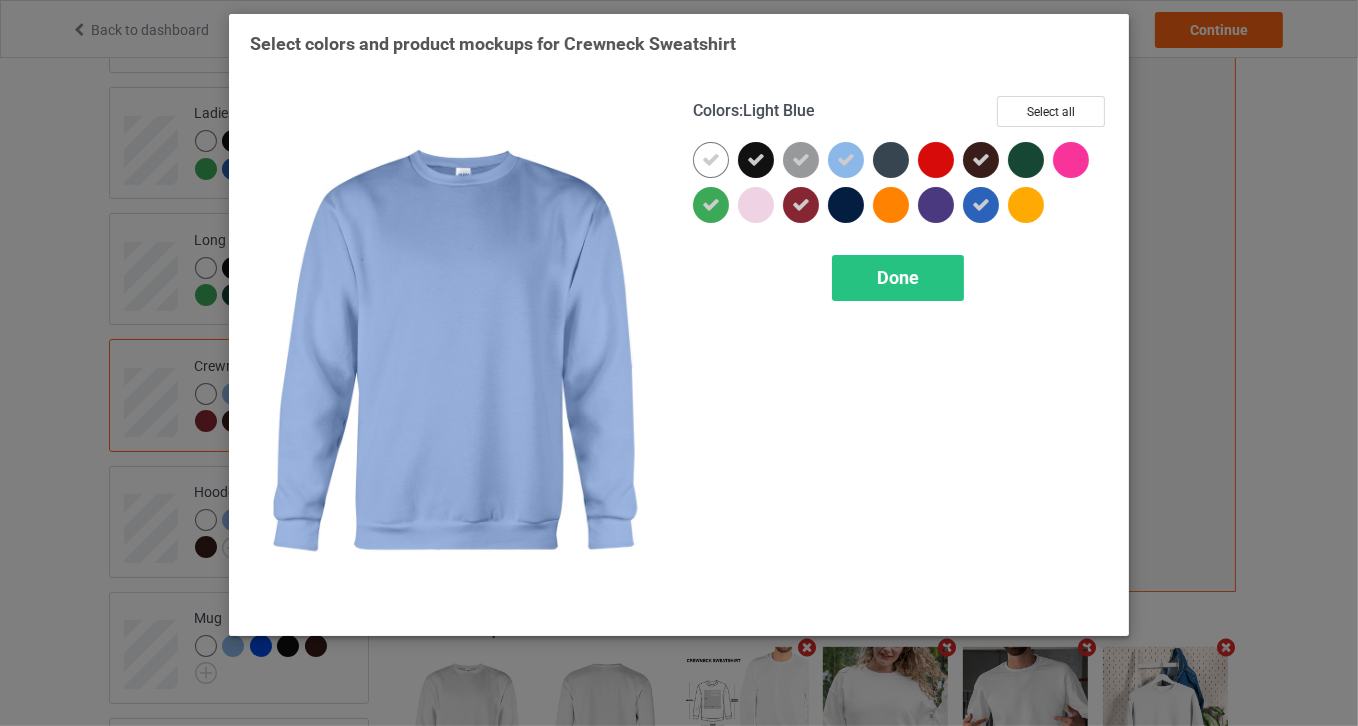 click at bounding box center [846, 160] 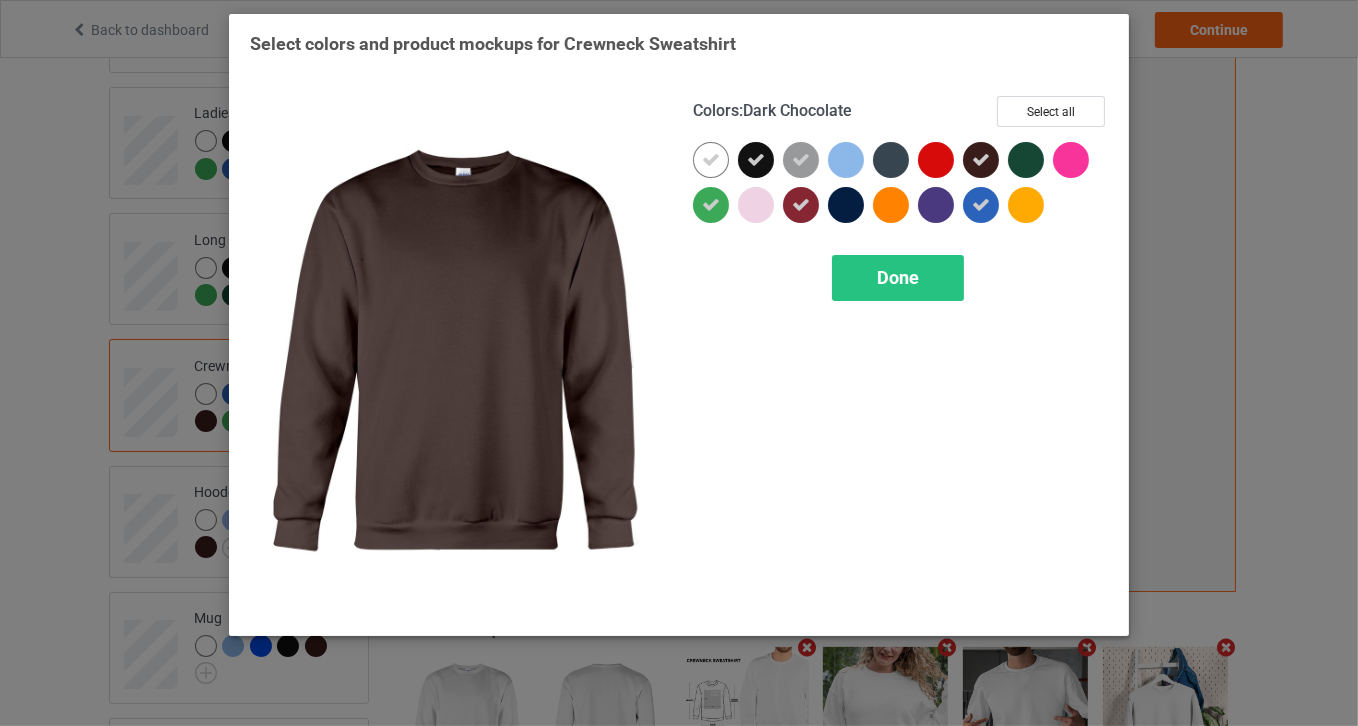 click at bounding box center (981, 160) 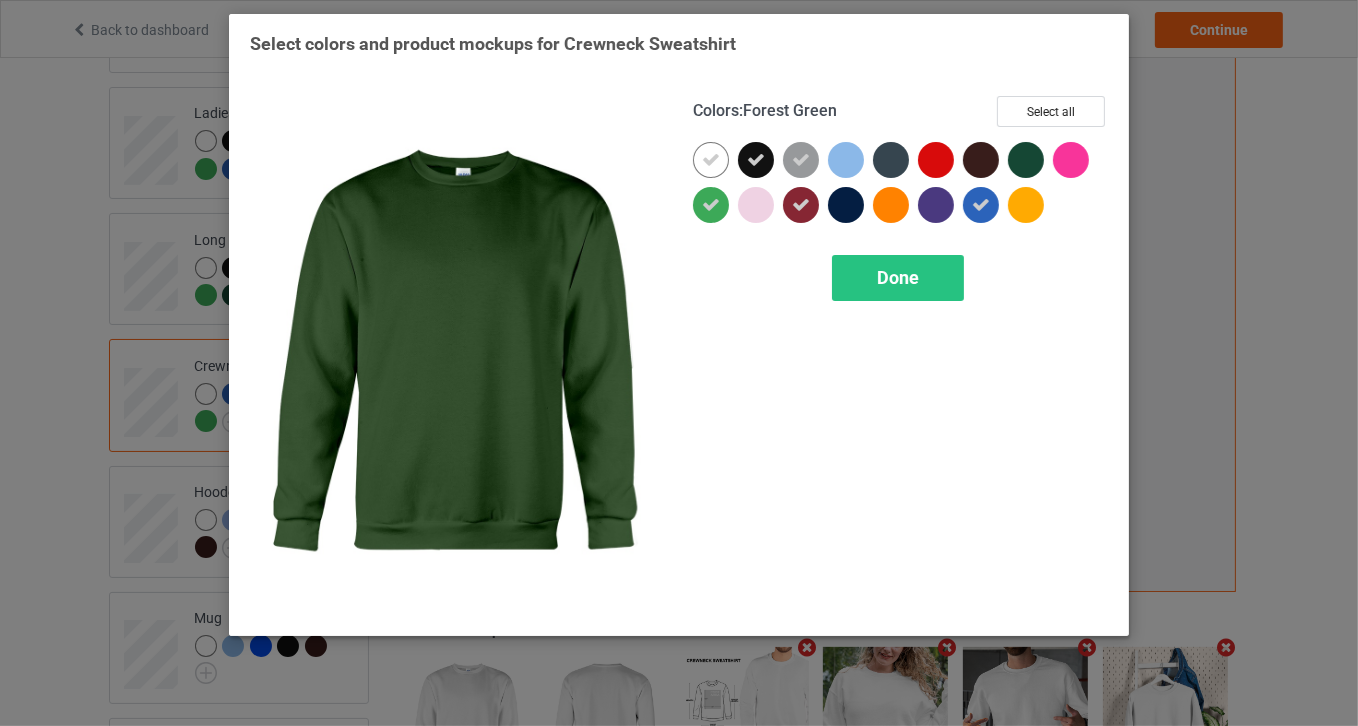 click at bounding box center (1026, 160) 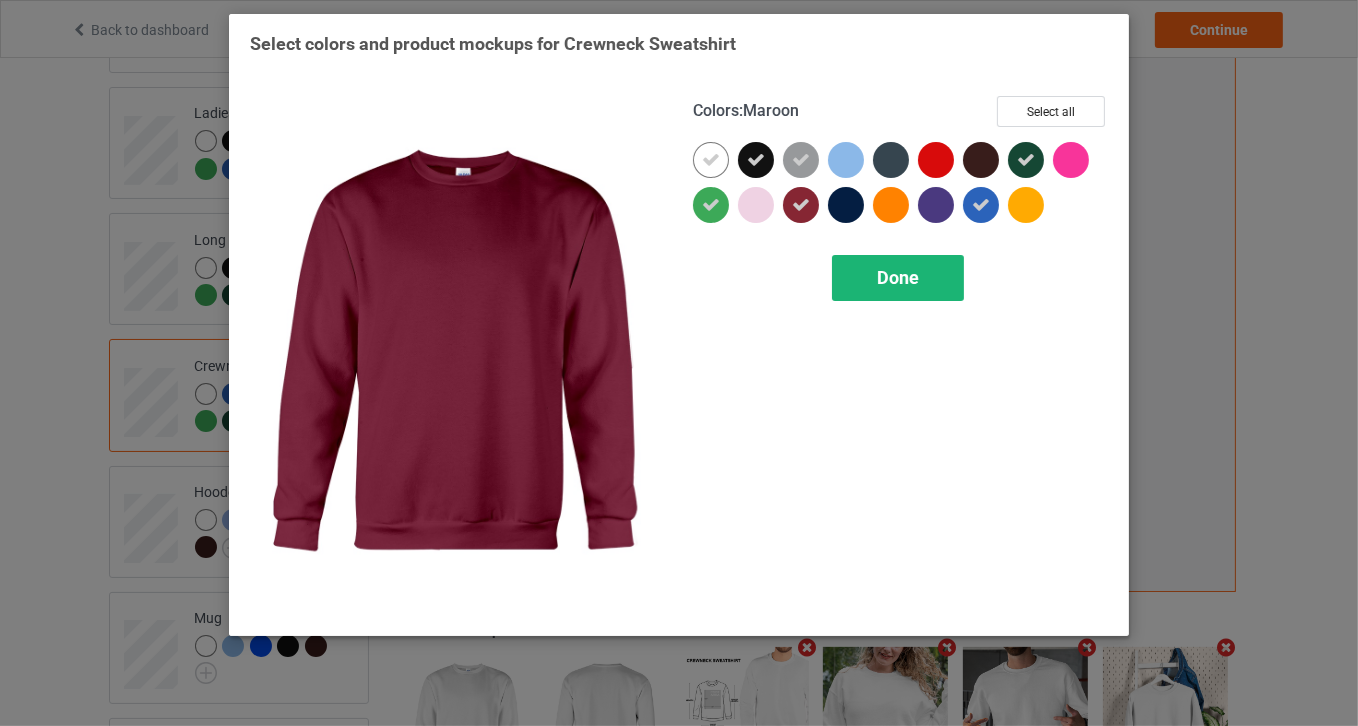 click on "Done" at bounding box center (898, 277) 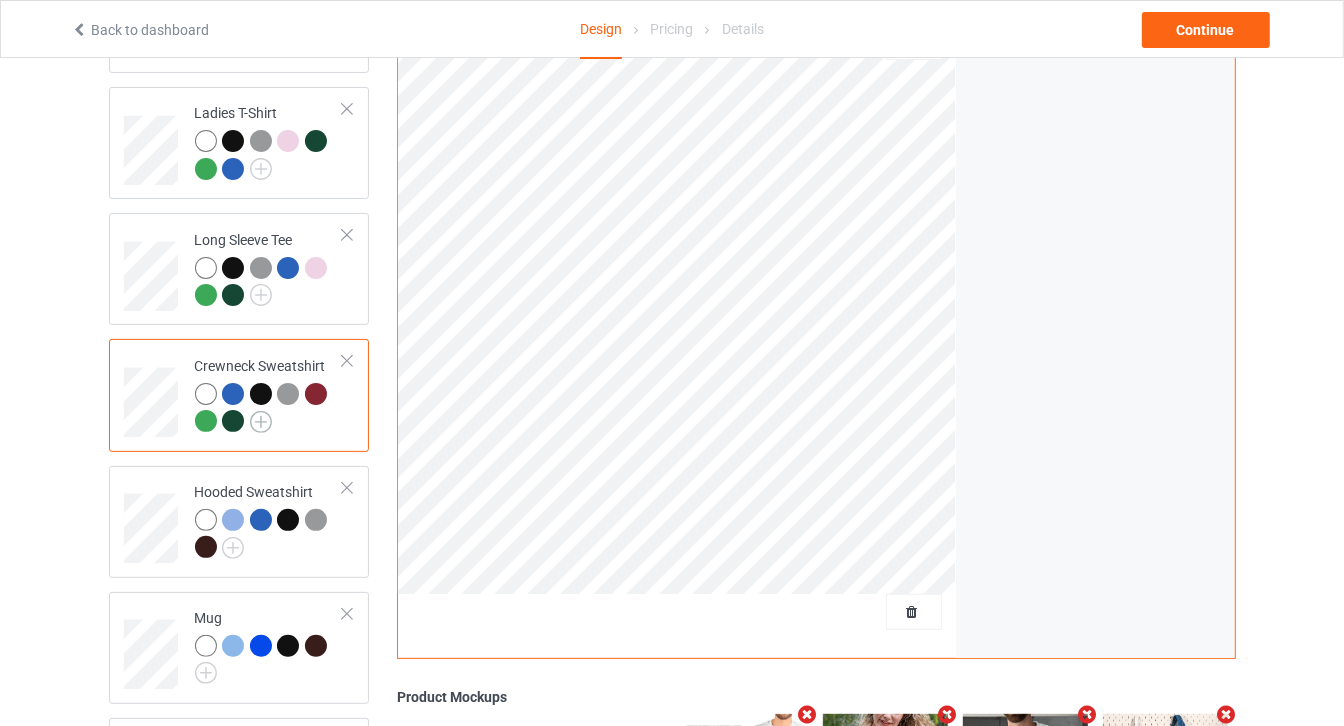click at bounding box center [261, 422] 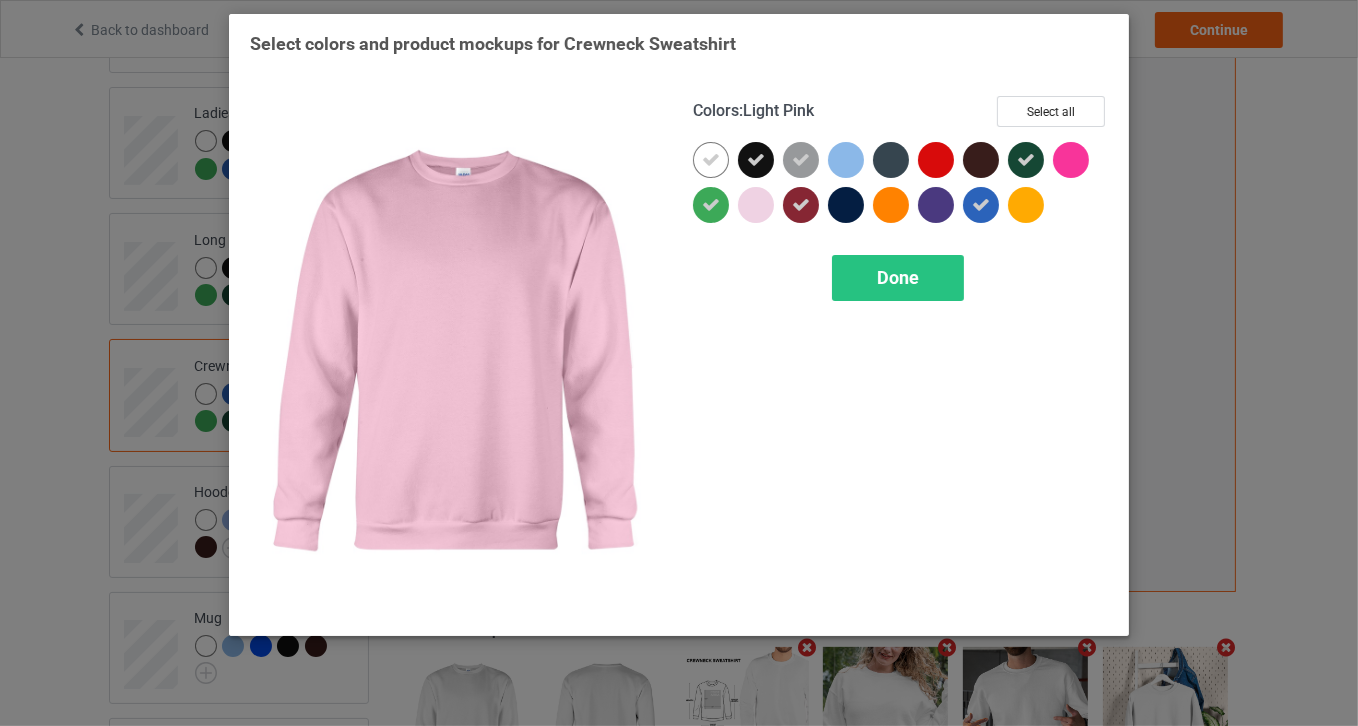 click at bounding box center (756, 205) 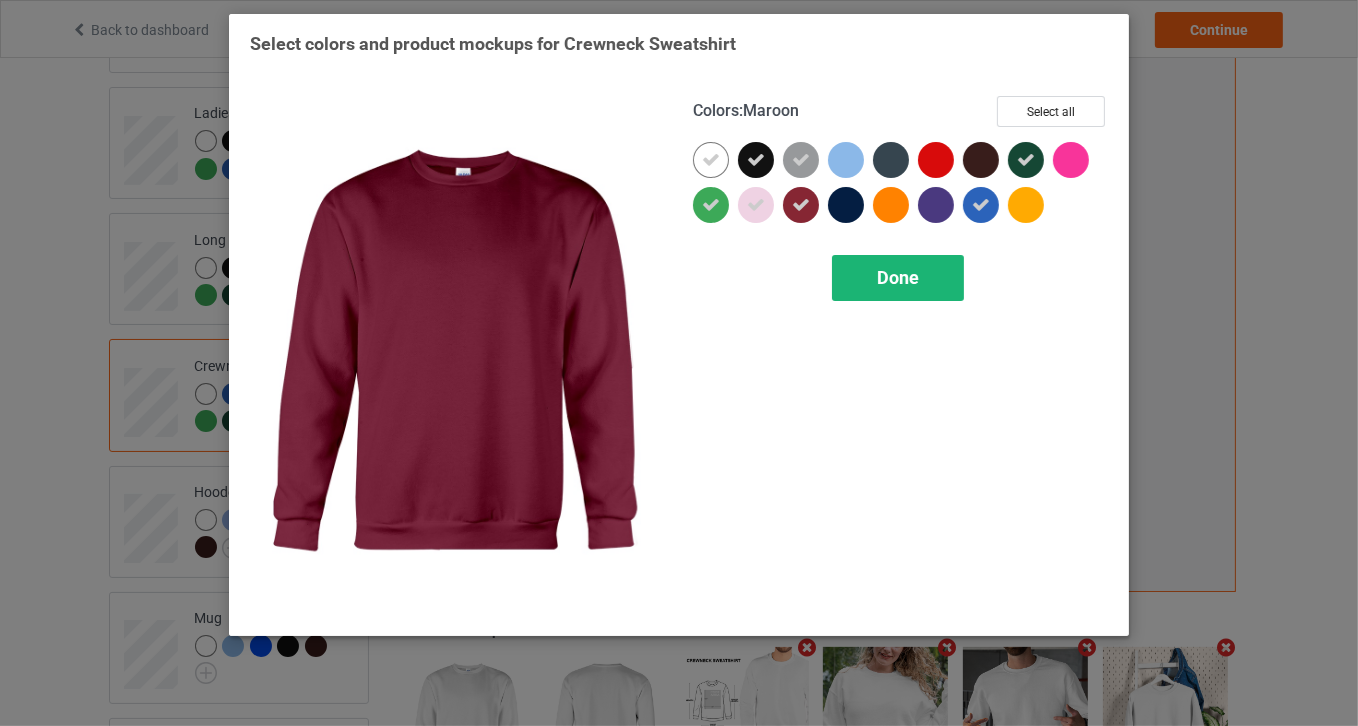 click on "Done" at bounding box center (898, 278) 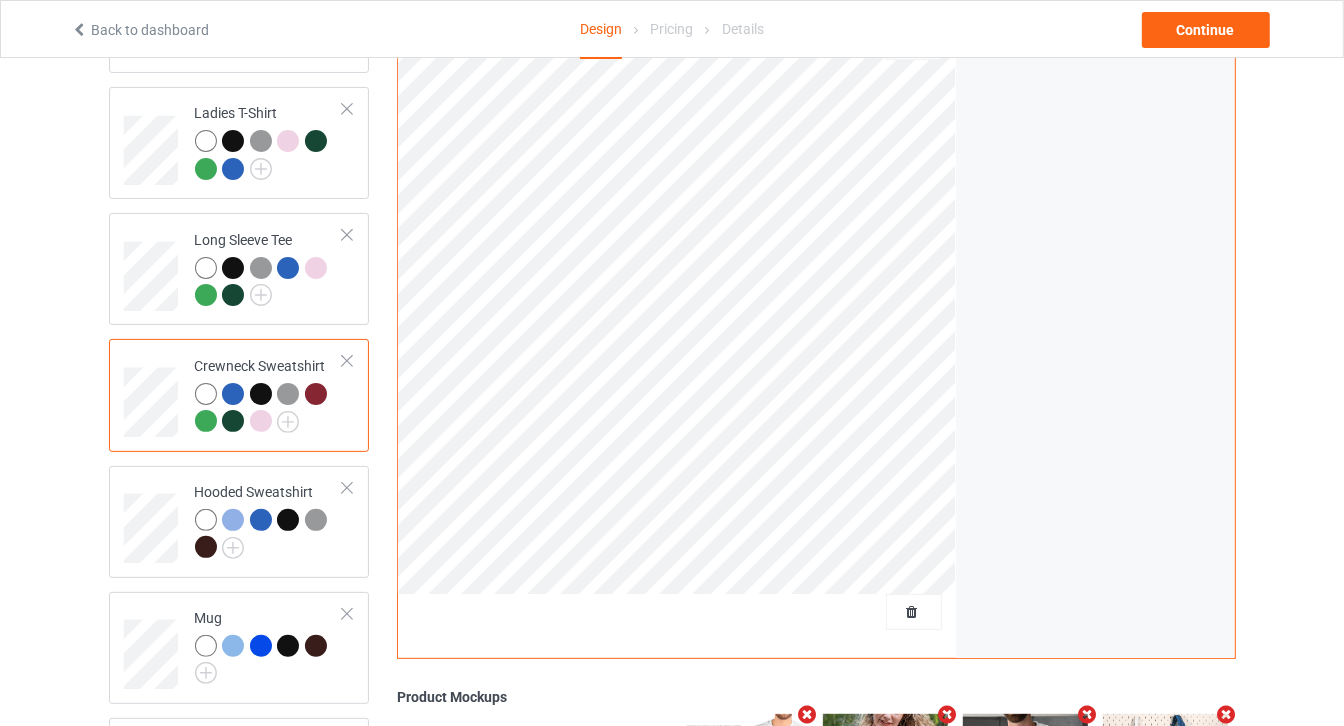 scroll, scrollTop: 0, scrollLeft: 0, axis: both 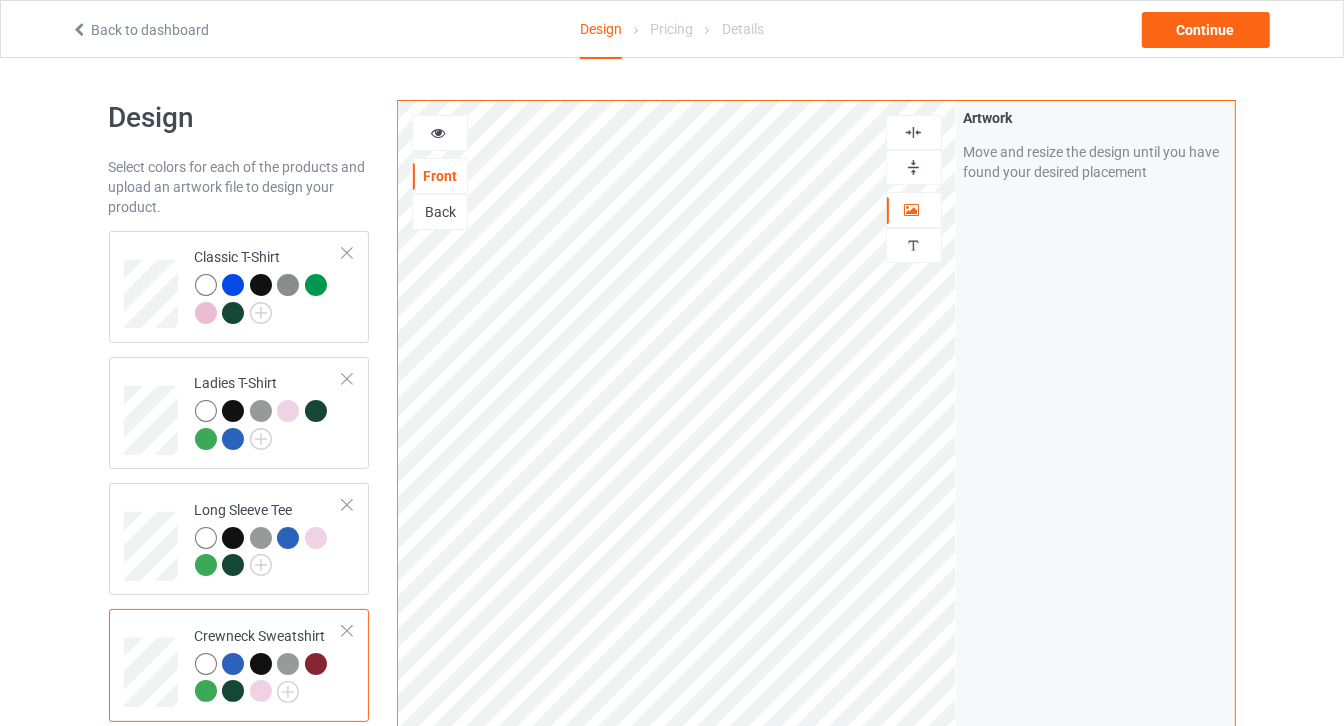 click at bounding box center [438, 130] 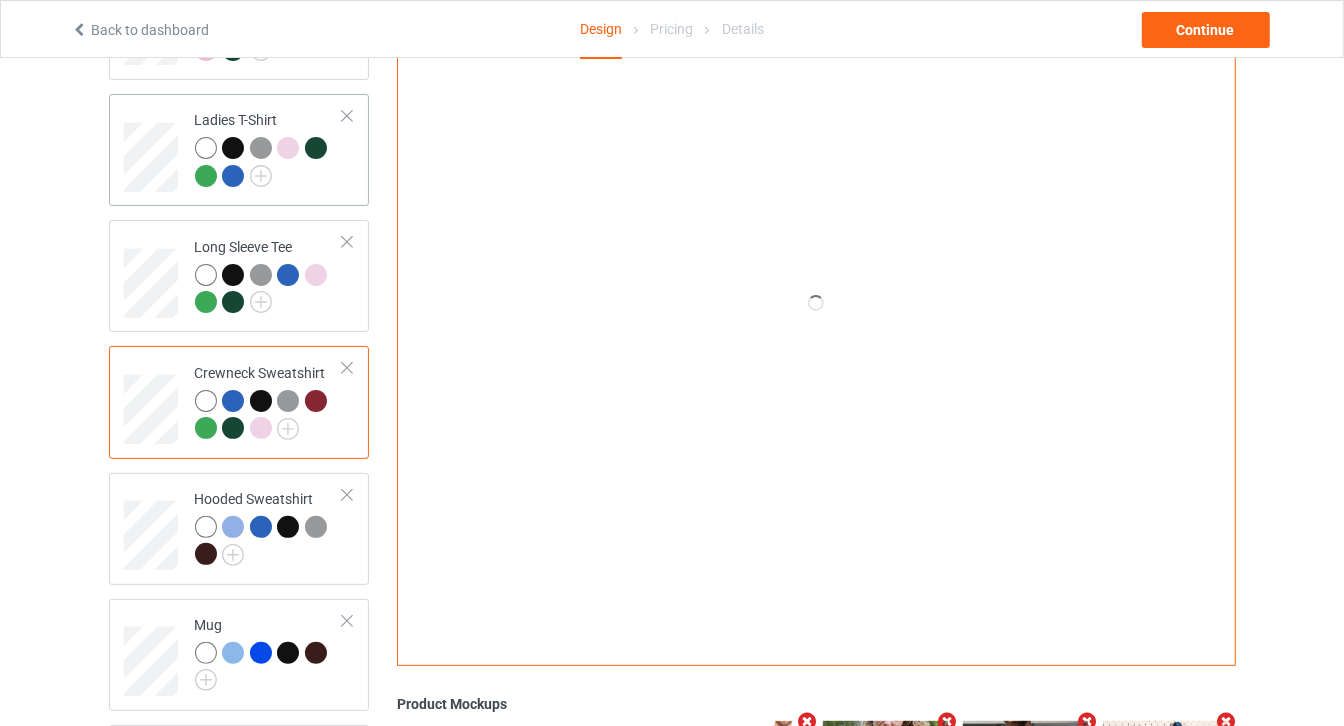 scroll, scrollTop: 363, scrollLeft: 0, axis: vertical 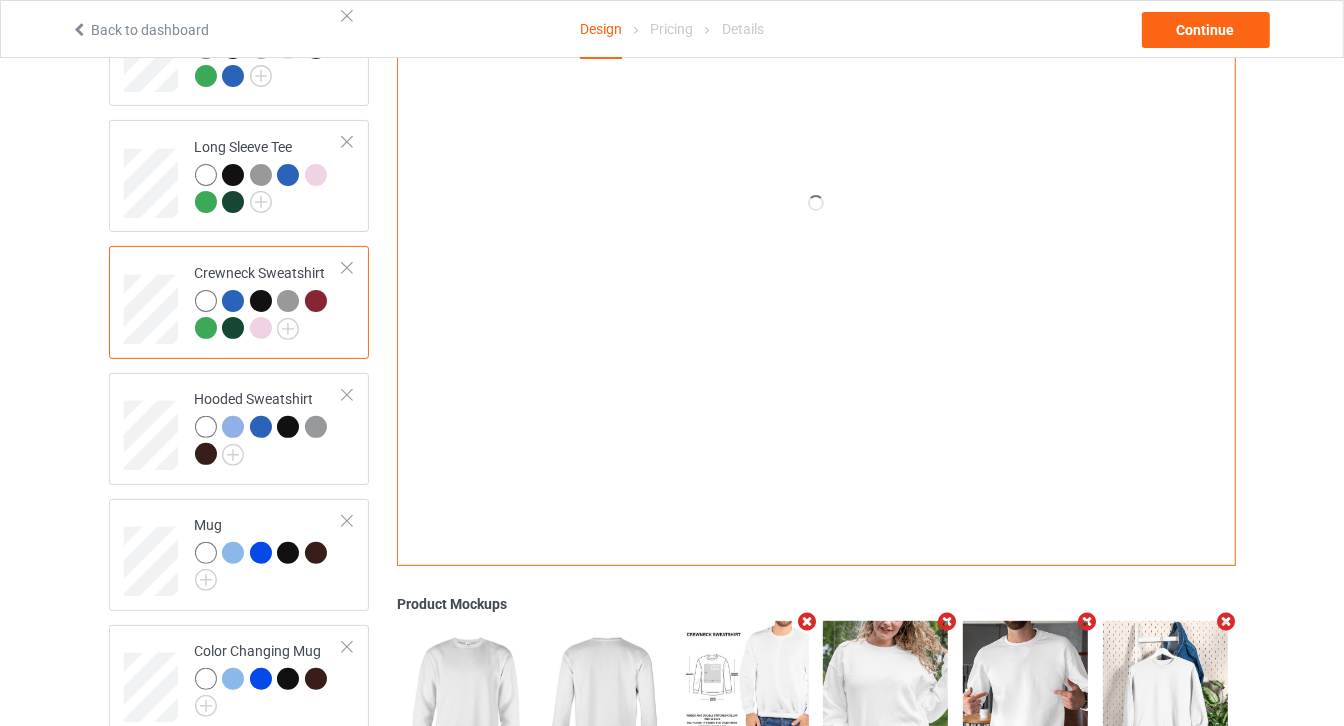 click at bounding box center (316, 301) 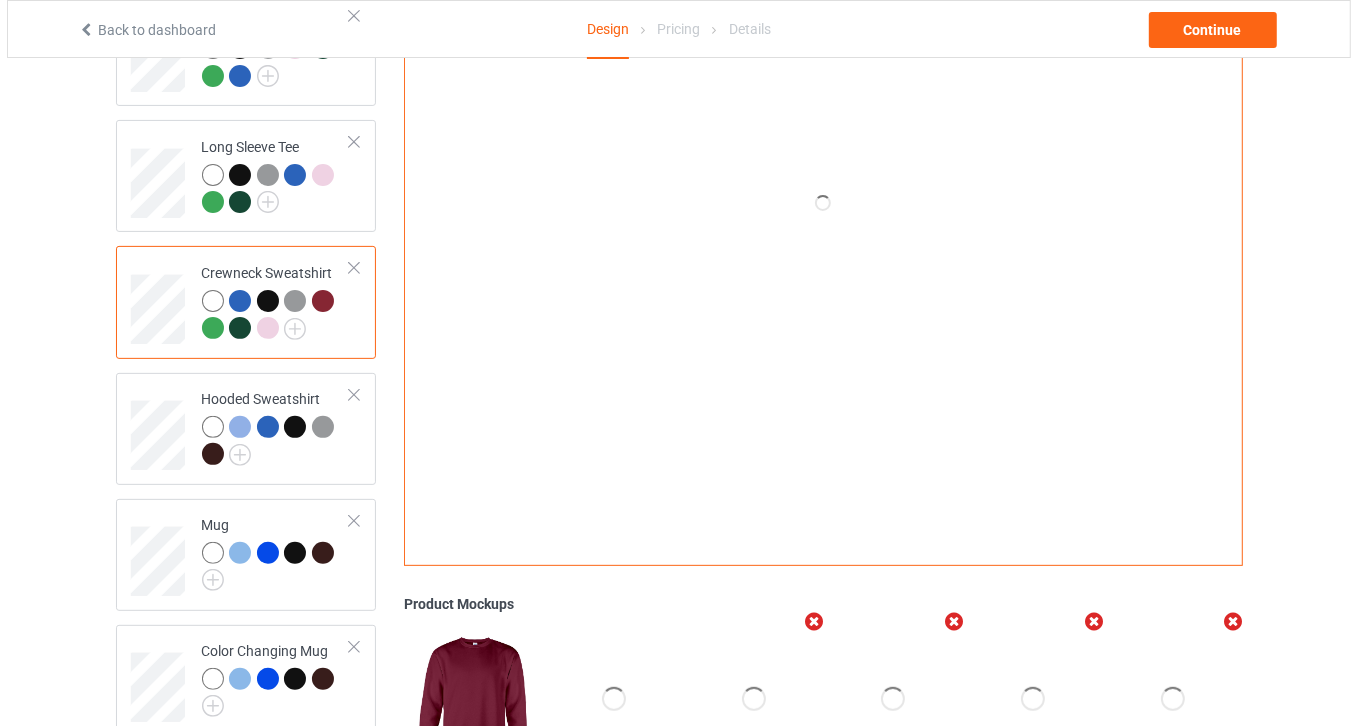 scroll, scrollTop: 633, scrollLeft: 0, axis: vertical 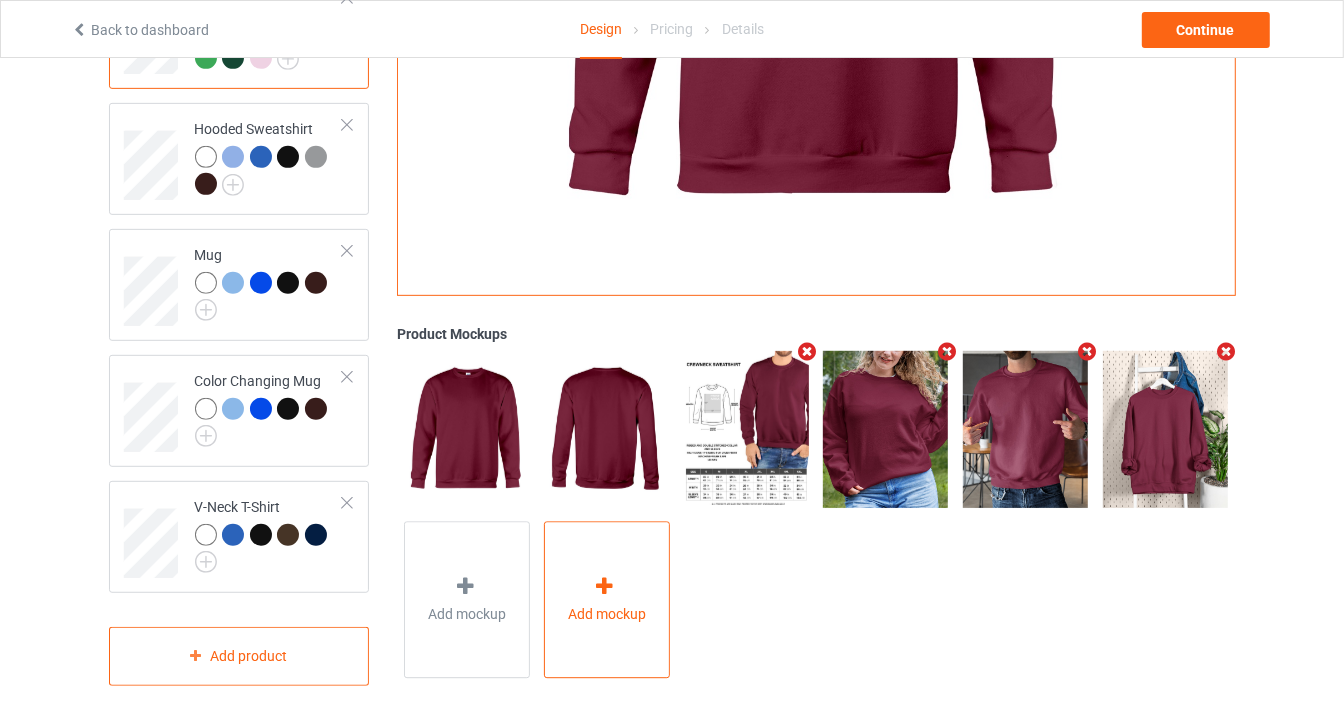 click on "Add mockup" at bounding box center [607, 599] 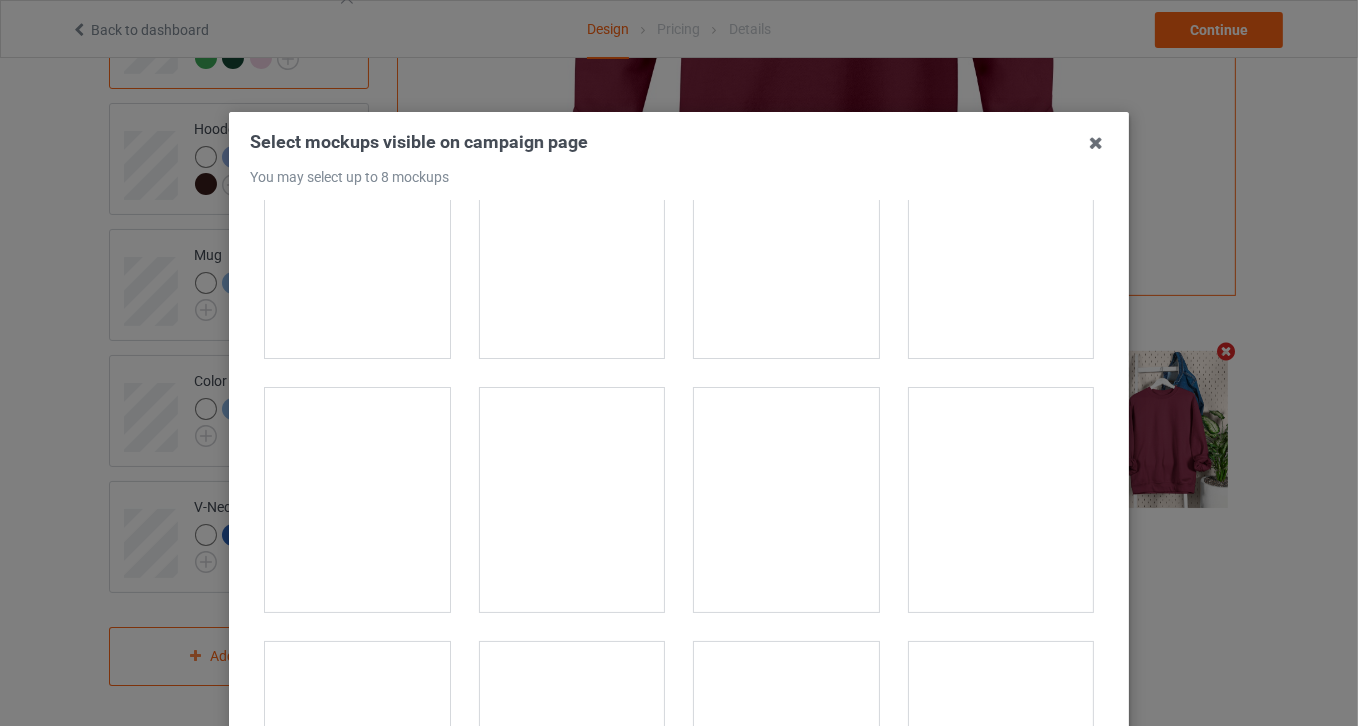 scroll, scrollTop: 2363, scrollLeft: 0, axis: vertical 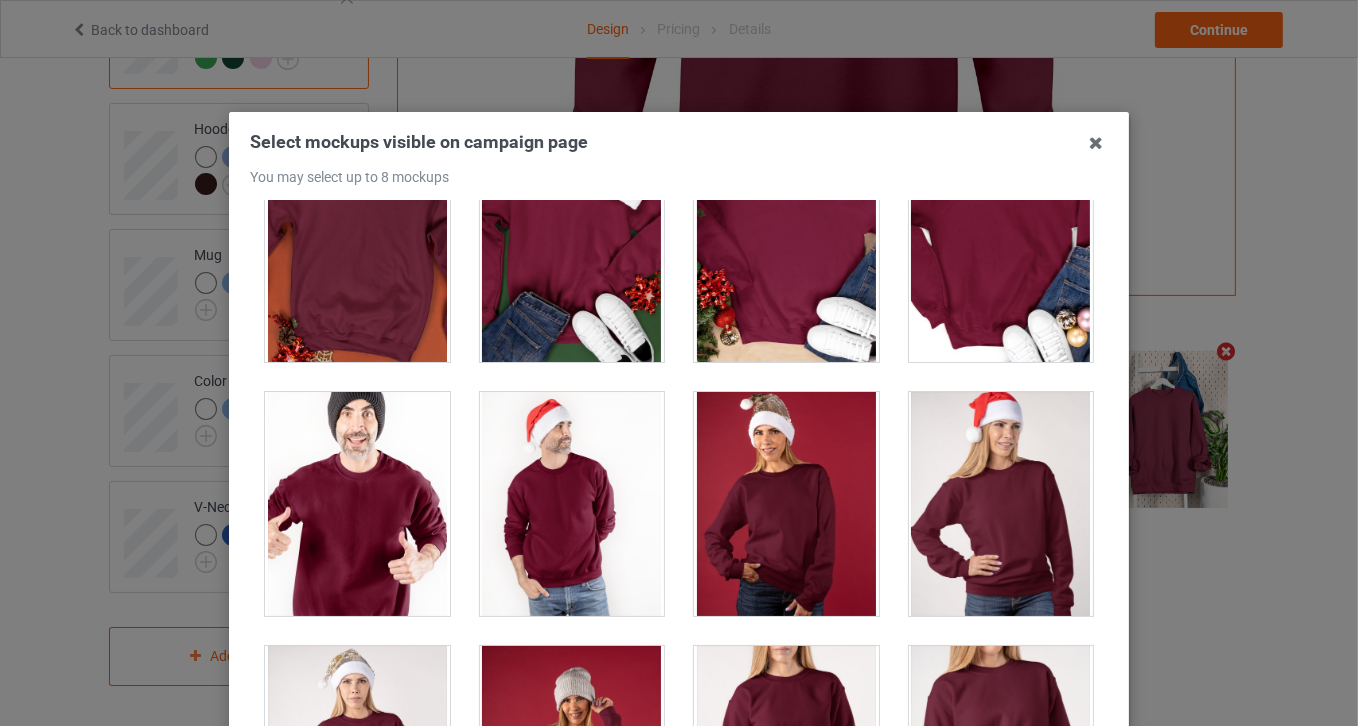 click at bounding box center [357, 504] 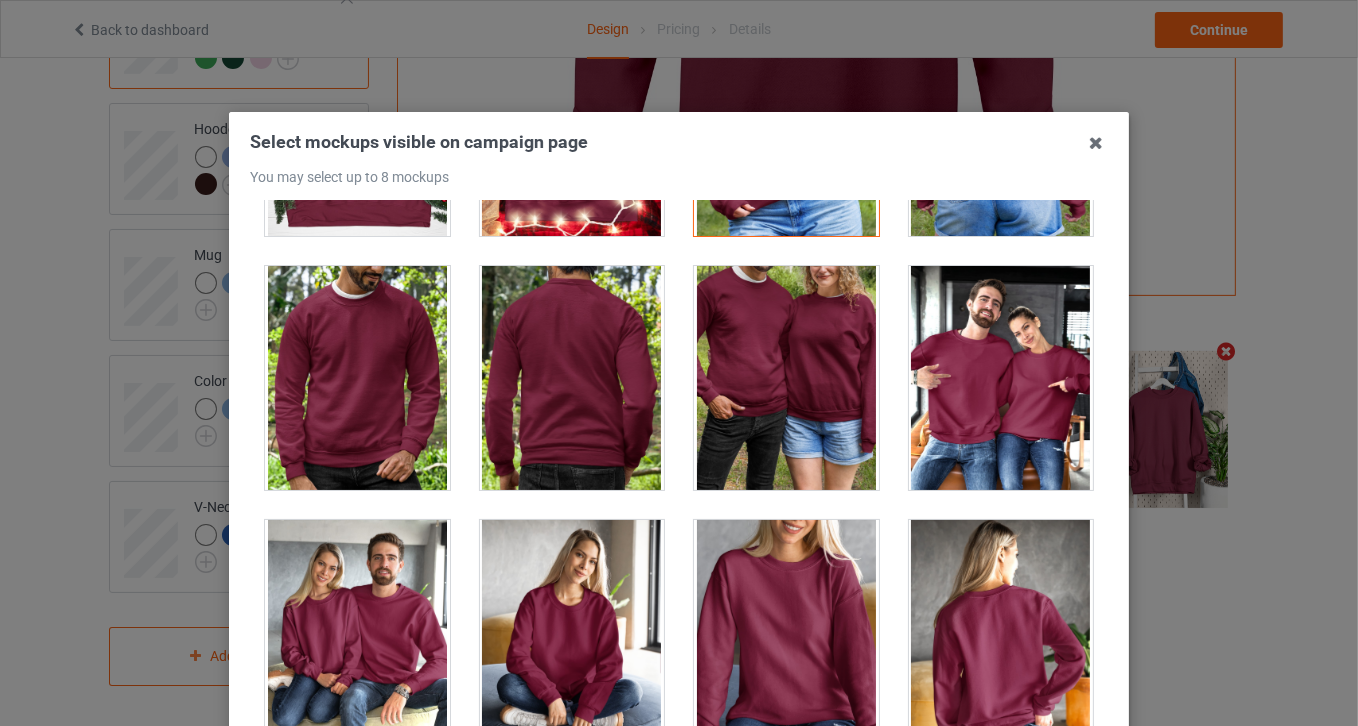 scroll, scrollTop: 9363, scrollLeft: 0, axis: vertical 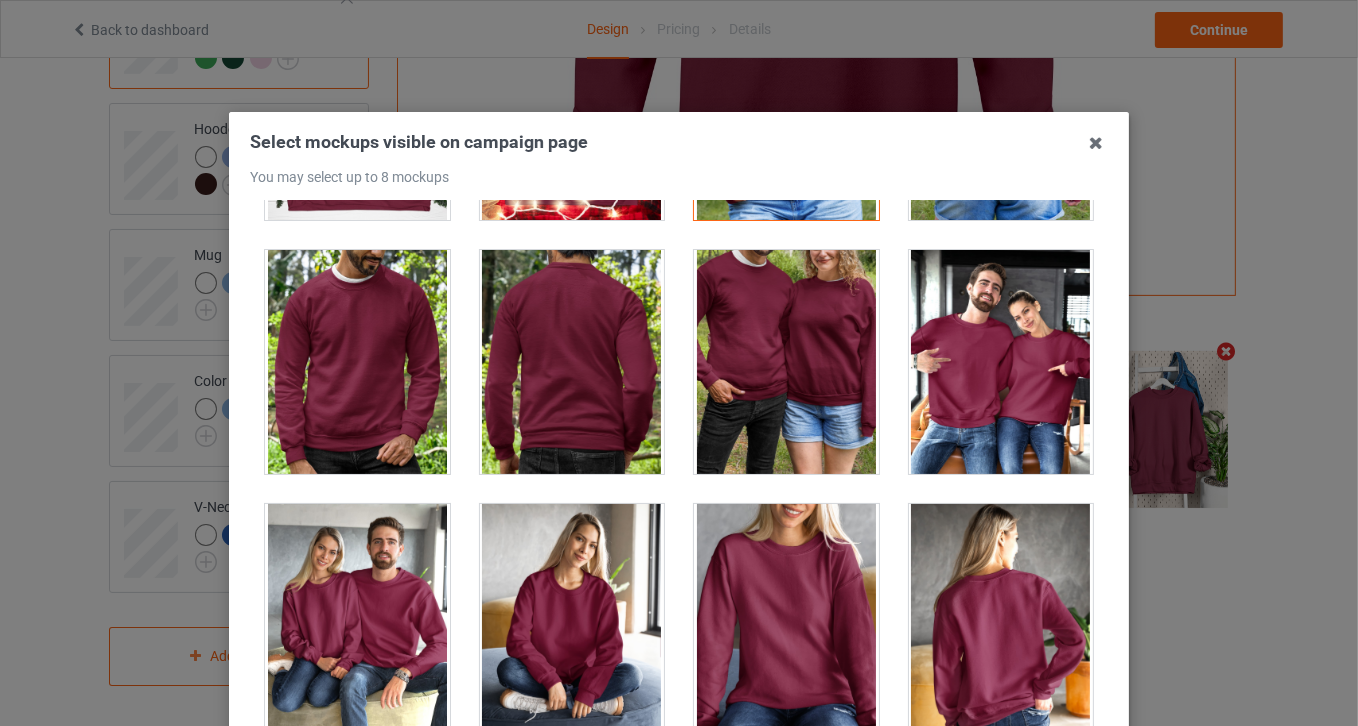 click at bounding box center (786, 616) 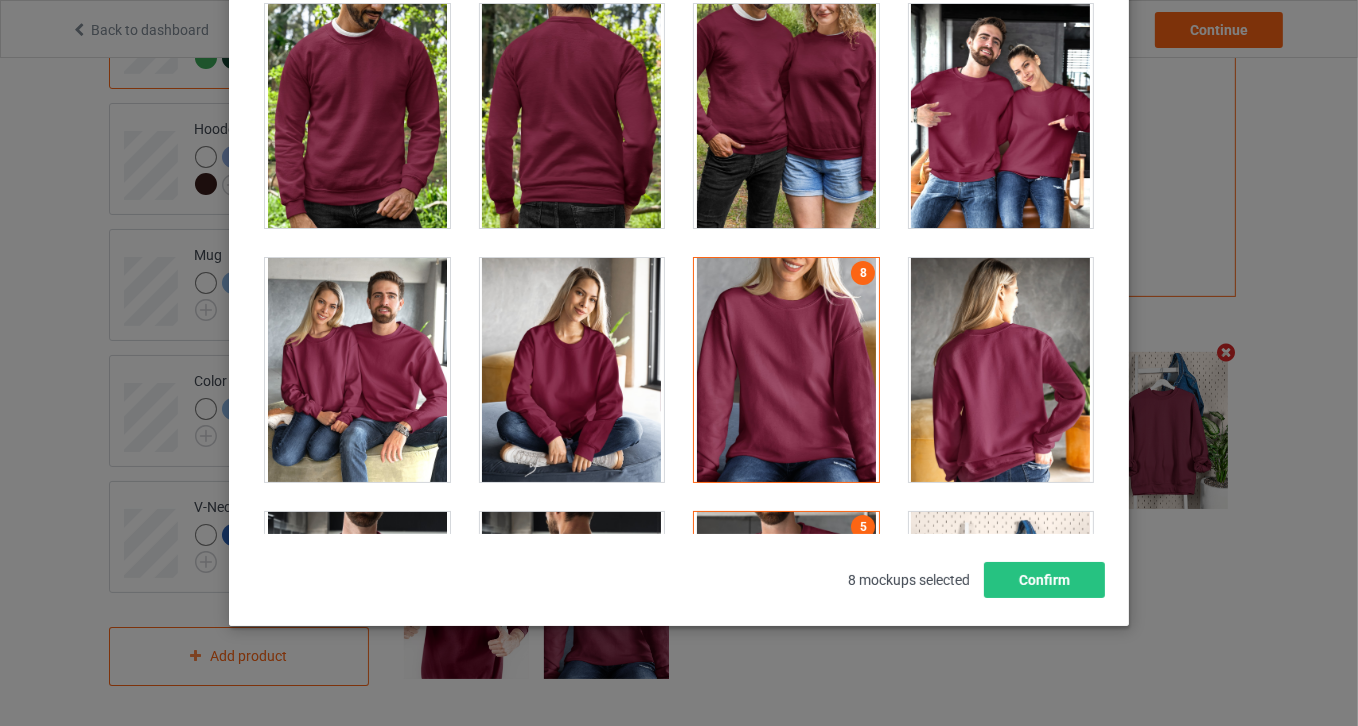 scroll, scrollTop: 258, scrollLeft: 0, axis: vertical 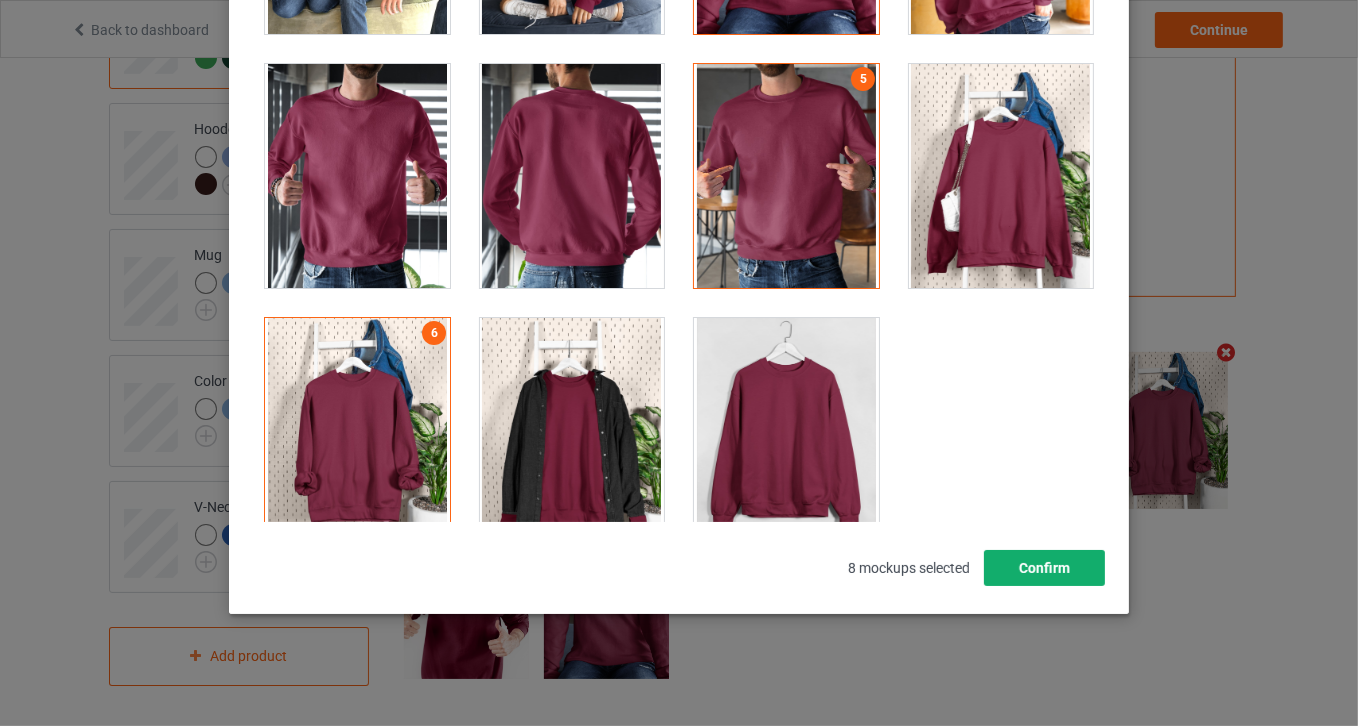 click on "Confirm" at bounding box center [1044, 568] 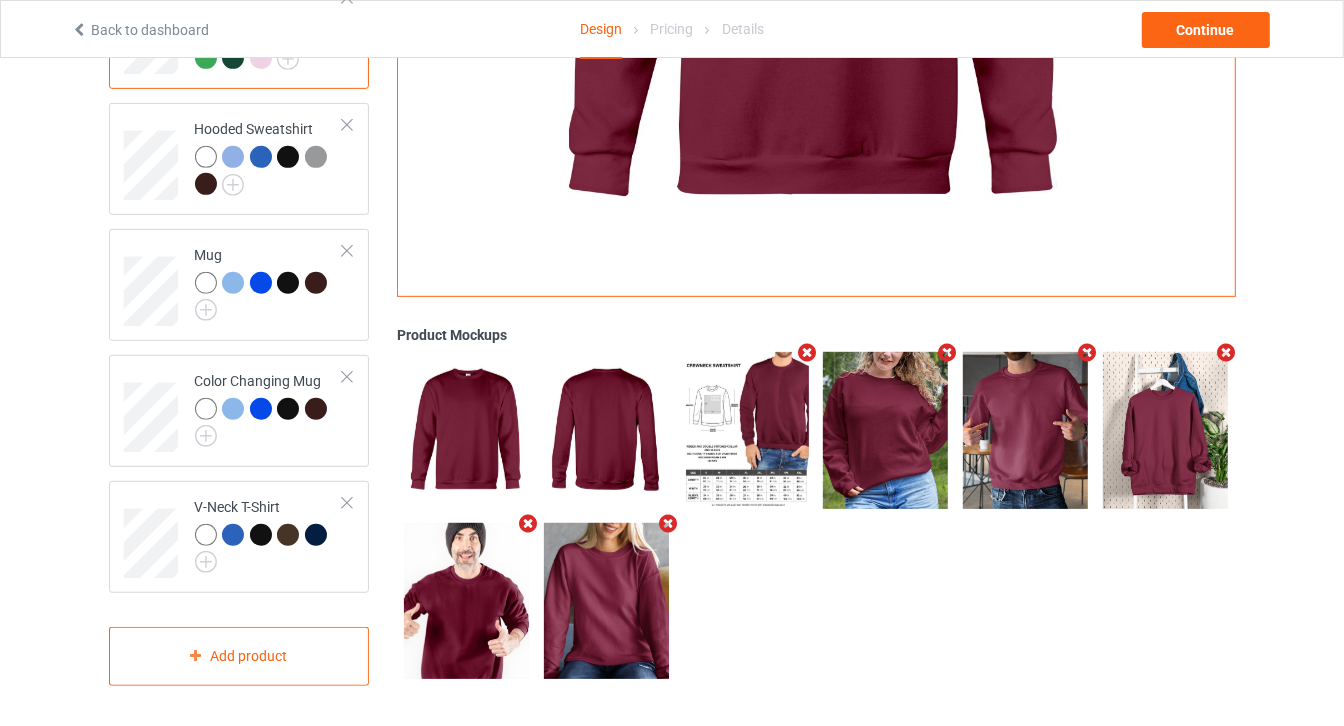 click at bounding box center (1087, 352) 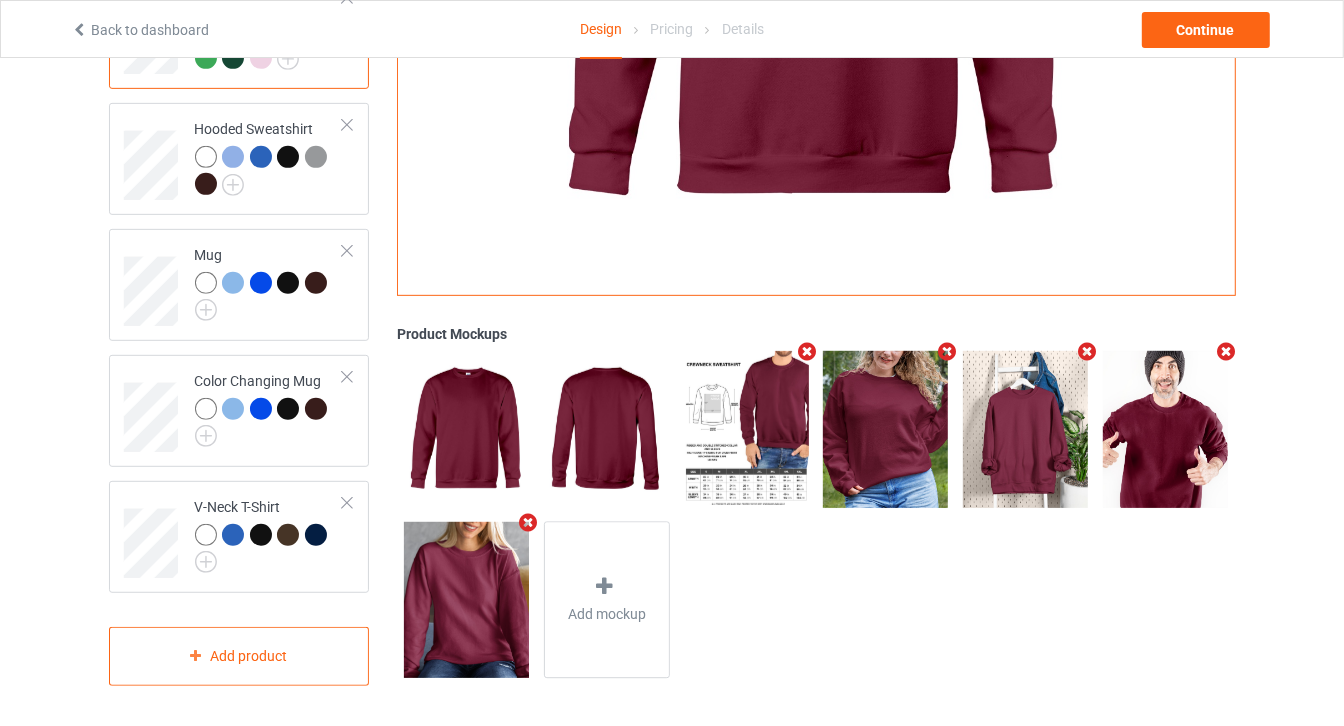 click at bounding box center (947, 351) 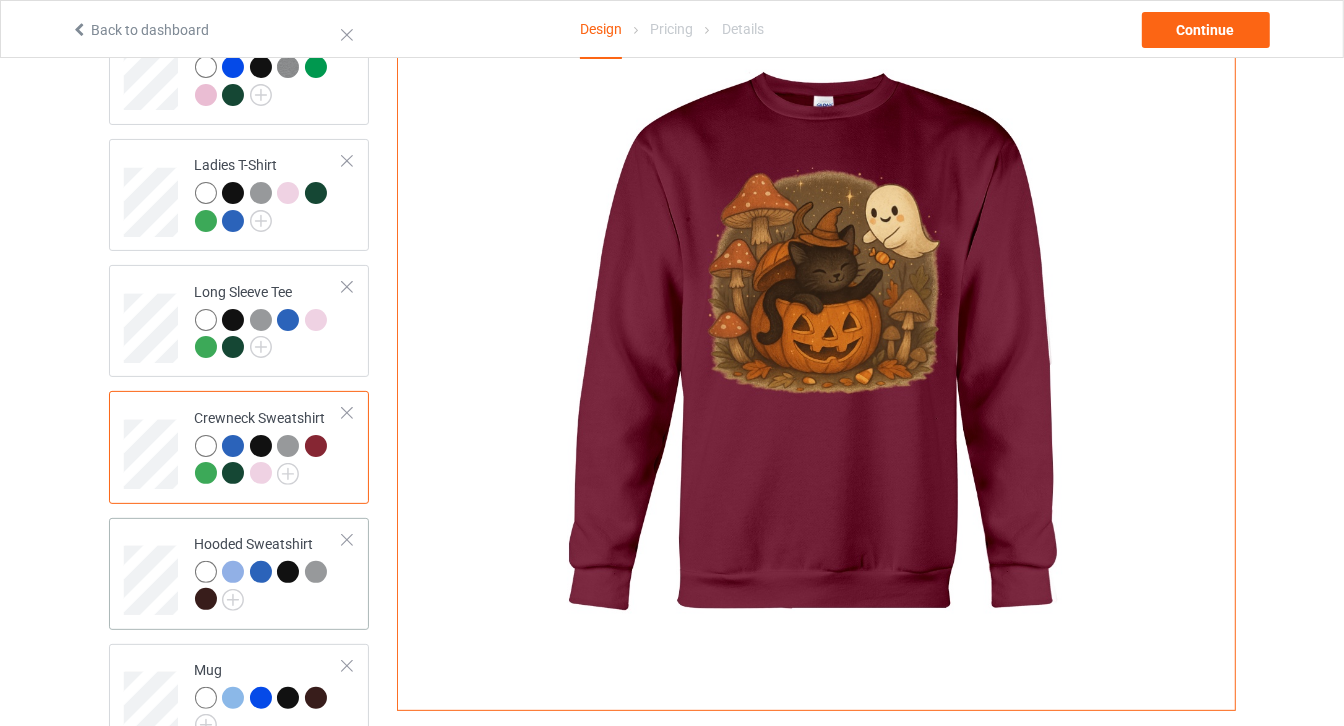 scroll, scrollTop: 0, scrollLeft: 0, axis: both 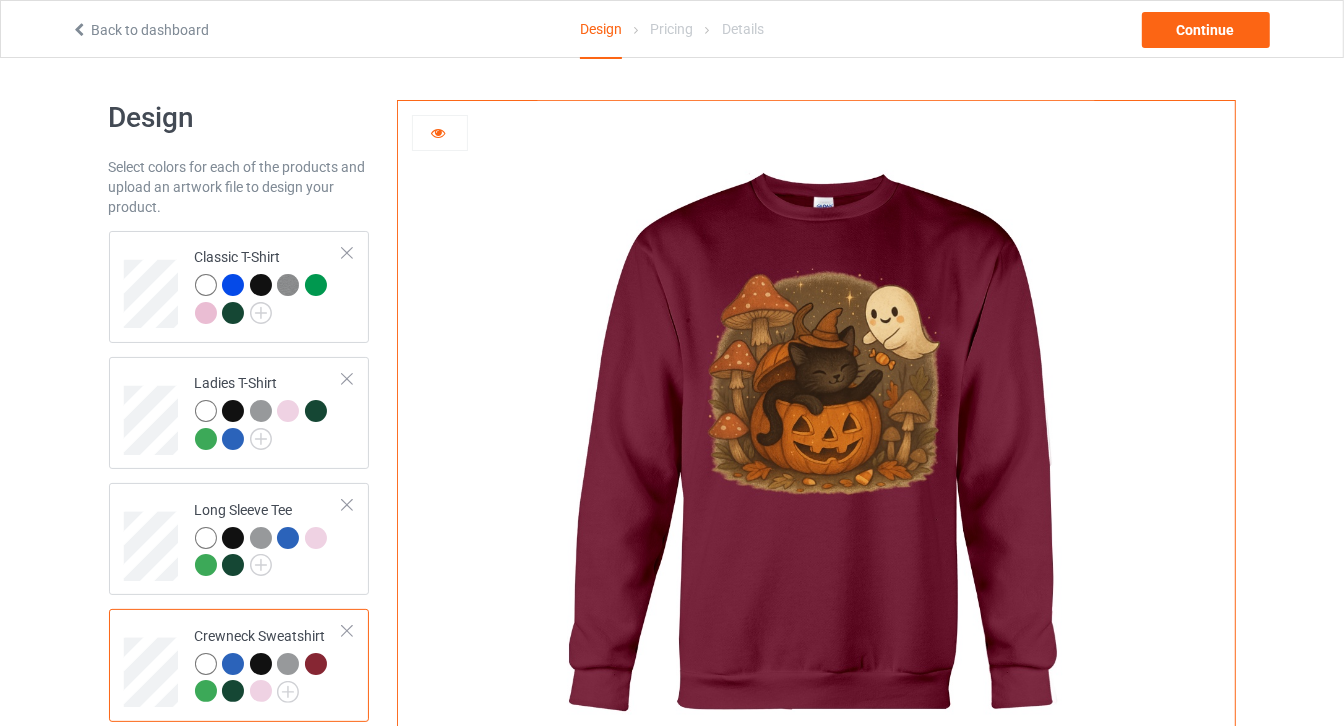 click on "Design Select colors for each of the products and upload an artwork file to design your product. Classic T-Shirt Ladies T-Shirt Long Sleeve Tee Crewneck Sweatshirt Hooded Sweatshirt Mug Color Changing Mug V-Neck T-Shirt Add product" at bounding box center (239, 709) 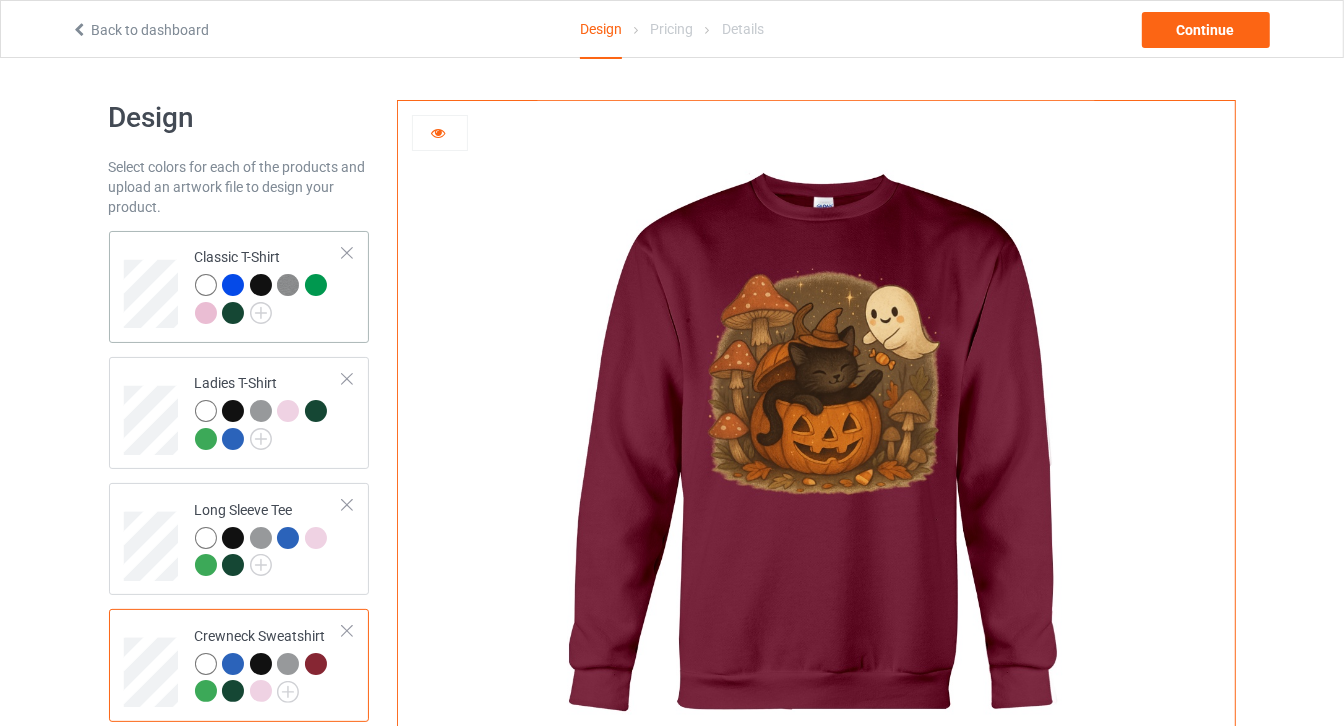click on "Classic T-Shirt" at bounding box center [269, 284] 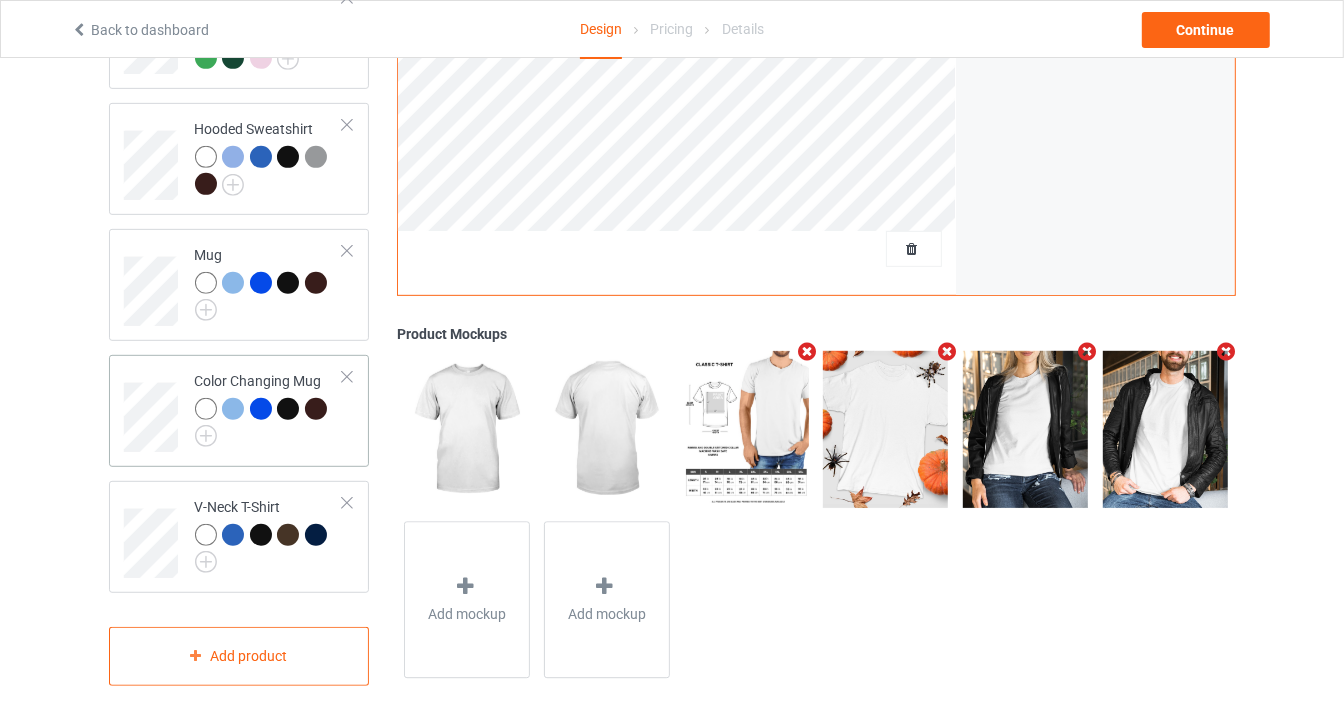 scroll, scrollTop: 543, scrollLeft: 0, axis: vertical 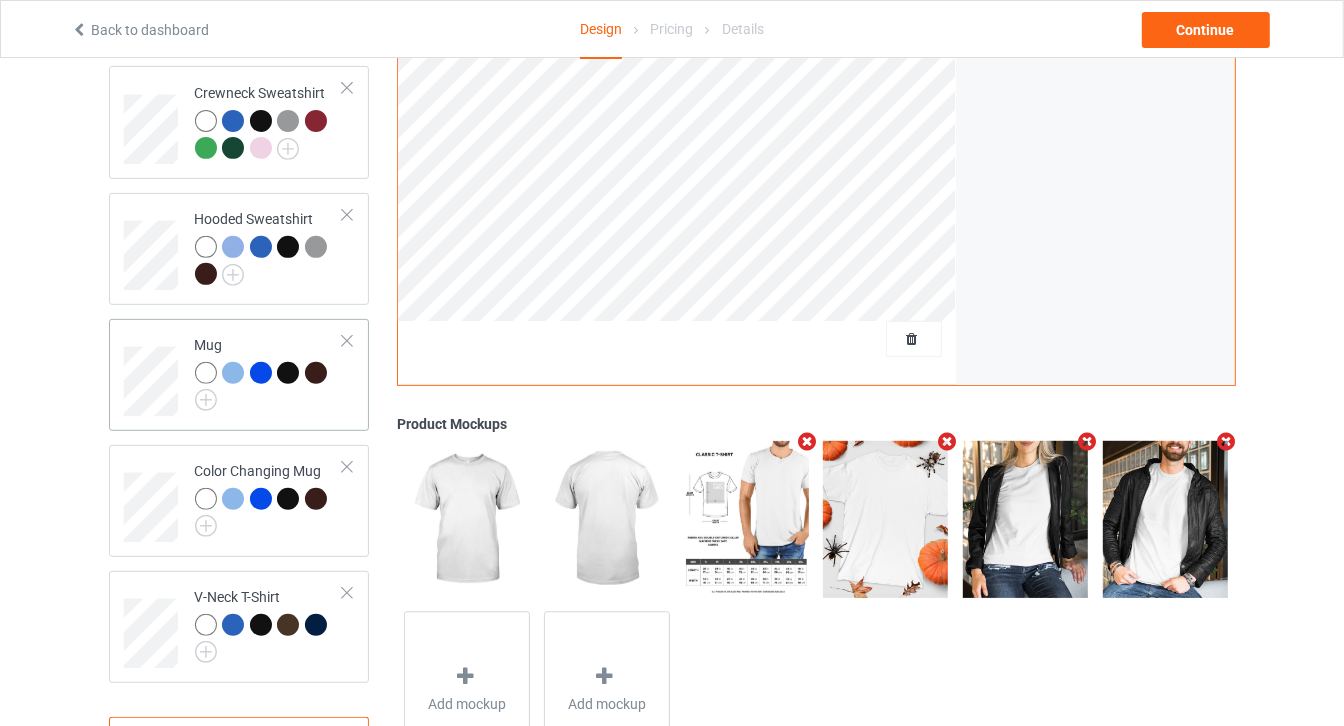 click on "Mug" at bounding box center [269, 375] 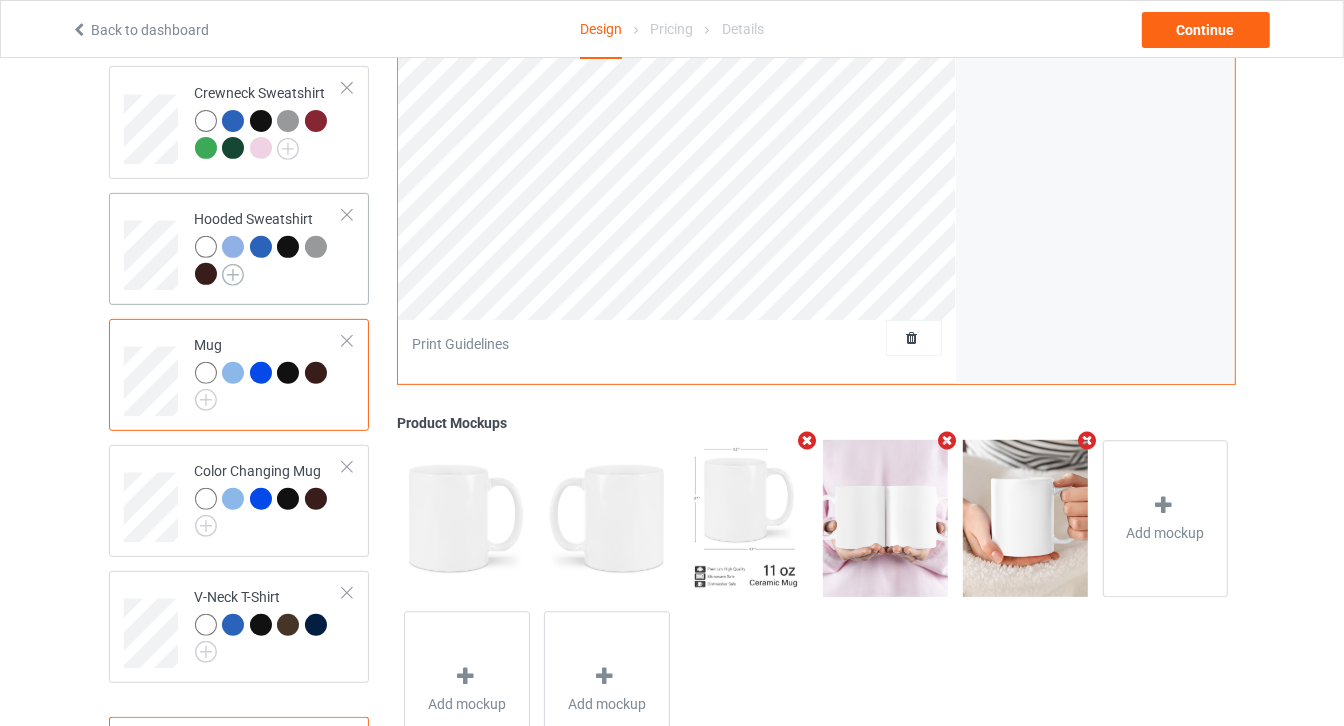 click at bounding box center (233, 275) 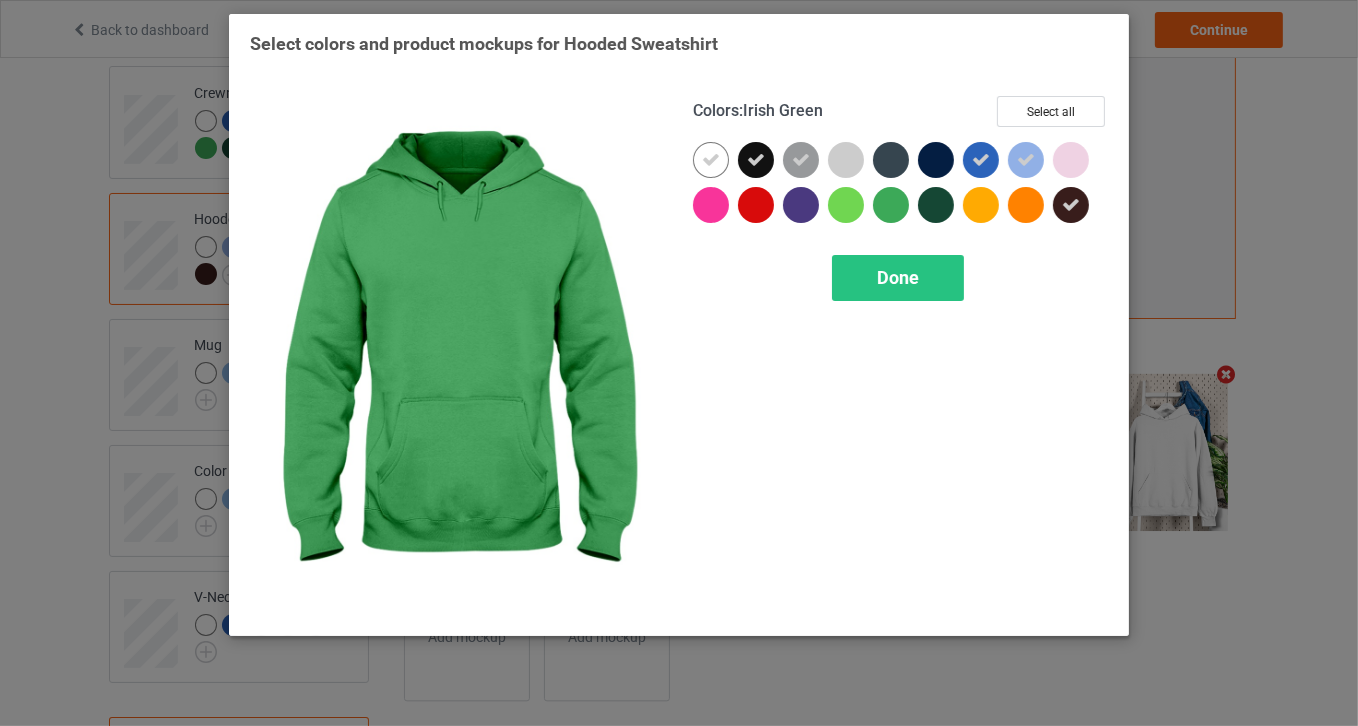 click at bounding box center (891, 205) 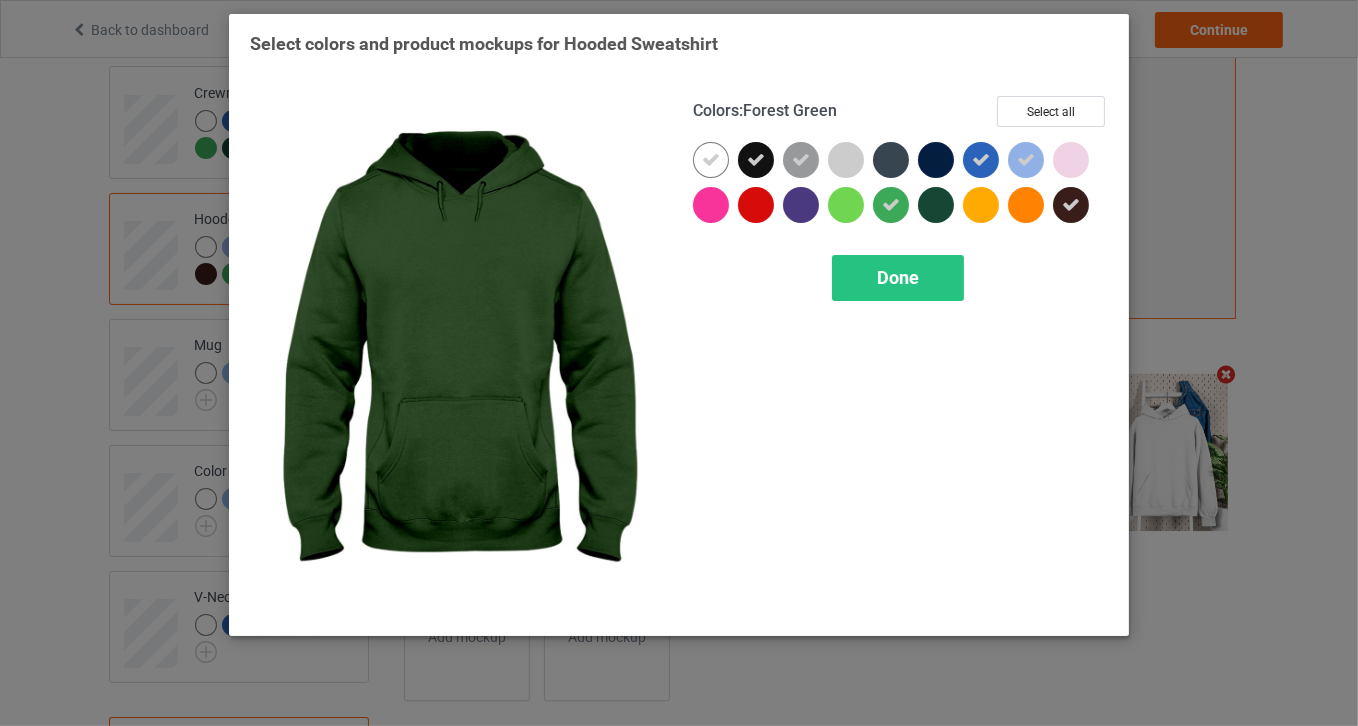 click at bounding box center (936, 205) 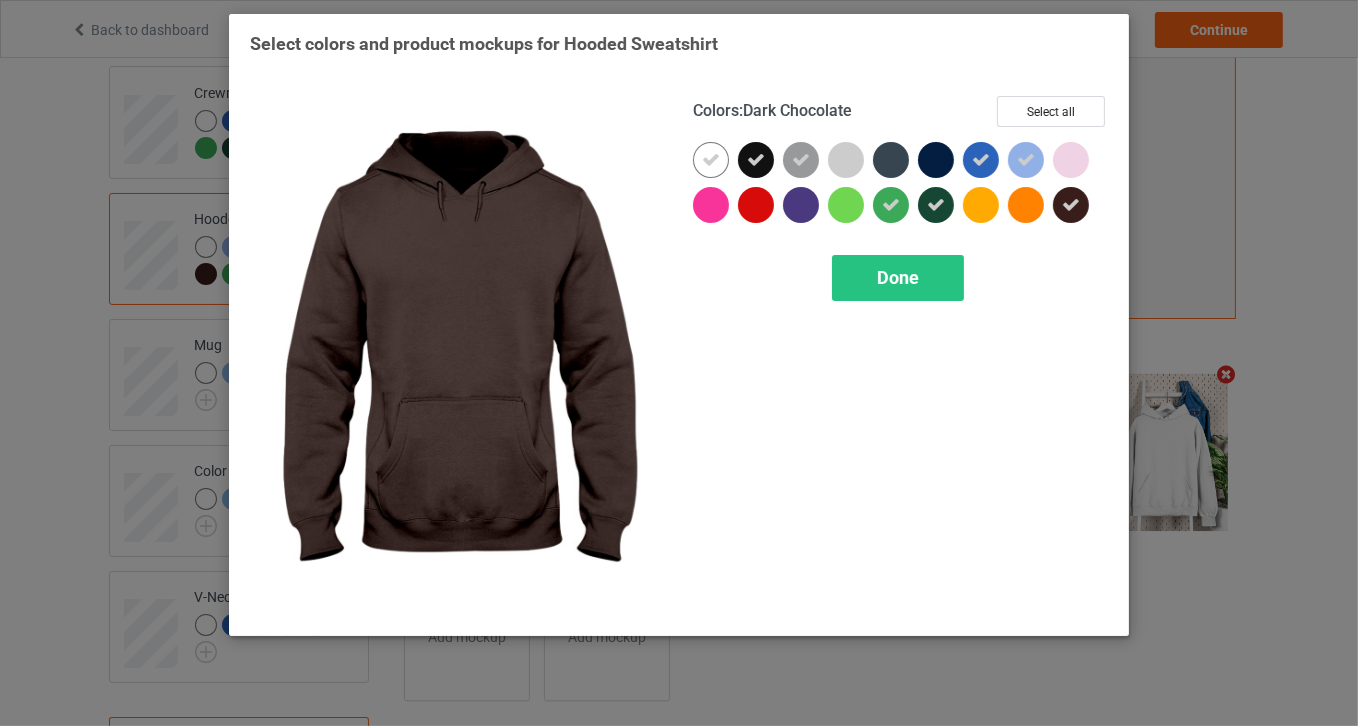 click at bounding box center [1071, 205] 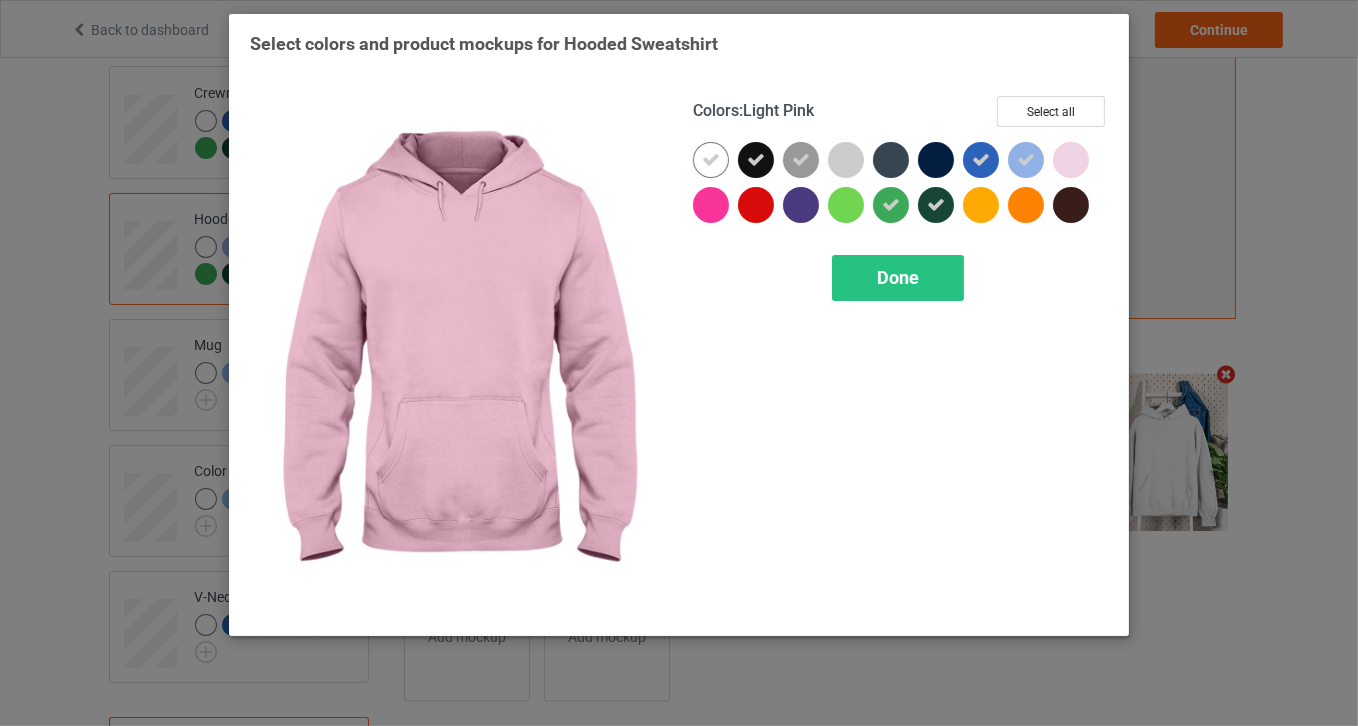 click at bounding box center (1071, 160) 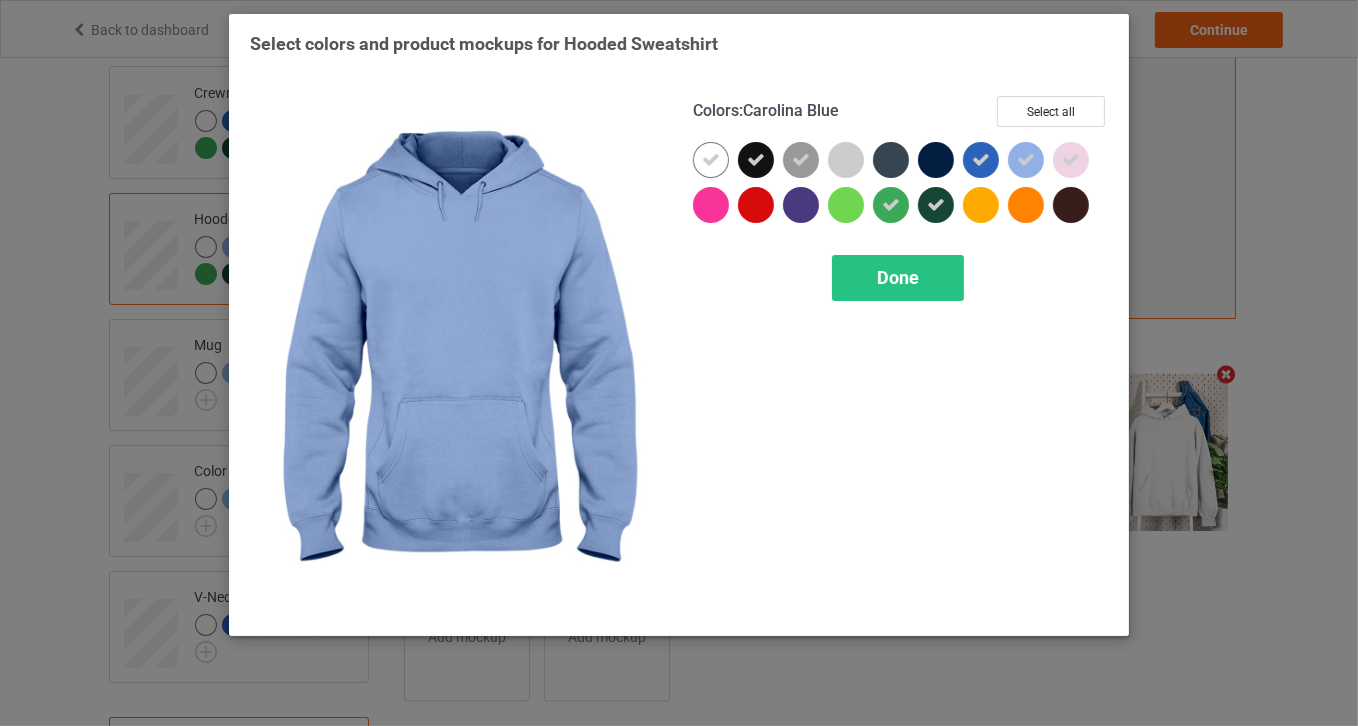 click at bounding box center (1026, 160) 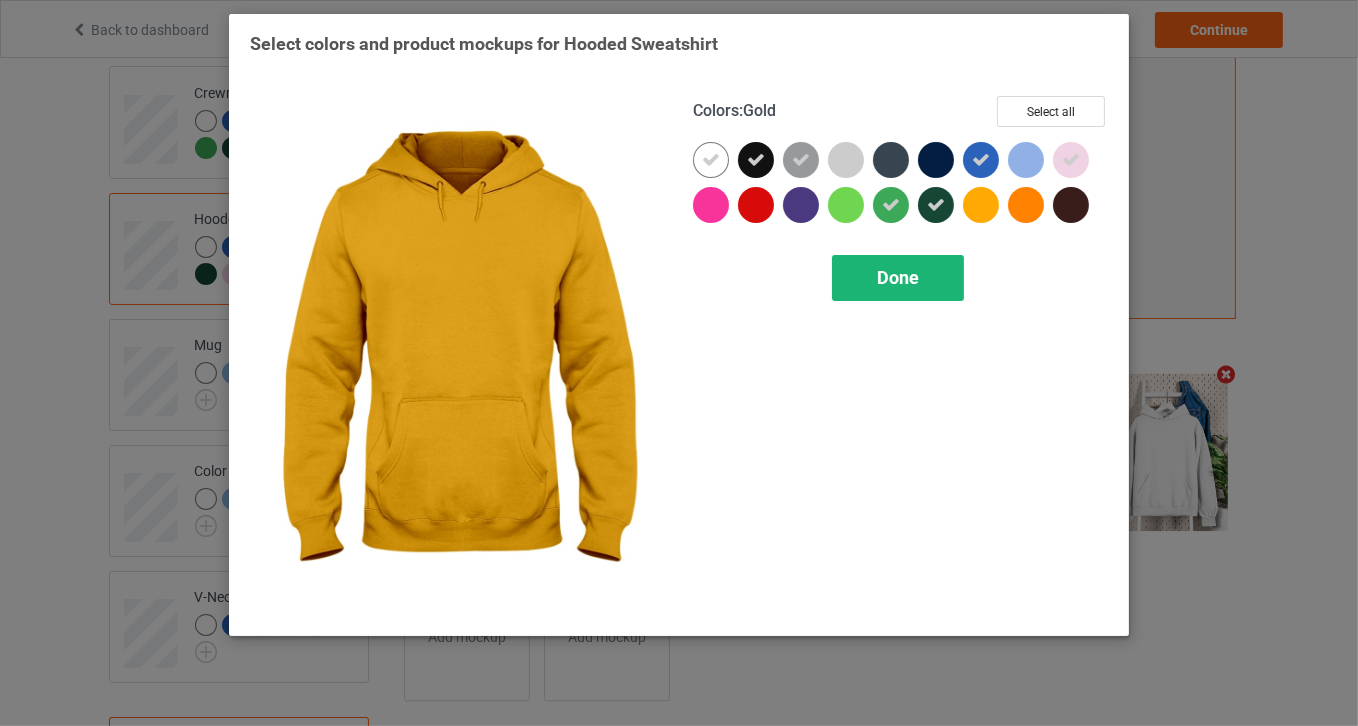 click on "Done" at bounding box center [898, 278] 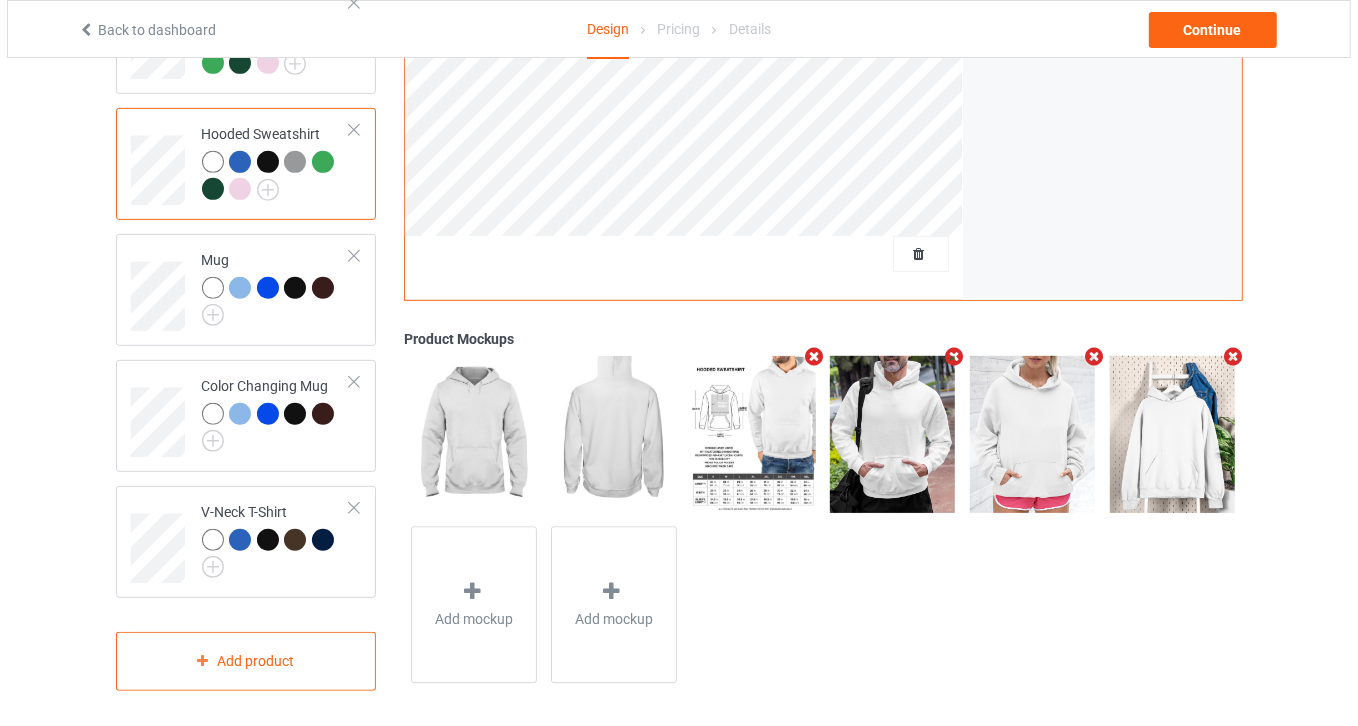 scroll, scrollTop: 633, scrollLeft: 0, axis: vertical 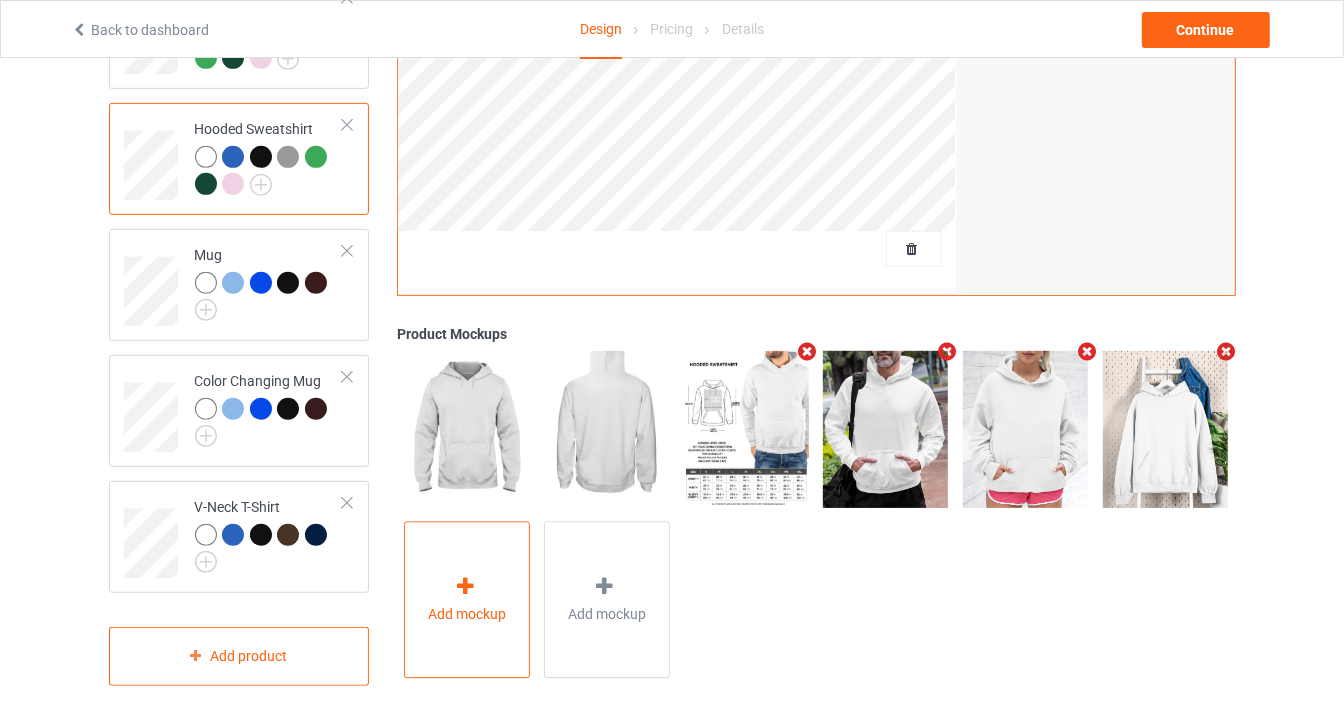 click on "Add mockup" at bounding box center (467, 599) 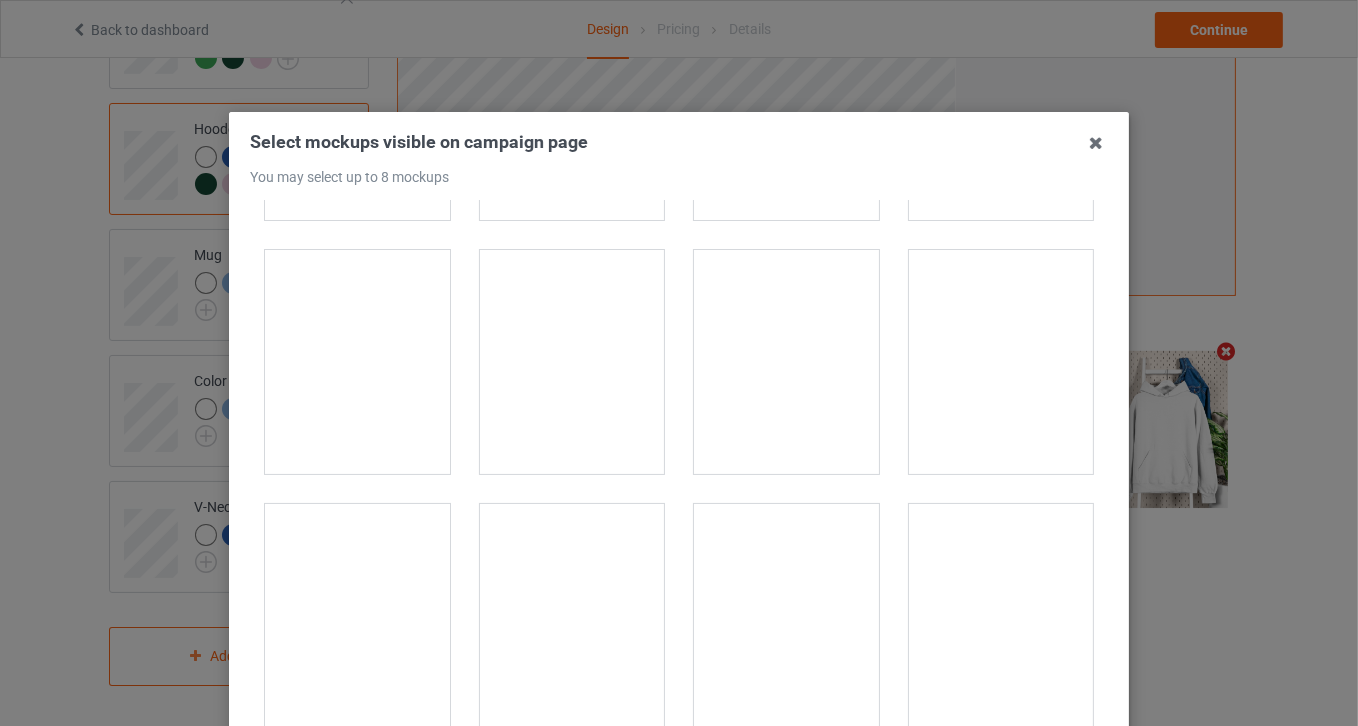 scroll, scrollTop: 17142, scrollLeft: 0, axis: vertical 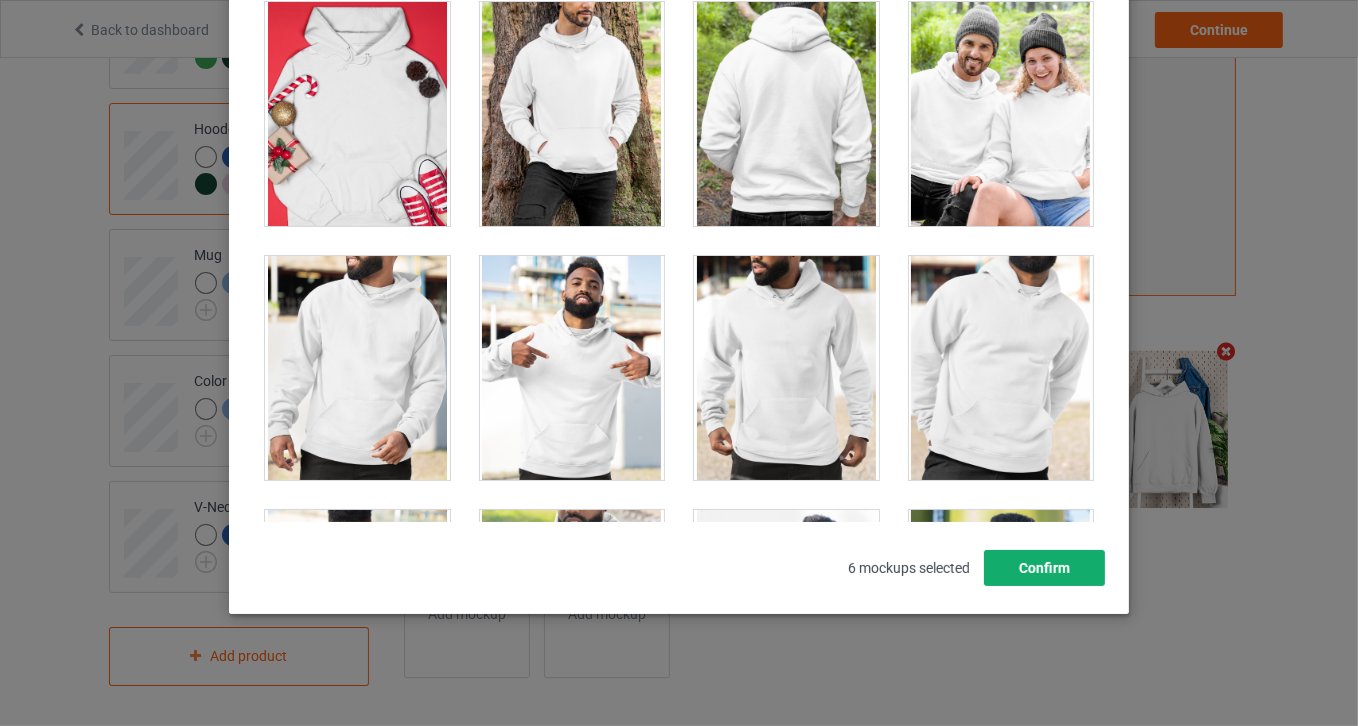 click on "Confirm" at bounding box center (1044, 568) 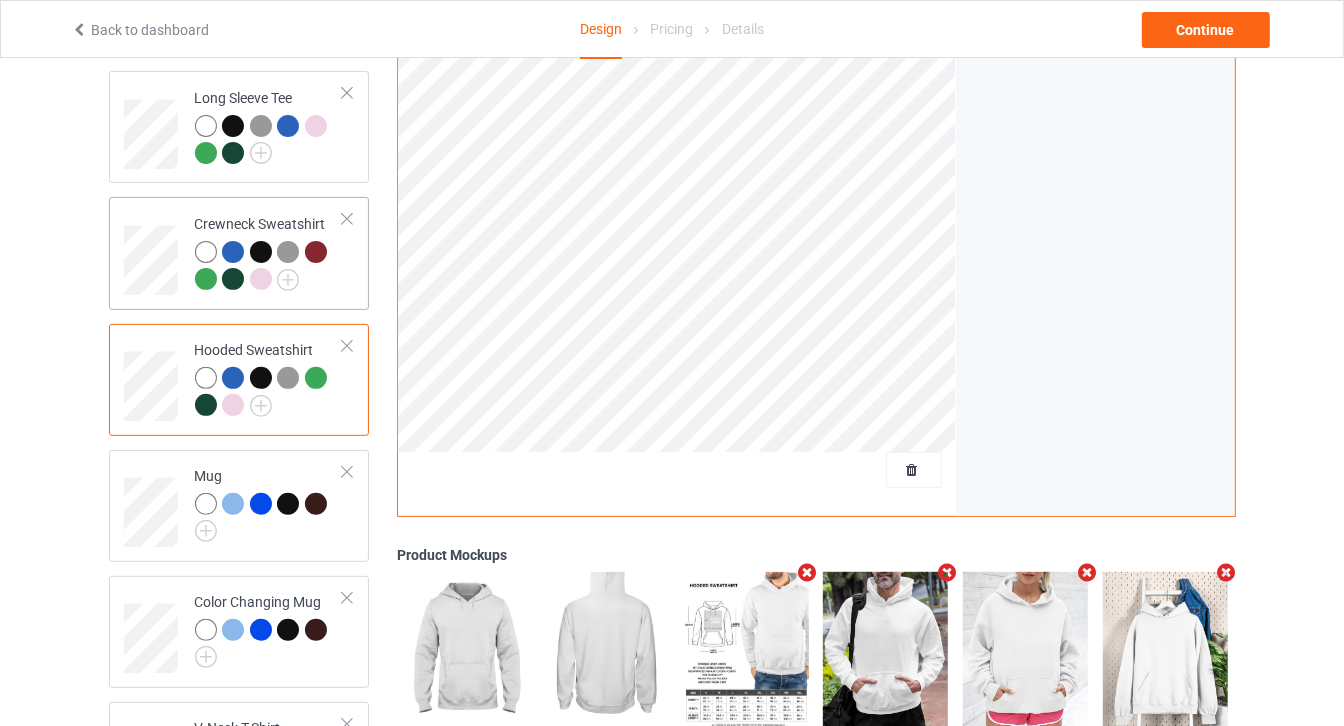 scroll, scrollTop: 452, scrollLeft: 0, axis: vertical 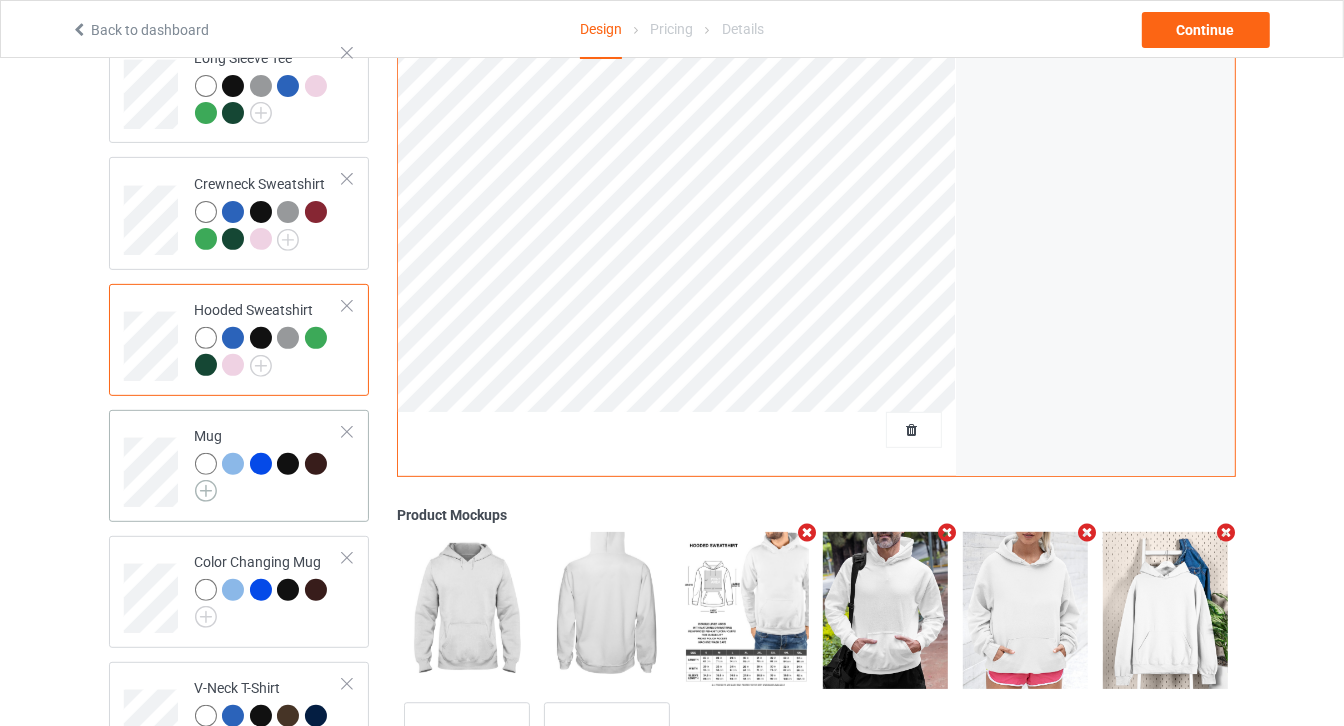 click at bounding box center (206, 491) 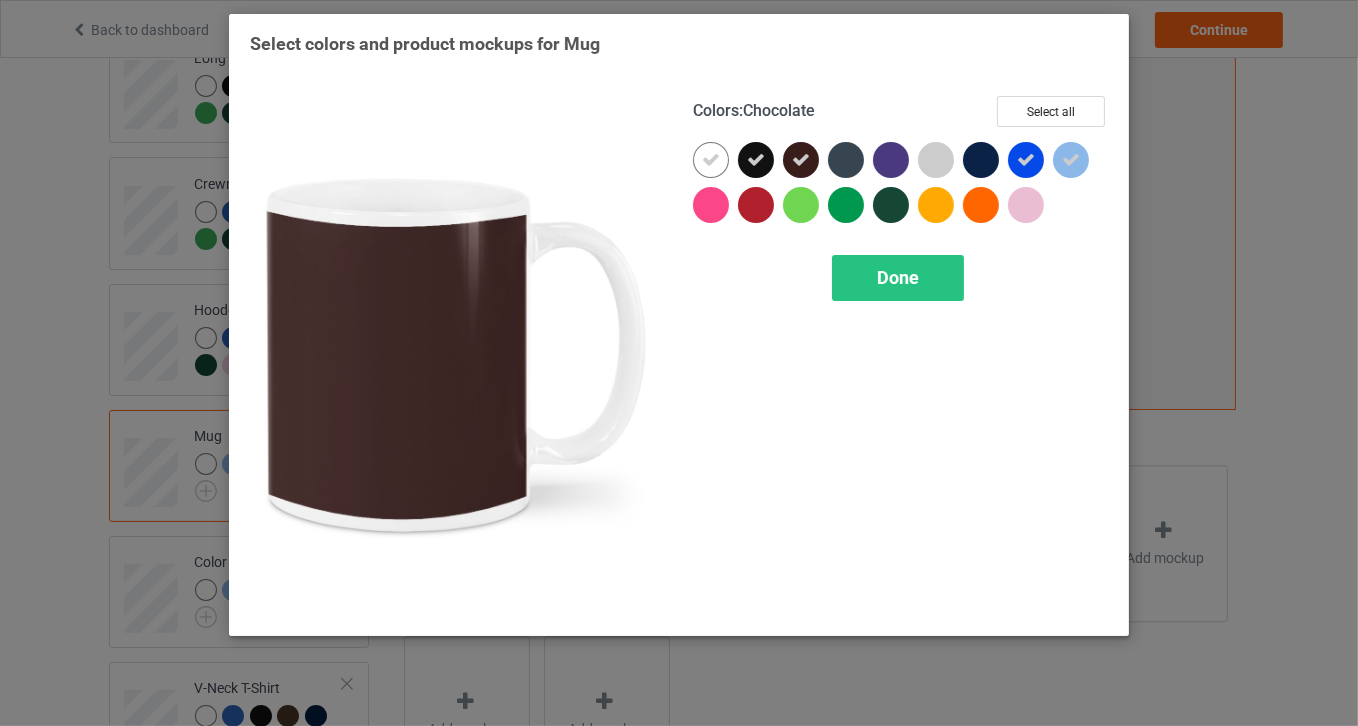click at bounding box center (801, 160) 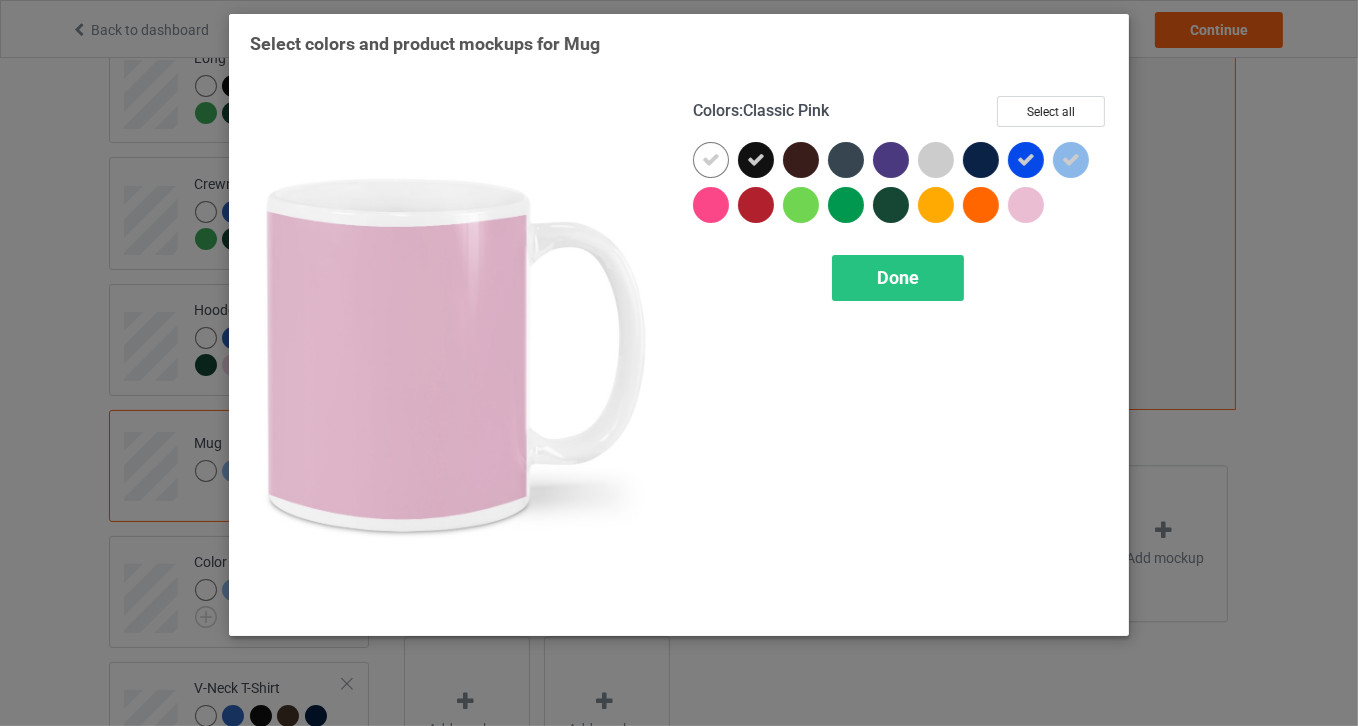 click at bounding box center [1030, 209] 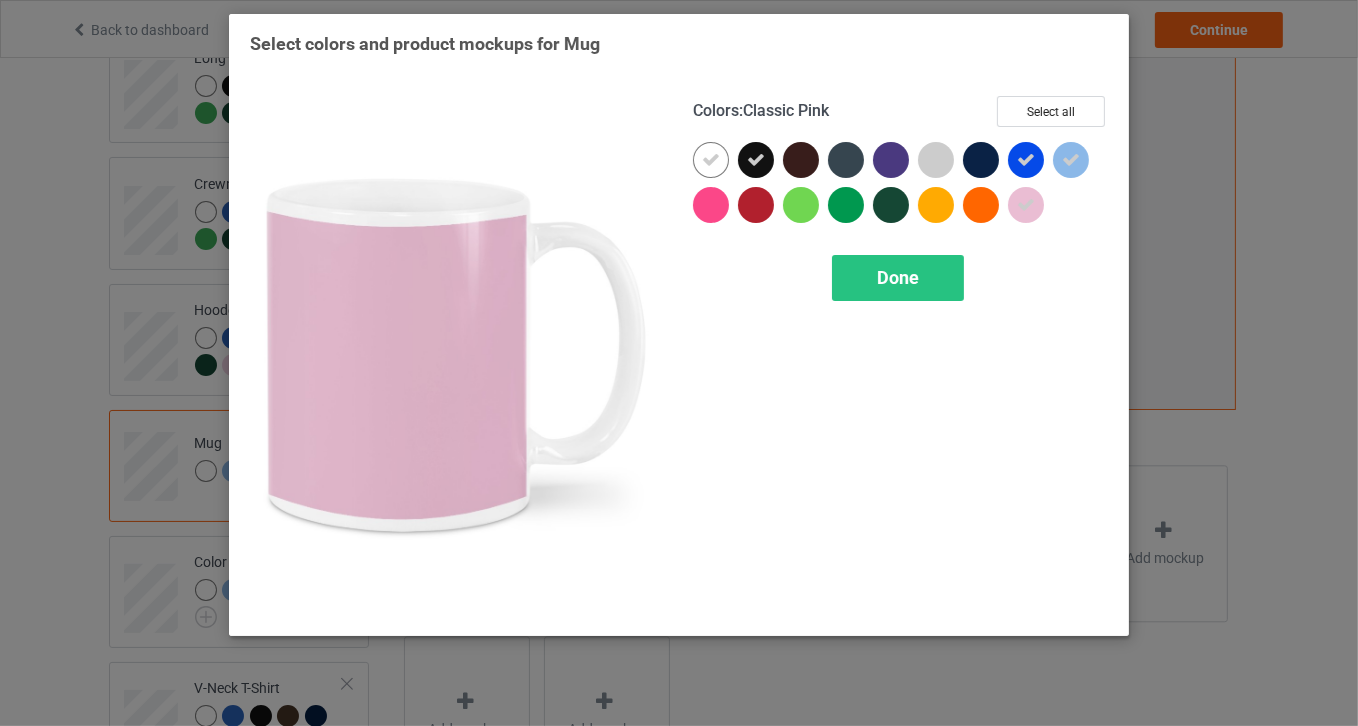 click at bounding box center (1026, 205) 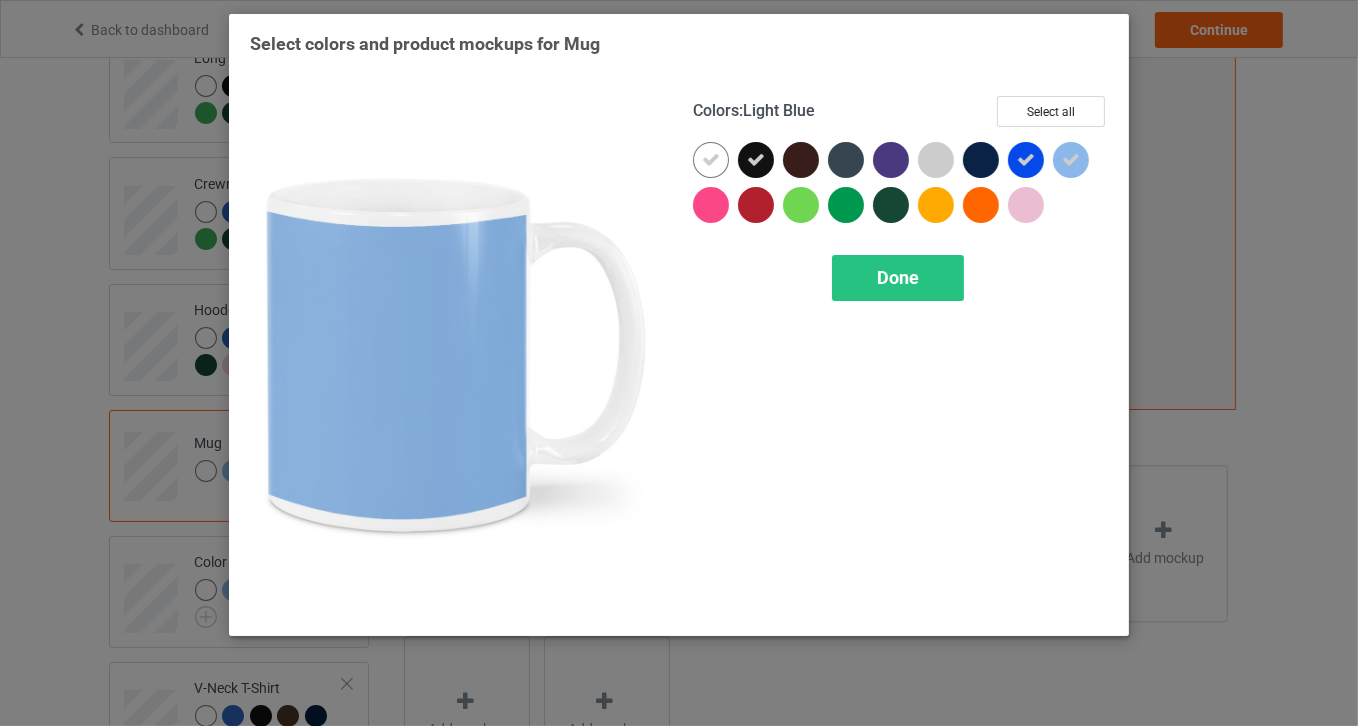 click at bounding box center (1071, 160) 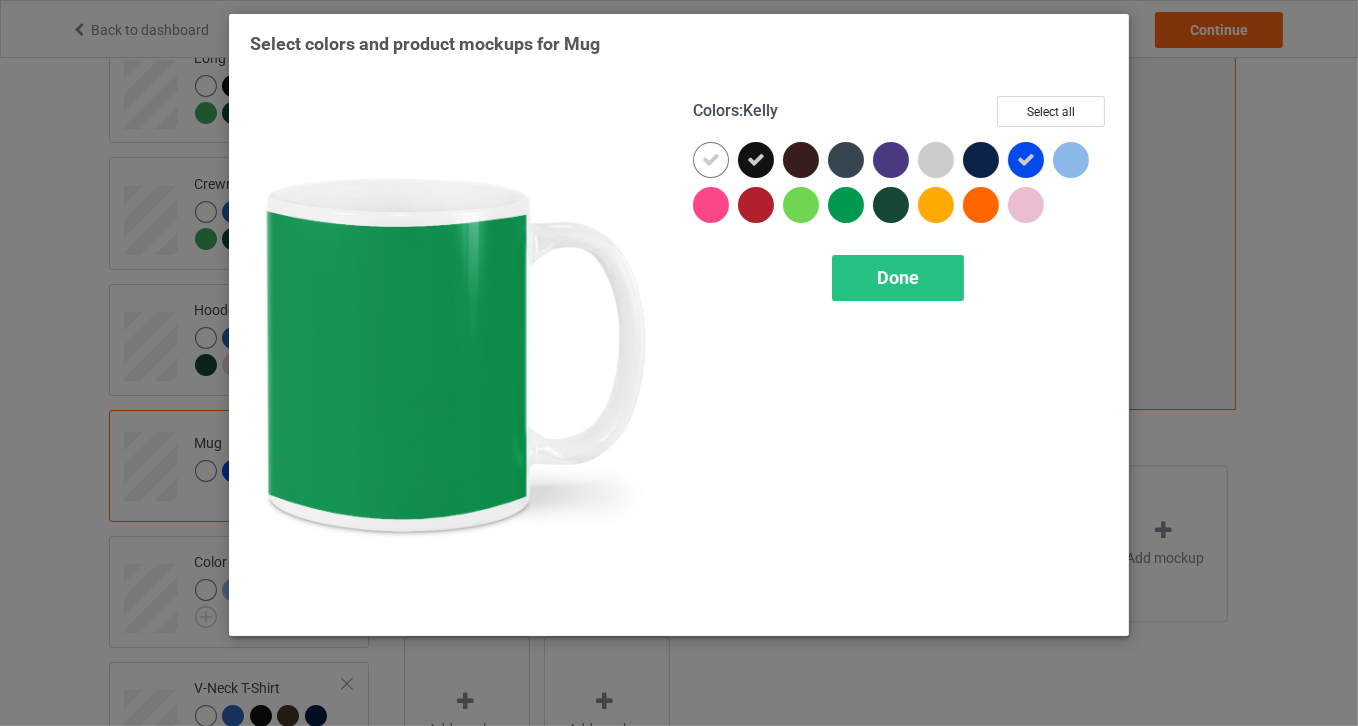 click at bounding box center [846, 205] 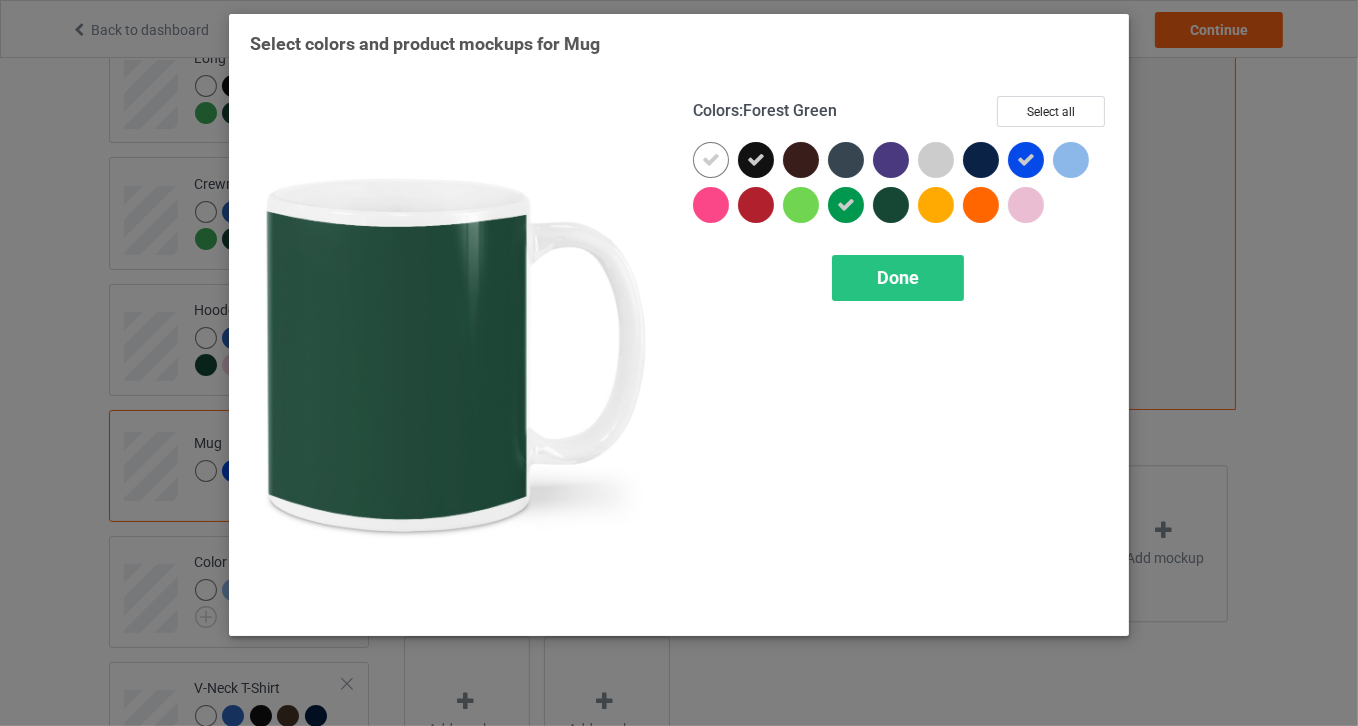 click at bounding box center (891, 205) 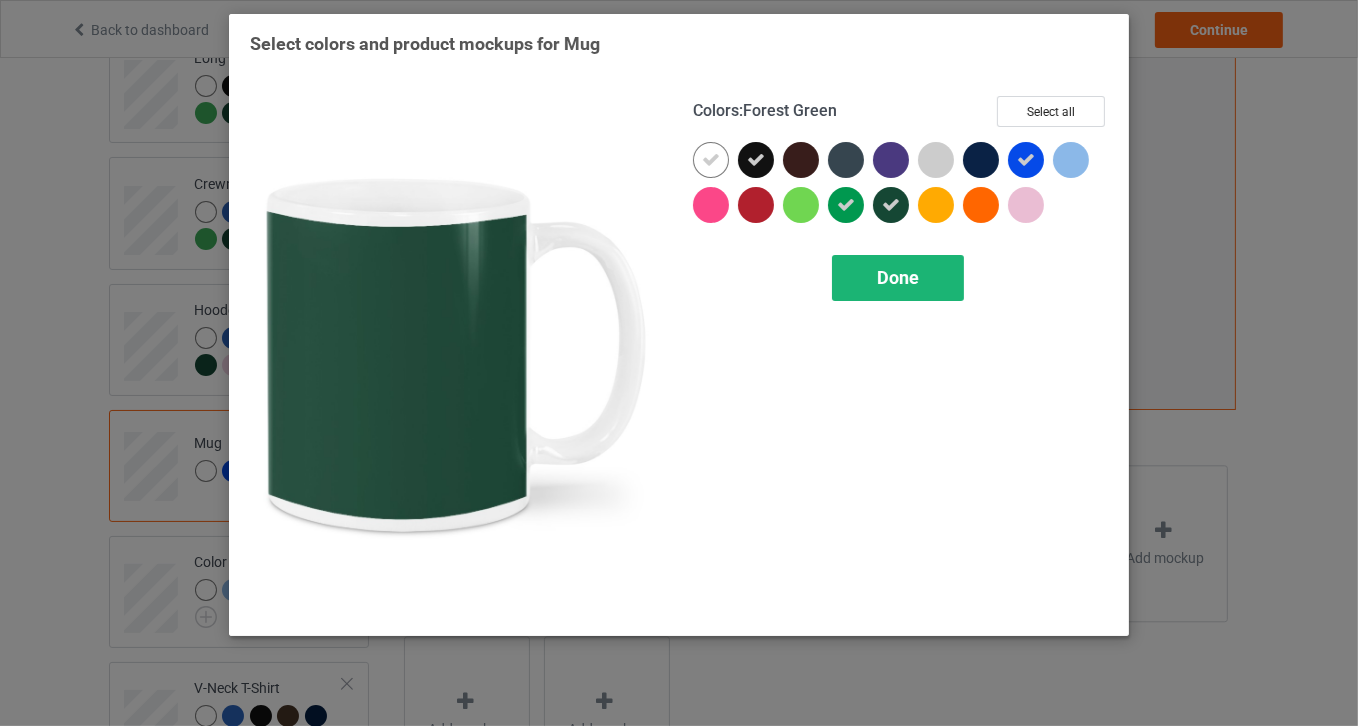 click on "Done" at bounding box center [898, 278] 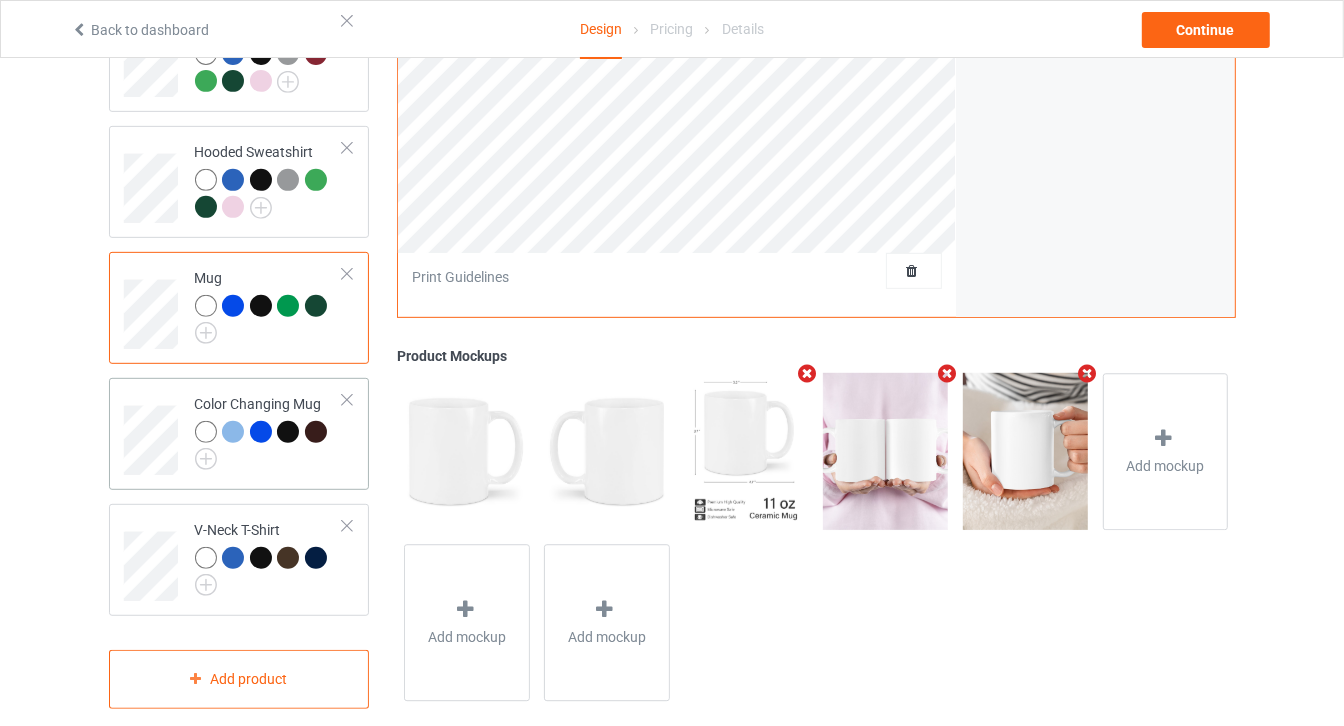 scroll, scrollTop: 633, scrollLeft: 0, axis: vertical 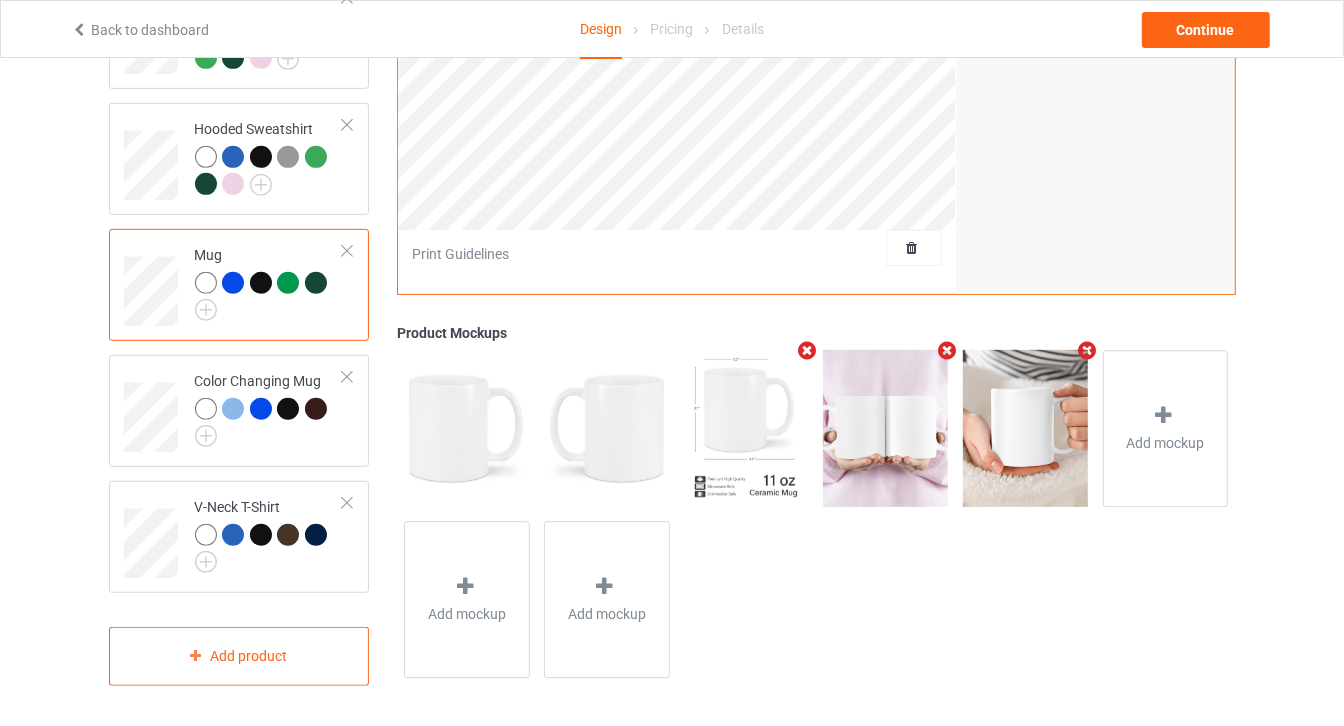 click on "Mug" at bounding box center (269, 285) 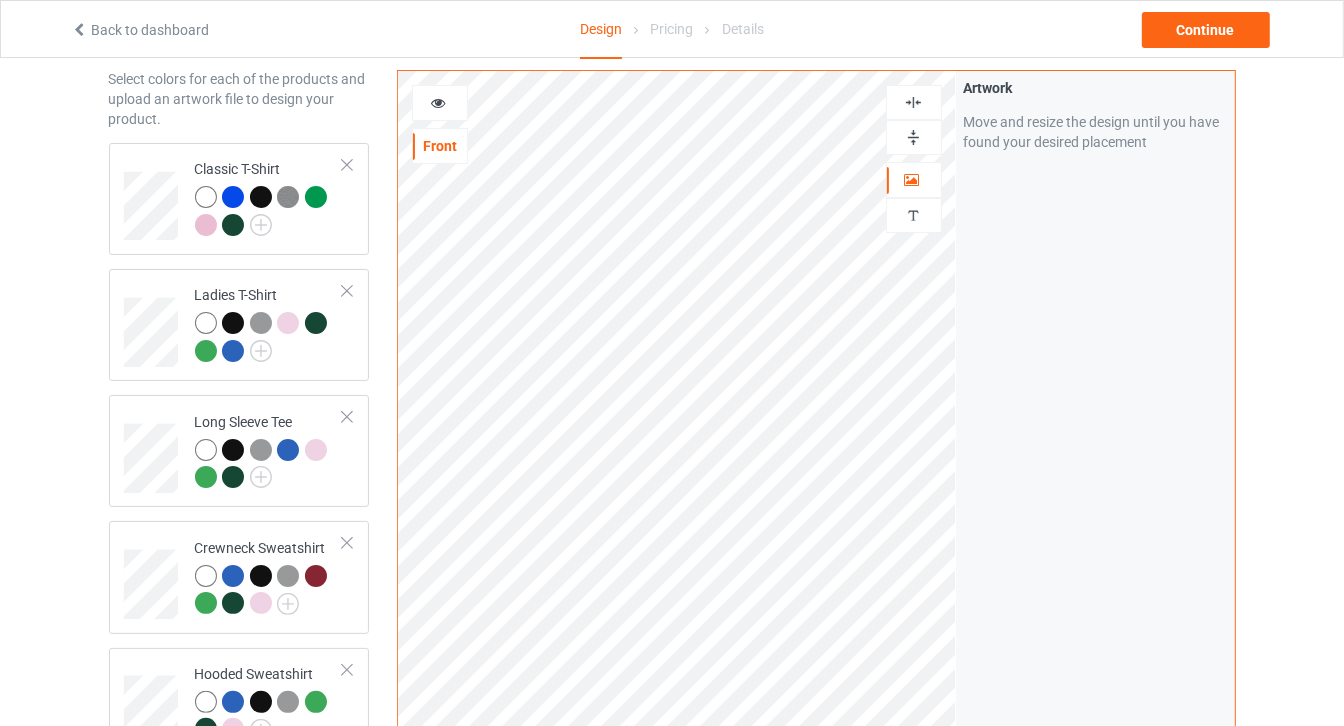 click at bounding box center (913, 137) 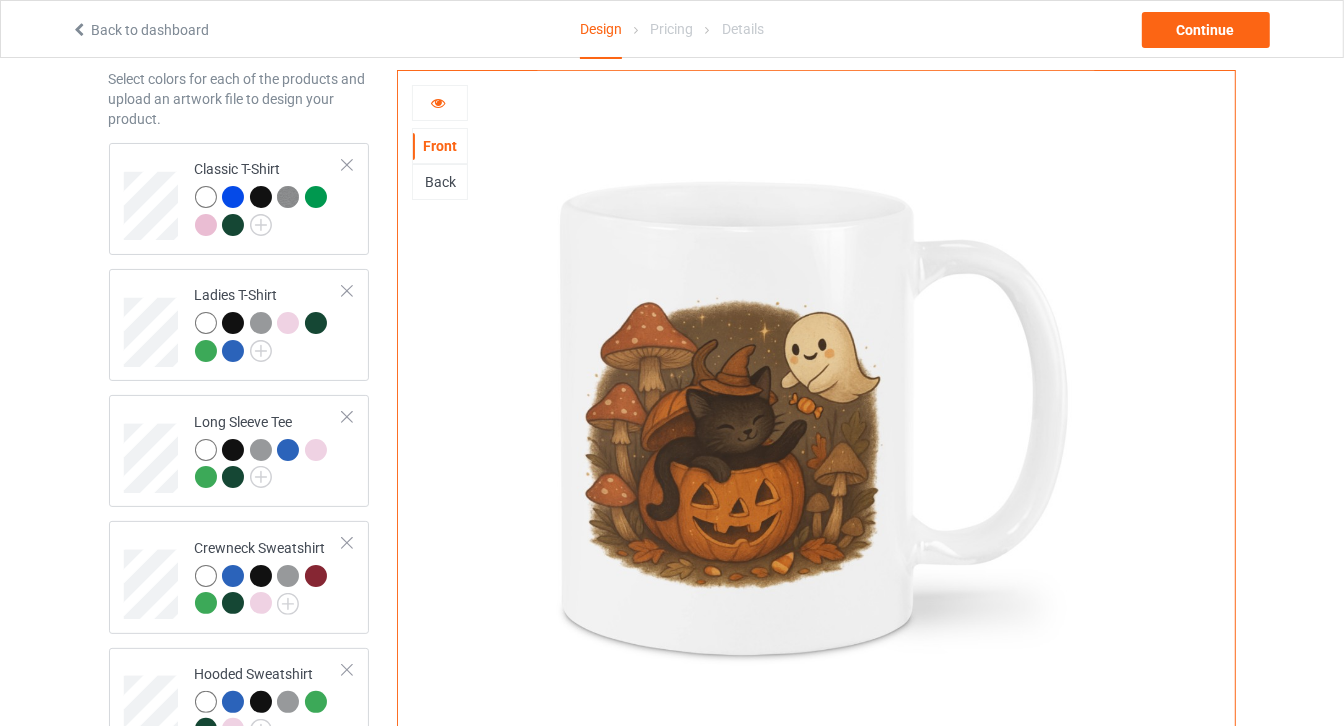 click at bounding box center (440, 103) 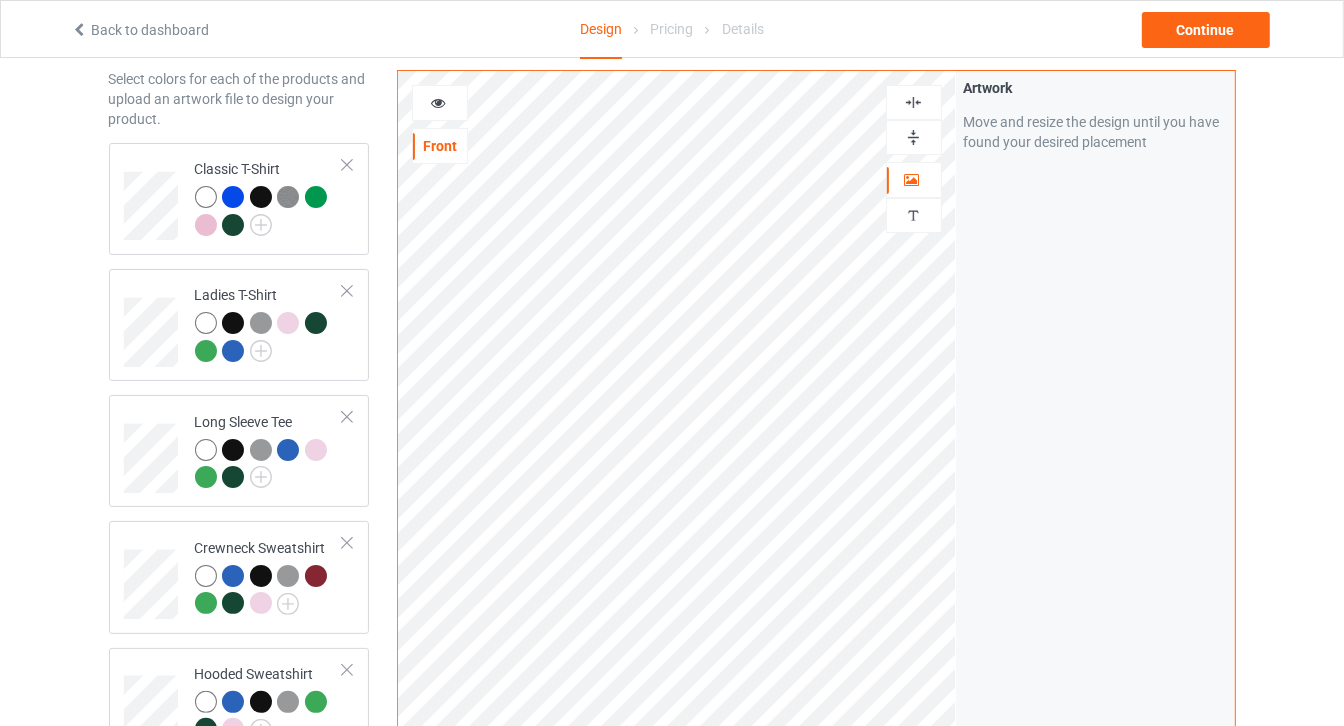 click at bounding box center (913, 137) 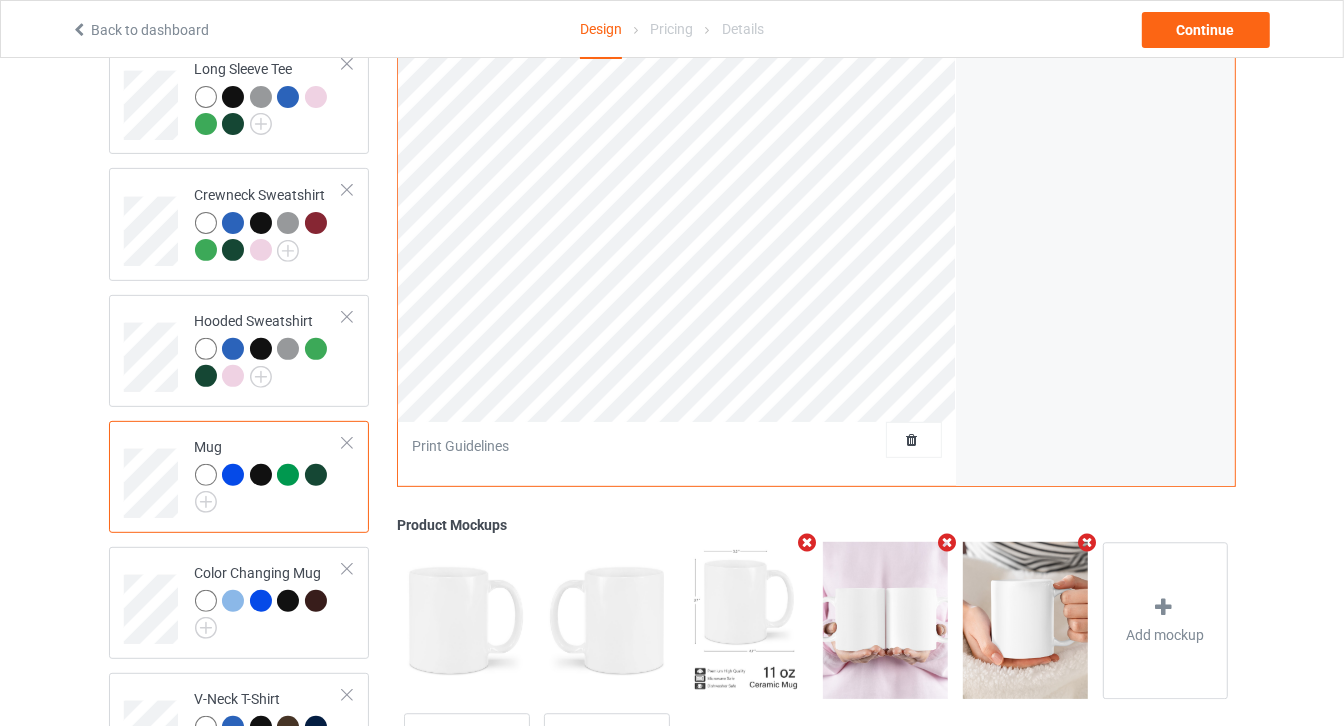 scroll, scrollTop: 633, scrollLeft: 0, axis: vertical 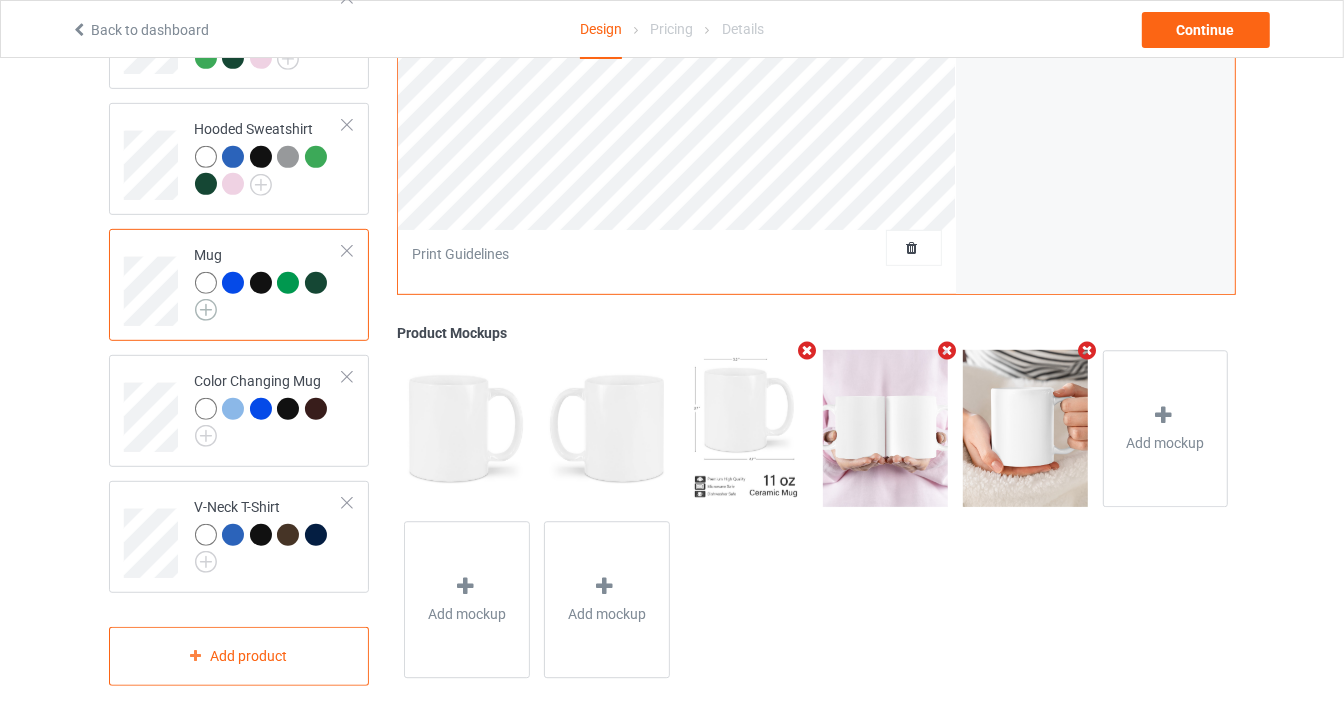click at bounding box center (206, 310) 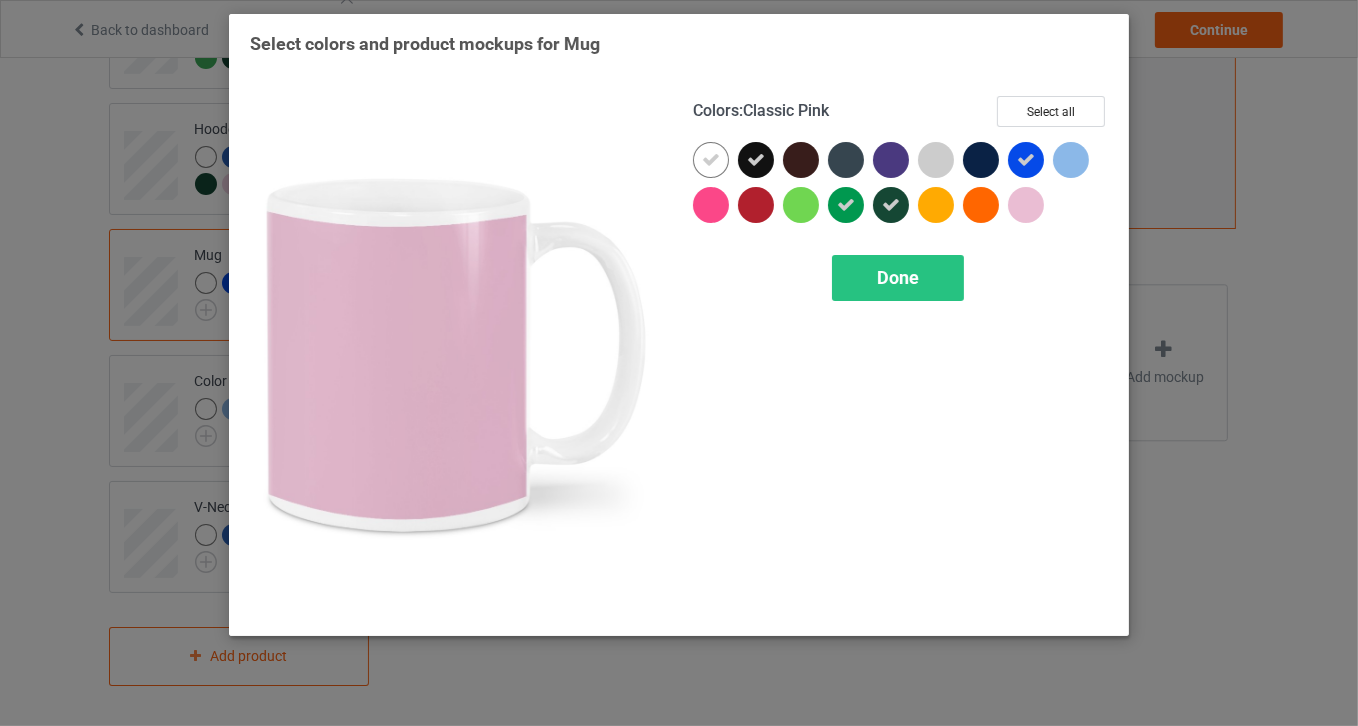 click at bounding box center (1026, 205) 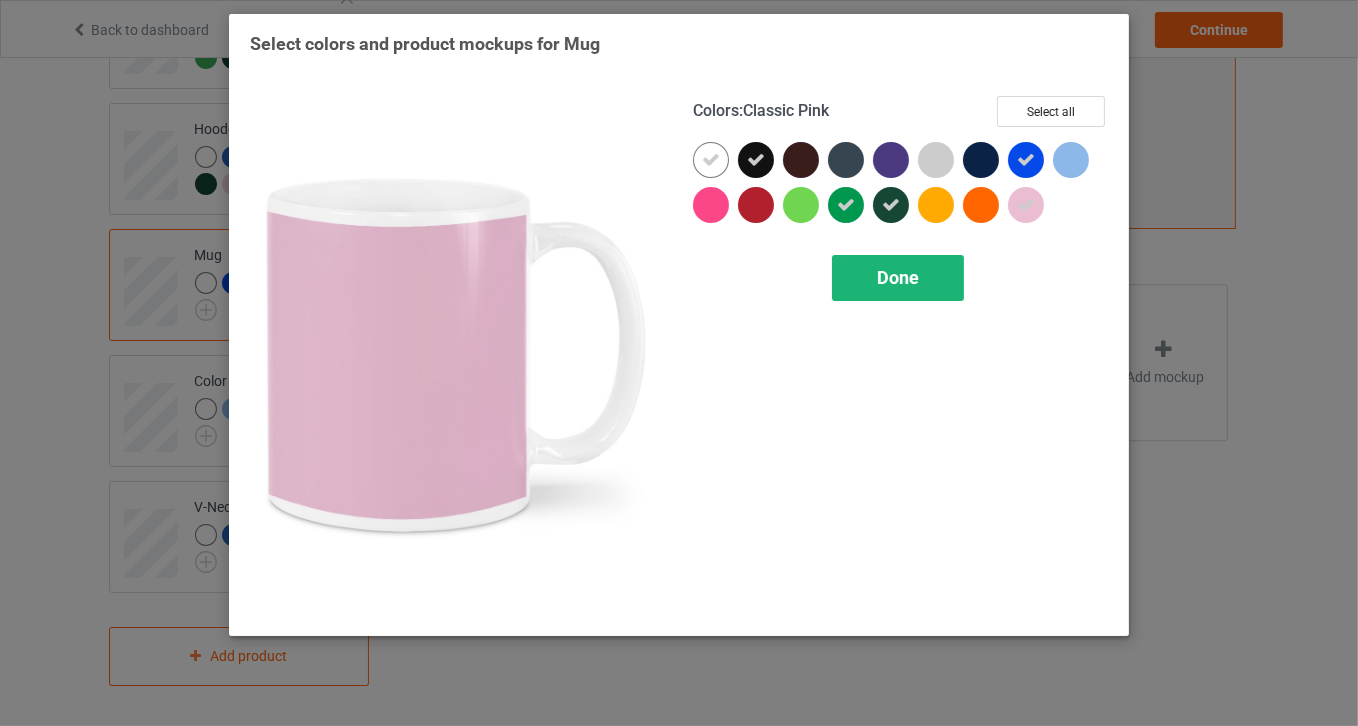 click on "Done" at bounding box center [898, 278] 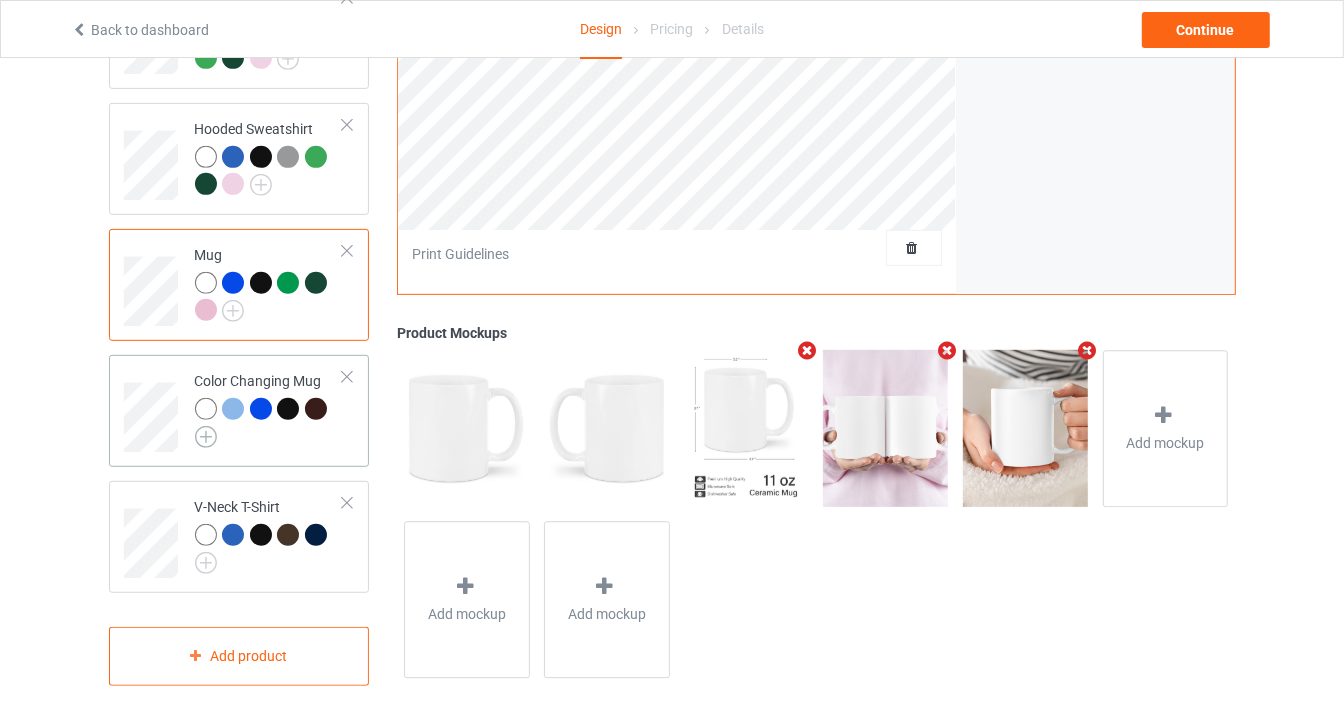 click at bounding box center (206, 437) 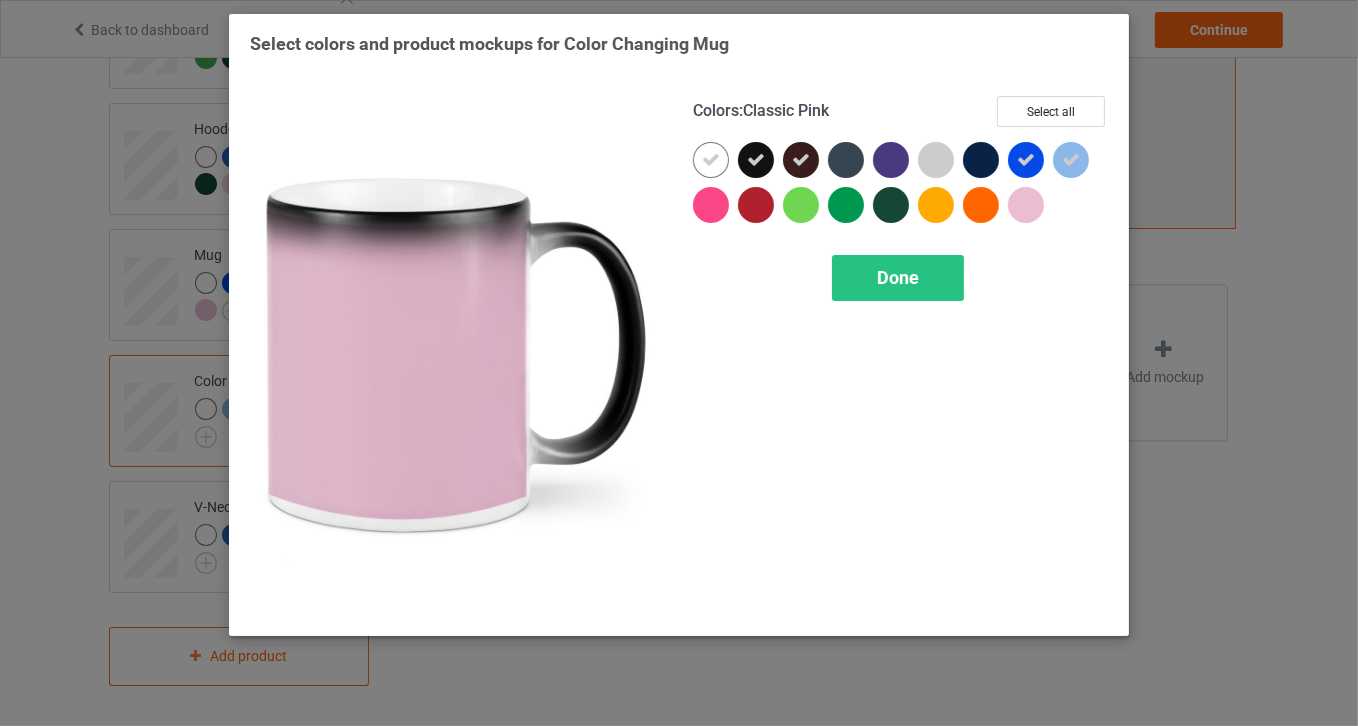 click at bounding box center (1026, 205) 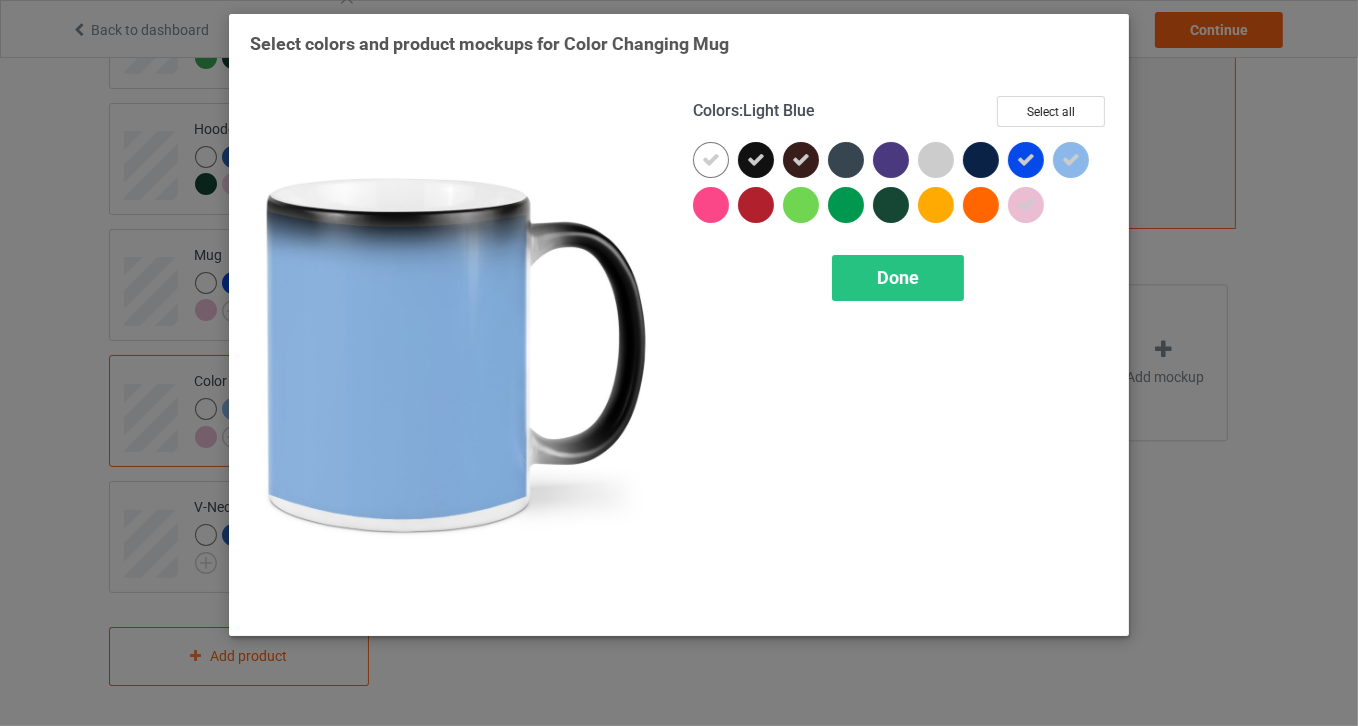 click at bounding box center [1071, 160] 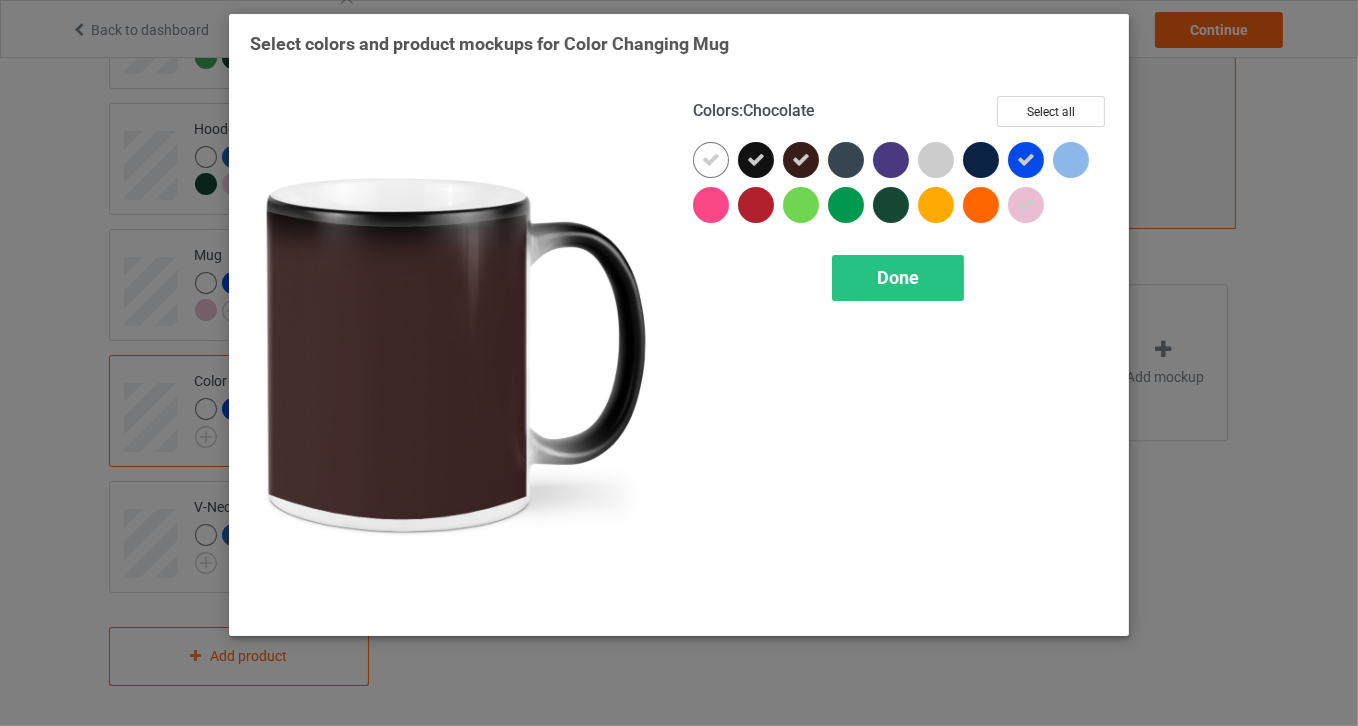 click at bounding box center (801, 160) 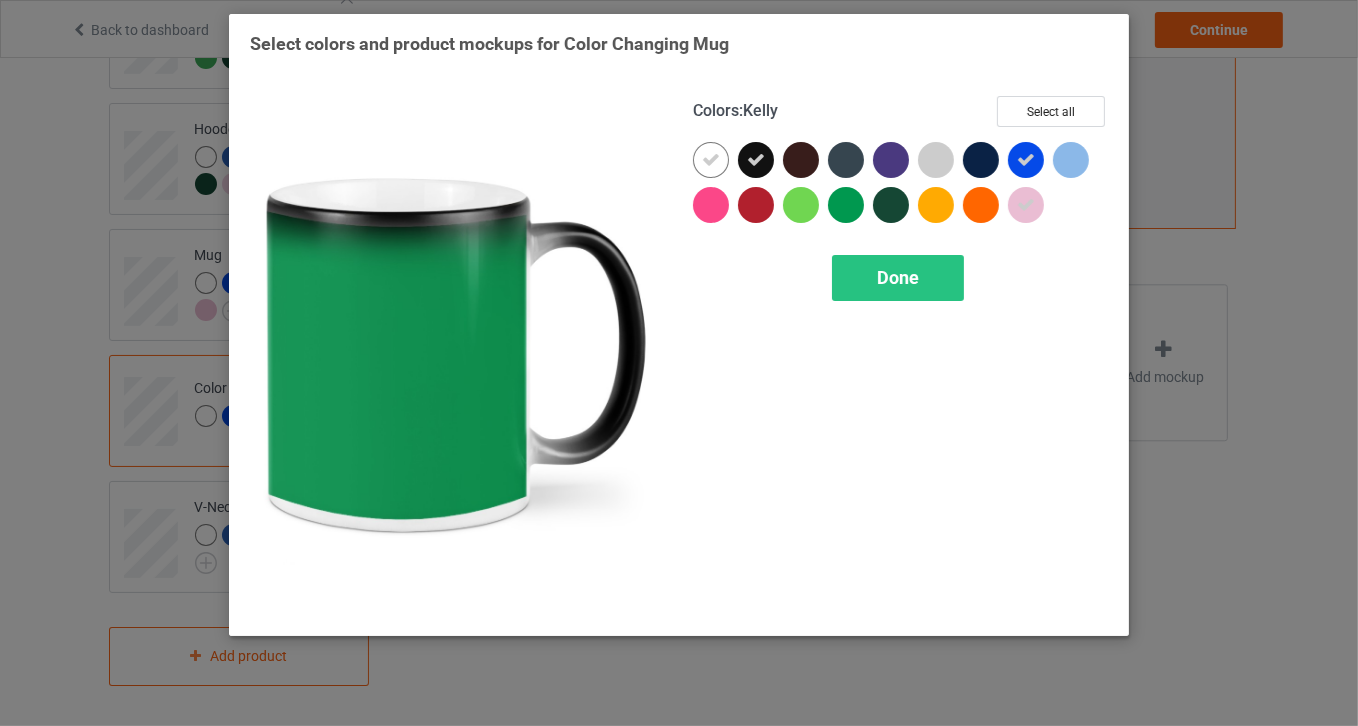 click at bounding box center (846, 205) 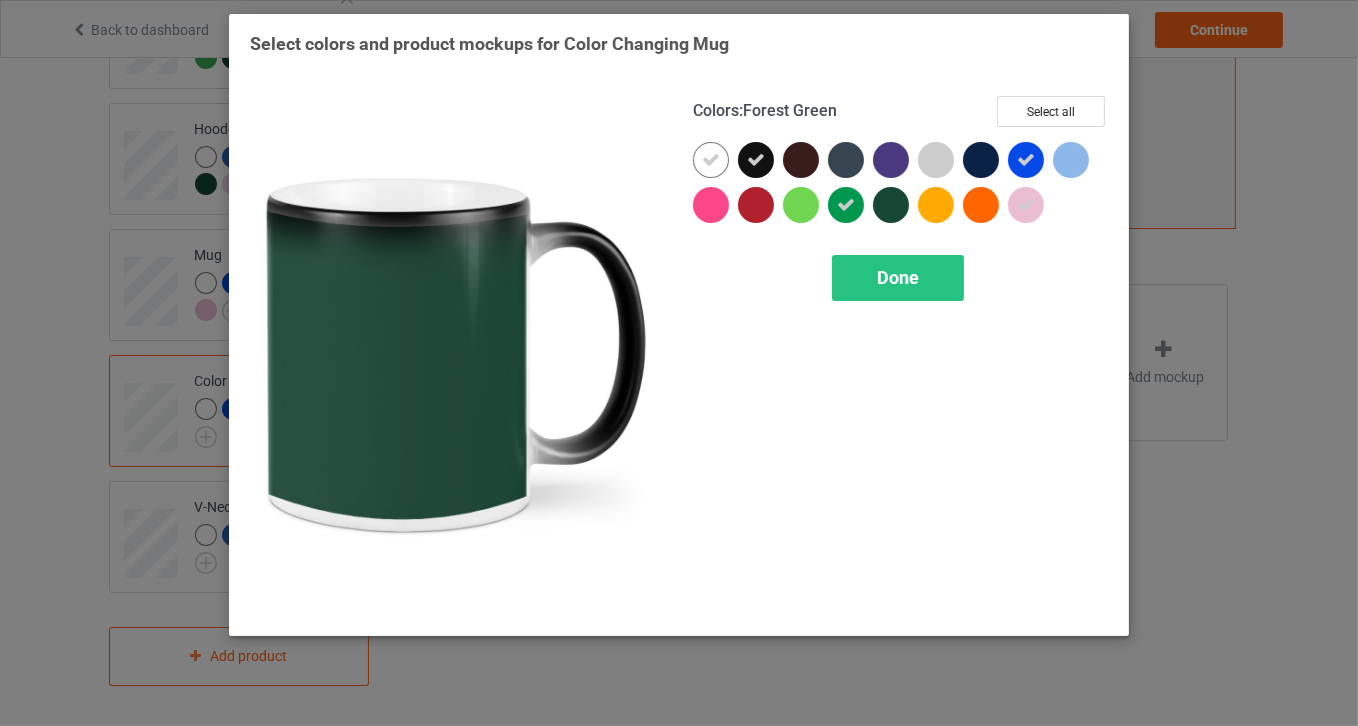 click at bounding box center (891, 205) 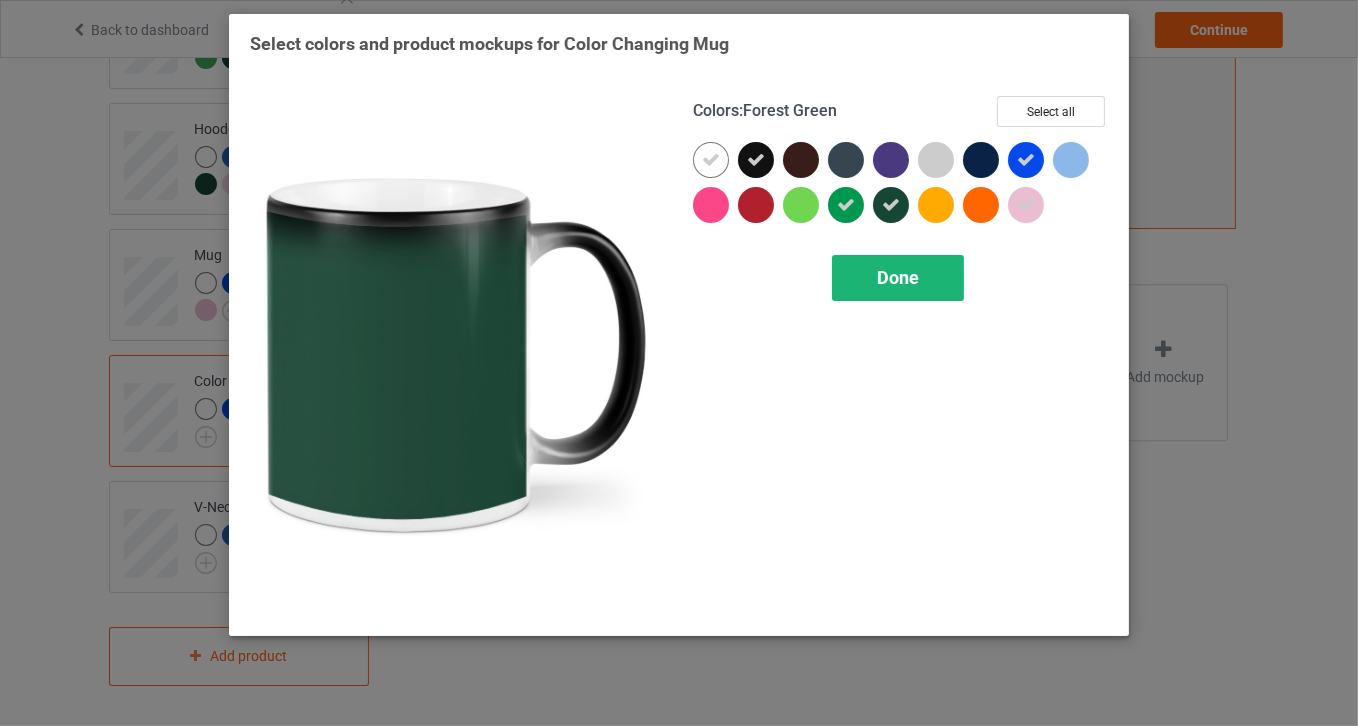 click on "Done" at bounding box center (898, 277) 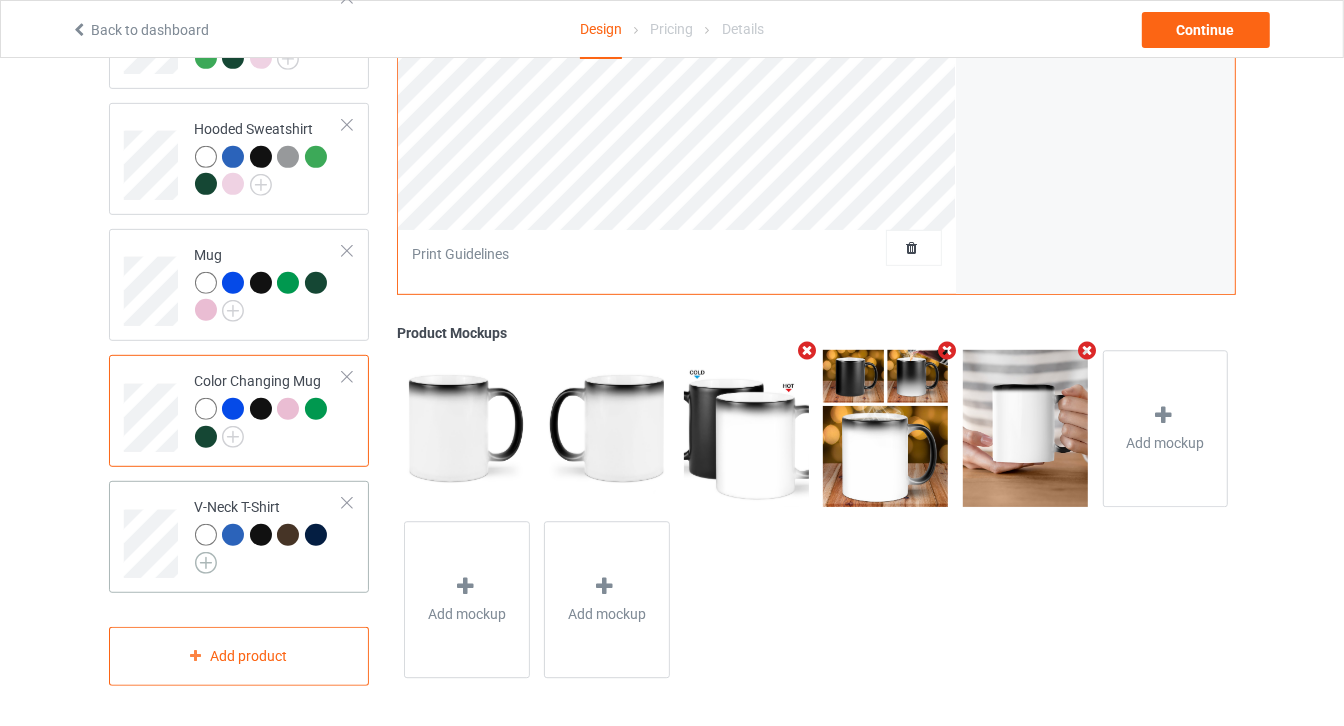 click at bounding box center (206, 563) 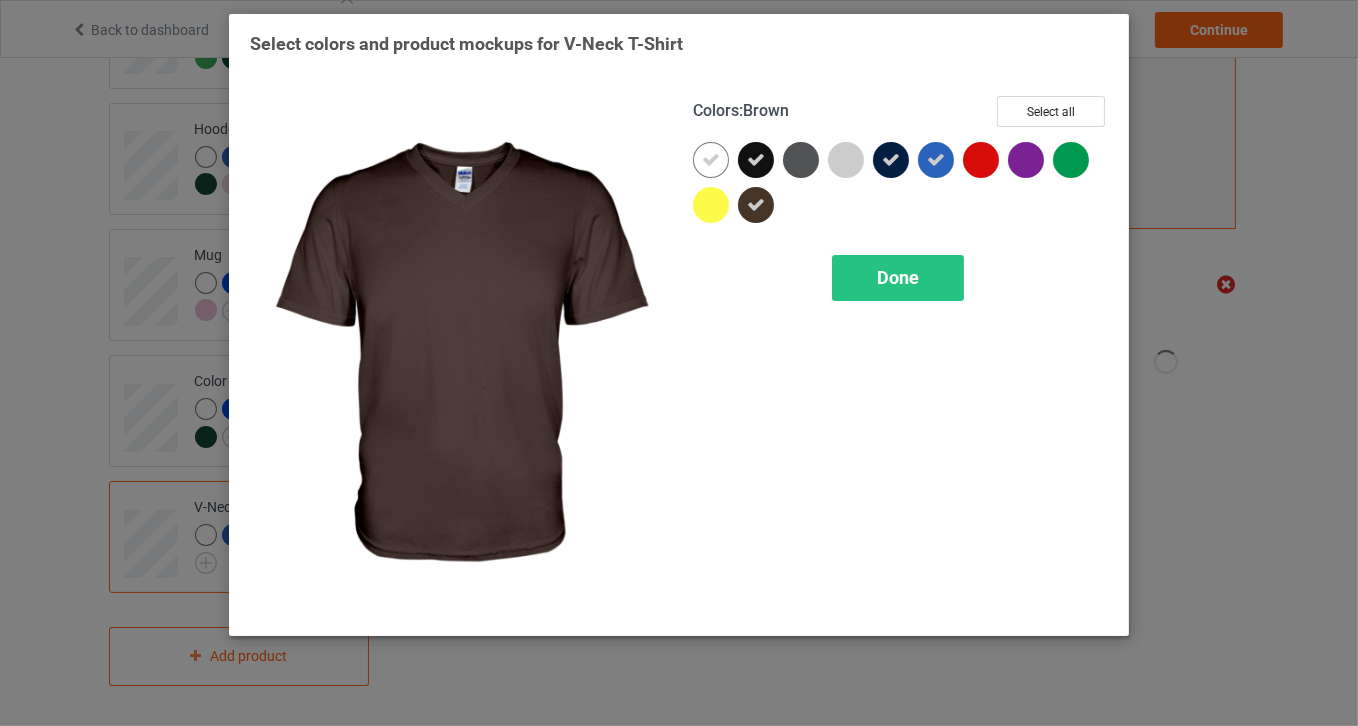 click at bounding box center (756, 205) 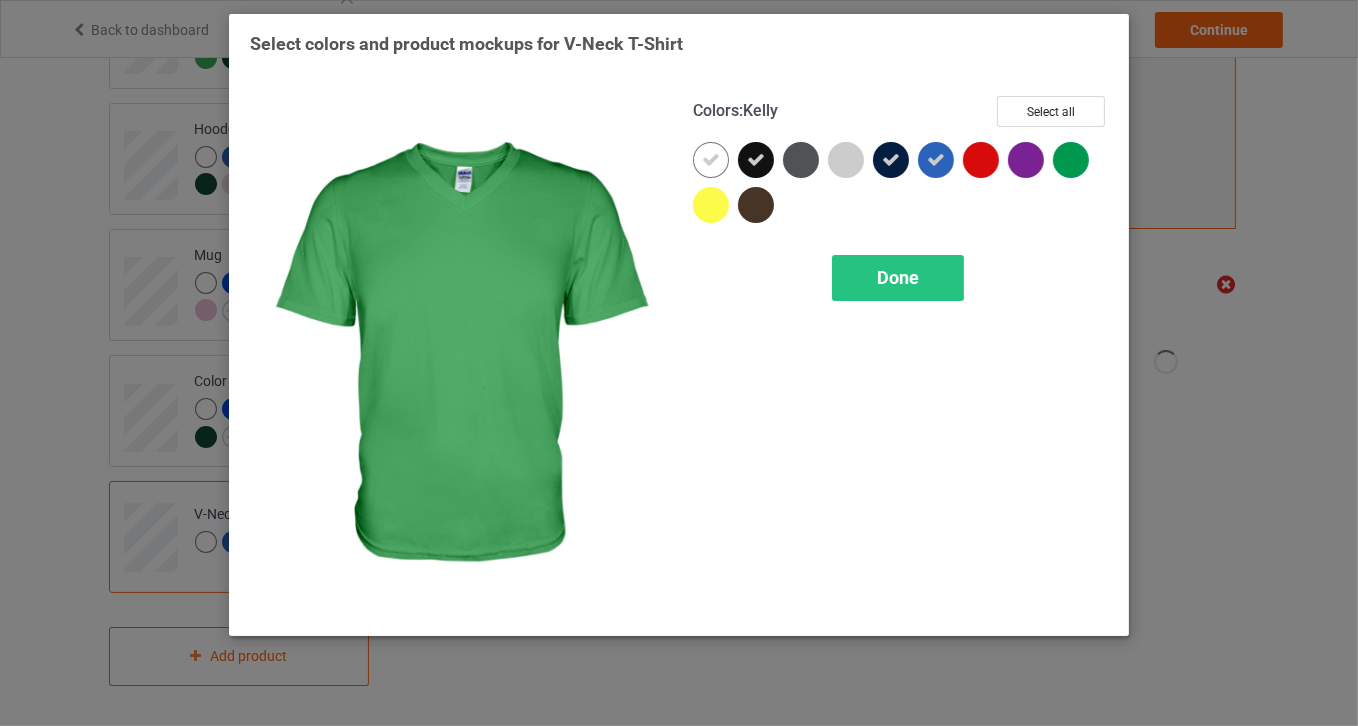 click at bounding box center [1071, 160] 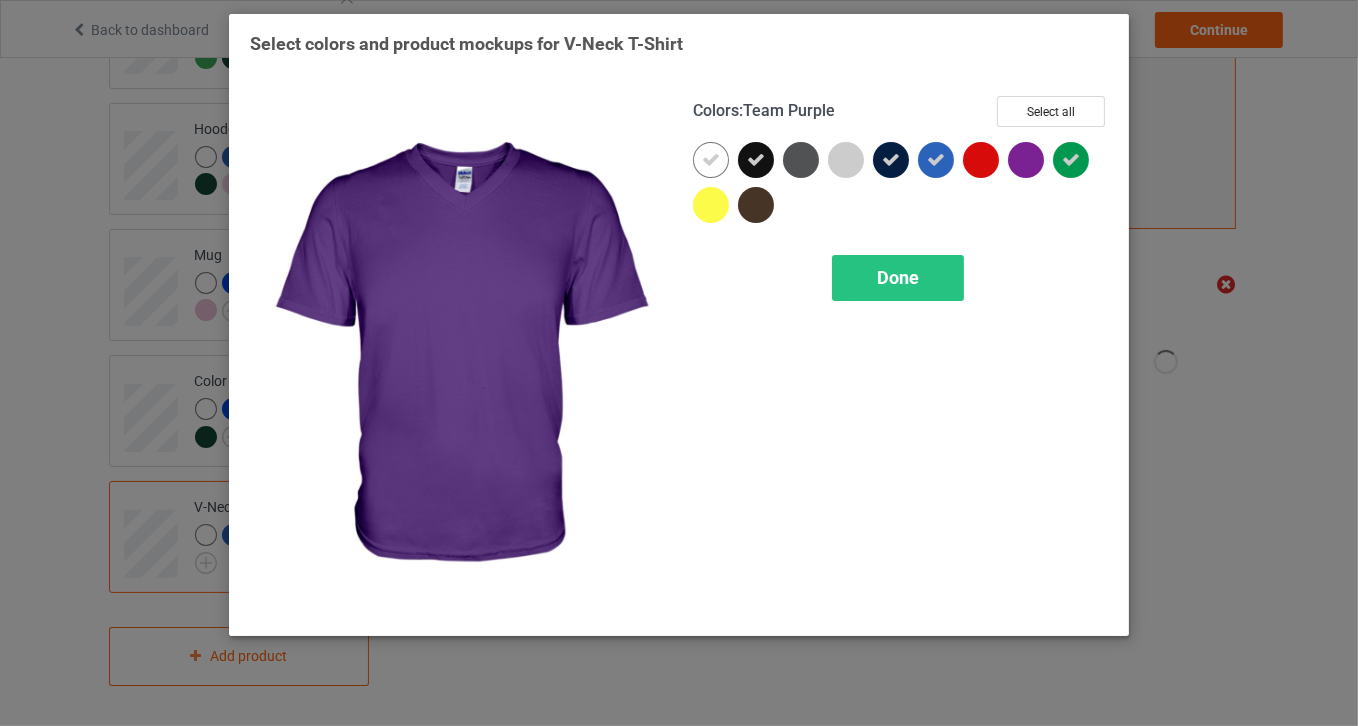 click at bounding box center (1026, 160) 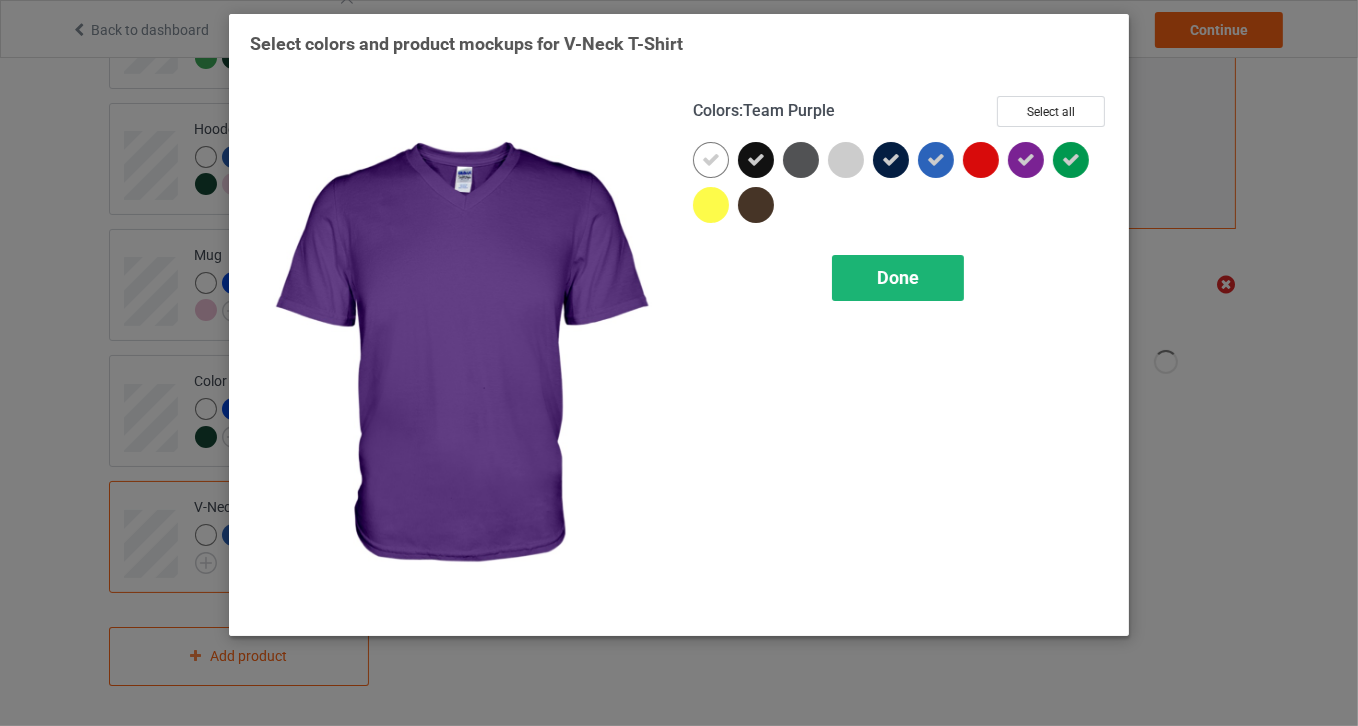 click on "Done" at bounding box center (898, 278) 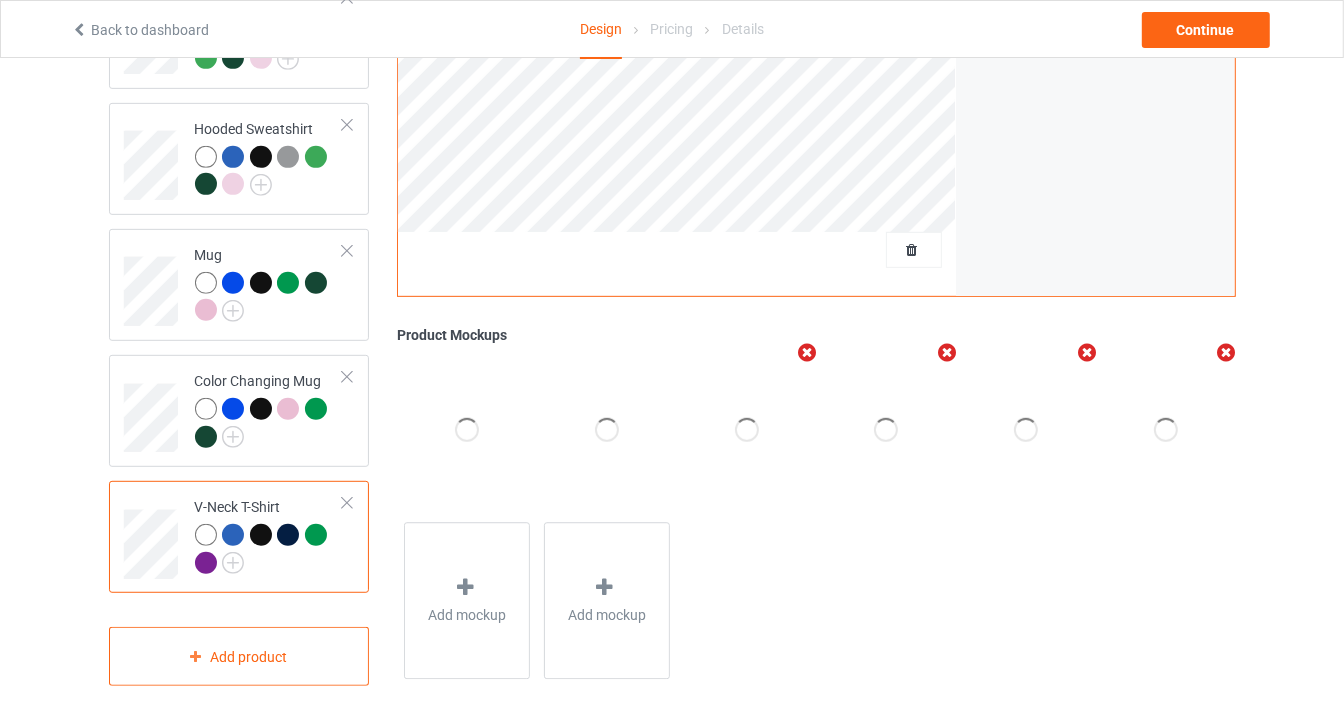 scroll, scrollTop: 88, scrollLeft: 0, axis: vertical 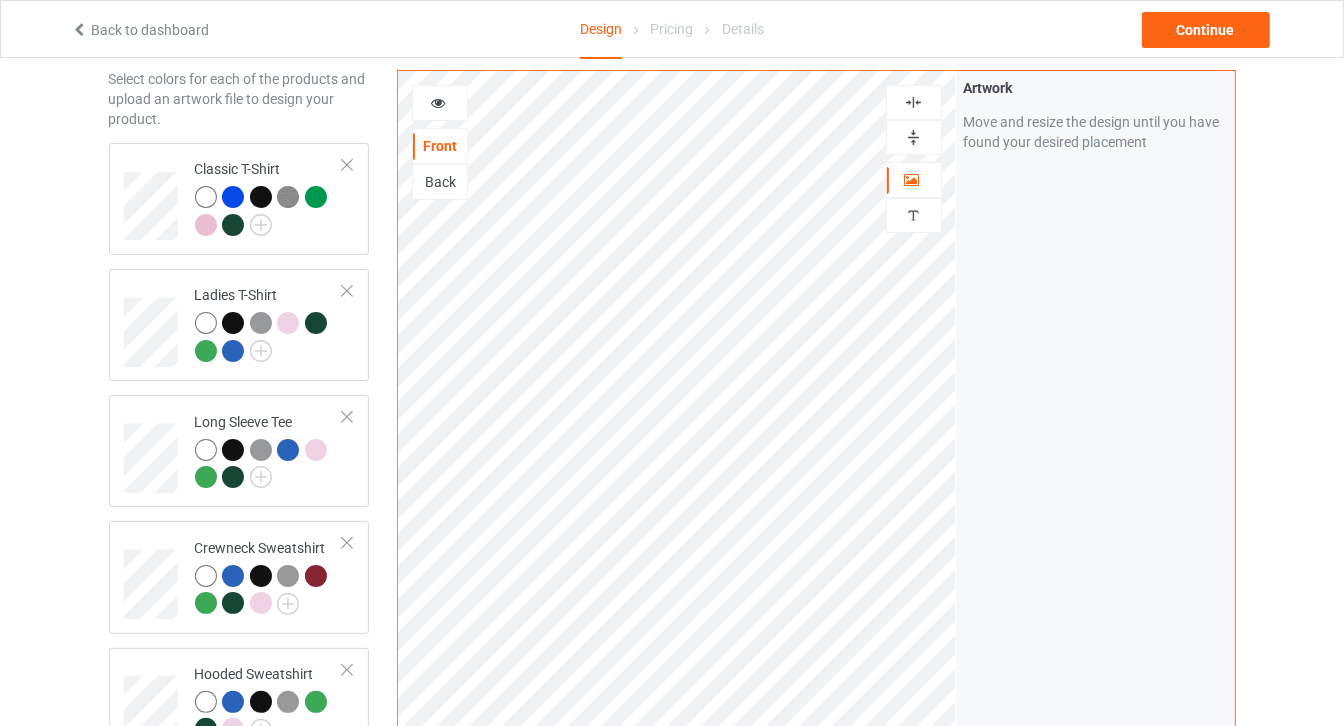 click at bounding box center (438, 100) 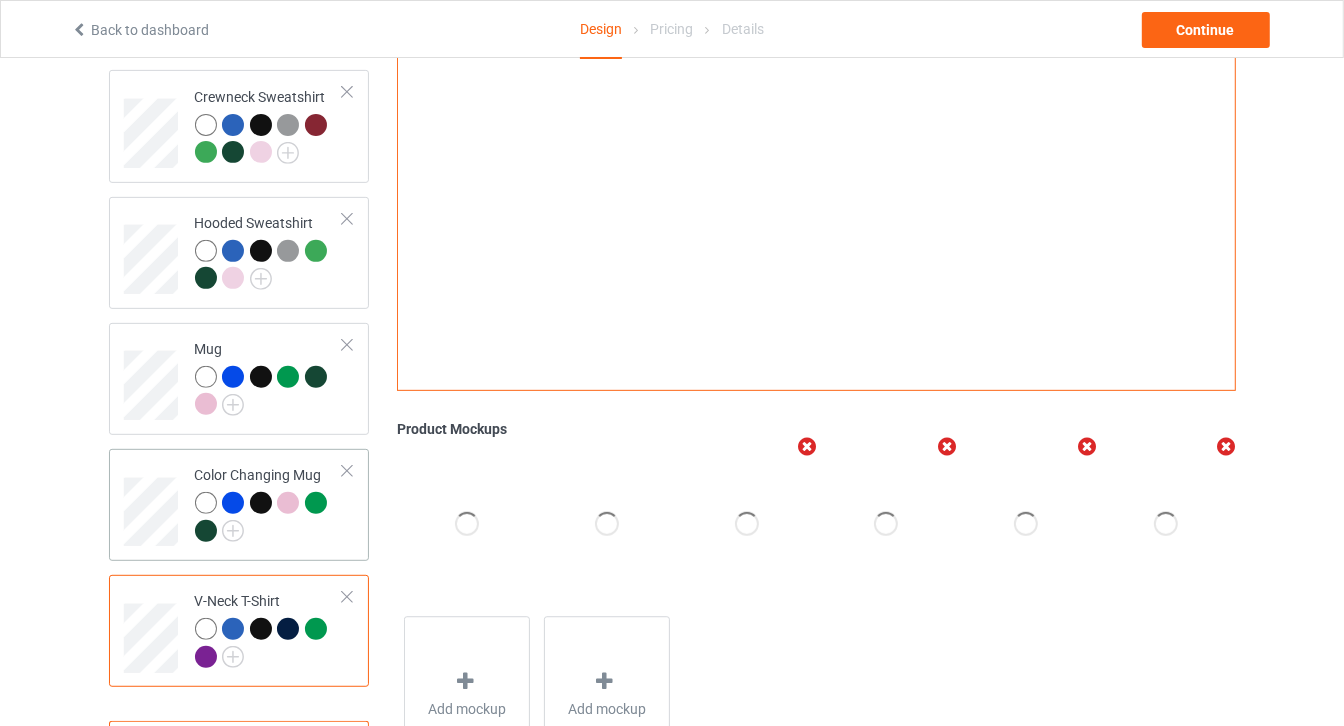 scroll, scrollTop: 633, scrollLeft: 0, axis: vertical 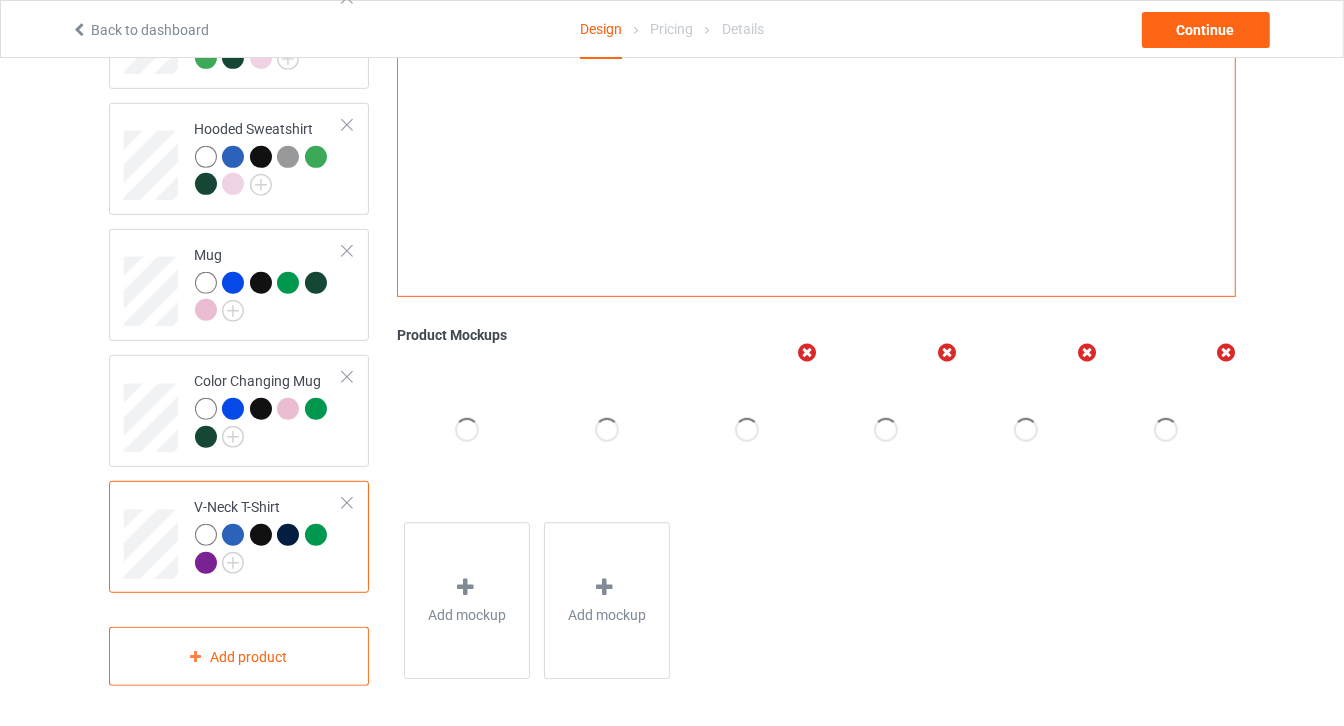 click at bounding box center [206, 563] 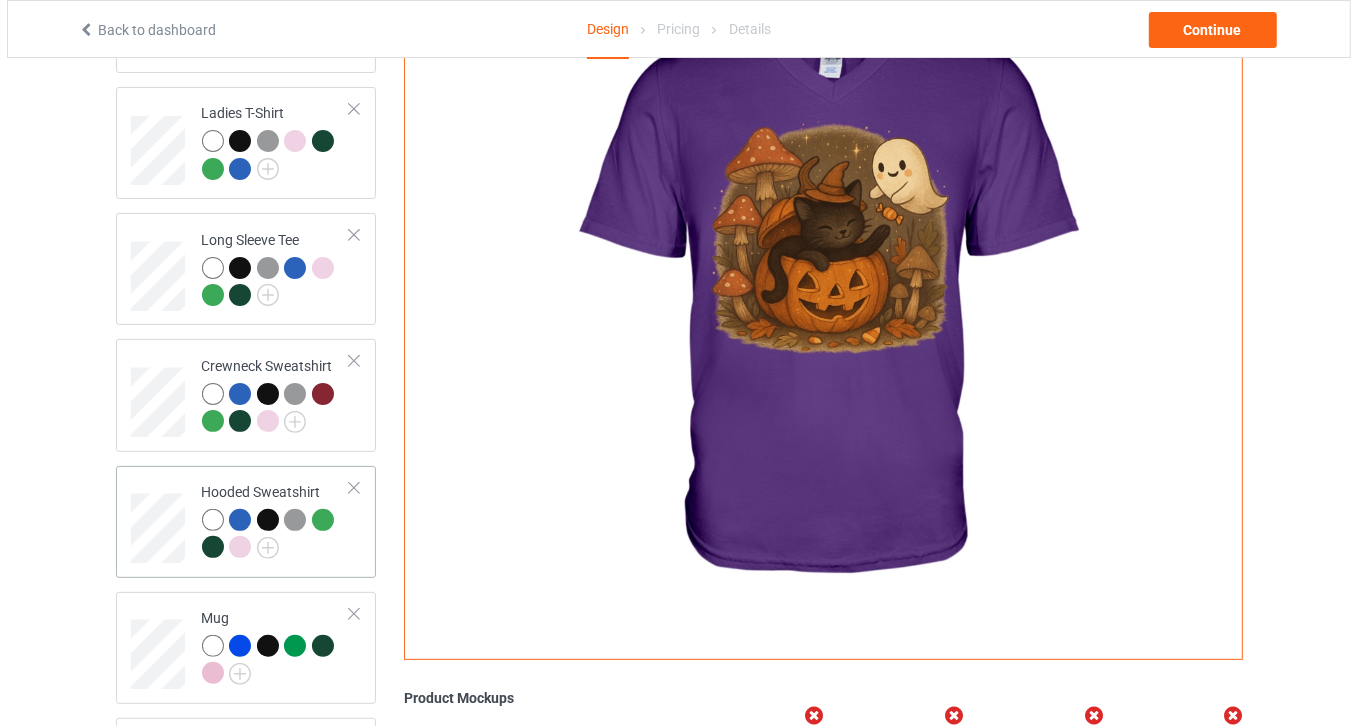 scroll, scrollTop: 543, scrollLeft: 0, axis: vertical 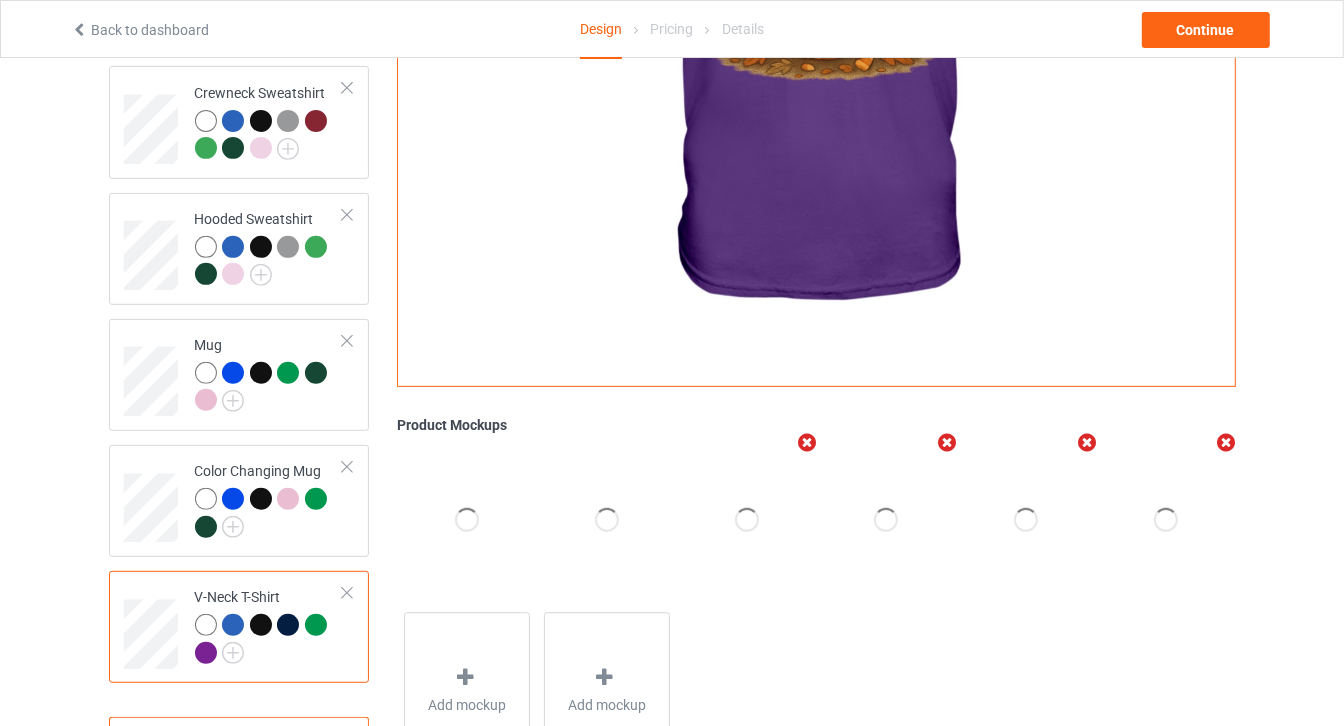 click at bounding box center (747, 520) 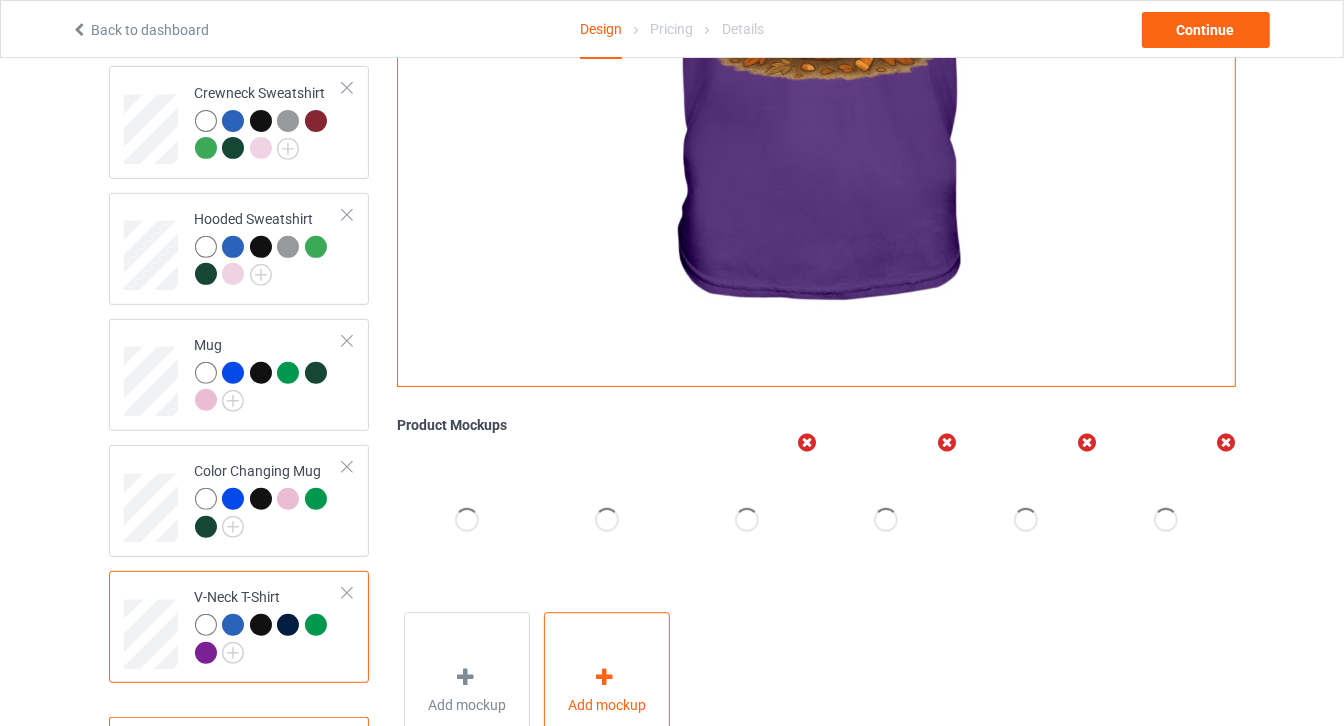 click on "Add mockup" at bounding box center (607, 690) 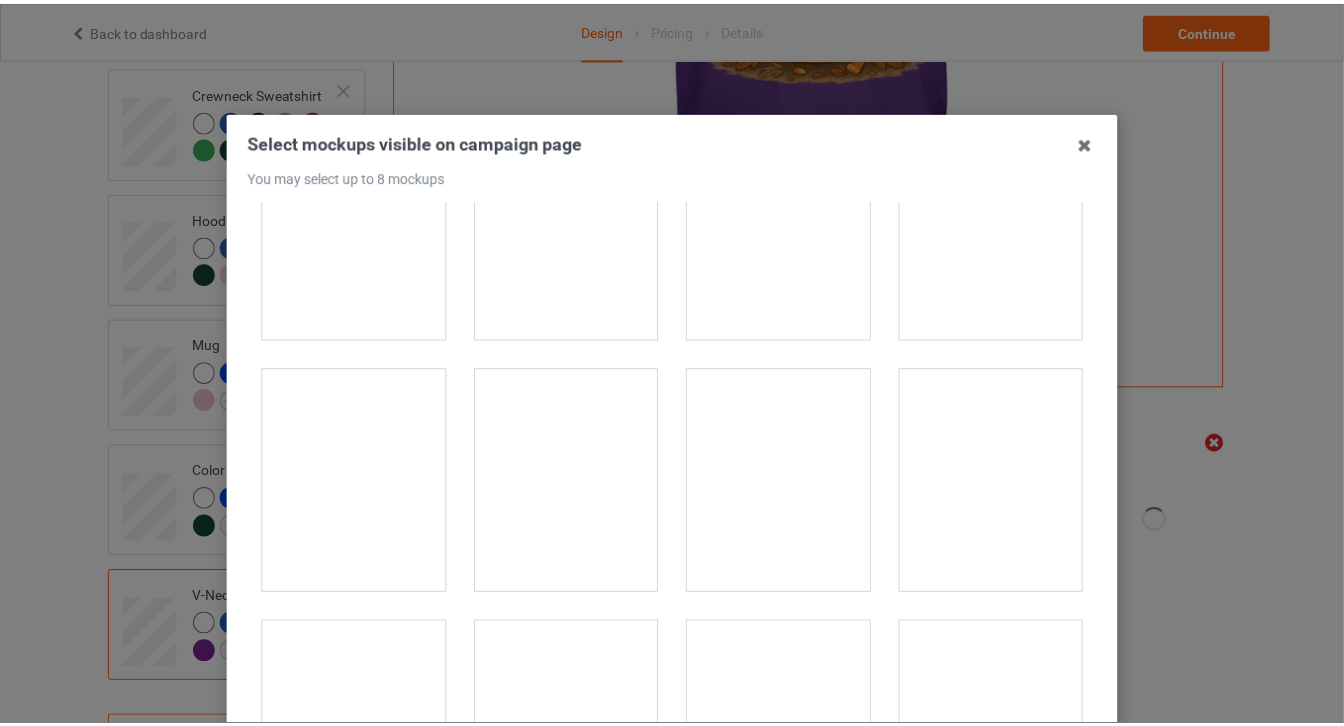 scroll, scrollTop: 2363, scrollLeft: 0, axis: vertical 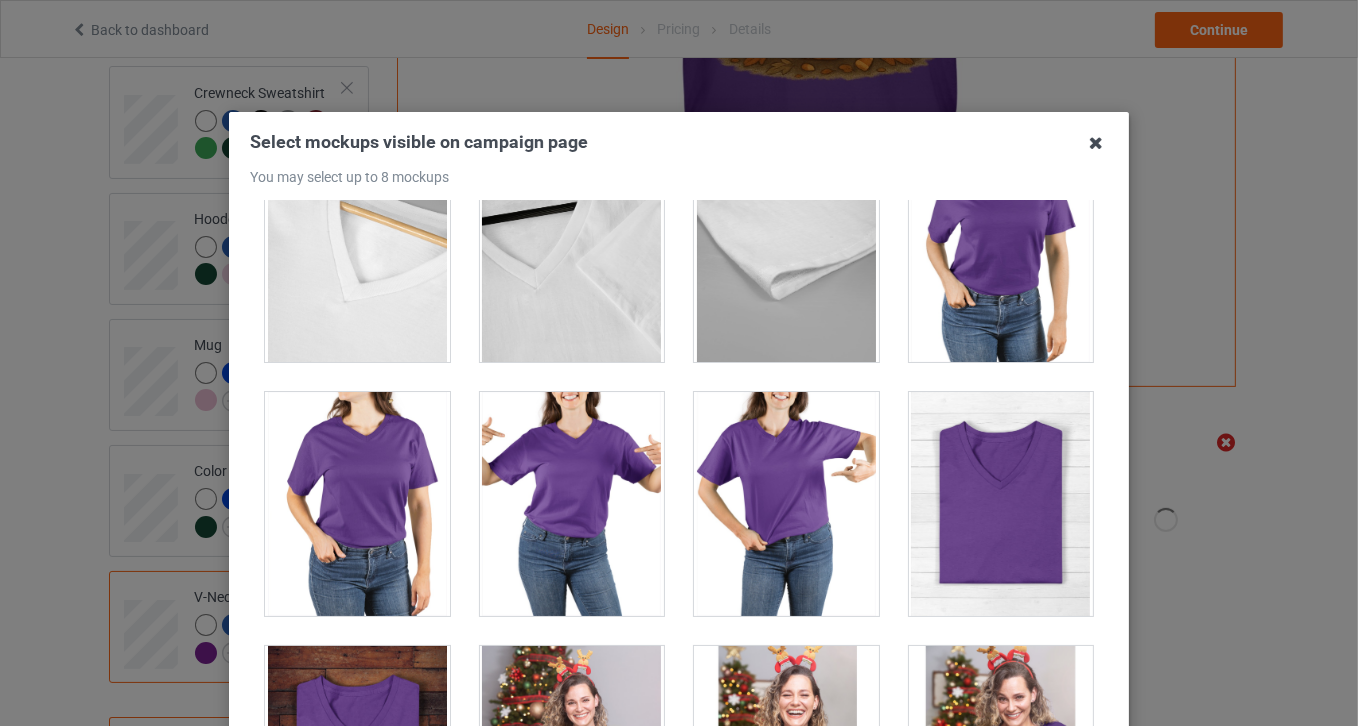 click at bounding box center (1096, 143) 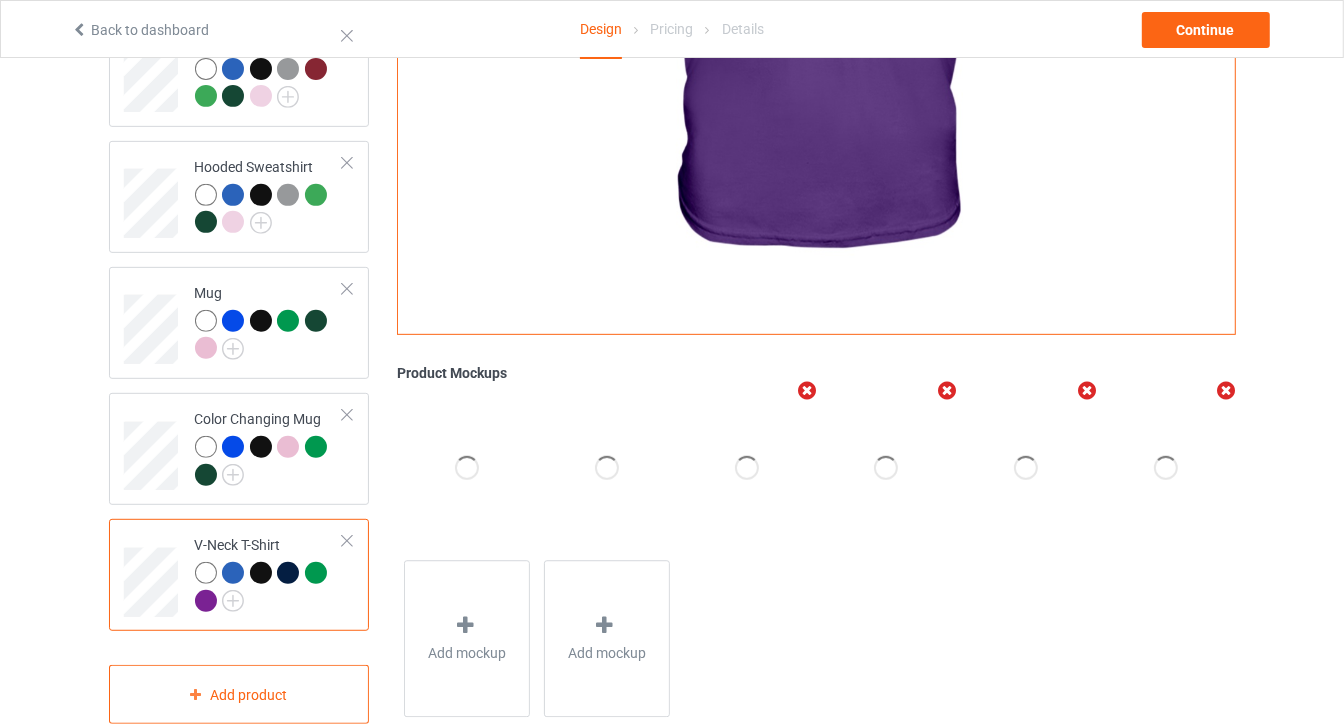 scroll, scrollTop: 633, scrollLeft: 0, axis: vertical 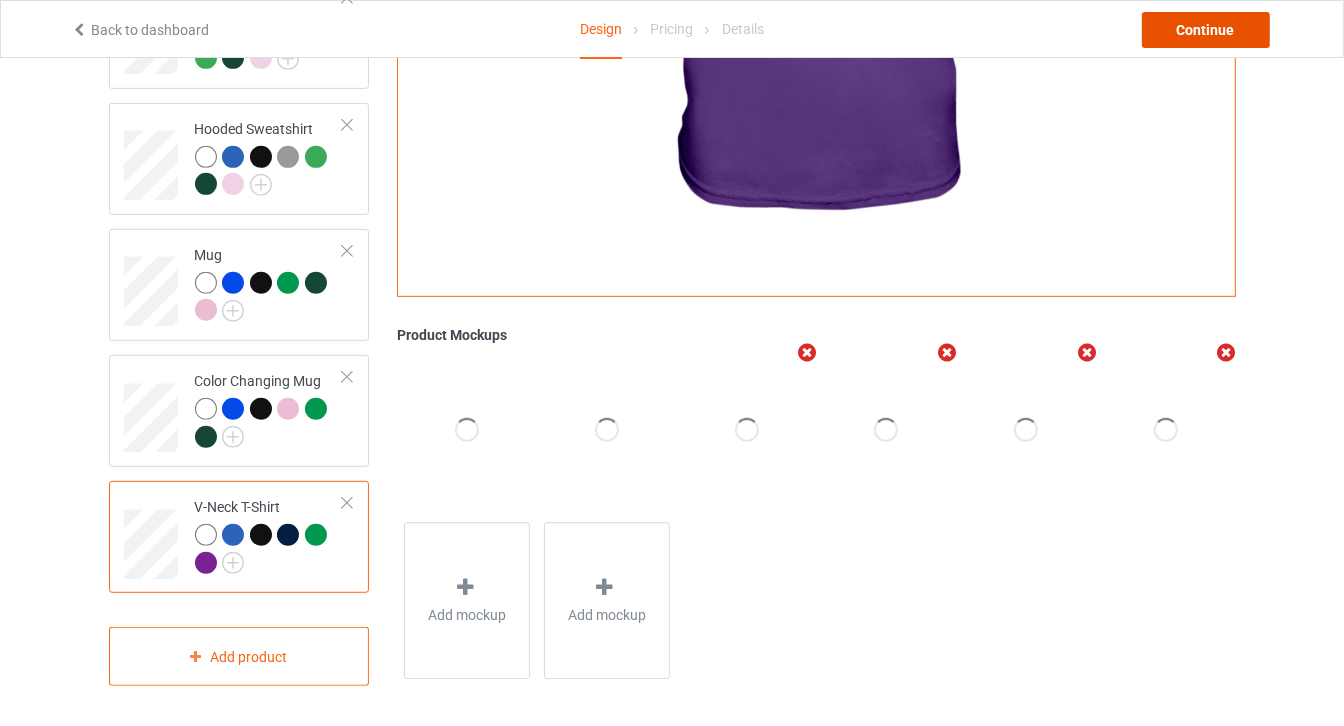 click on "Continue" at bounding box center (1206, 30) 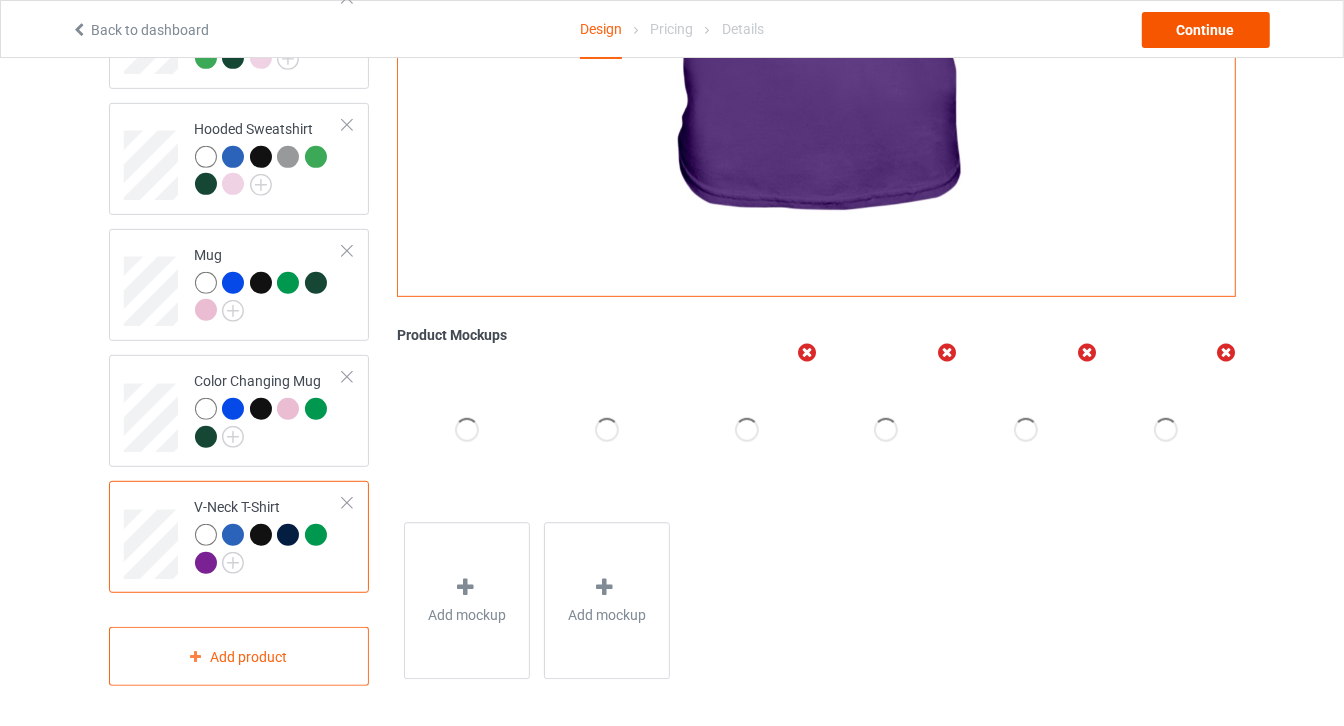 scroll, scrollTop: 0, scrollLeft: 0, axis: both 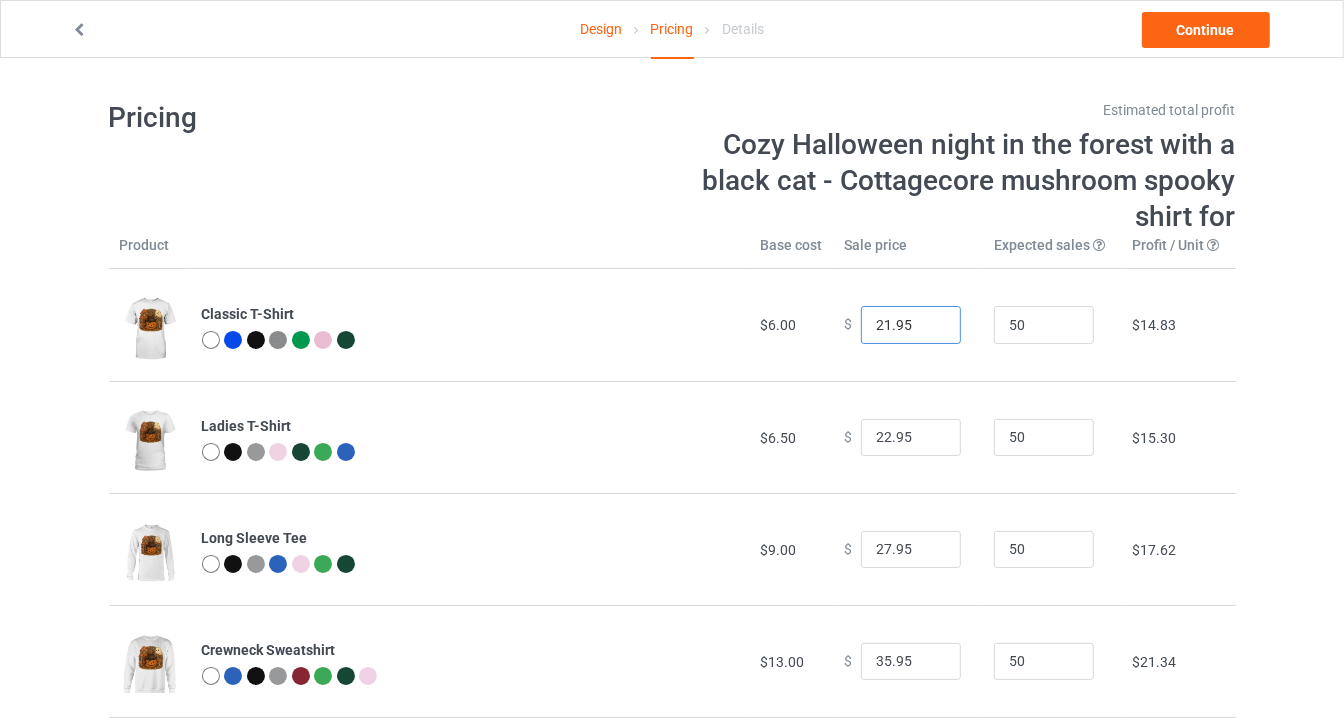 click on "21.95" at bounding box center [911, 325] 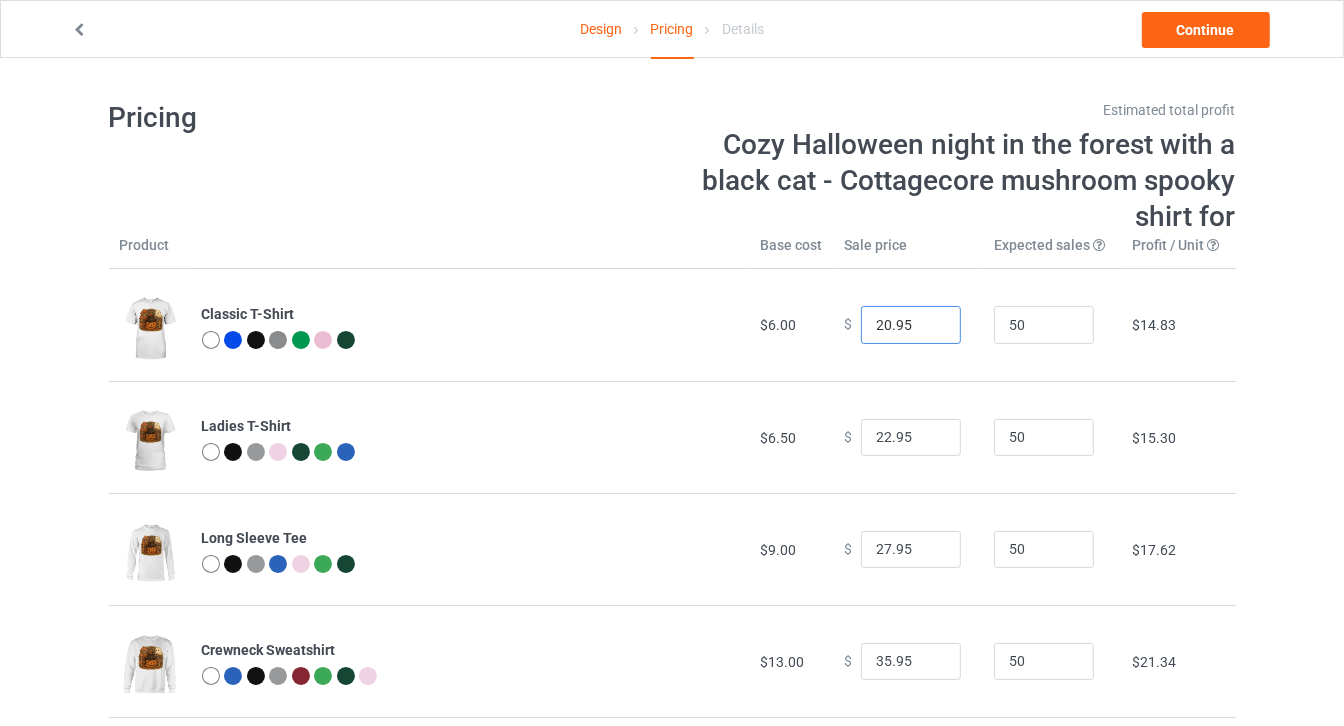 click on "20.95" at bounding box center [911, 325] 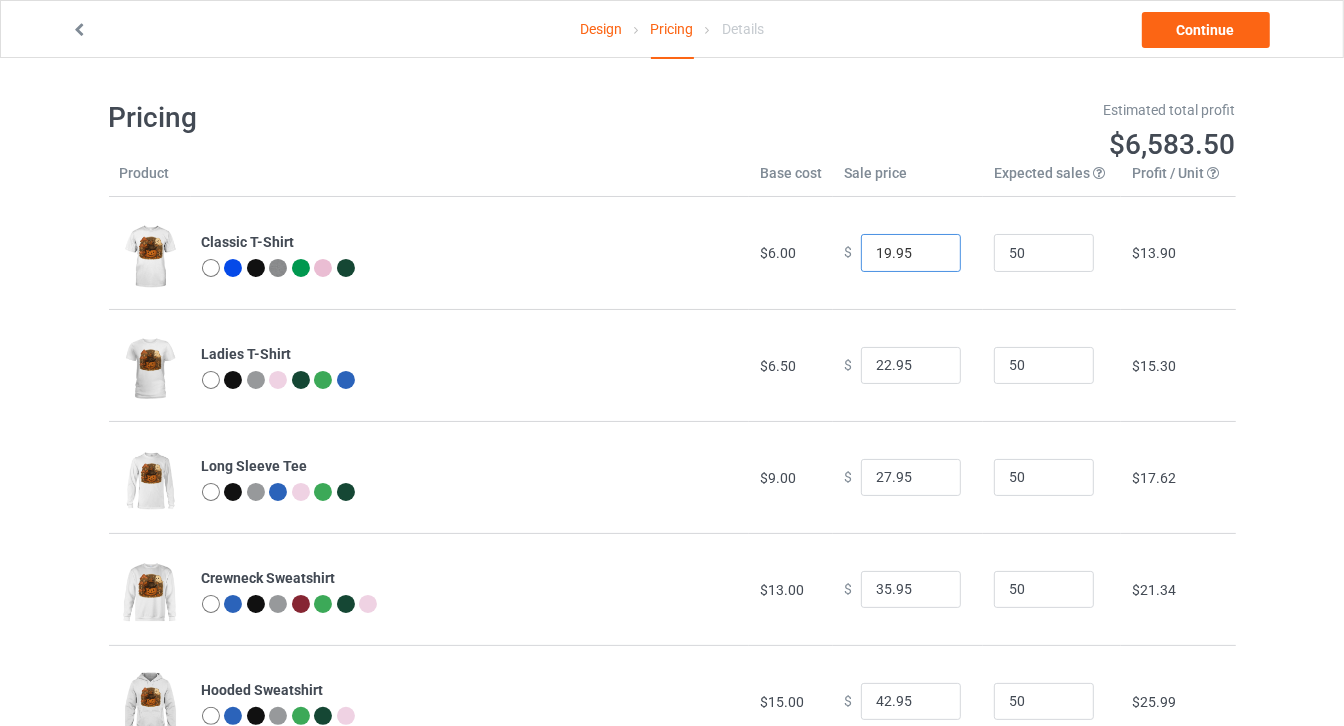 type on "19.95" 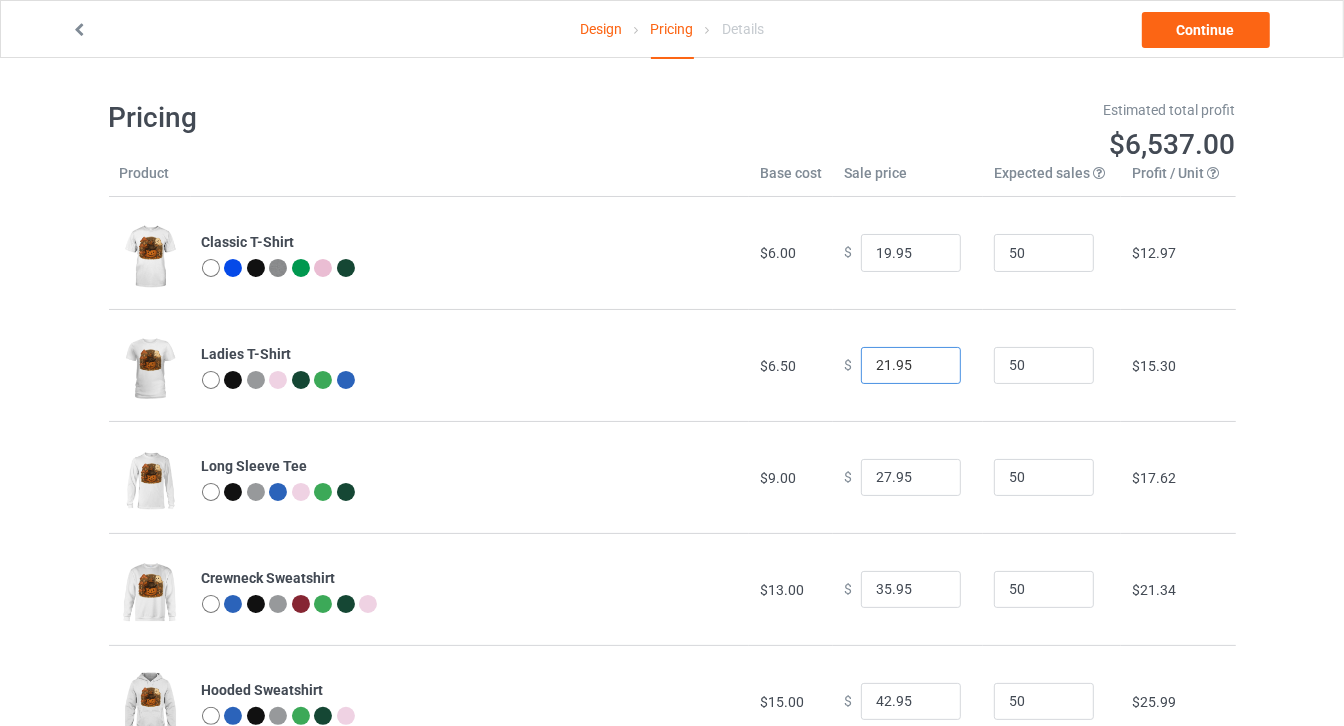 click on "21.95" at bounding box center (911, 366) 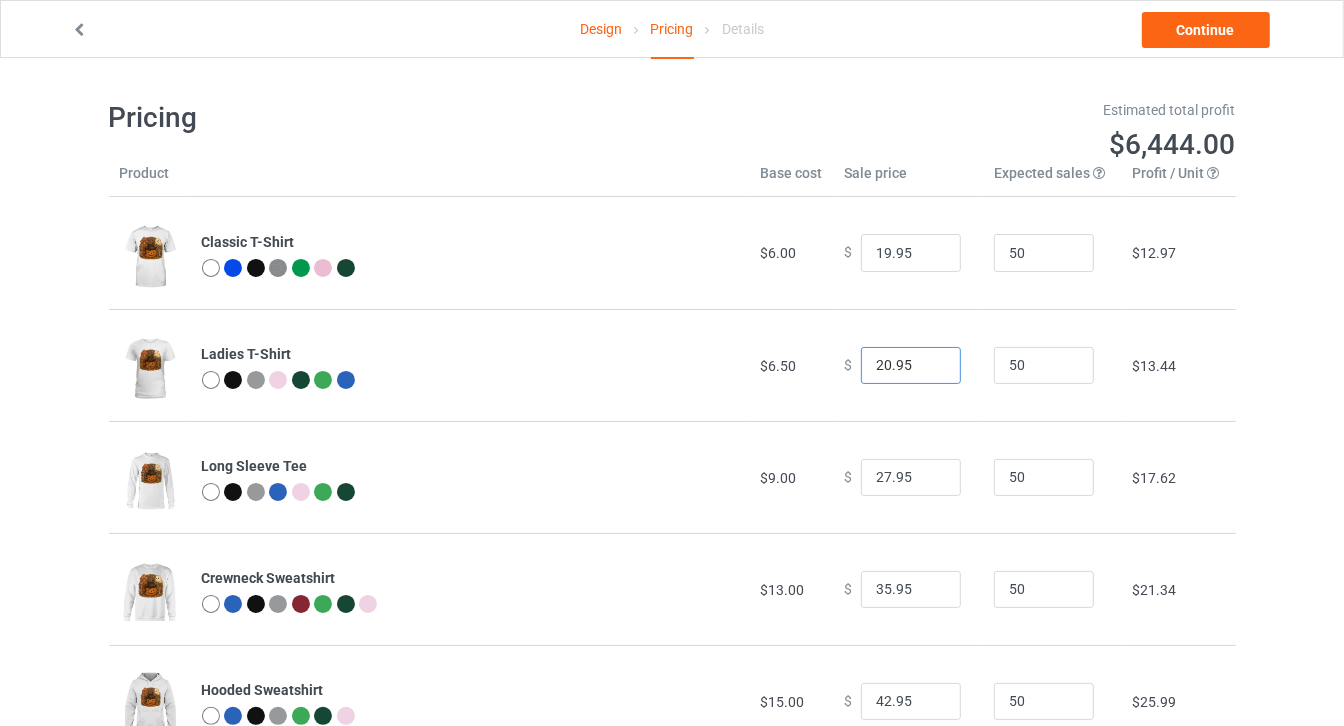 click on "20.95" at bounding box center (911, 366) 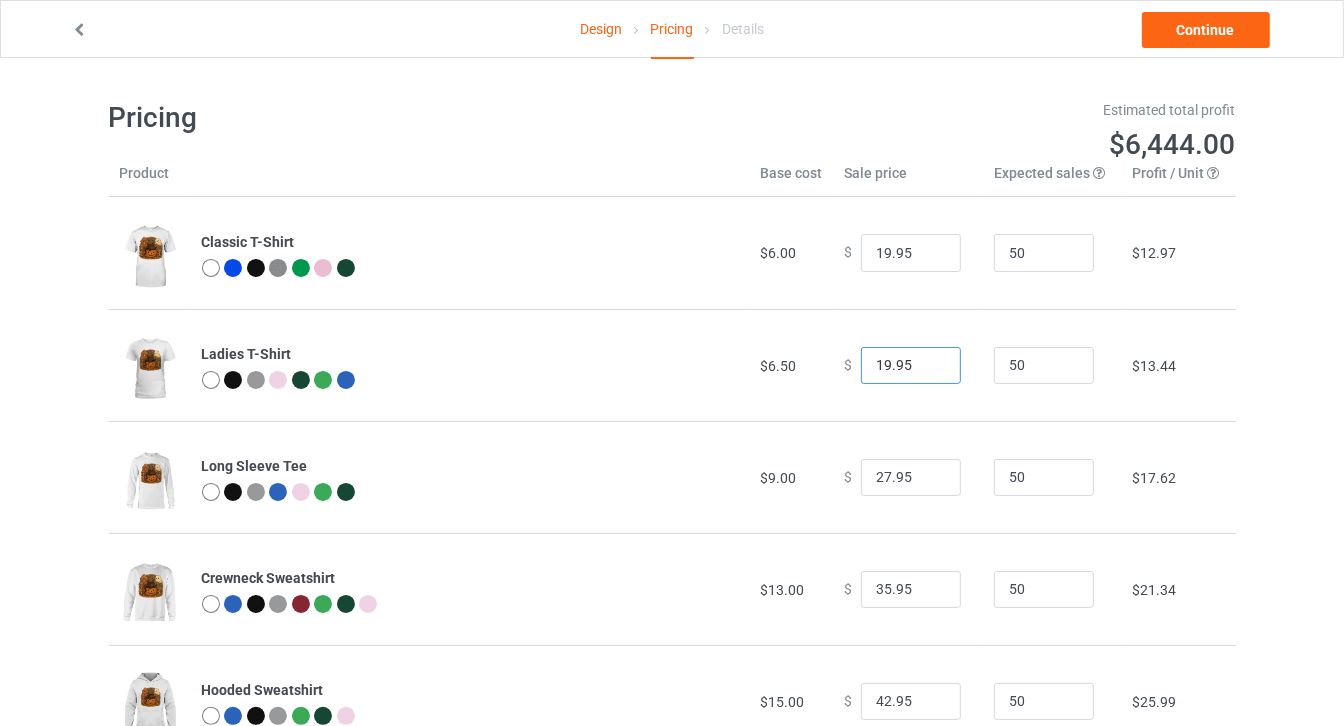 type on "19.95" 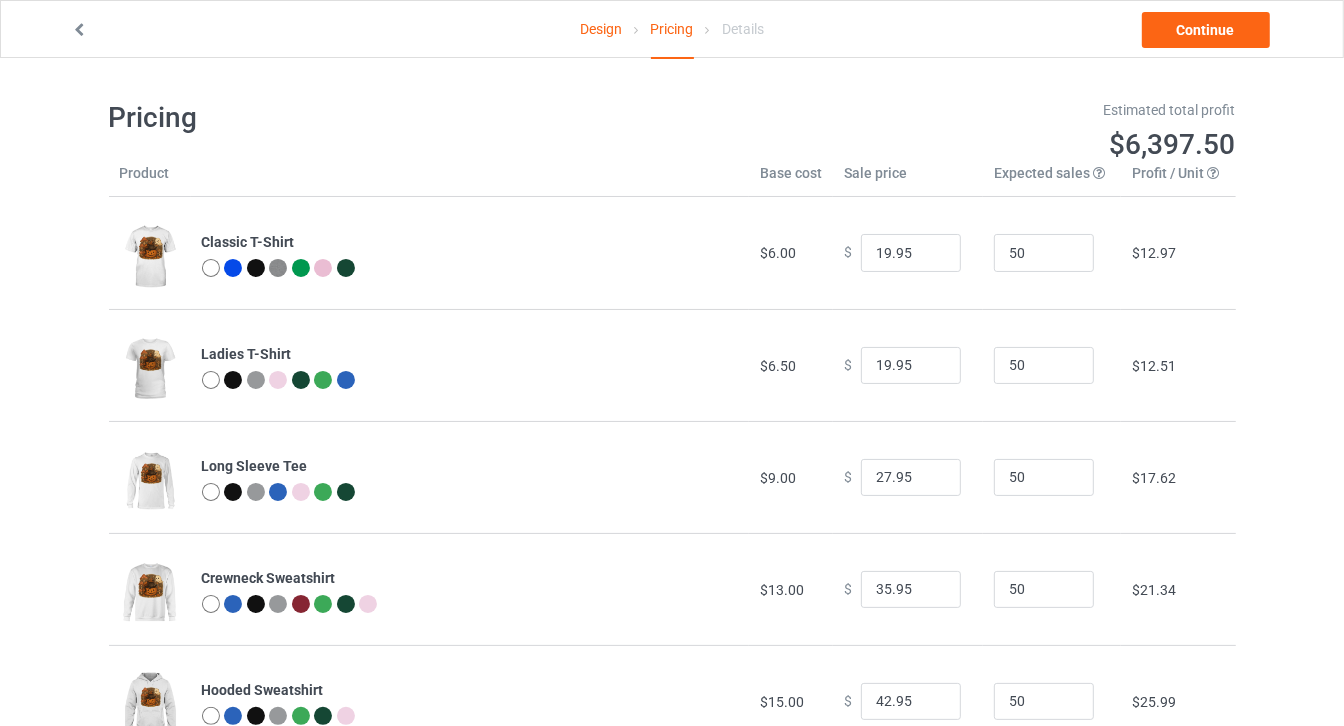 click on "50" at bounding box center [1052, 365] 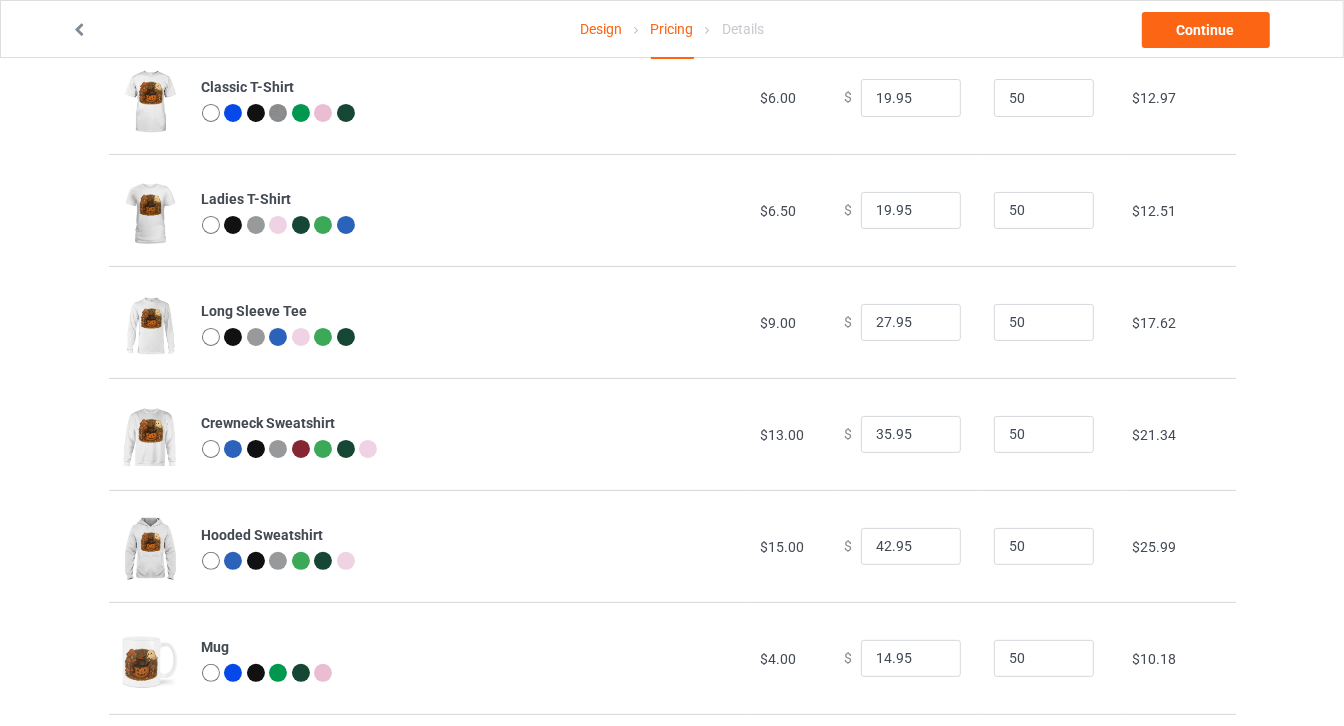 scroll, scrollTop: 181, scrollLeft: 0, axis: vertical 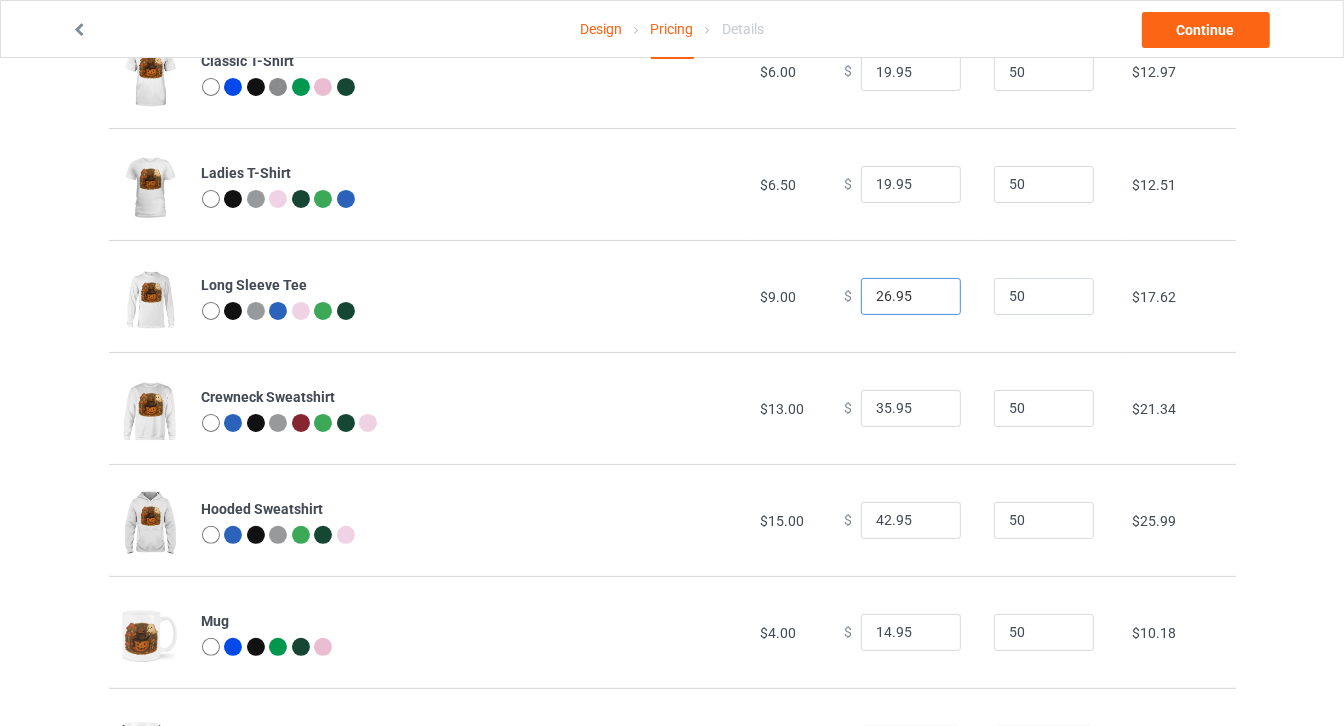 click on "26.95" at bounding box center (911, 297) 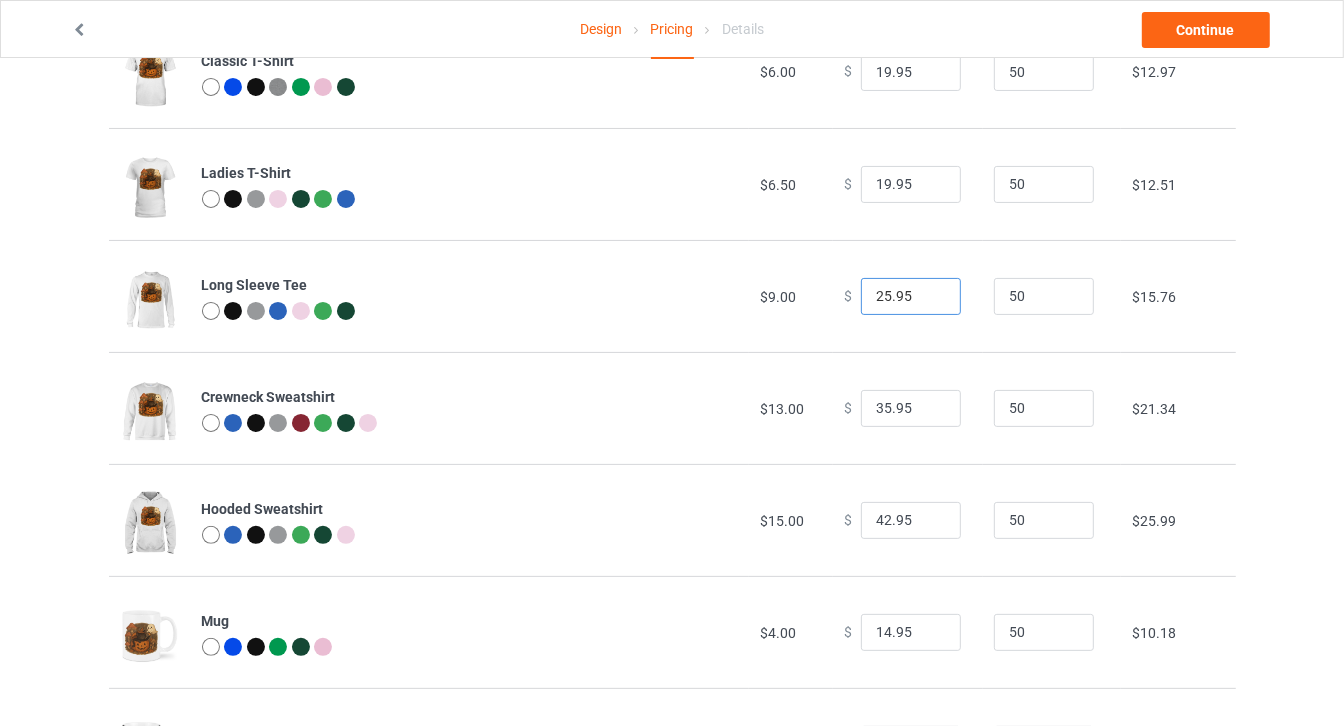 click on "25.95" at bounding box center (911, 297) 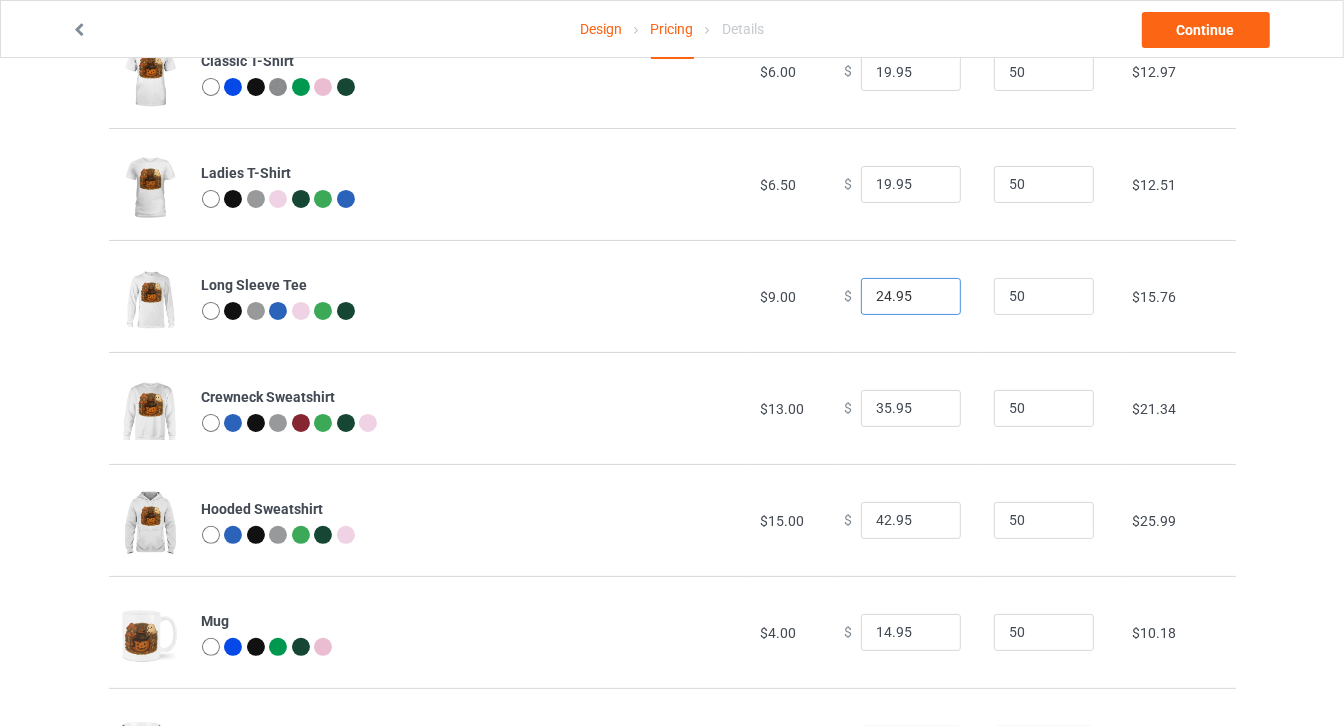 click on "24.95" at bounding box center [911, 297] 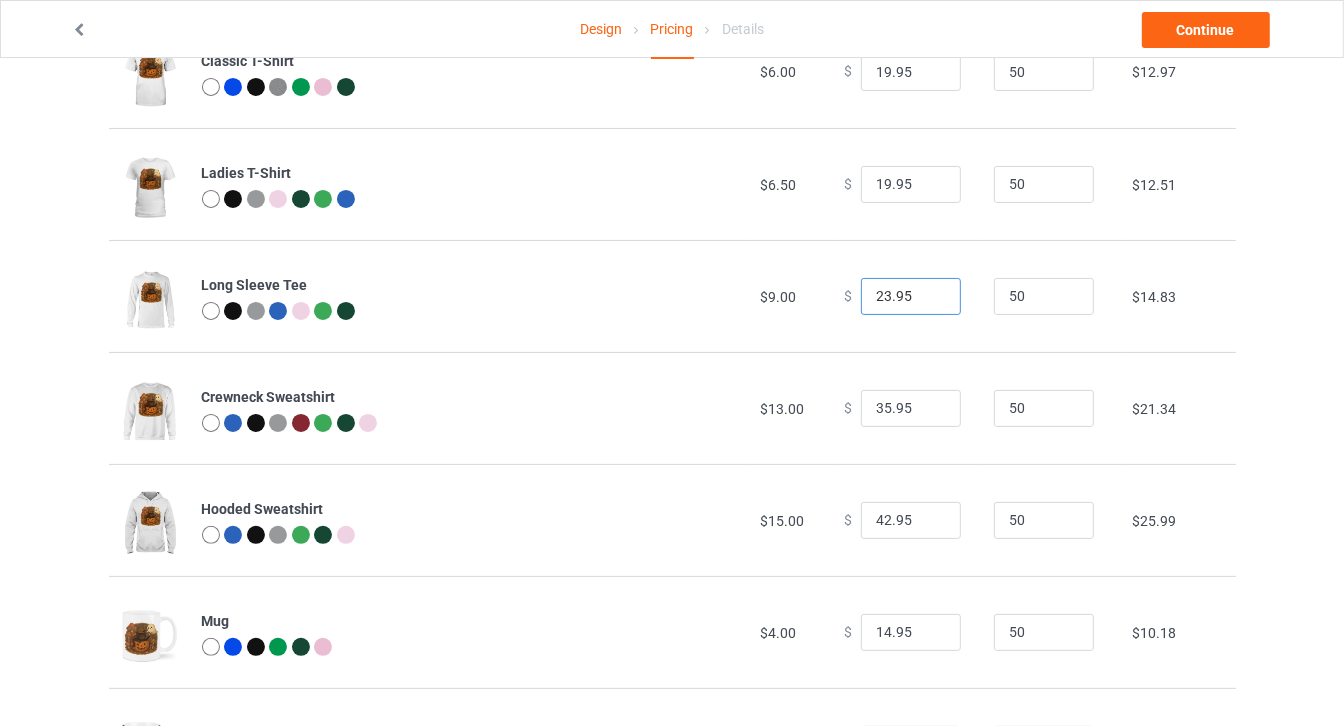click on "23.95" at bounding box center [911, 297] 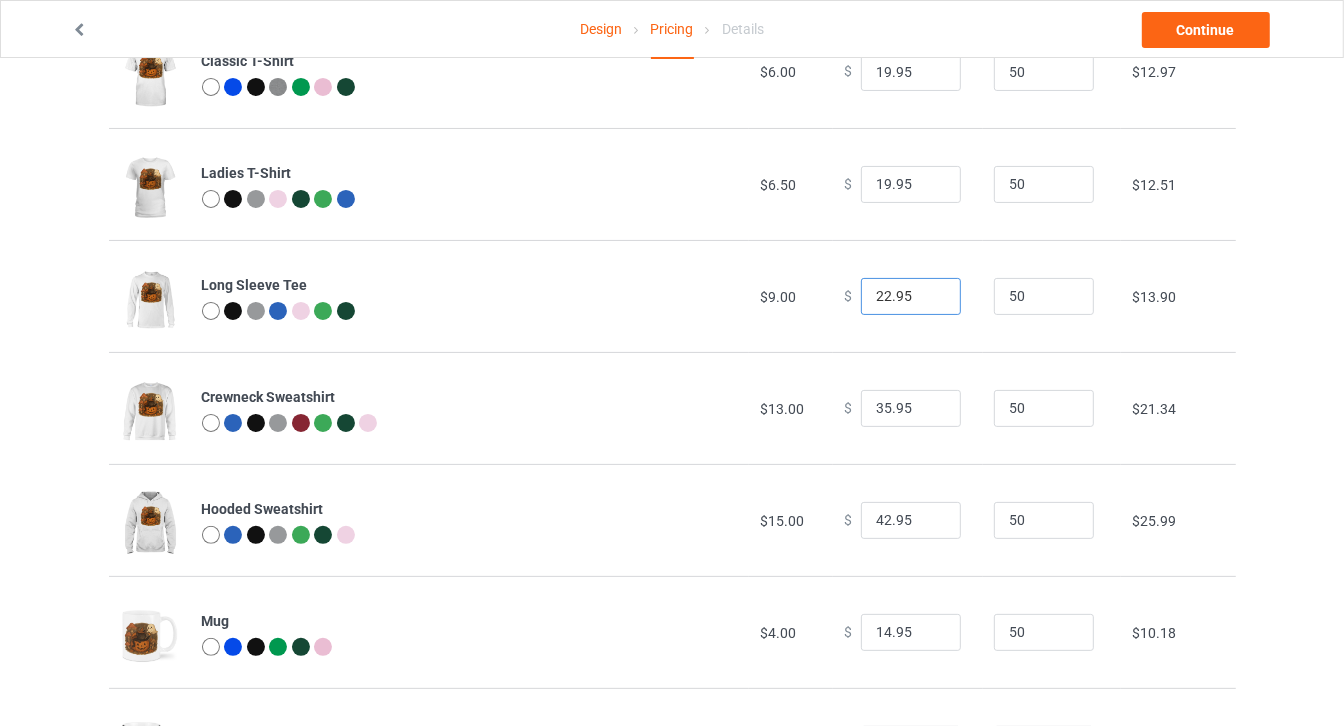 type on "22.95" 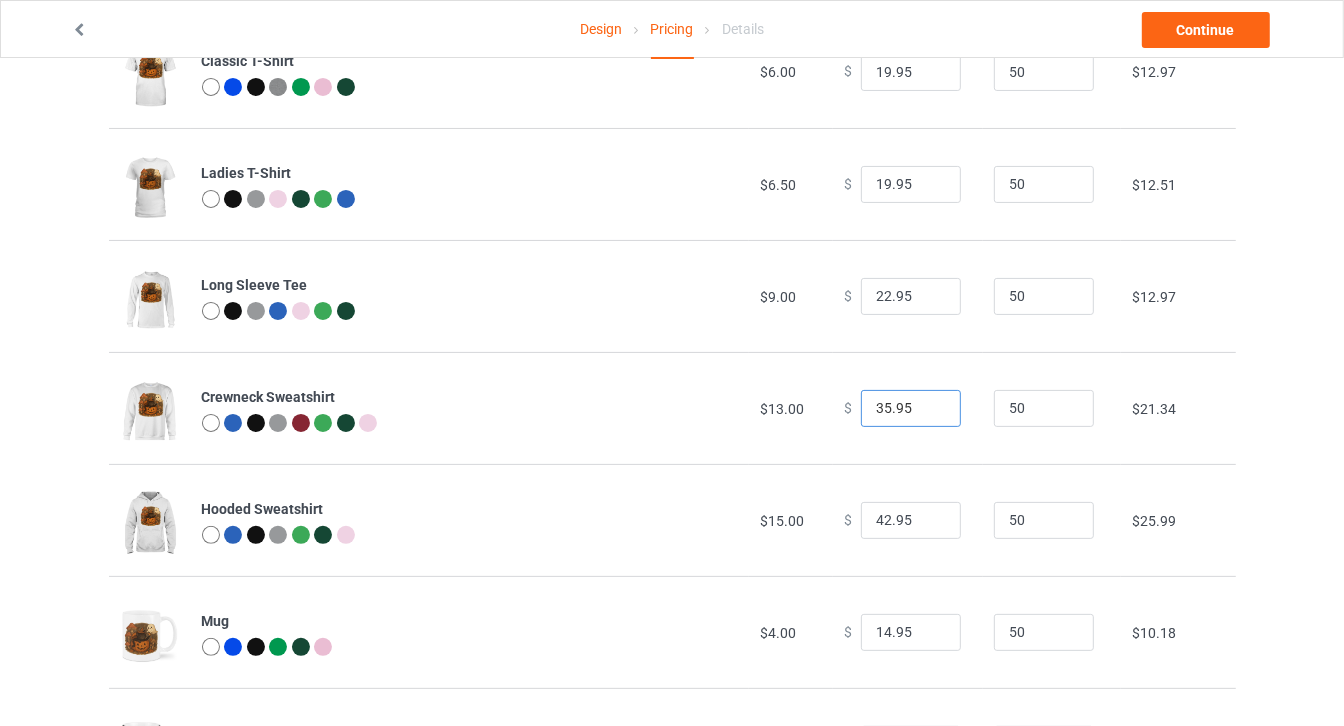 click on "35.95" at bounding box center [911, 409] 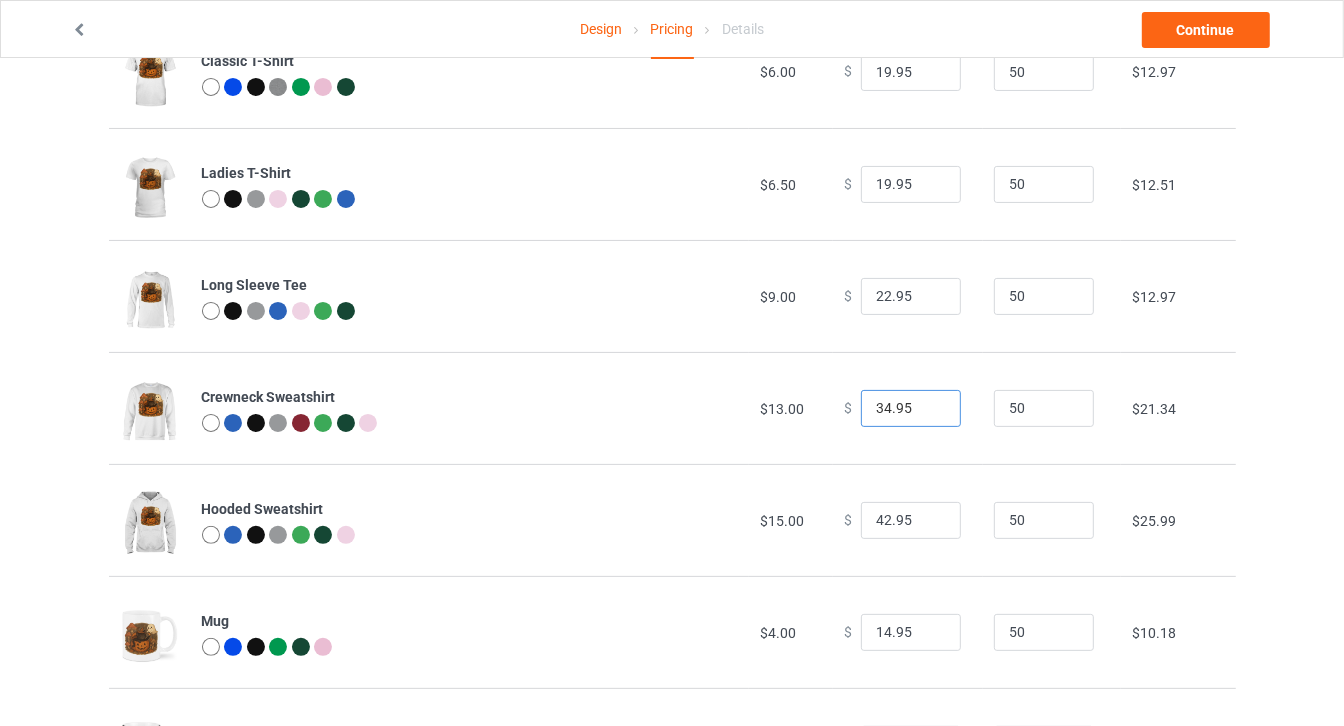 click on "34.95" at bounding box center (911, 409) 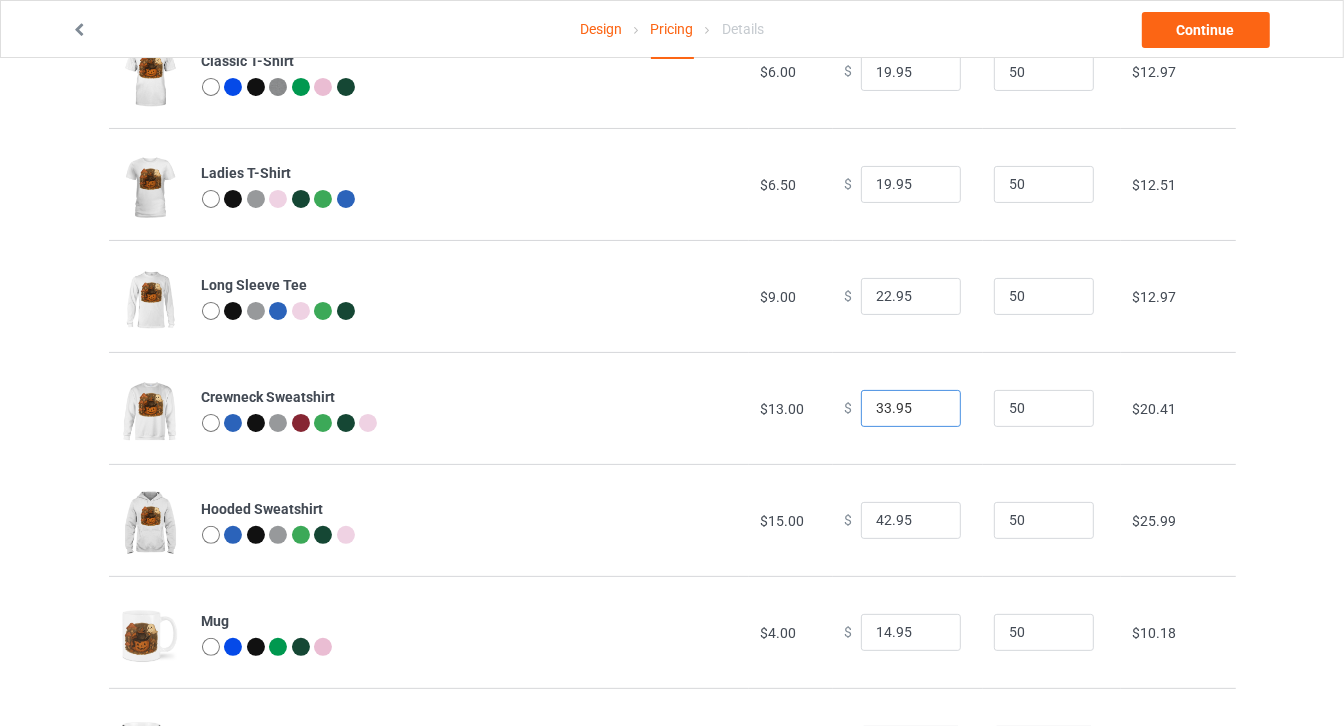 click on "33.95" at bounding box center (911, 409) 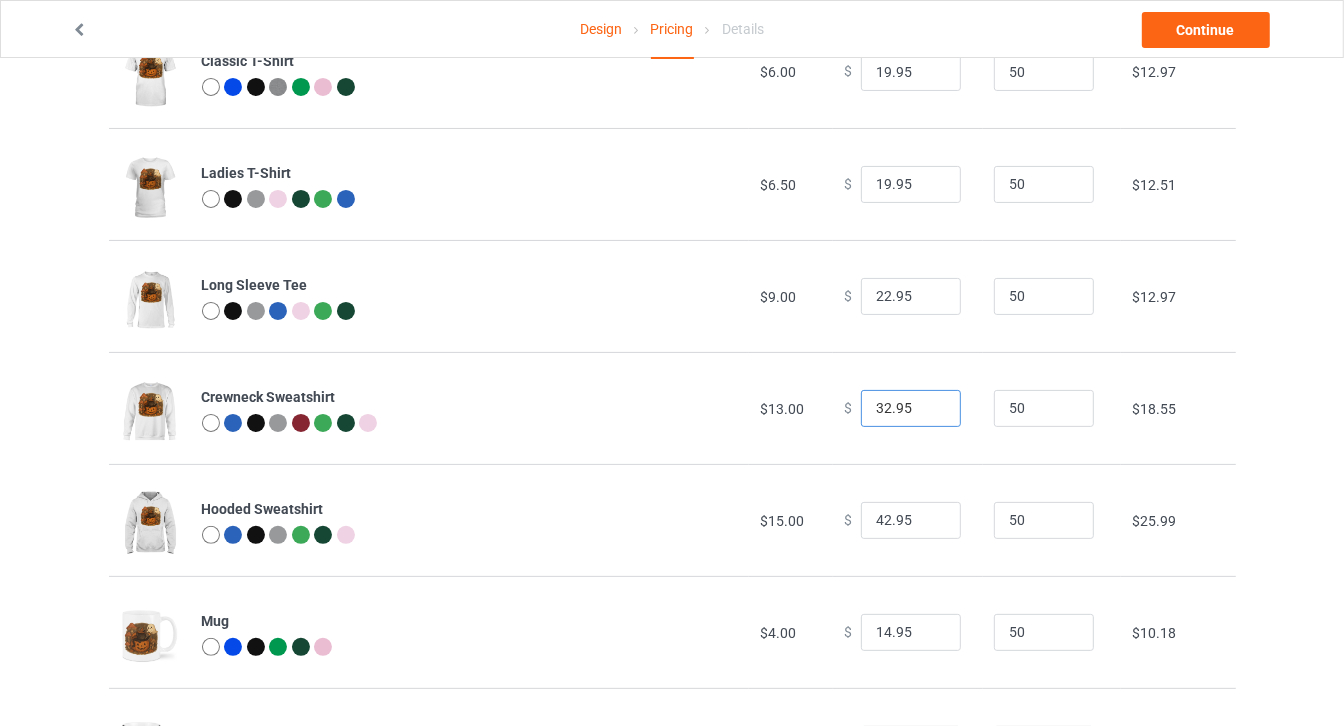 click on "32.95" at bounding box center (911, 409) 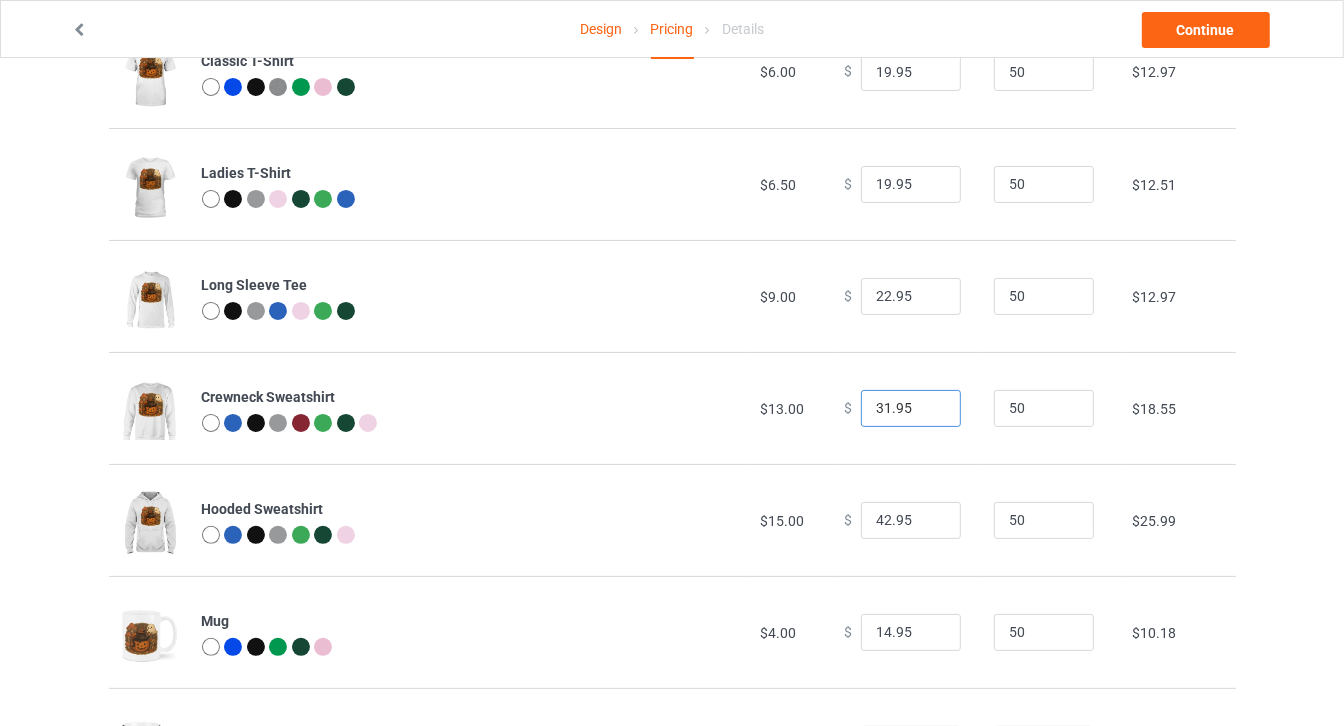 click on "31.95" at bounding box center (911, 409) 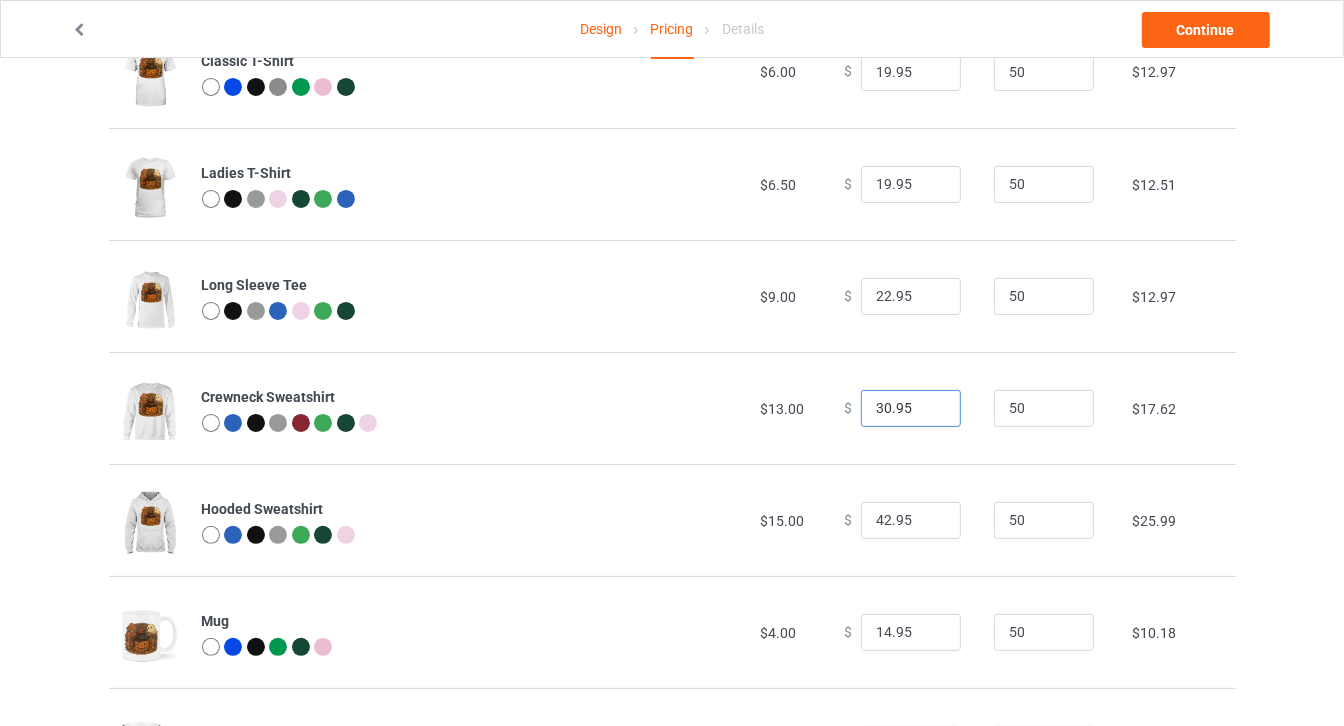 click on "30.95" at bounding box center [911, 409] 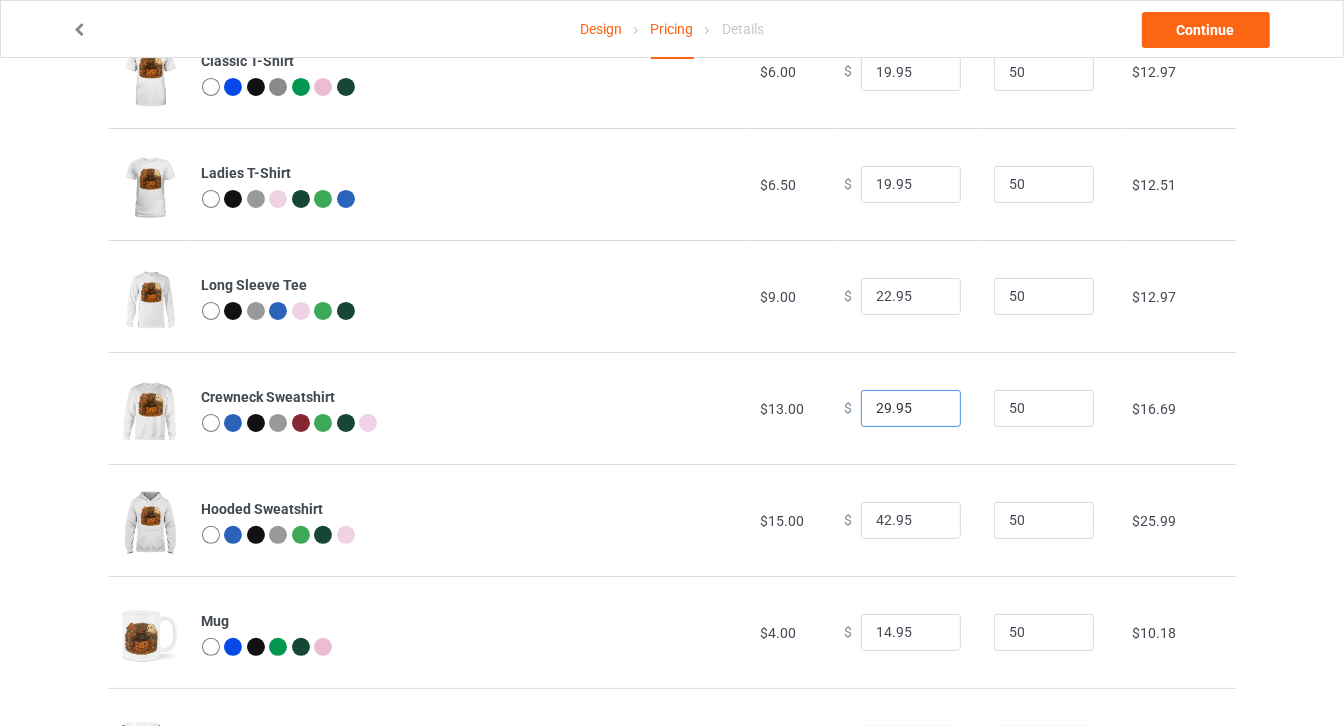 type on "29.95" 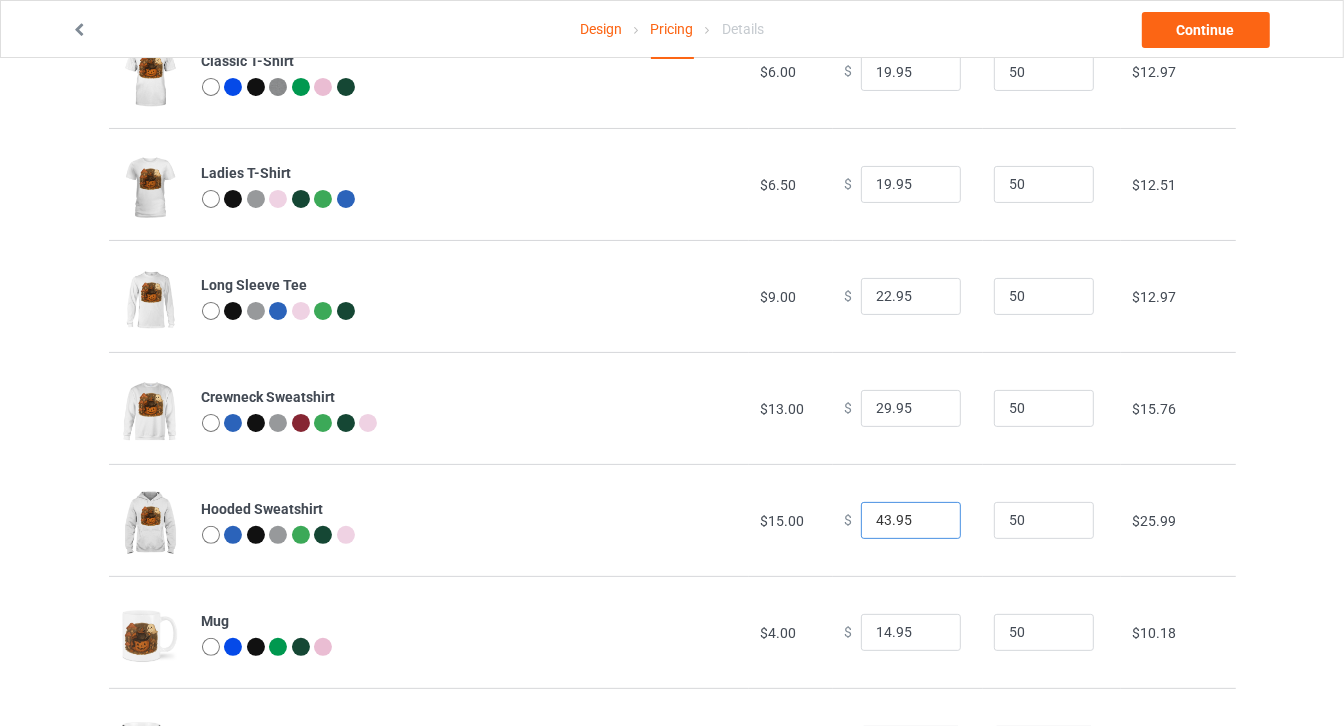 click on "43.95" at bounding box center (911, 521) 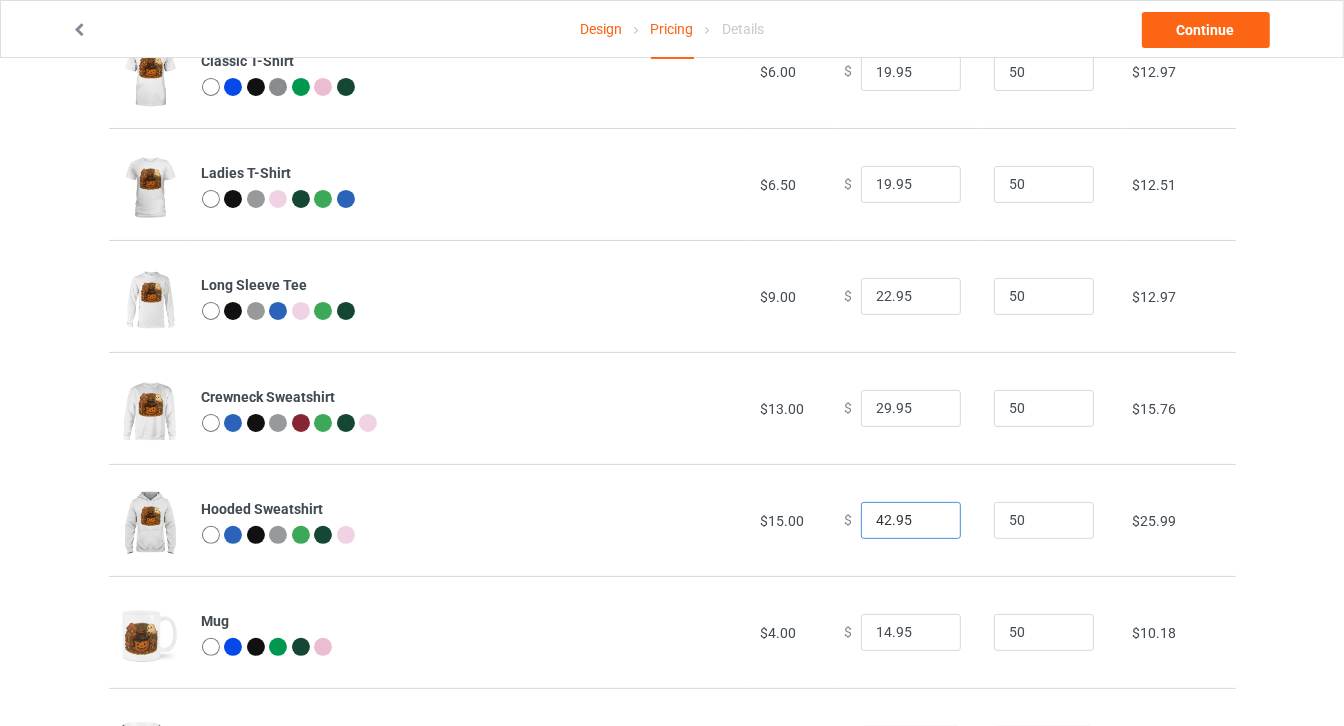 click on "42.95" at bounding box center (911, 521) 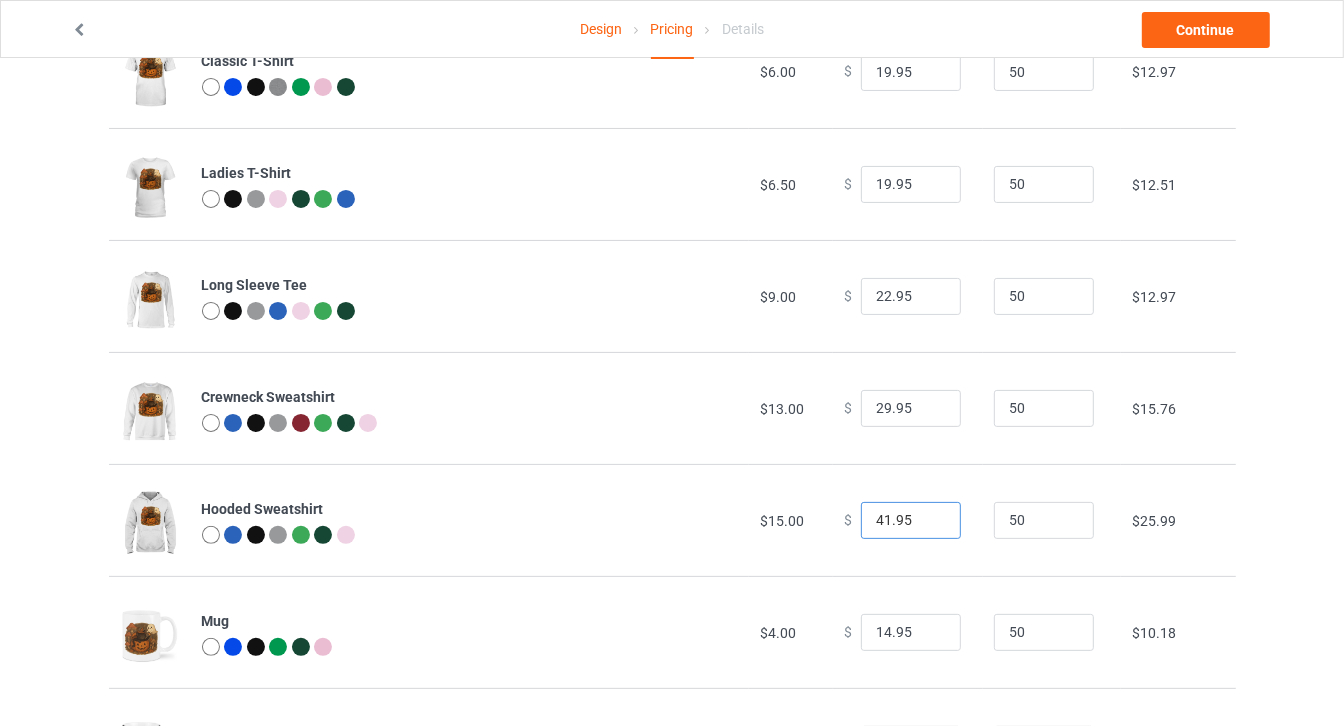 click on "41.95" at bounding box center (911, 521) 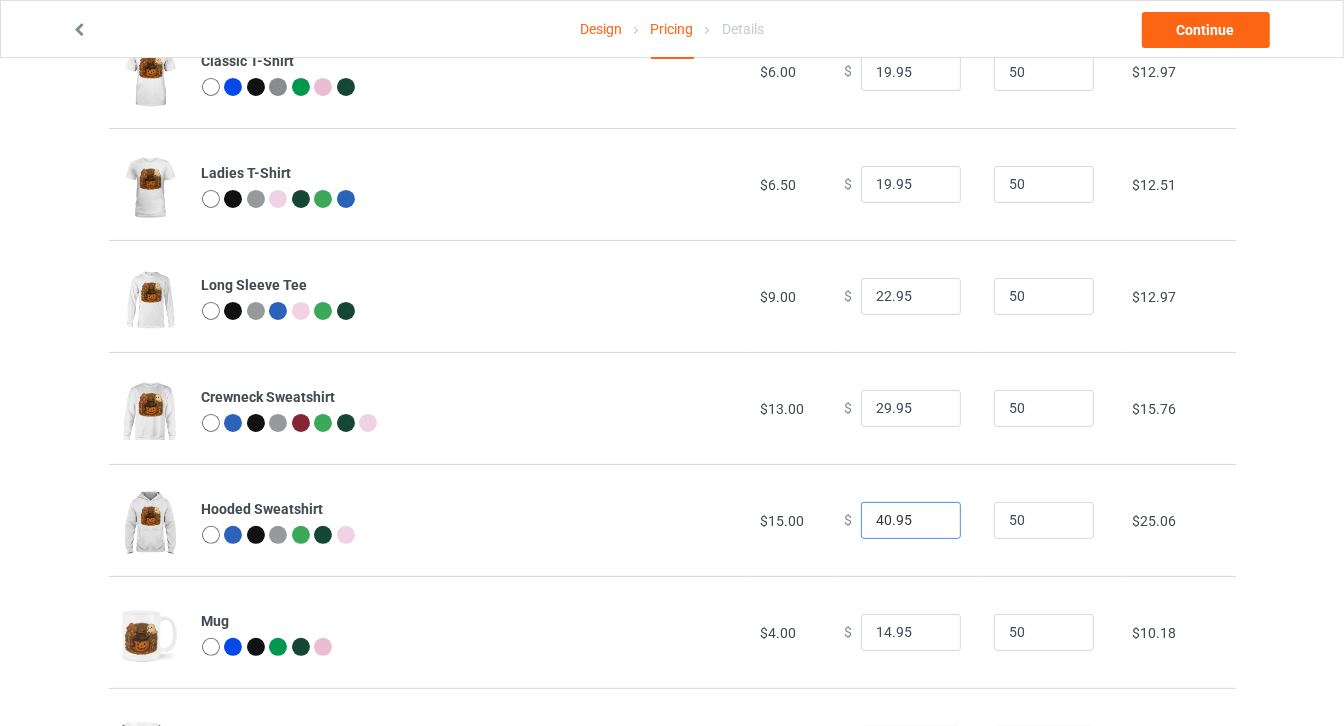 click on "40.95" at bounding box center [911, 521] 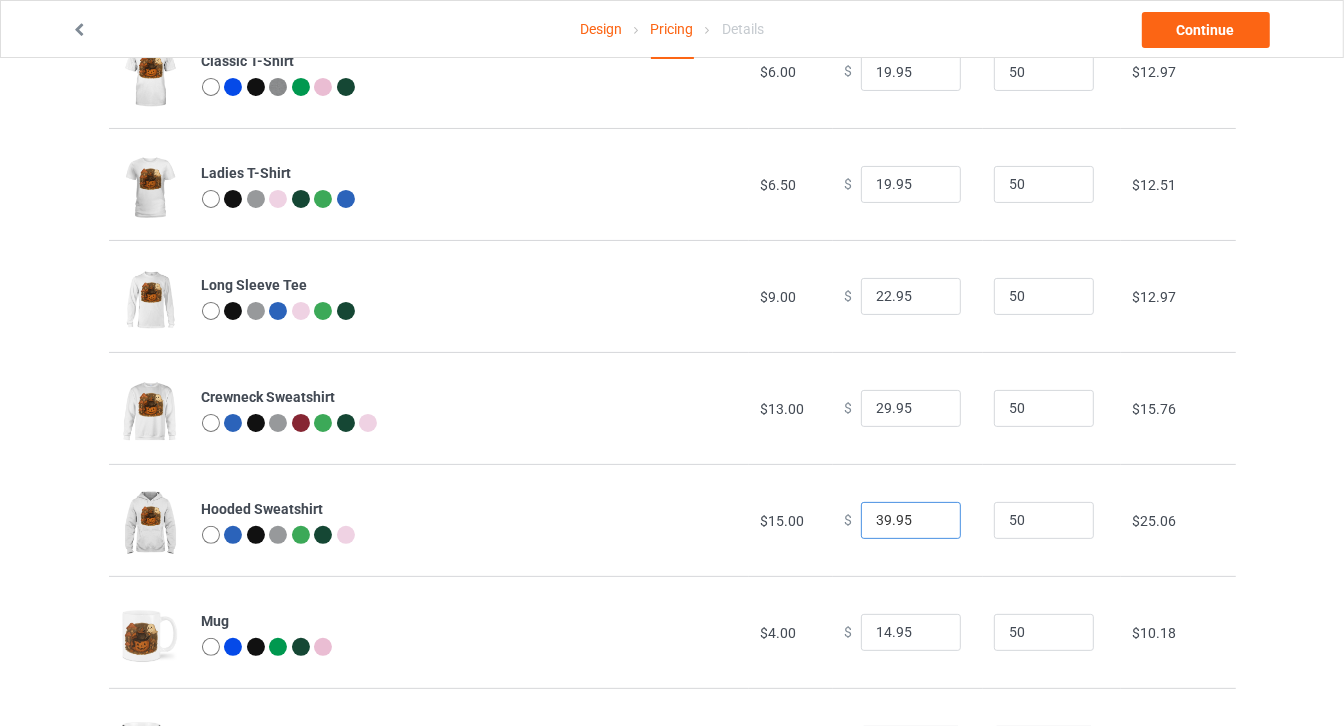 click on "39.95" at bounding box center (911, 521) 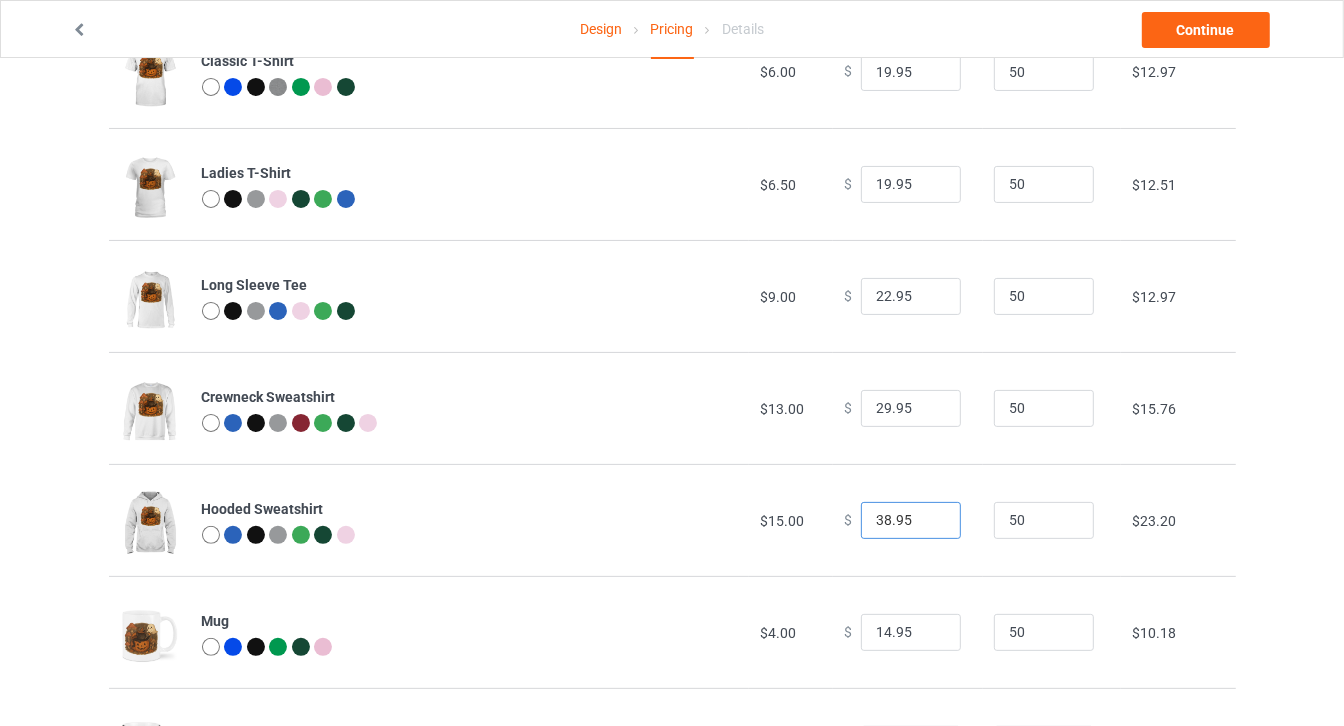 click on "38.95" at bounding box center (911, 521) 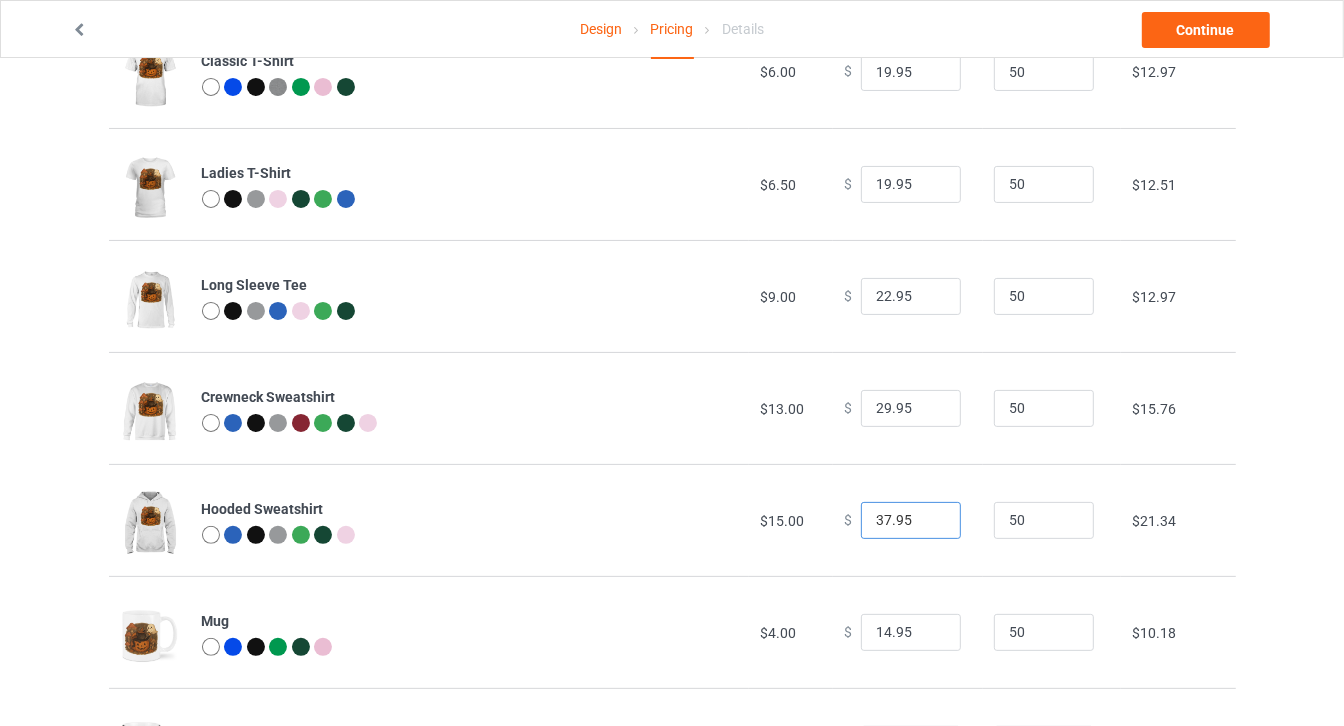 click on "37.95" at bounding box center [911, 521] 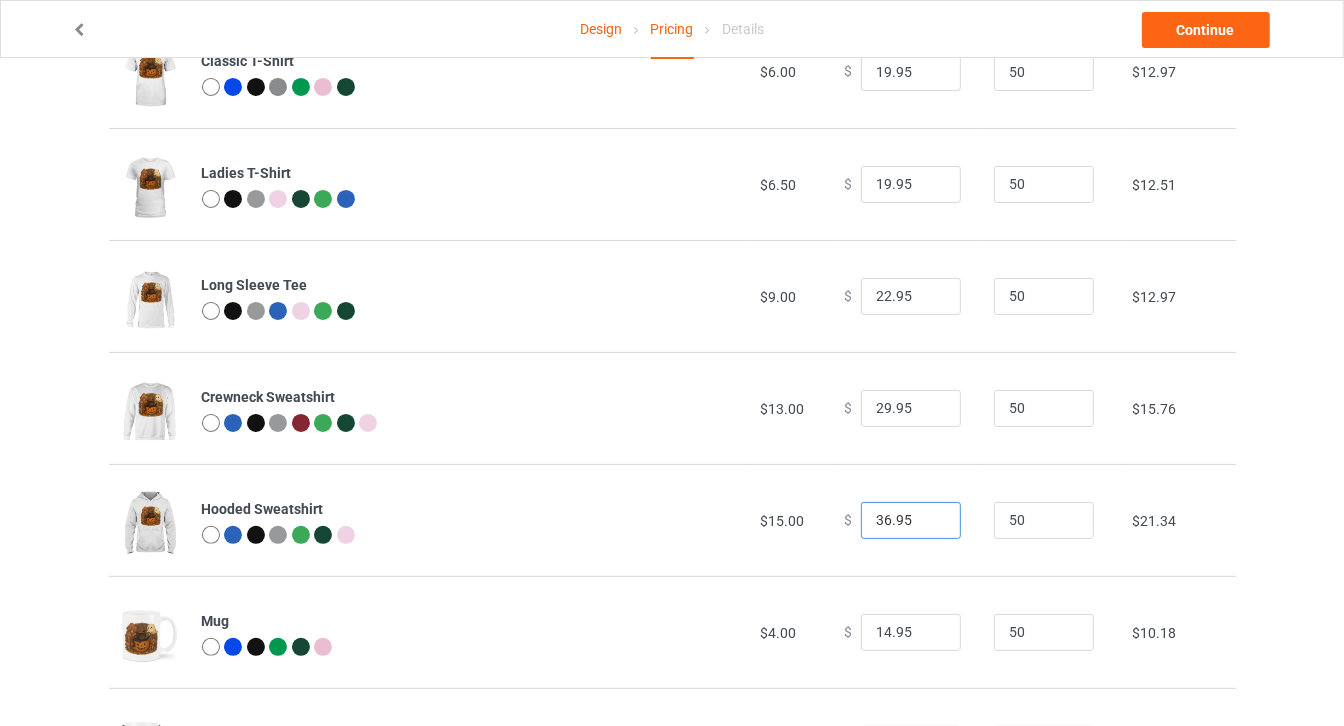 click on "36.95" at bounding box center [911, 521] 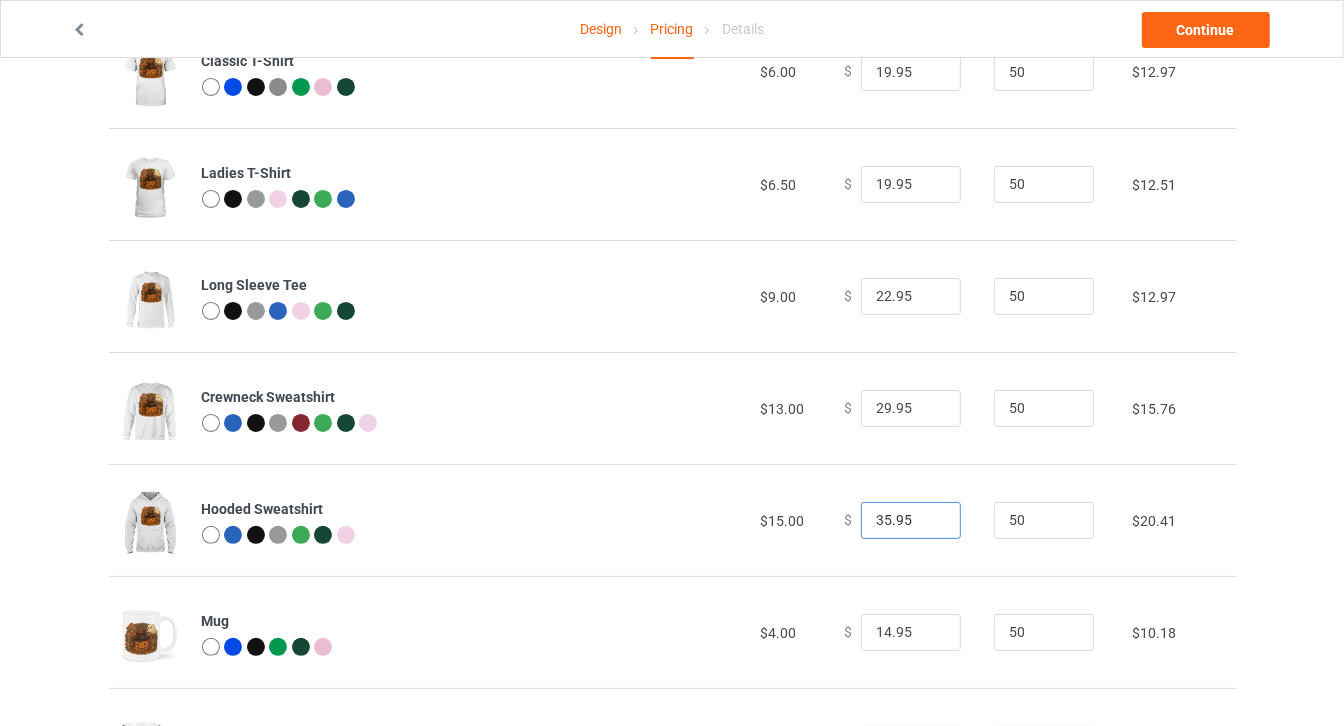 click on "35.95" at bounding box center (911, 521) 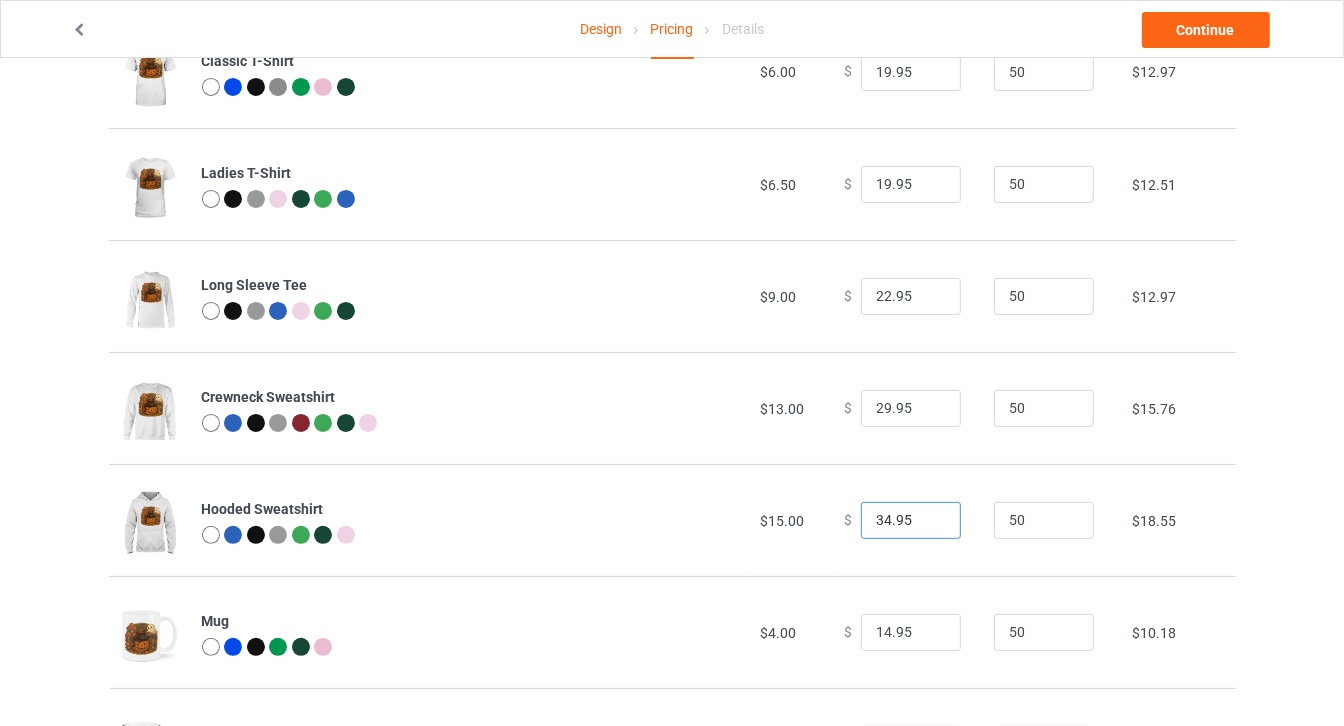 click on "34.95" at bounding box center [911, 521] 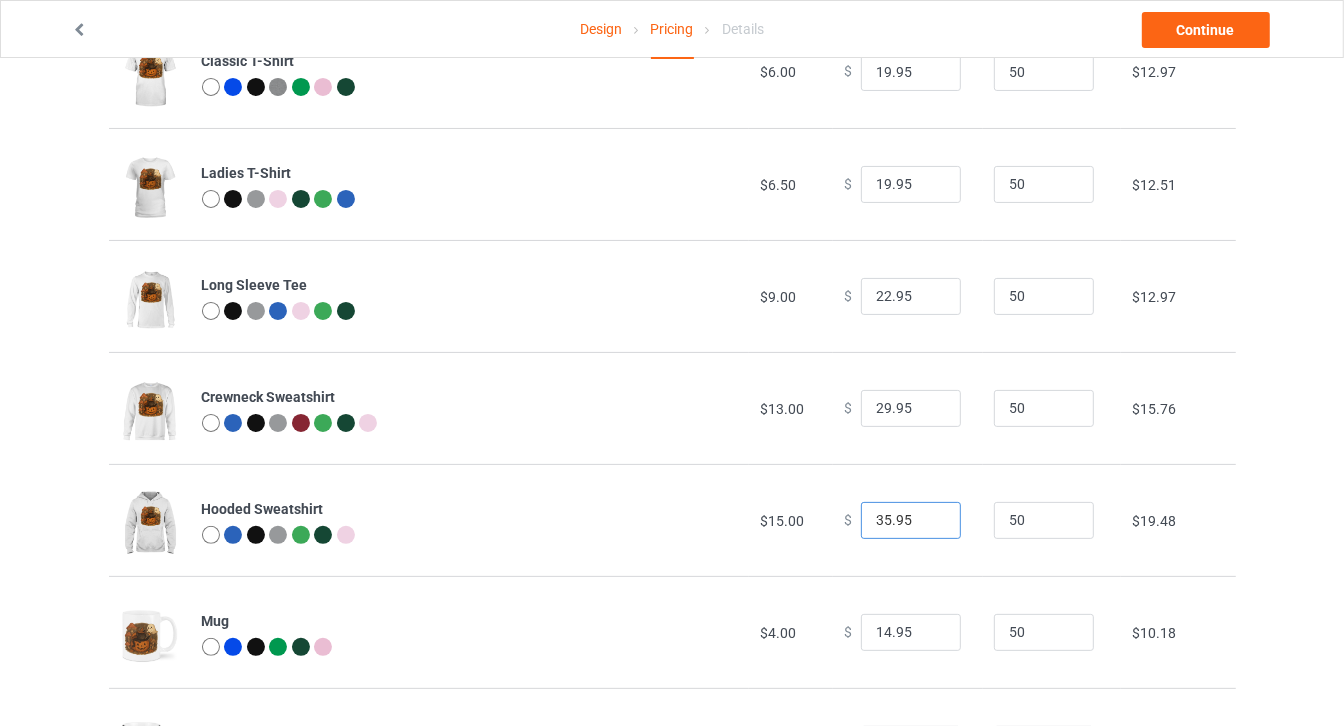 click on "35.95" at bounding box center (911, 521) 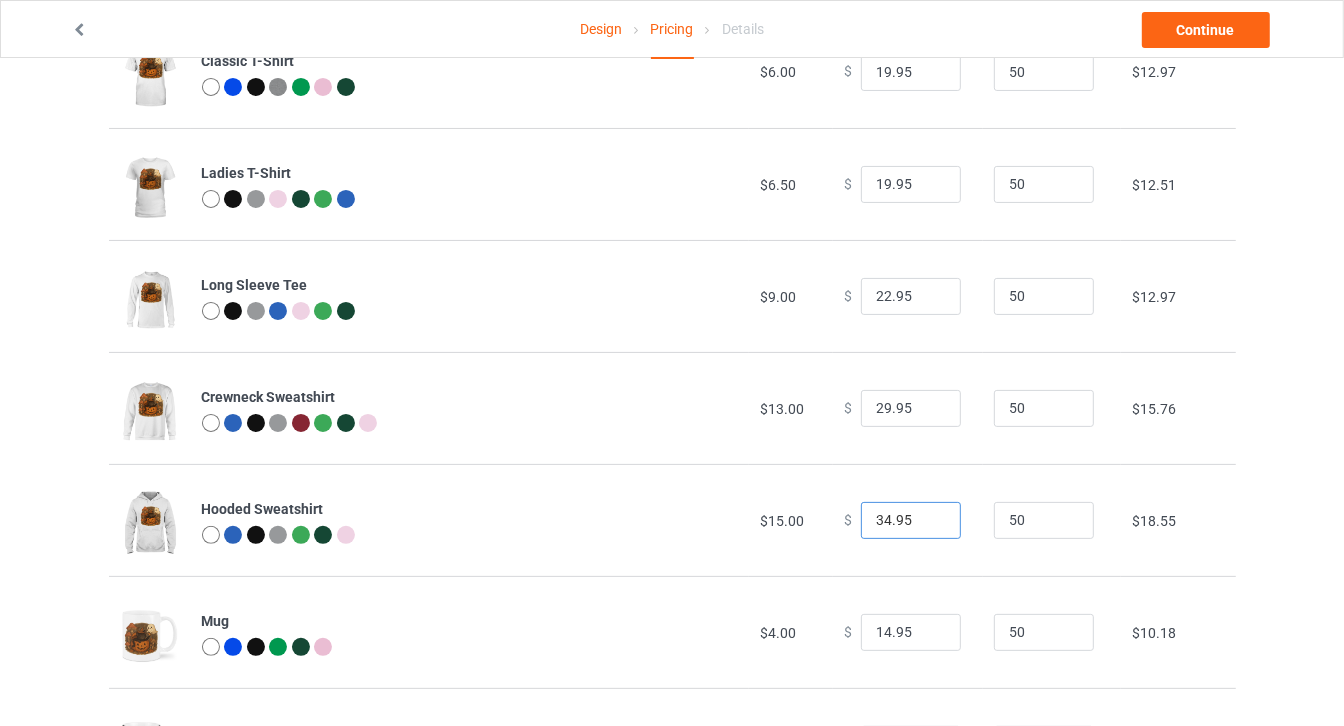 click on "34.95" at bounding box center [911, 521] 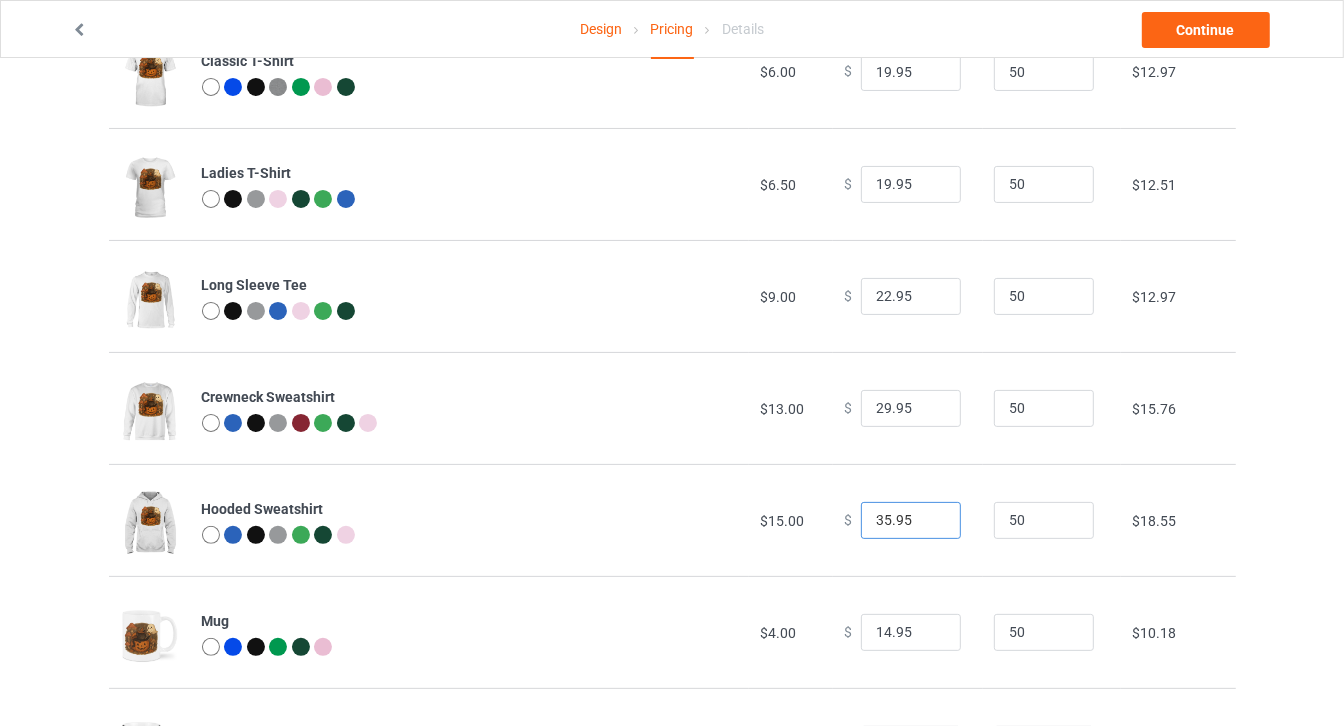 click on "35.95" at bounding box center [911, 521] 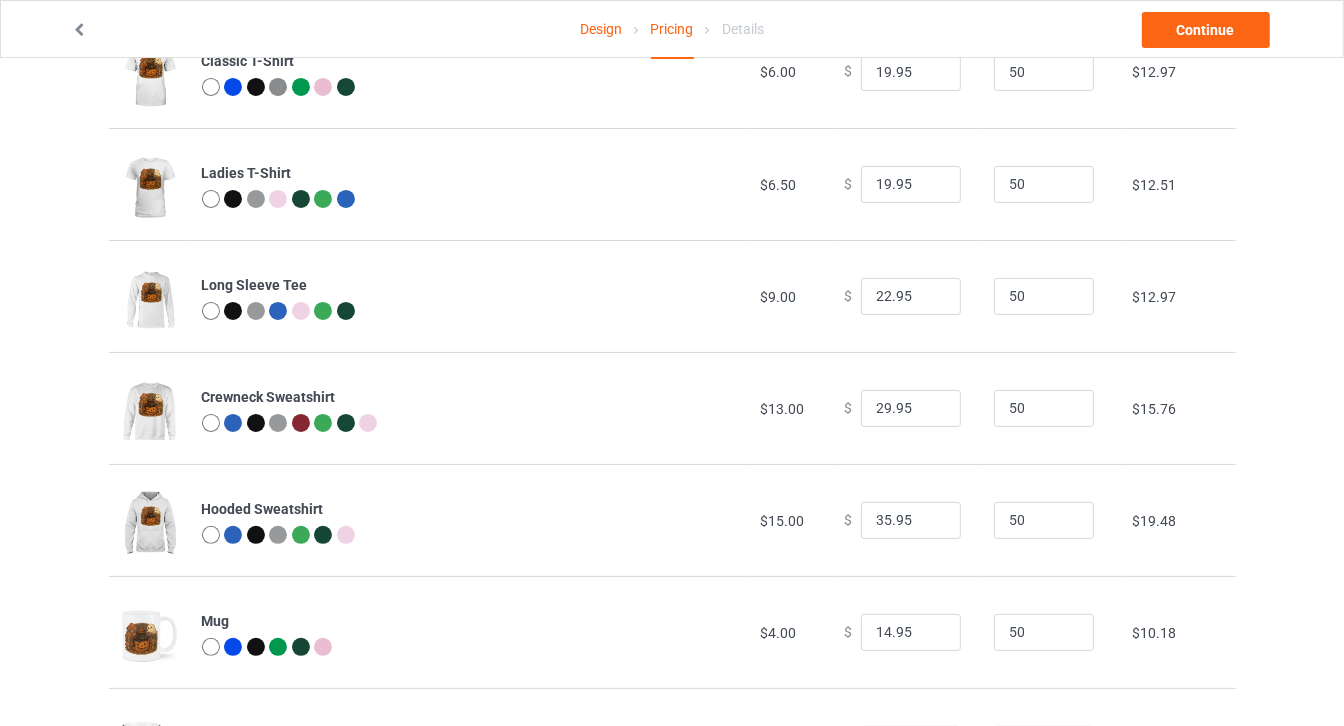 click on "50" at bounding box center [1052, 408] 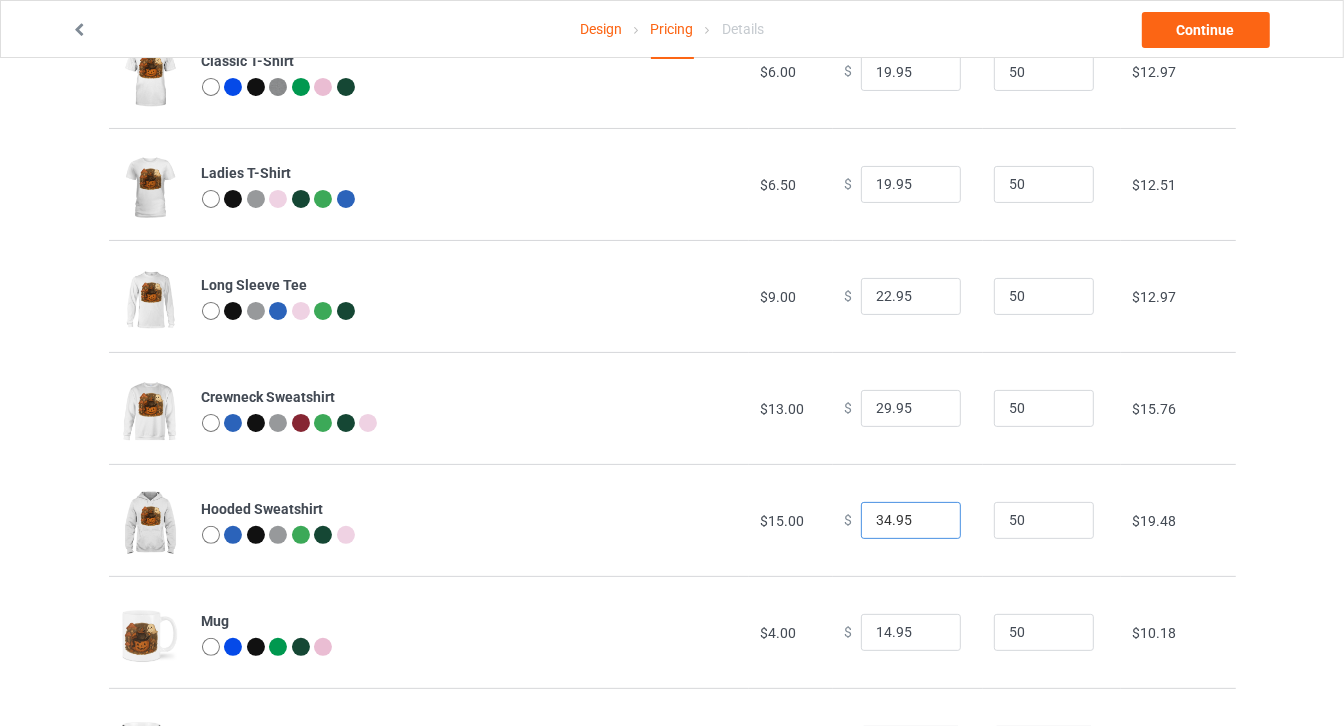 click on "34.95" at bounding box center (911, 521) 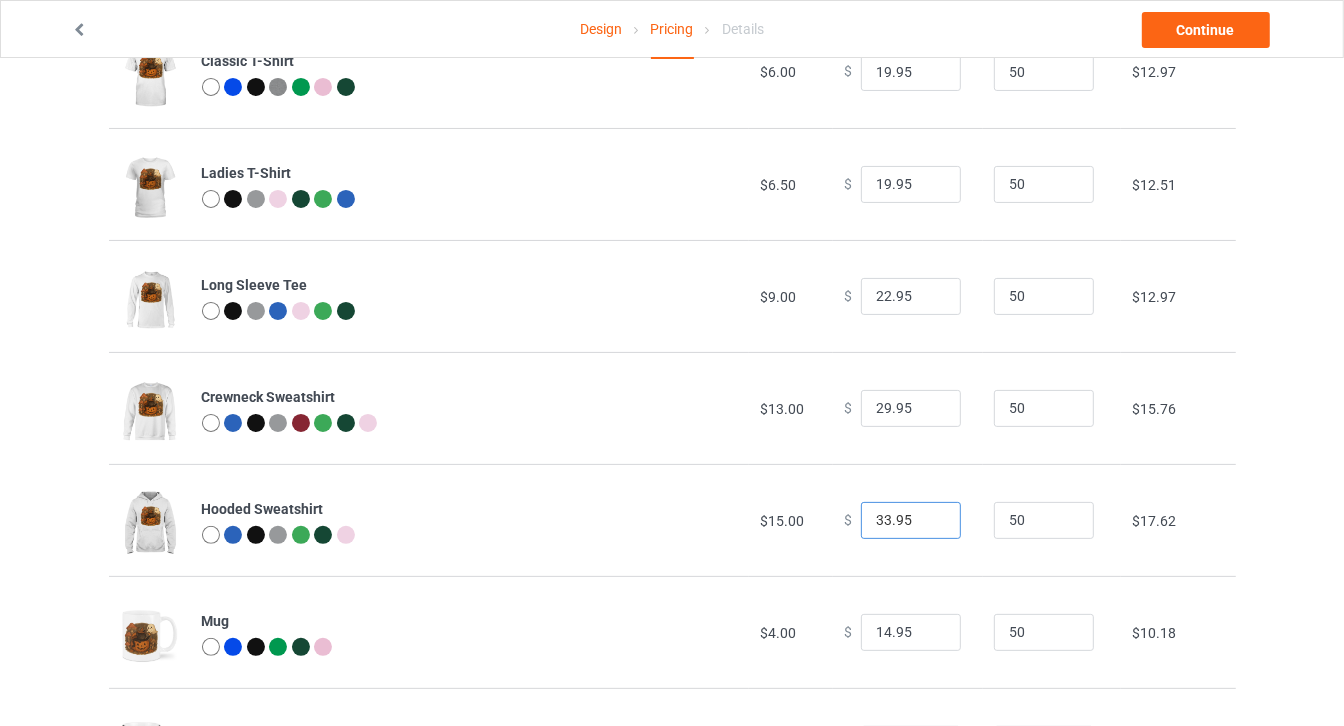 click on "33.95" at bounding box center (911, 521) 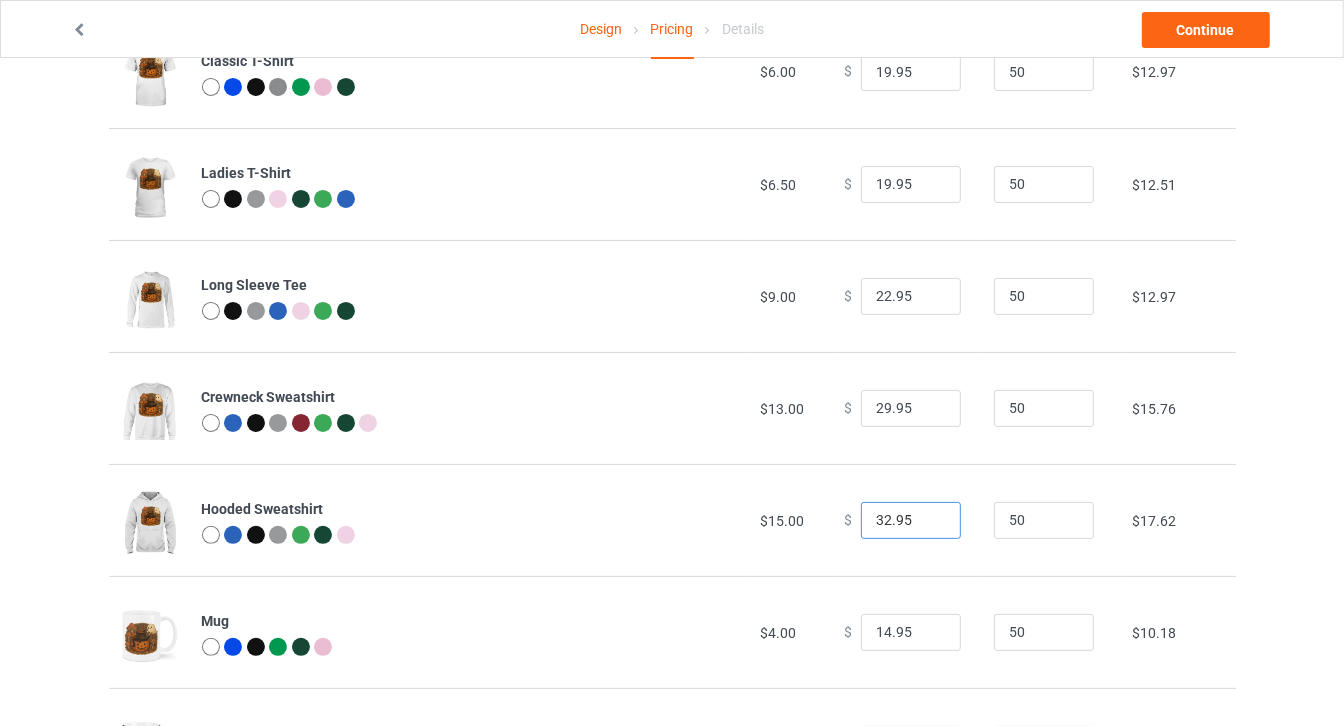 type on "32.95" 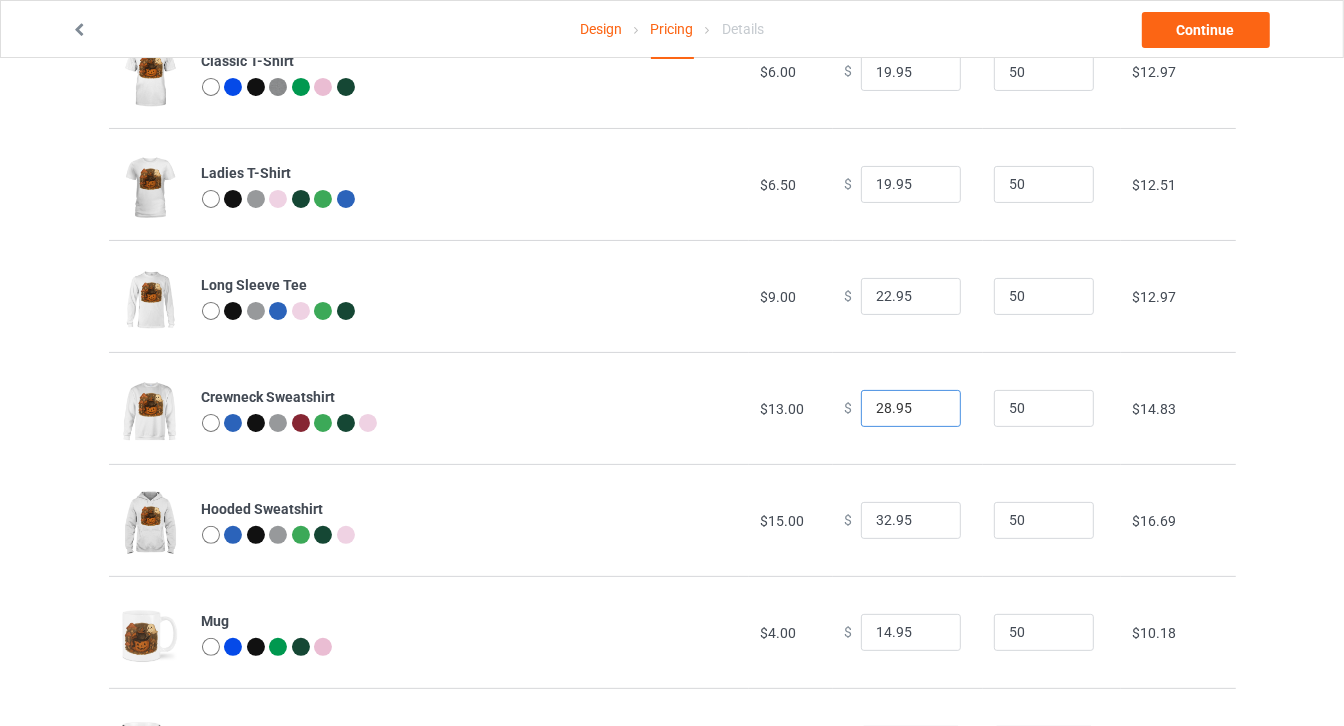 click on "28.95" at bounding box center (911, 409) 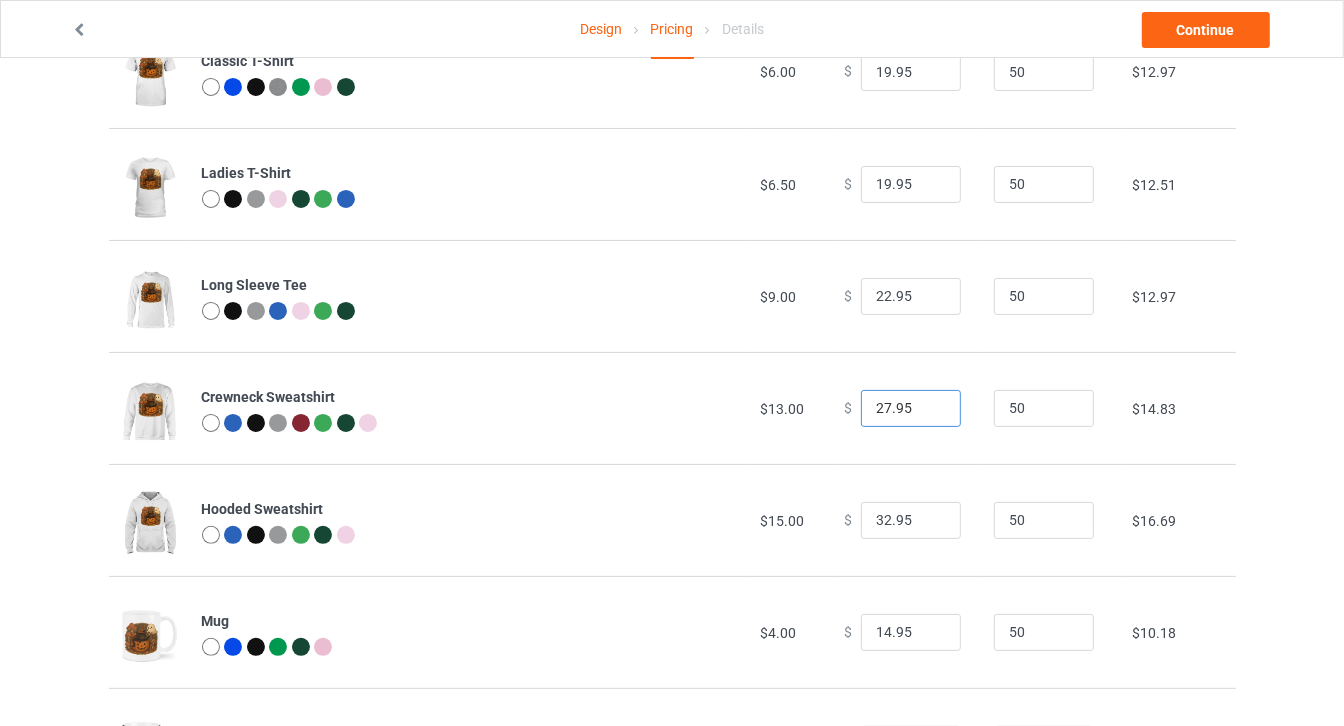 click on "27.95" at bounding box center (911, 409) 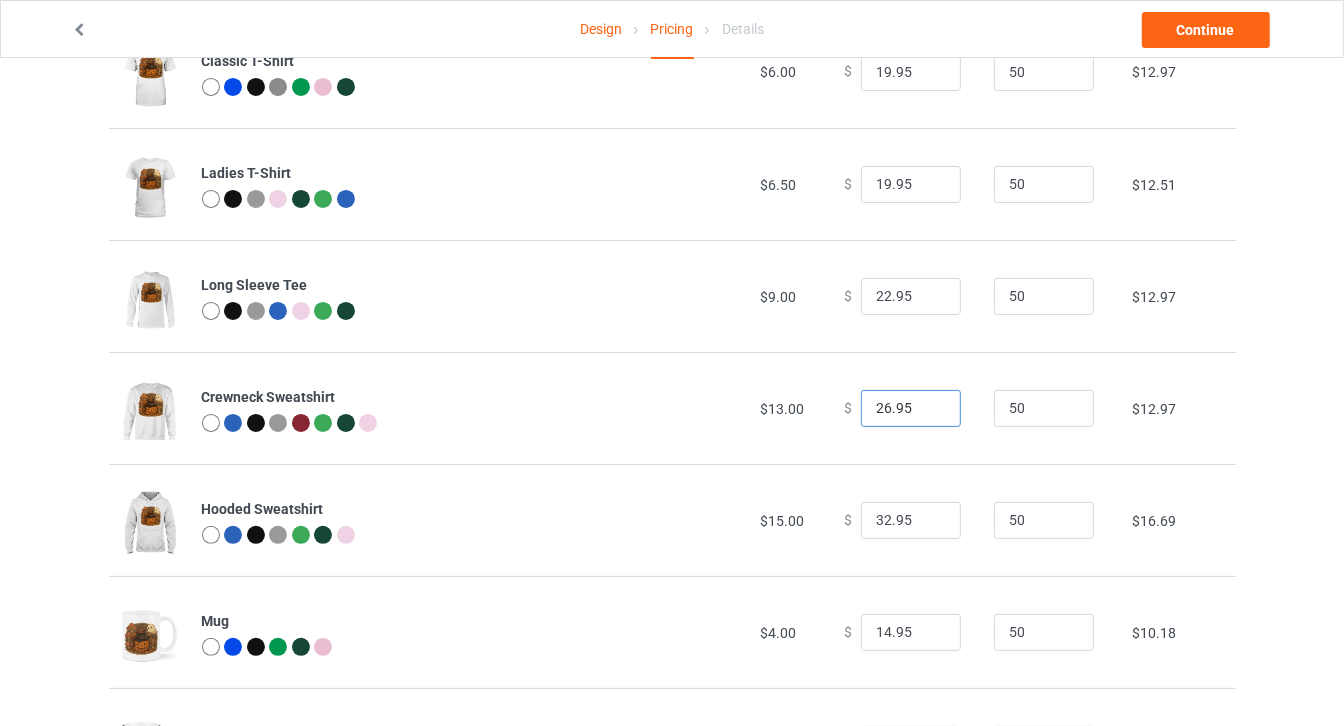 click on "26.95" at bounding box center (911, 409) 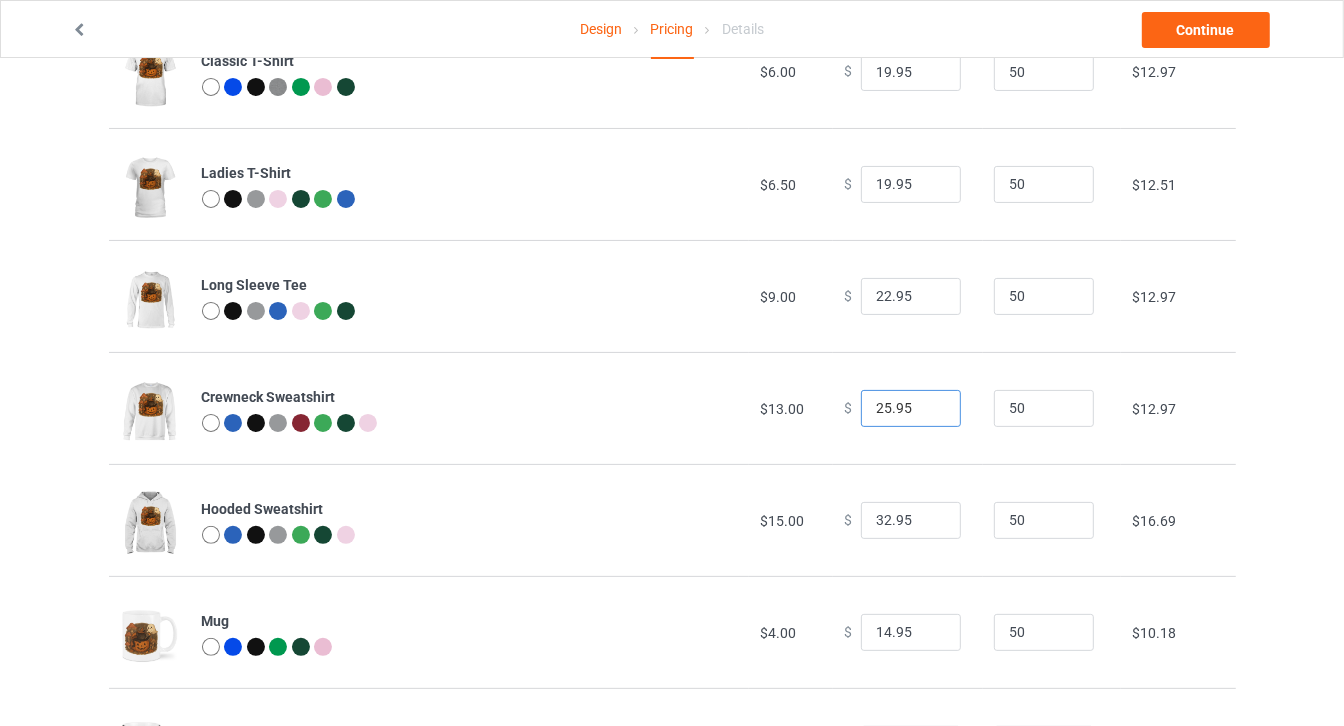 type on "25.95" 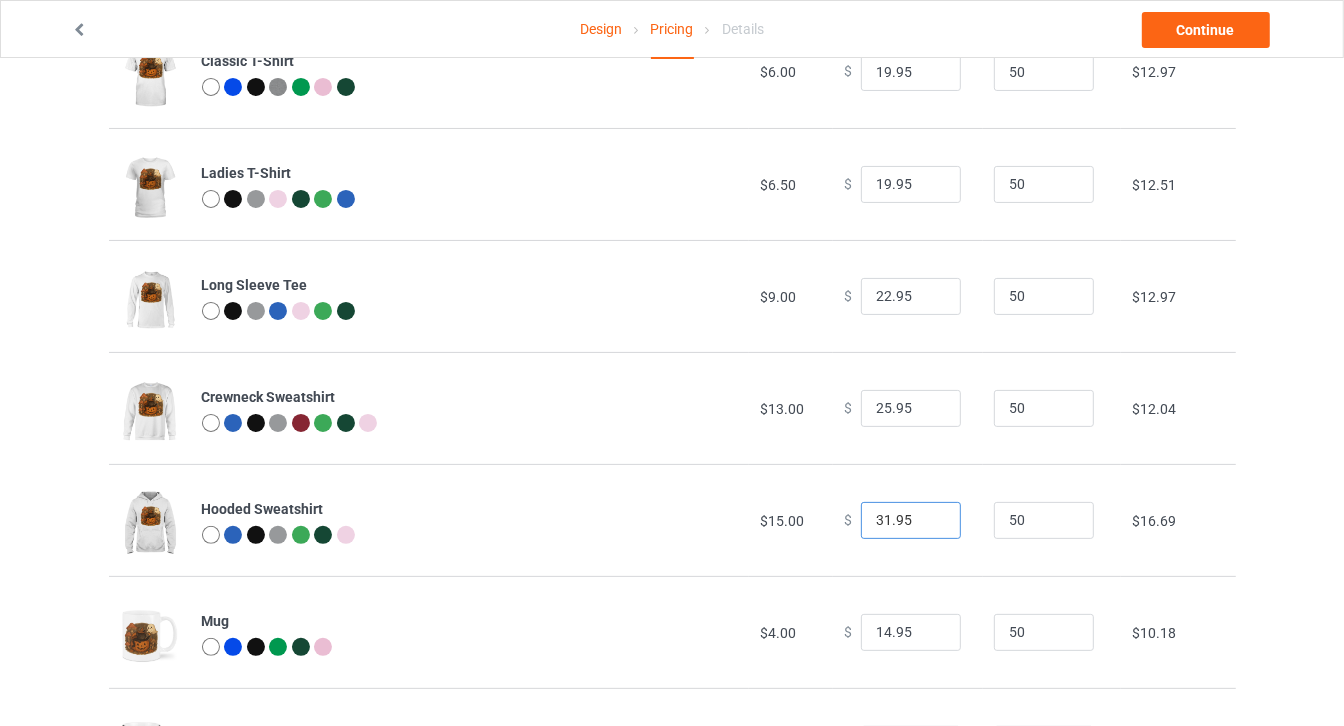click on "31.95" at bounding box center (911, 521) 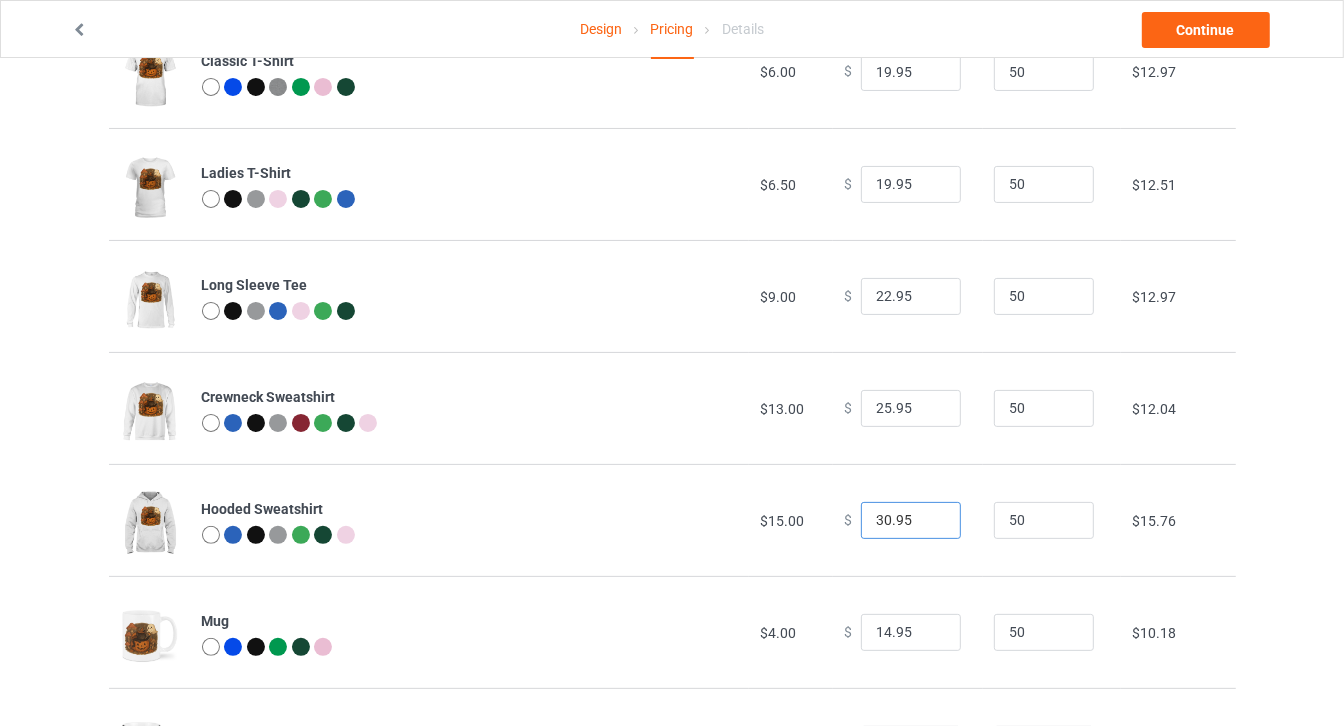 click on "30.95" at bounding box center [911, 521] 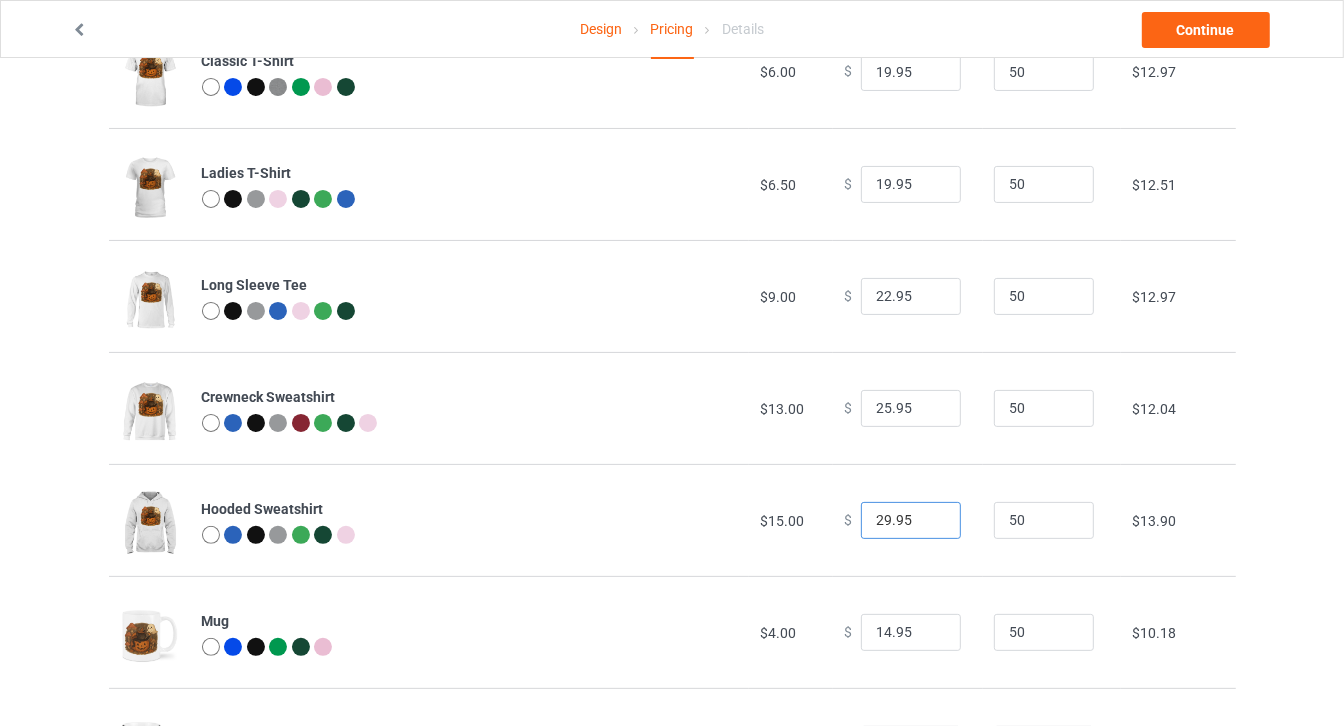 click on "29.95" at bounding box center (911, 521) 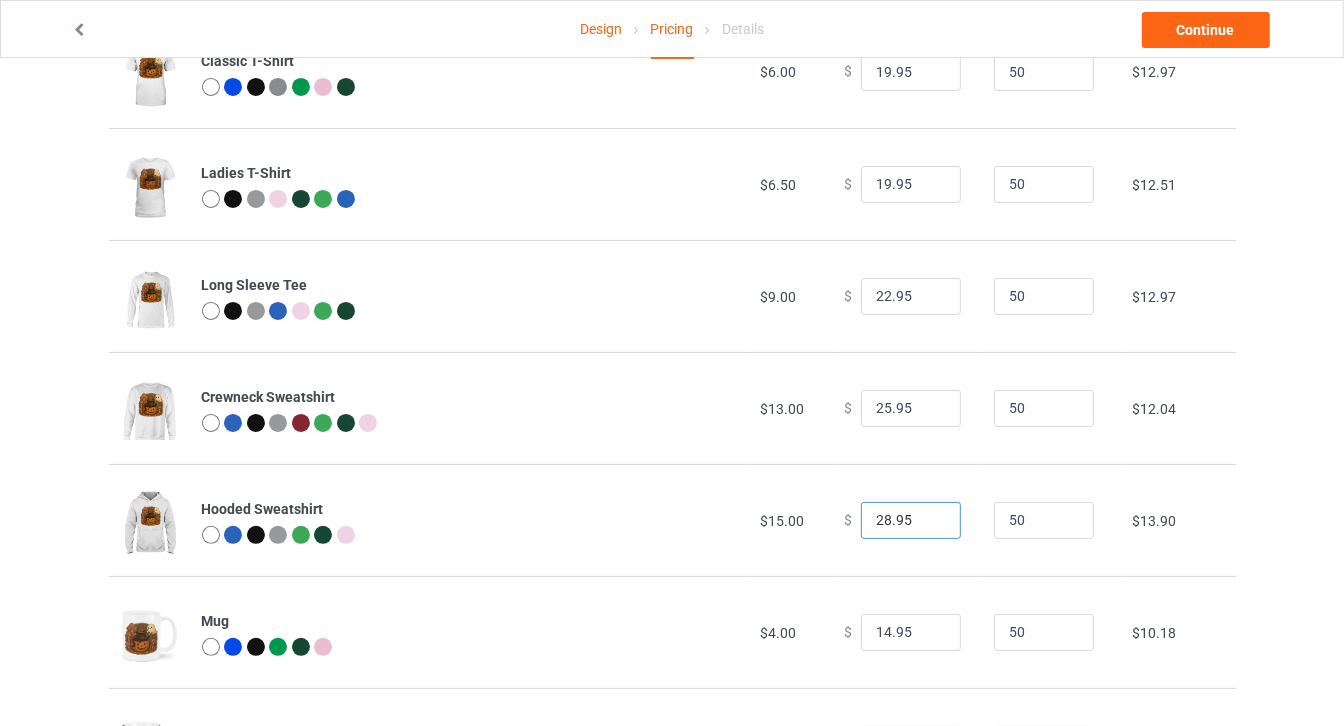 click on "28.95" at bounding box center [911, 521] 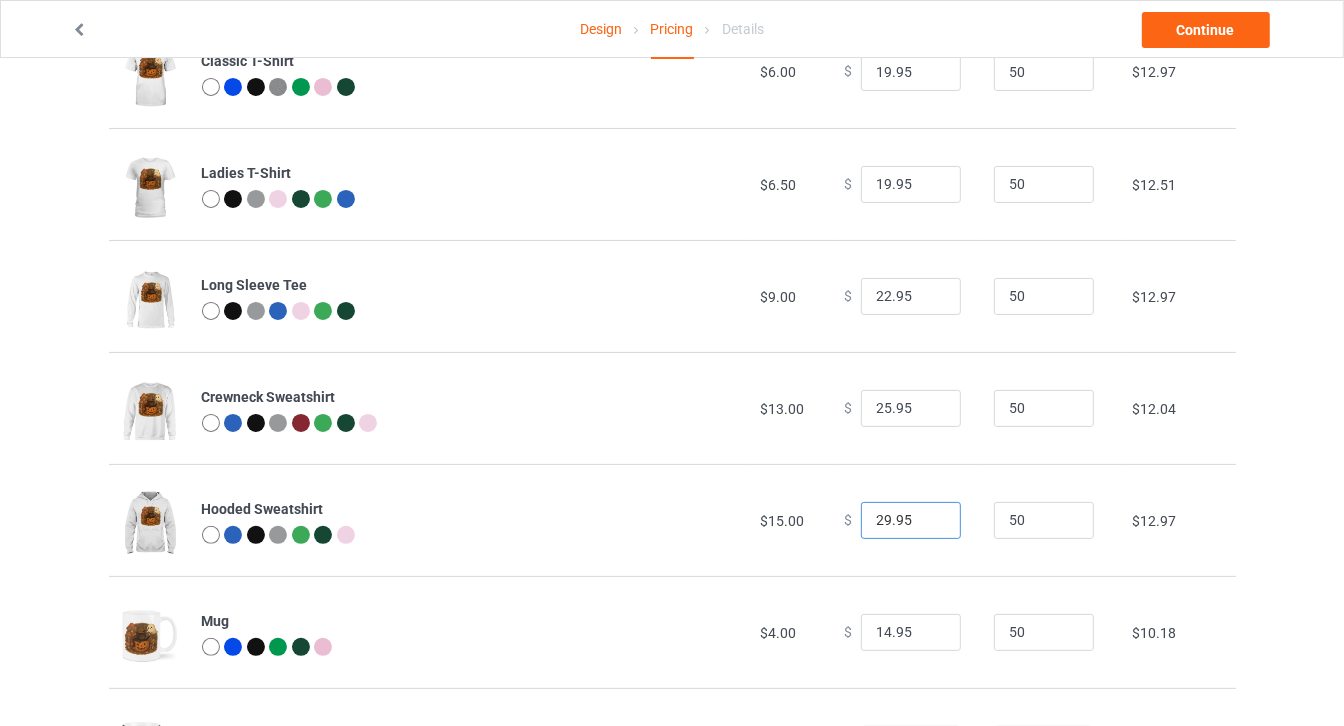type on "29.95" 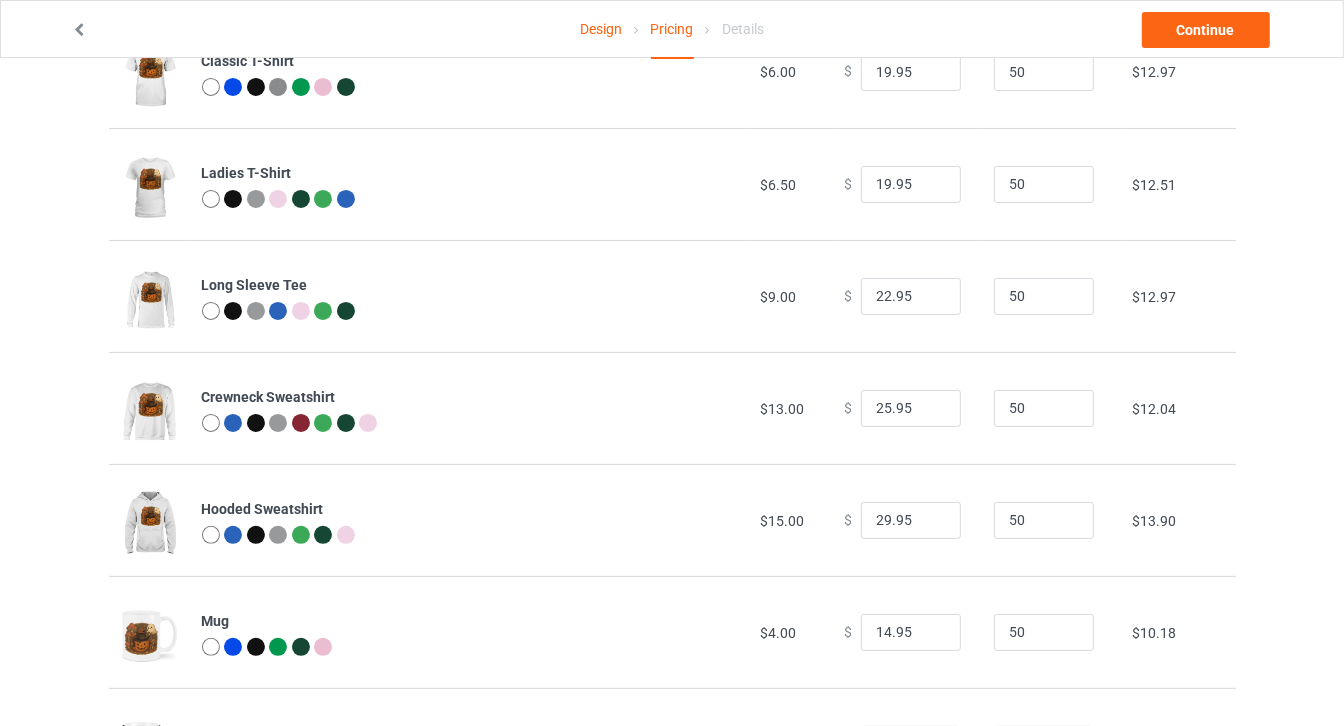 click on "50" at bounding box center (1052, 520) 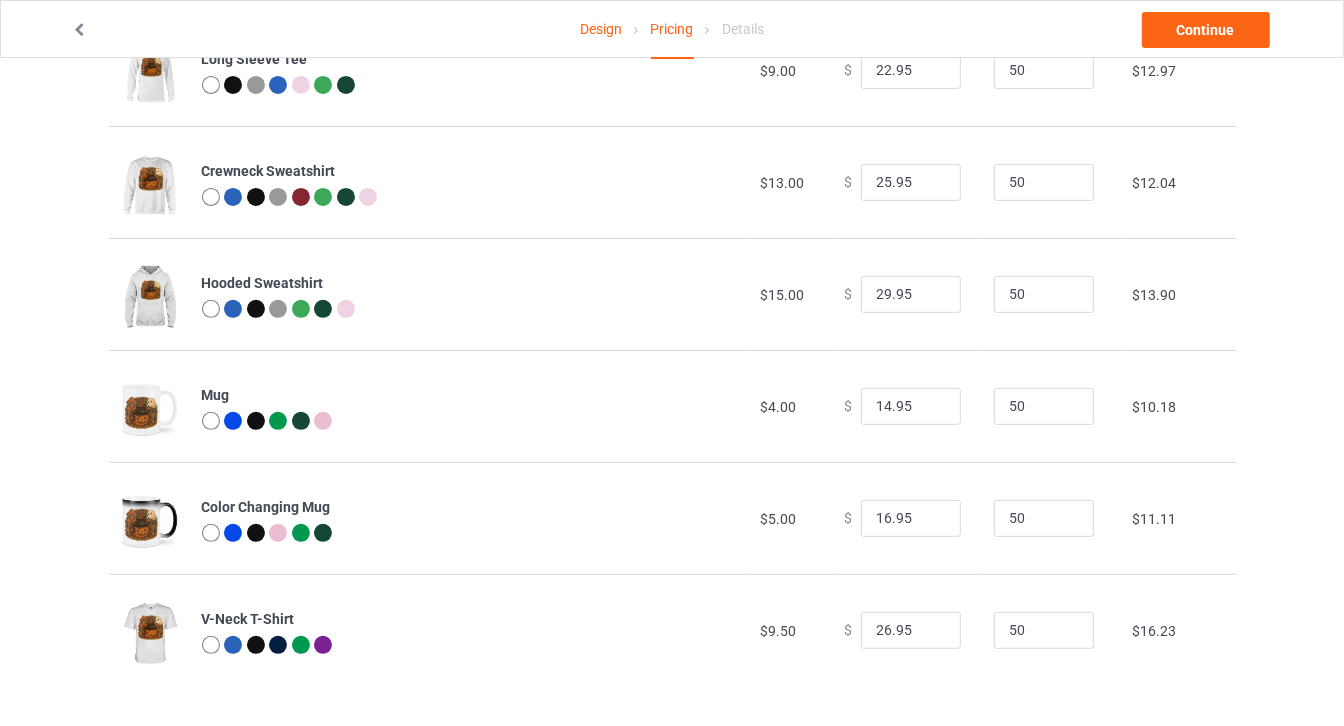 scroll, scrollTop: 408, scrollLeft: 0, axis: vertical 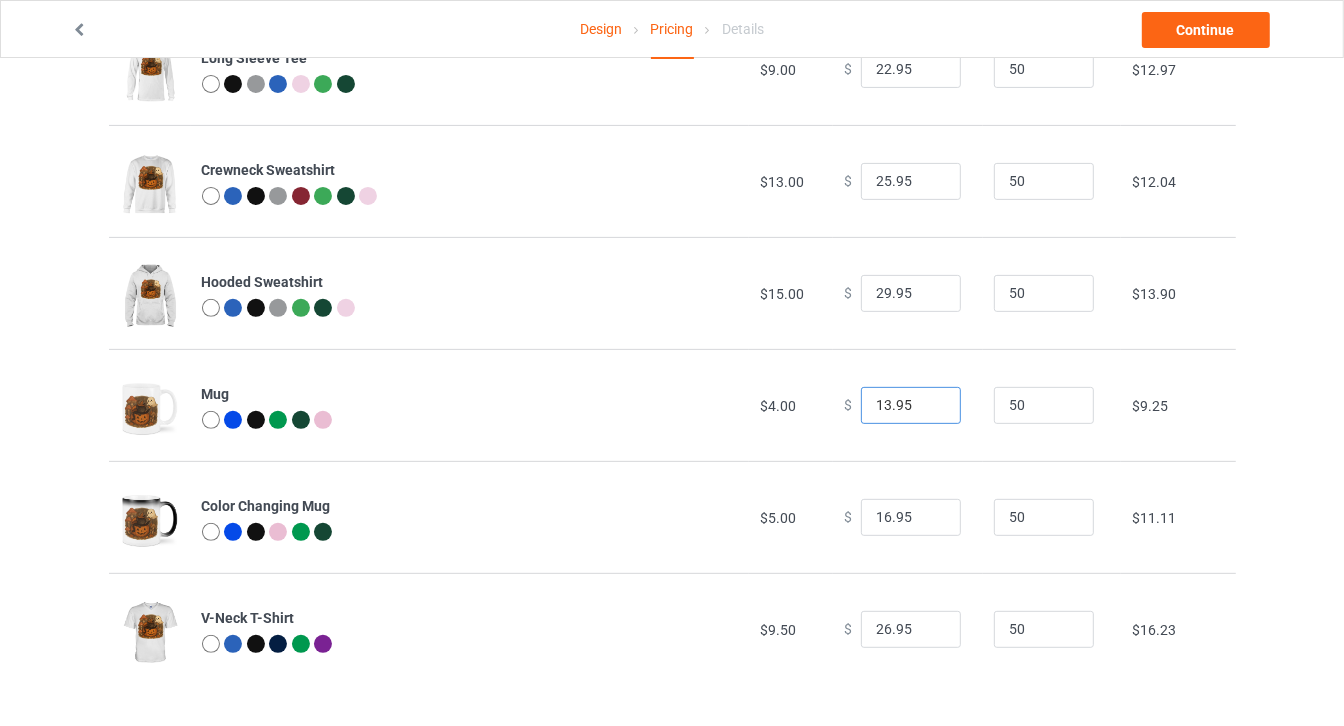 click on "13.95" at bounding box center [911, 406] 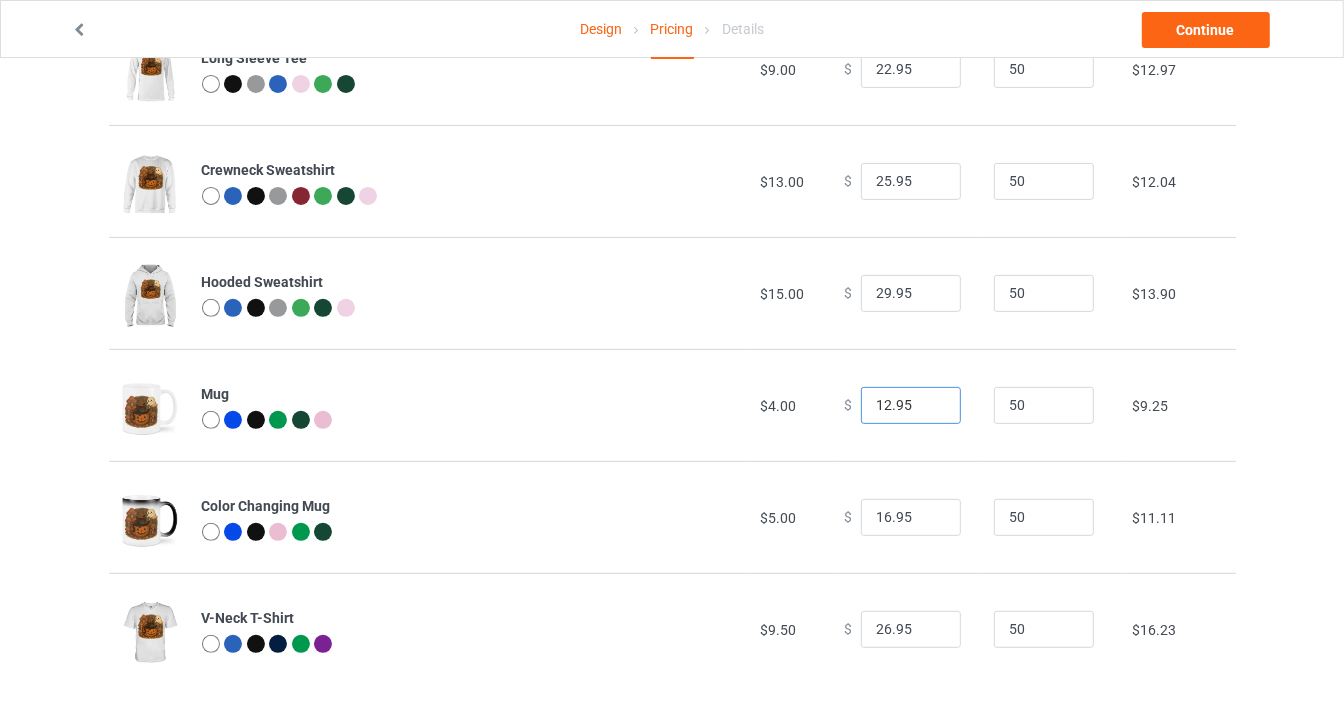 type on "12.95" 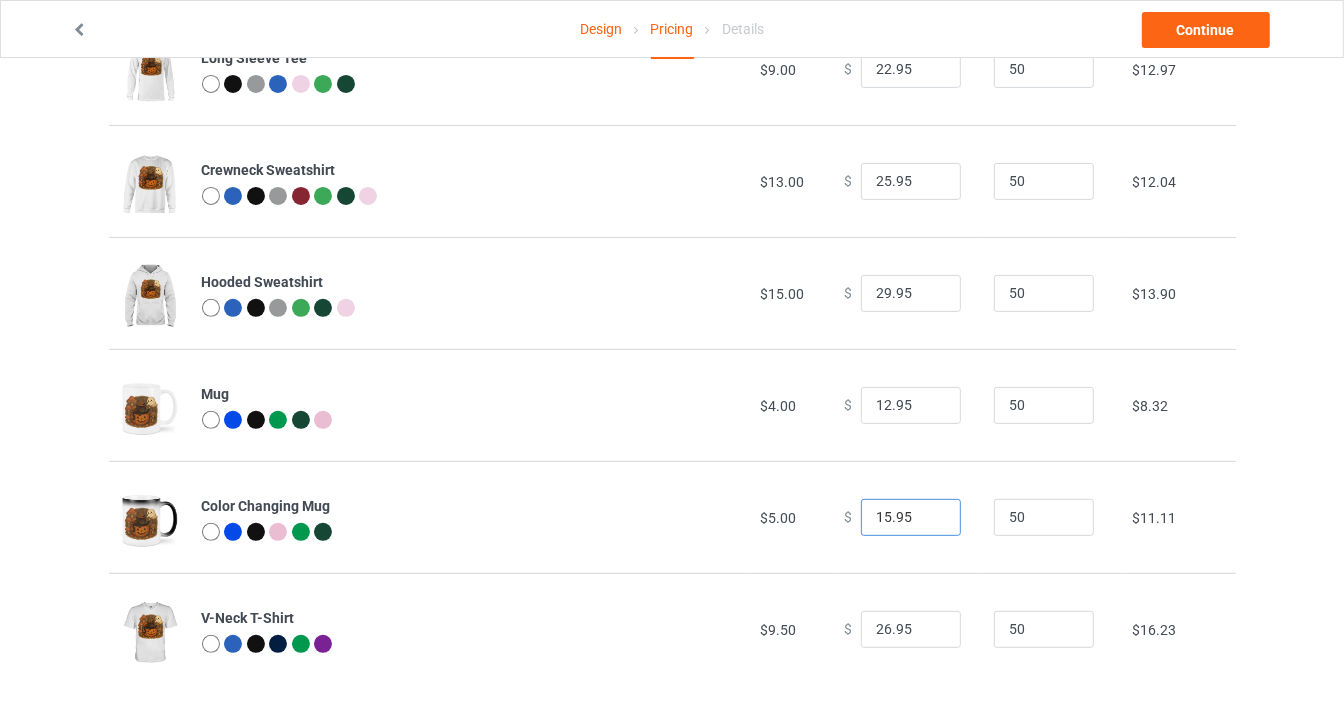 click on "15.95" at bounding box center [911, 518] 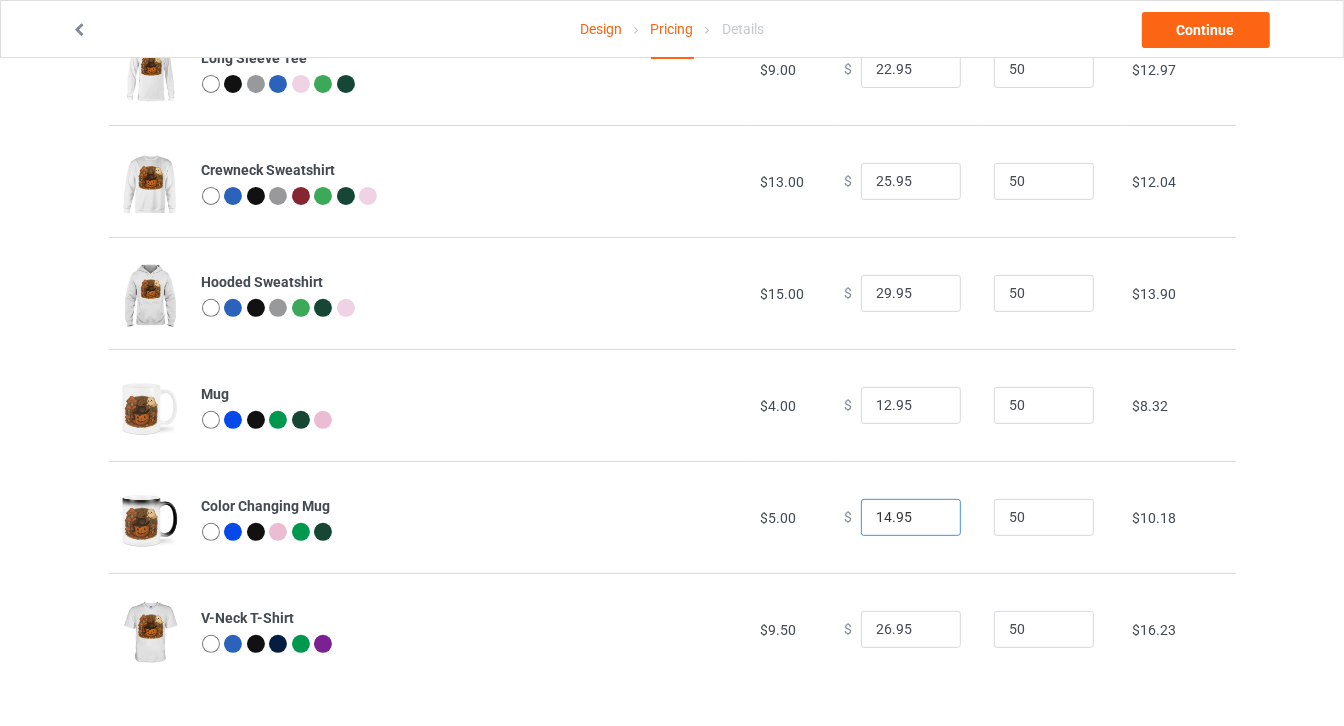 click on "14.95" at bounding box center (911, 518) 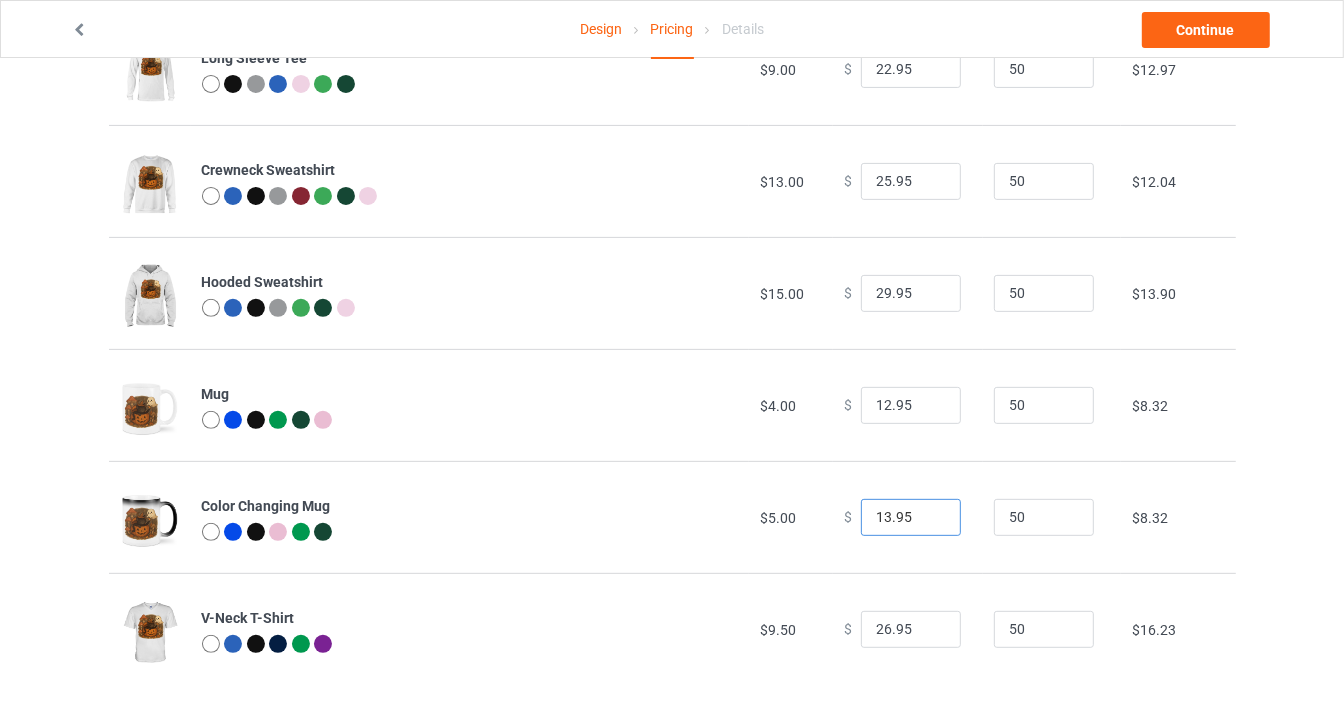 type on "13.95" 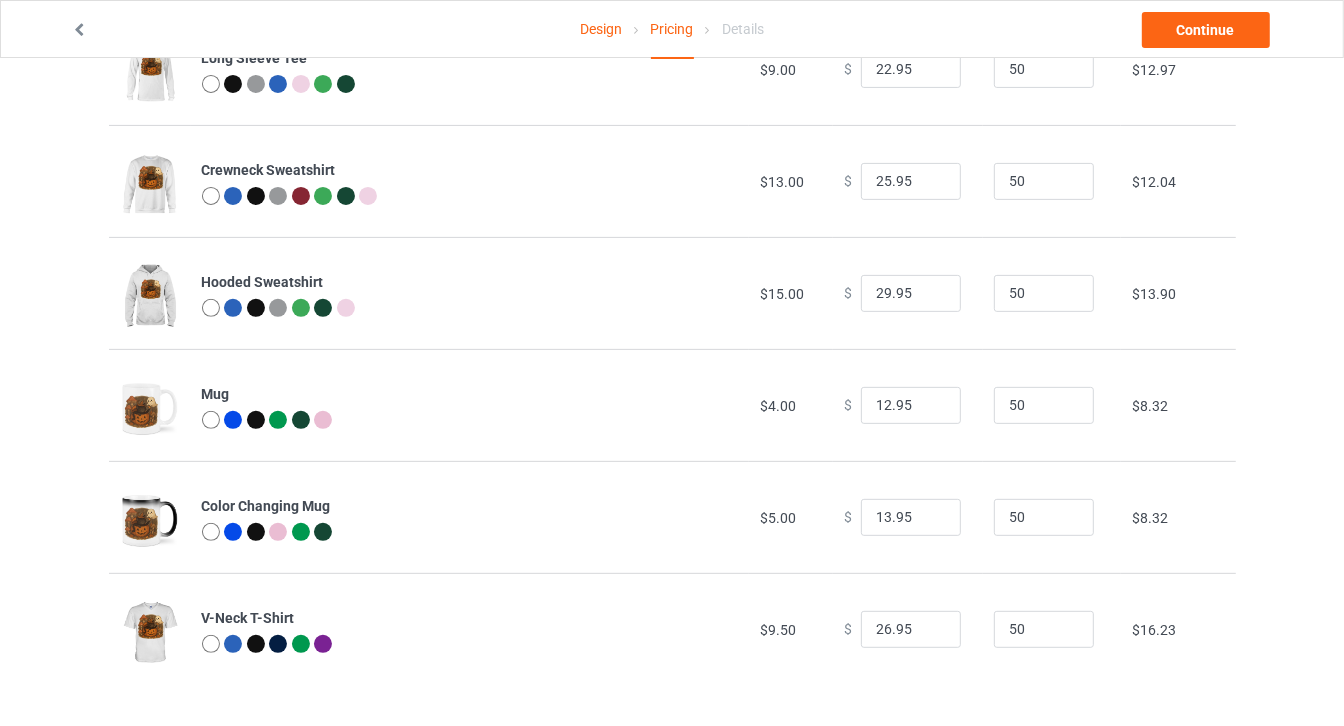 click on "50" at bounding box center (1052, 517) 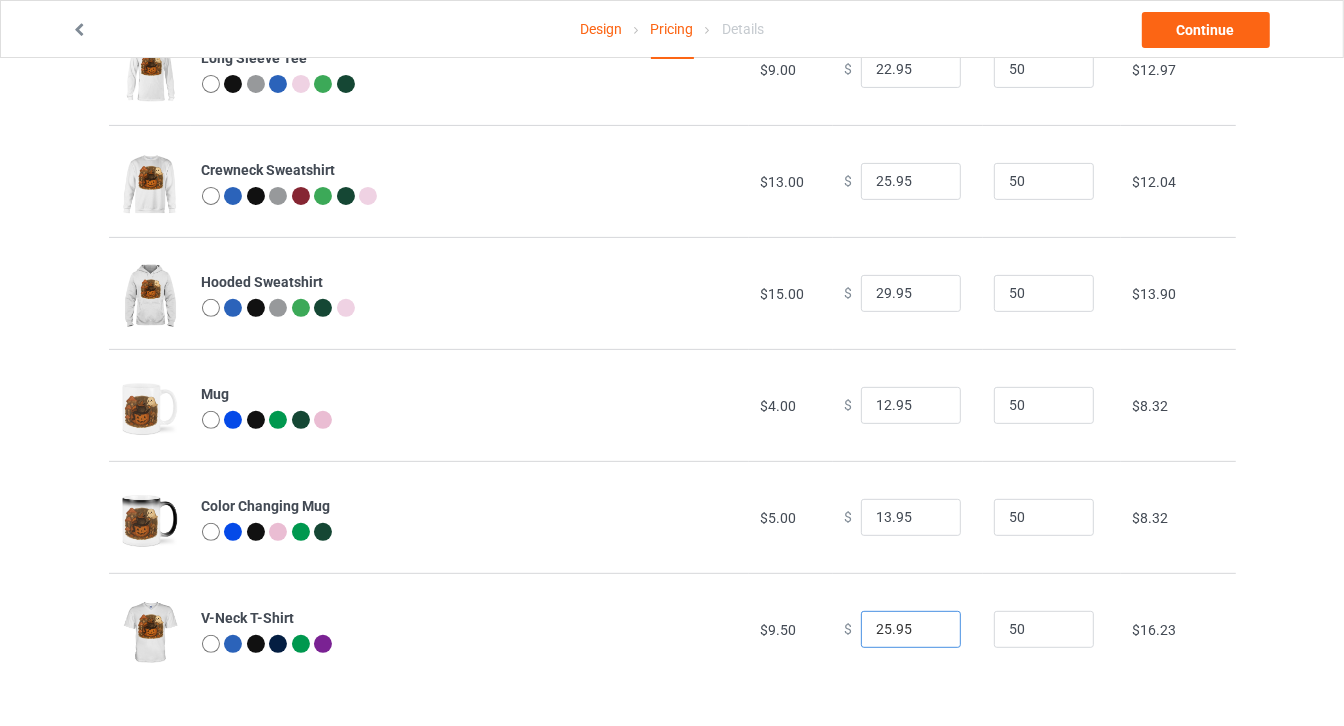 click on "25.95" at bounding box center [911, 630] 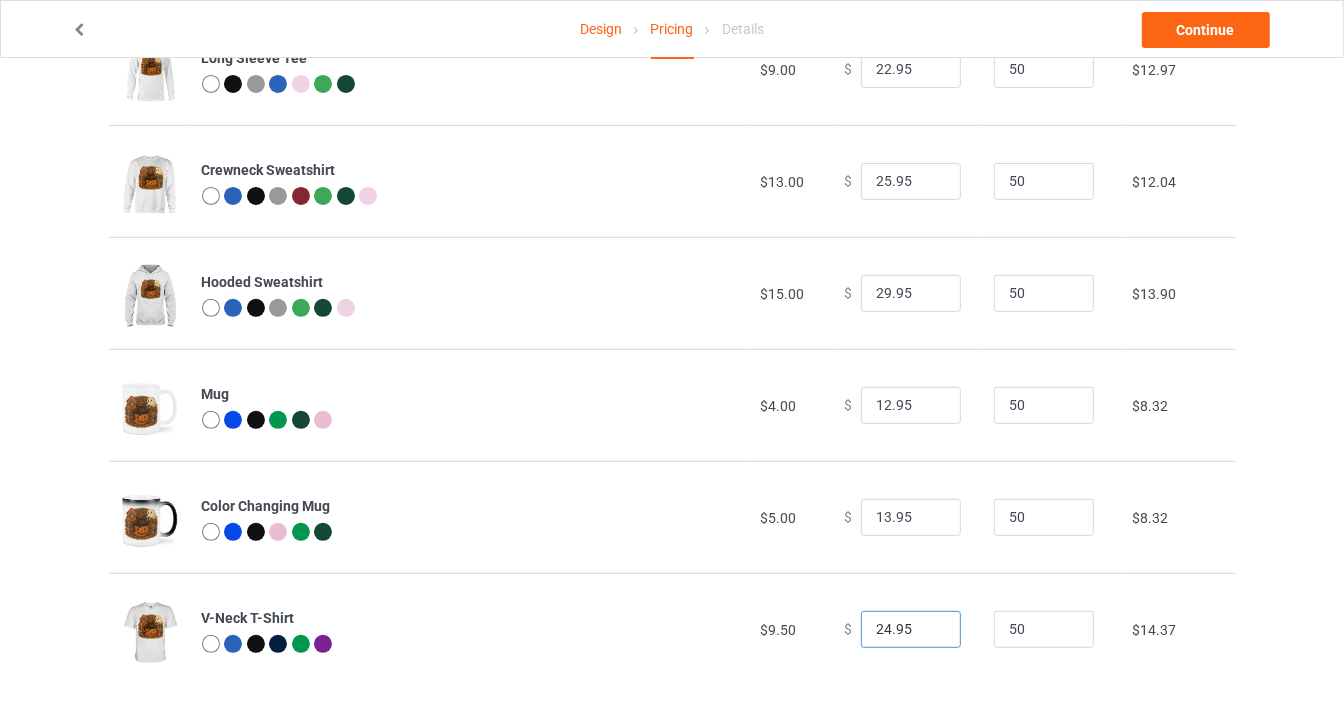 click on "24.95" at bounding box center (911, 630) 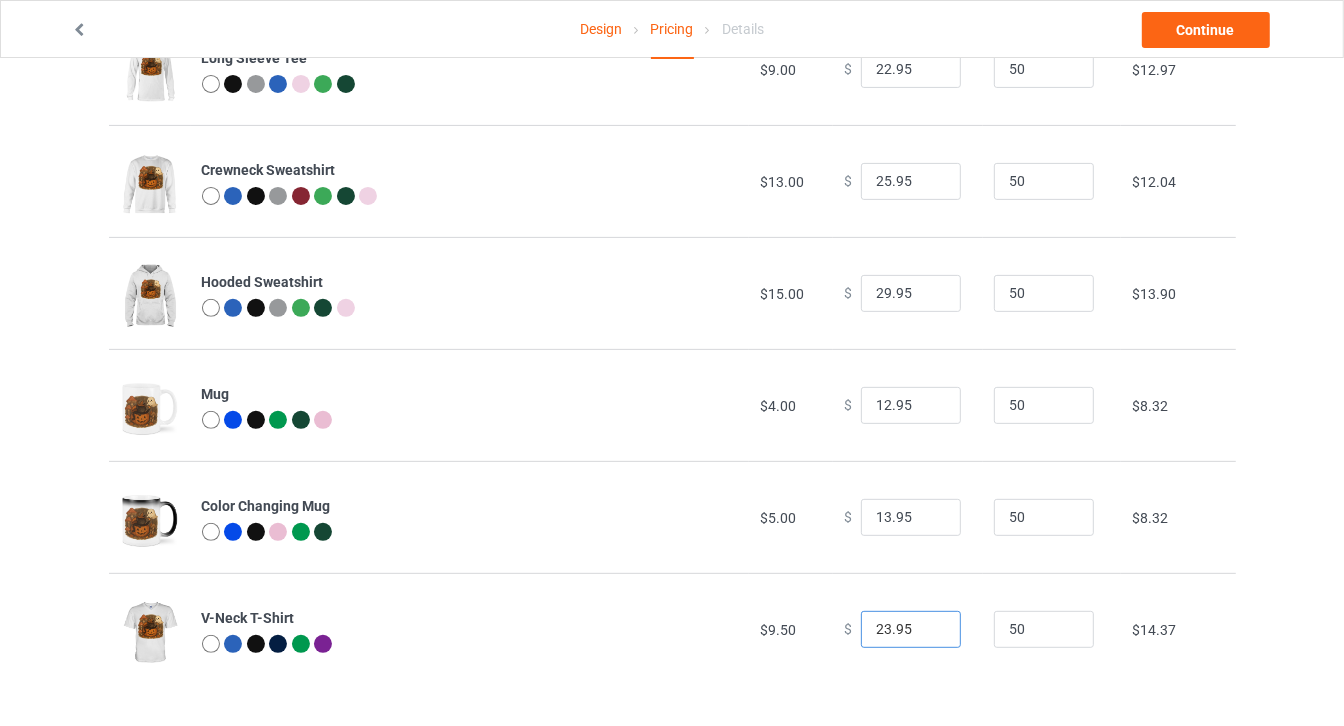 click on "23.95" at bounding box center (911, 630) 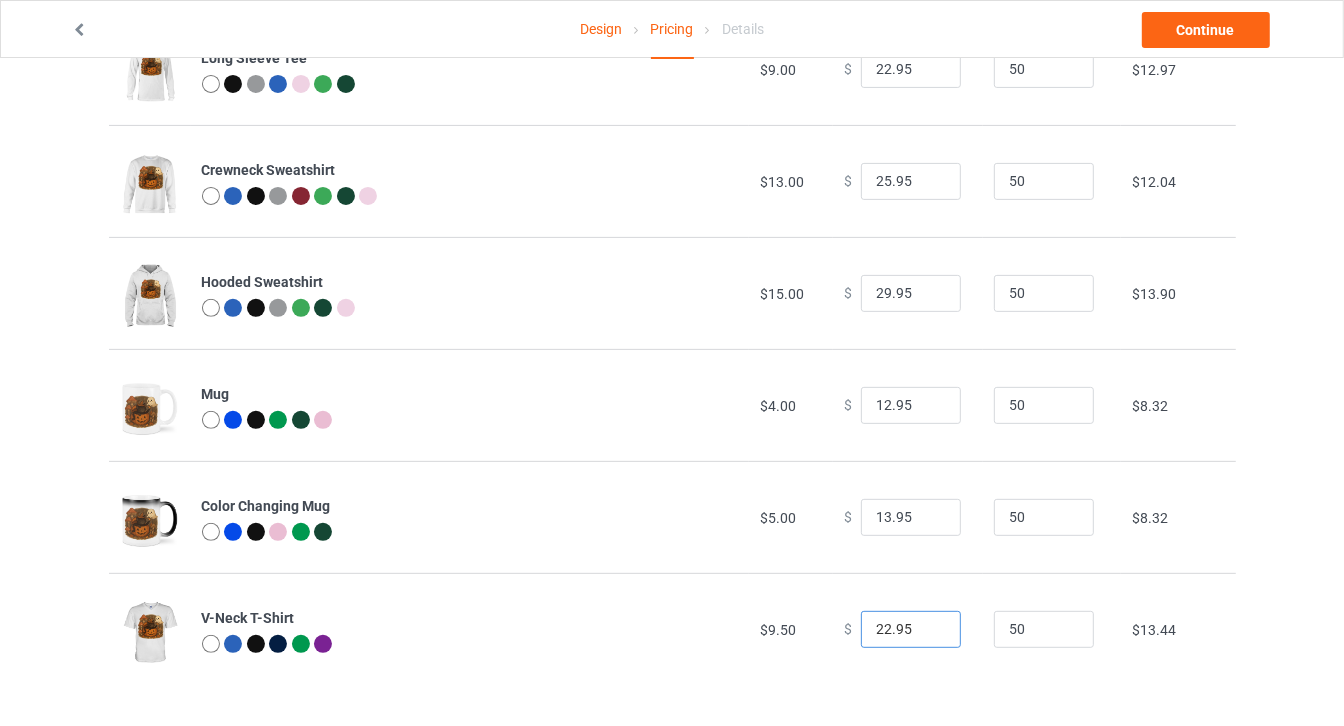 click on "22.95" at bounding box center (911, 630) 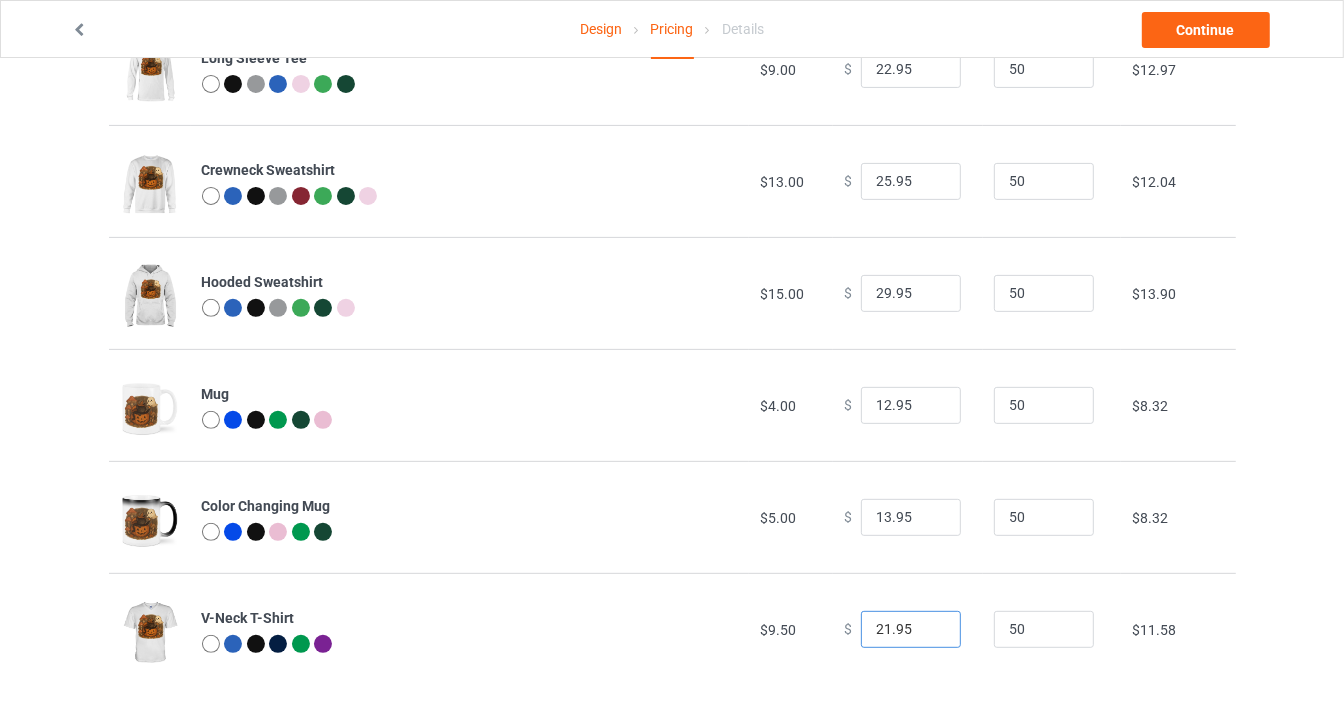 click on "21.95" at bounding box center (911, 630) 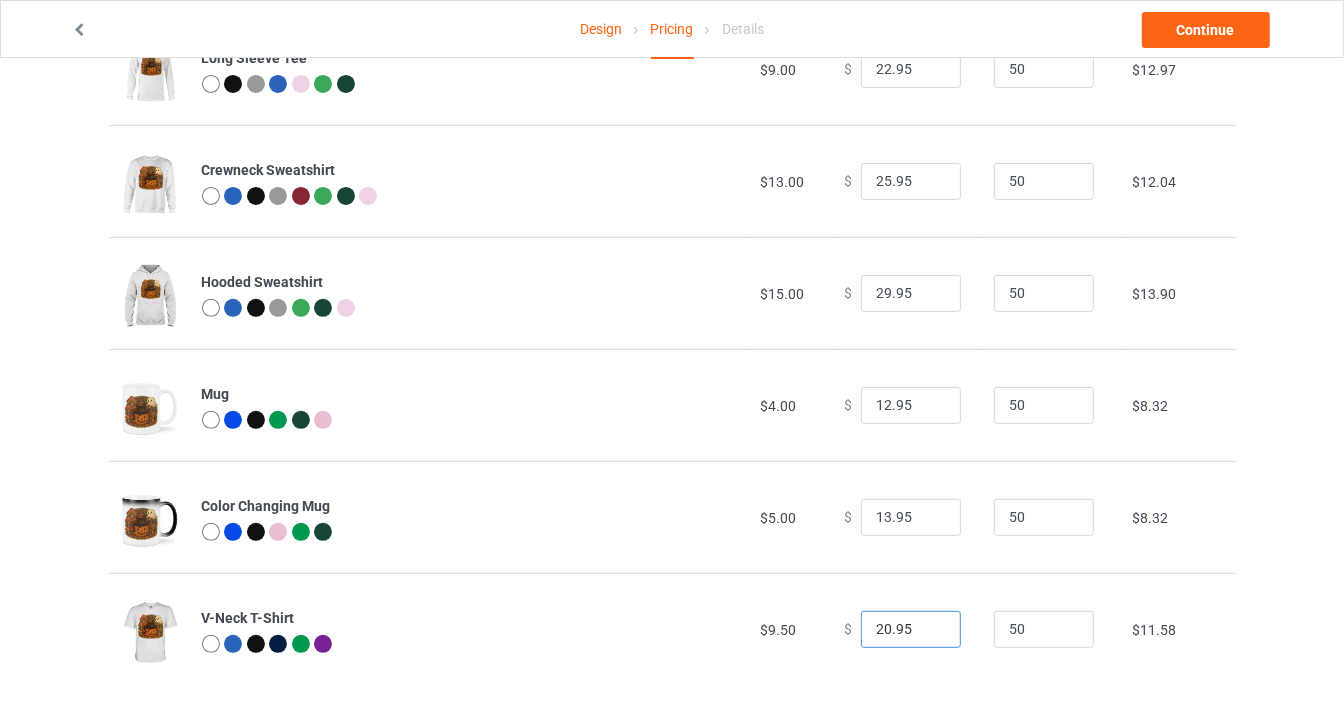 type on "20.95" 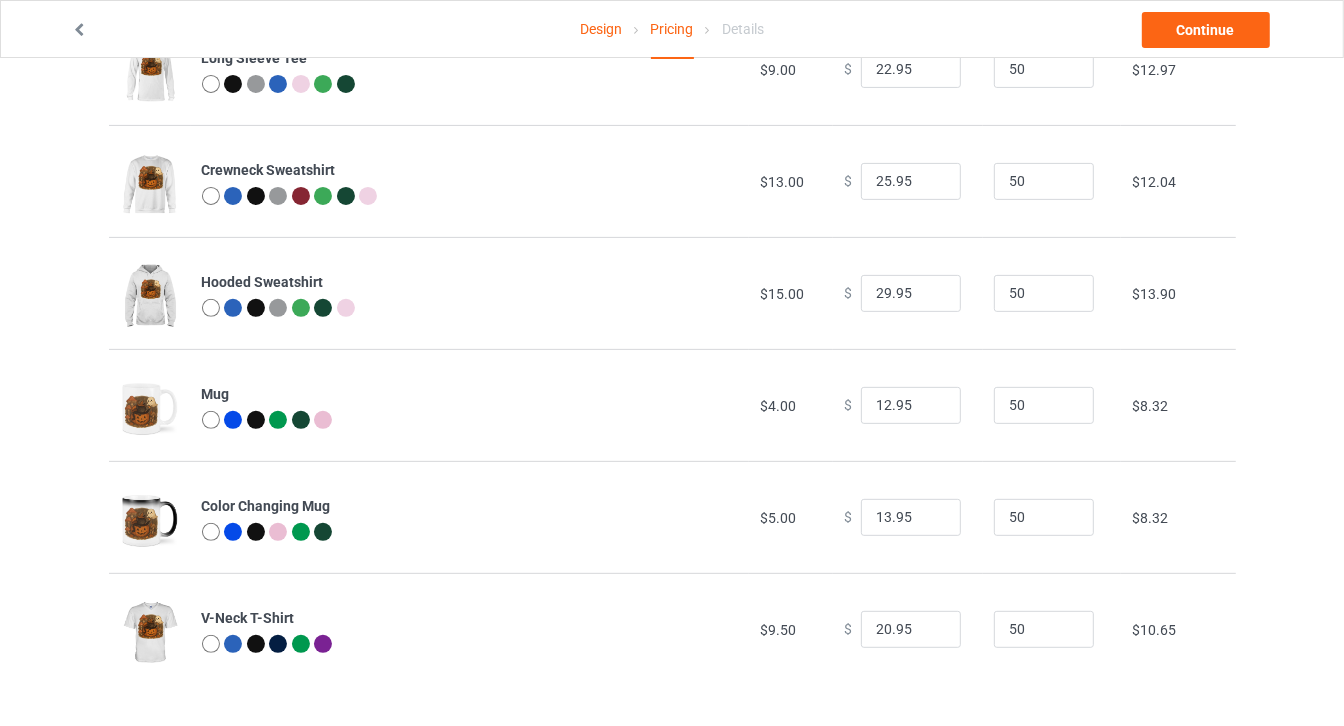 click on "50" at bounding box center (1052, 629) 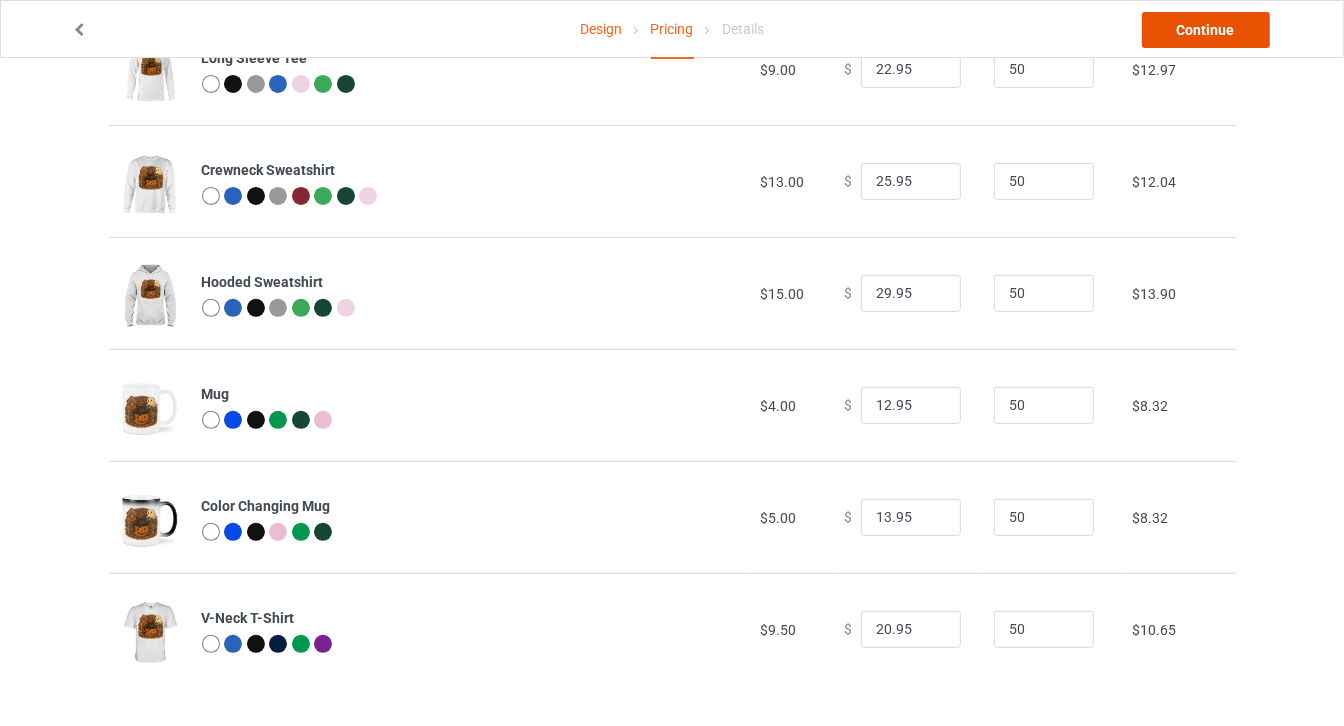 click on "Continue" at bounding box center [1206, 30] 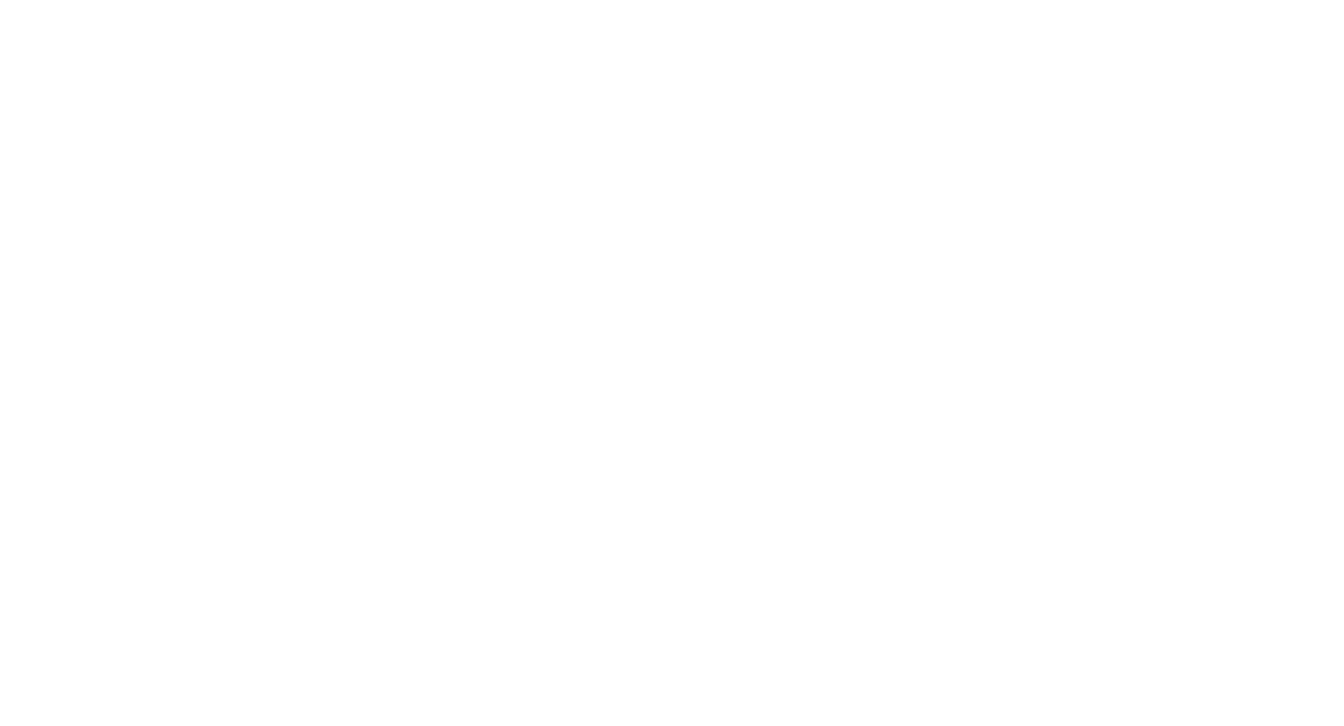 scroll, scrollTop: 0, scrollLeft: 0, axis: both 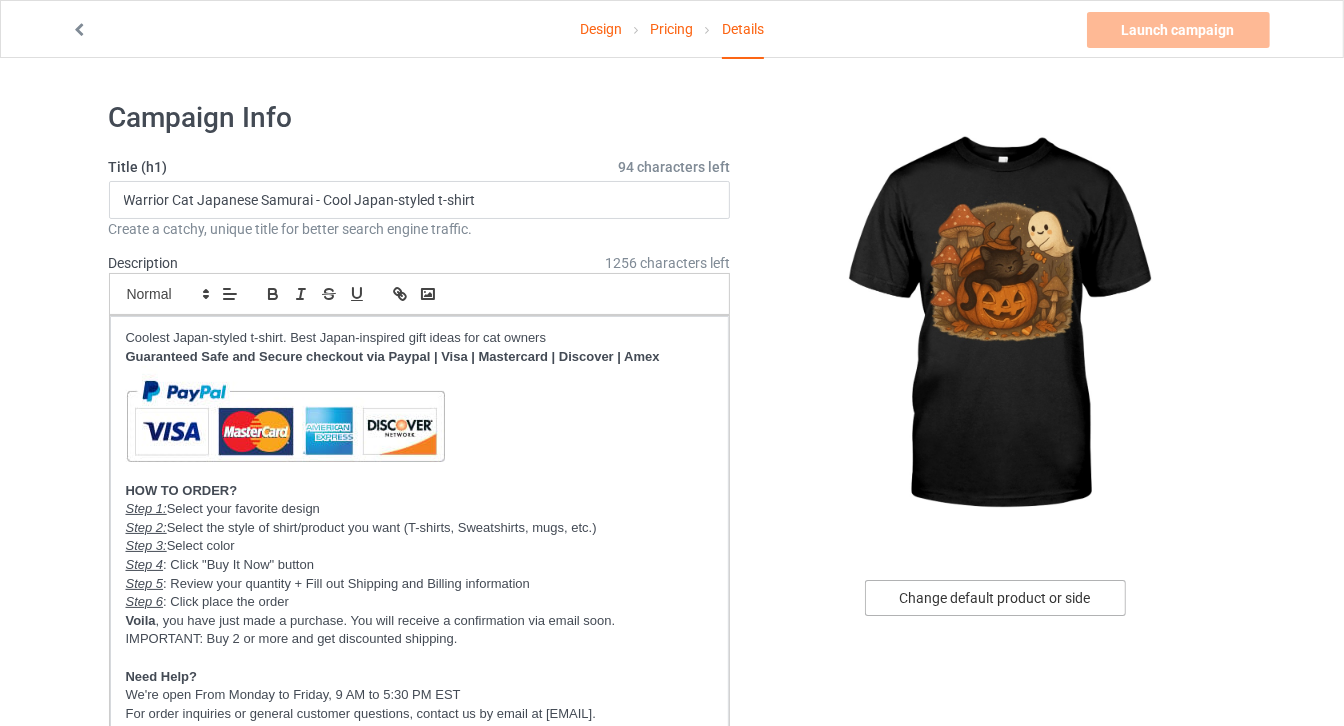click on "Change default product or side" at bounding box center [995, 598] 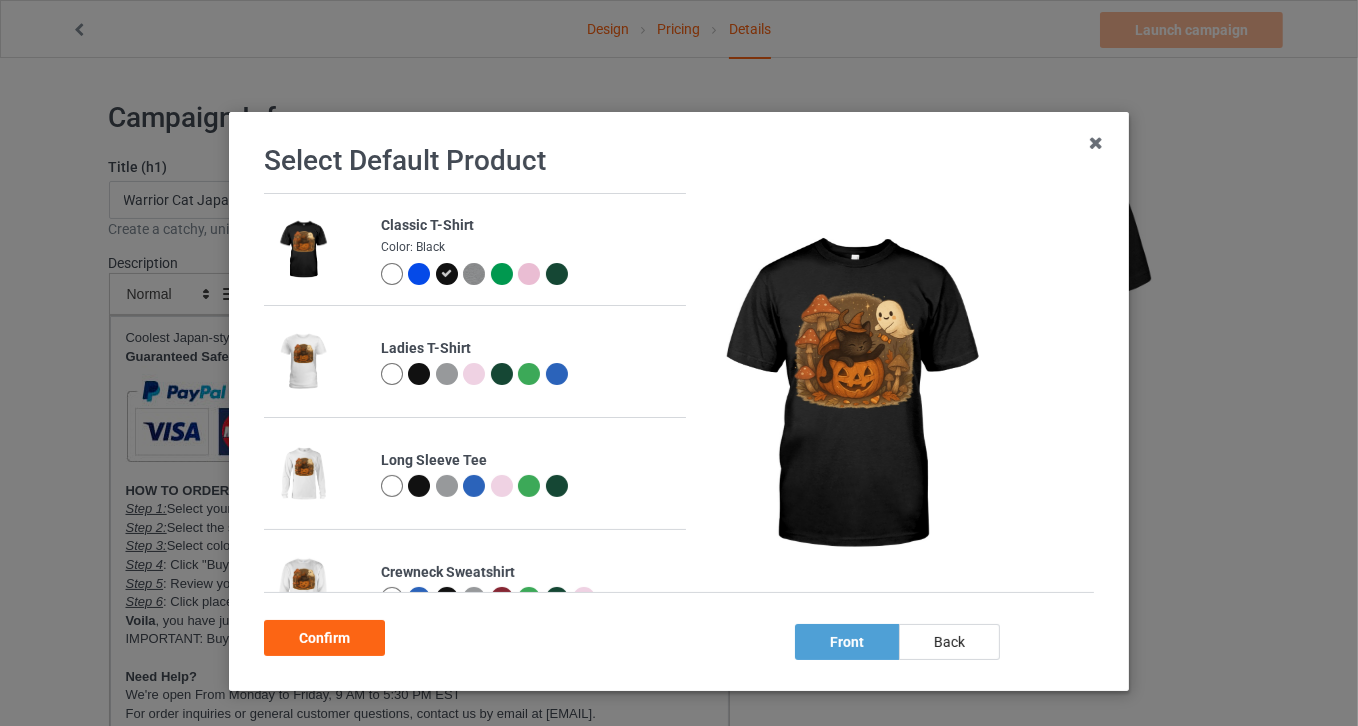 click at bounding box center (392, 274) 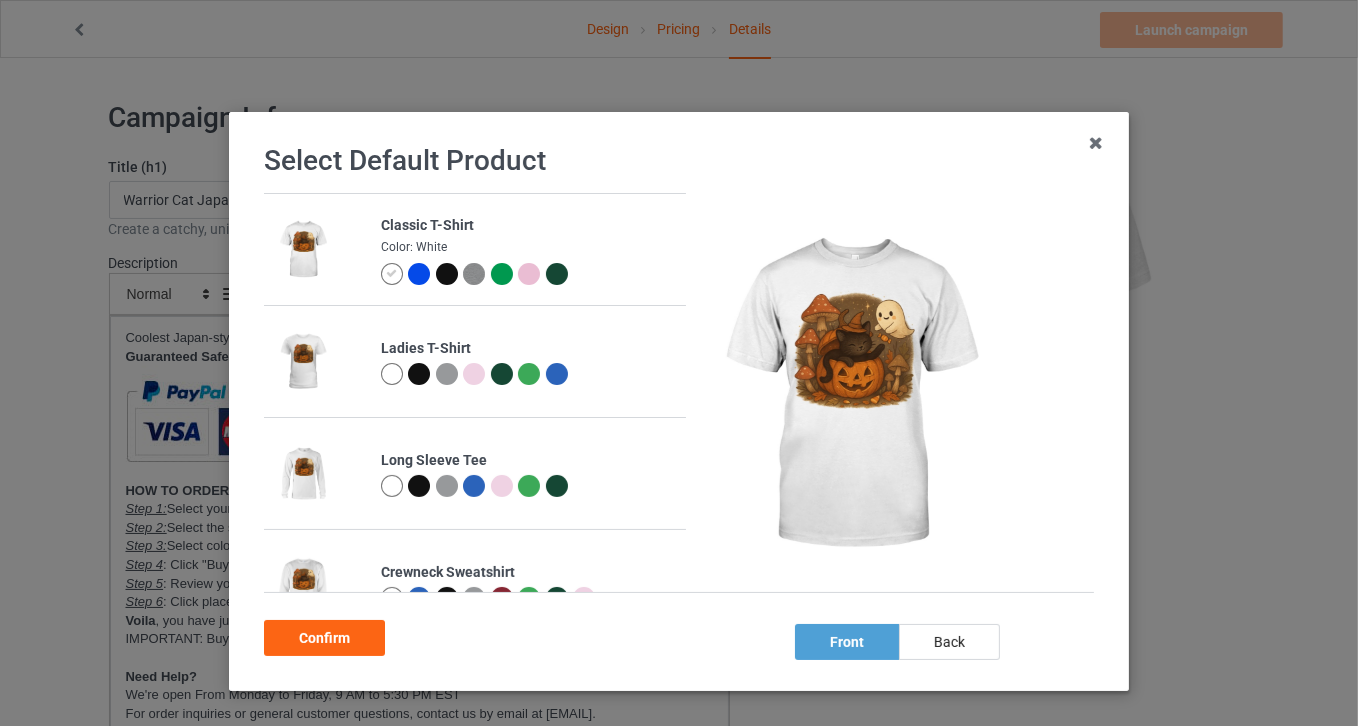 click at bounding box center (474, 274) 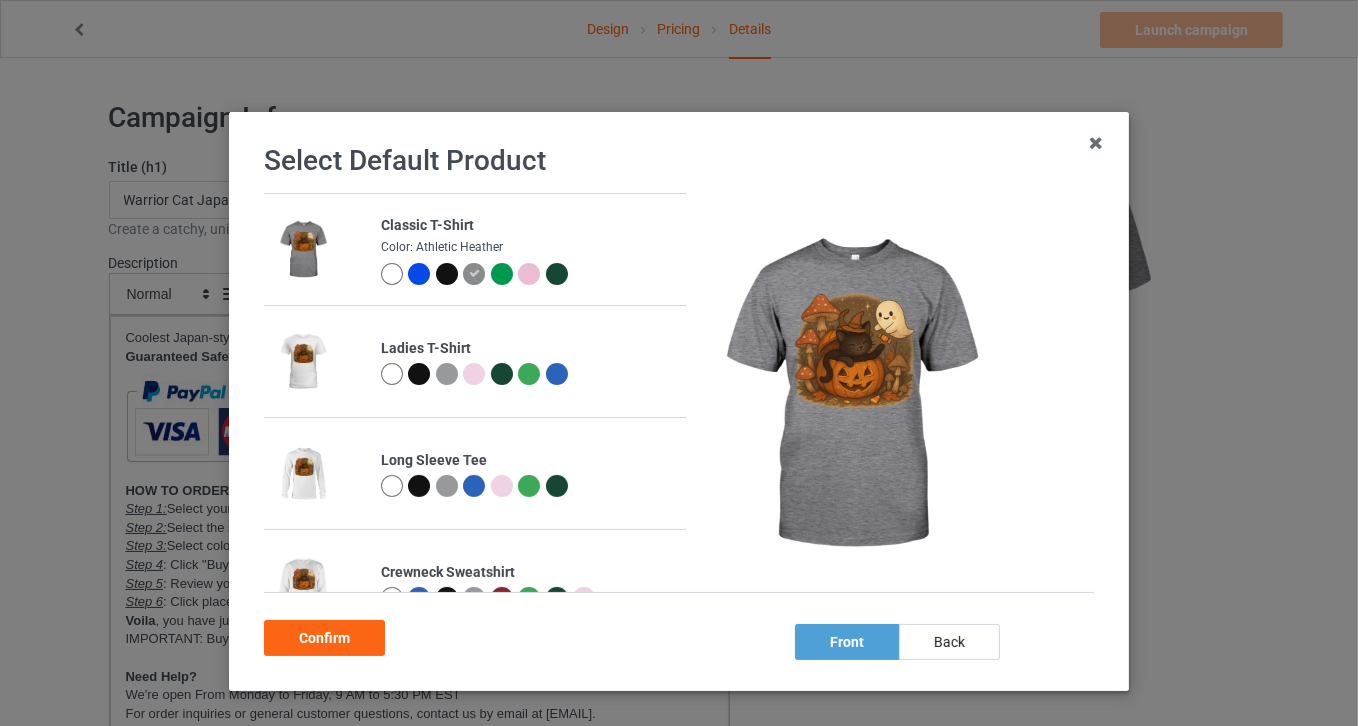 click at bounding box center [392, 274] 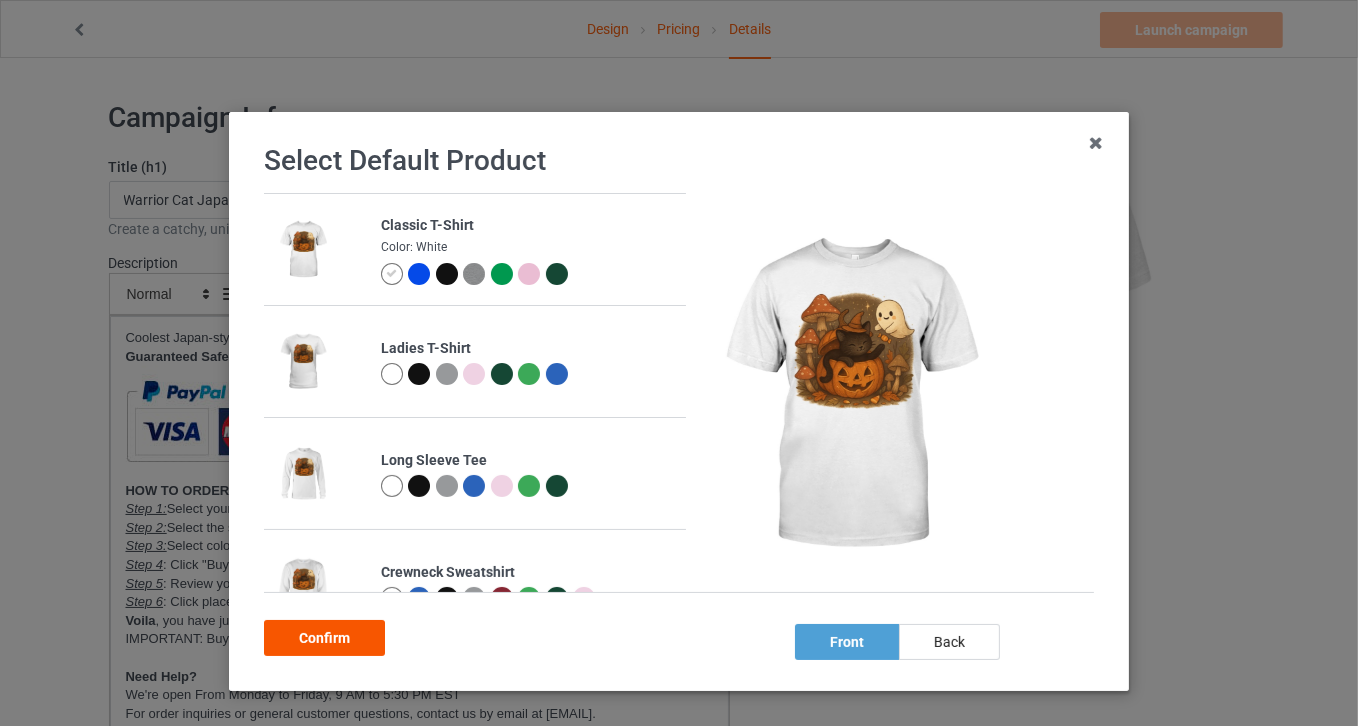 click on "Confirm" at bounding box center [324, 638] 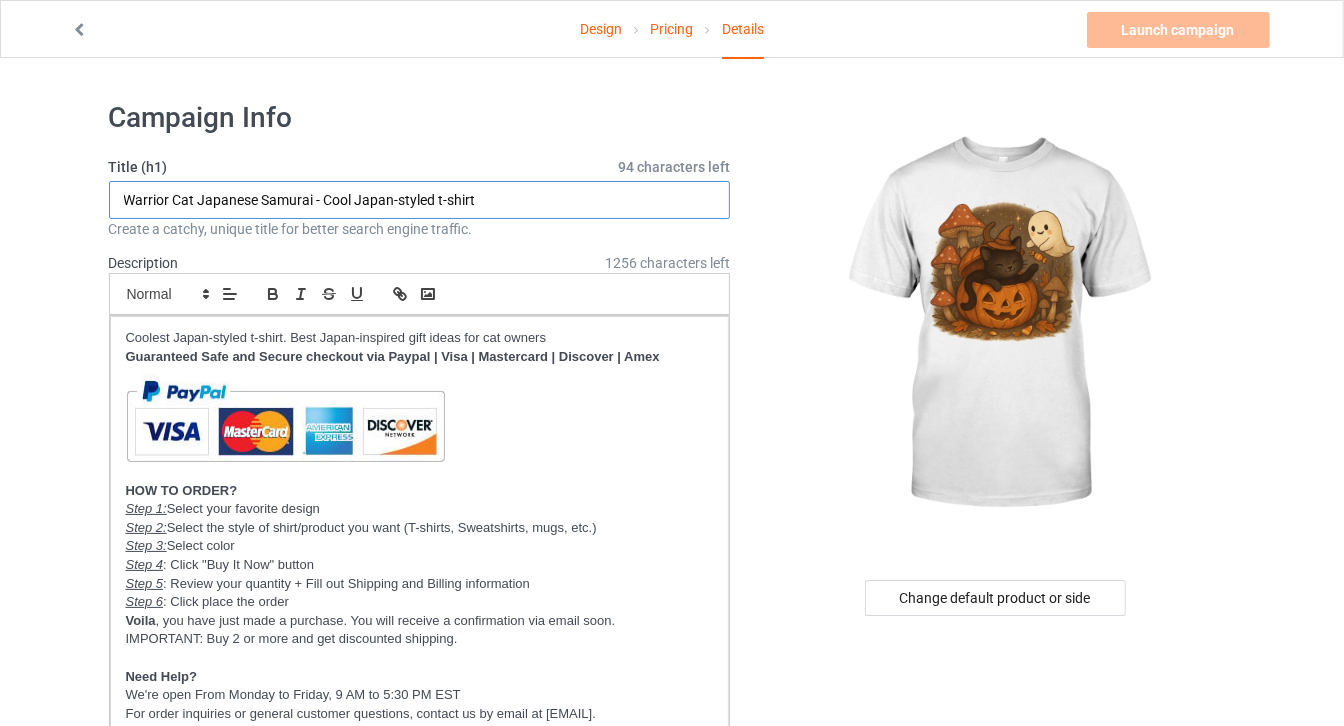 drag, startPoint x: 314, startPoint y: 189, endPoint x: 53, endPoint y: 193, distance: 261.03064 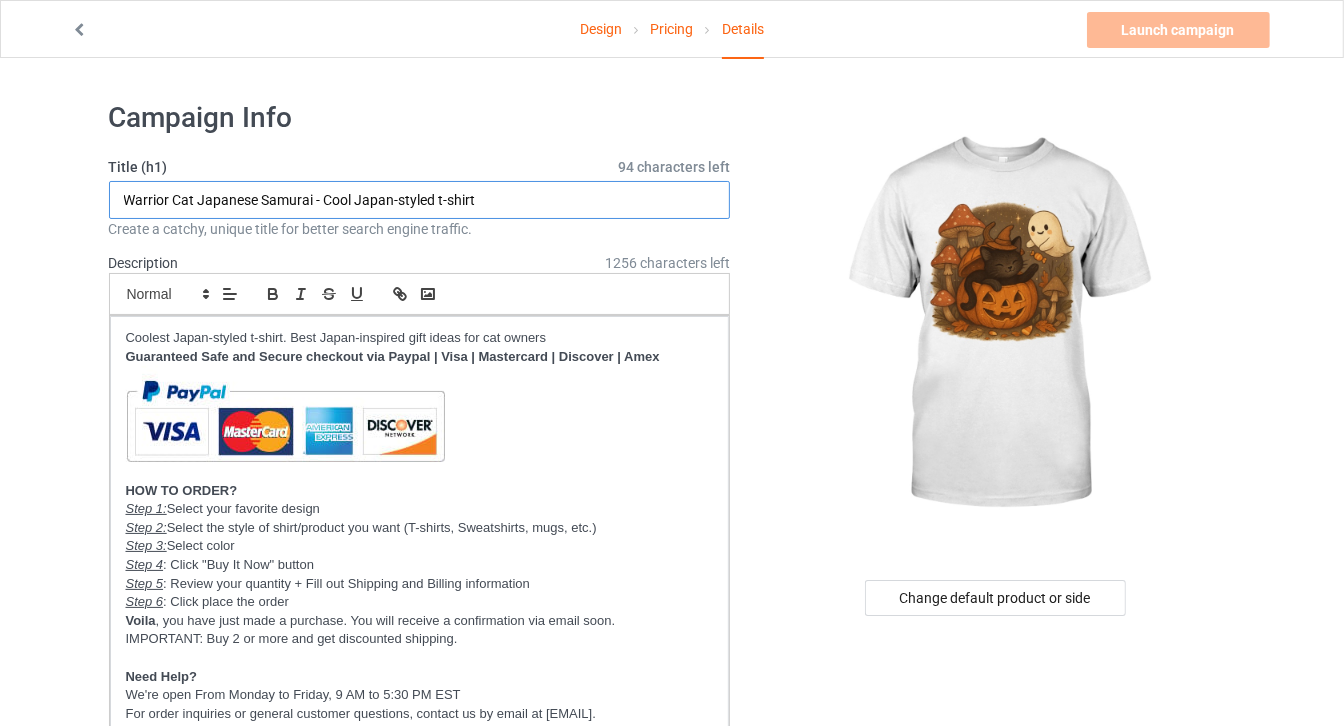 click on "Design Pricing Details Launch campaign Invalid campaign URL Campaign Info Title (h1) 94   characters left Warrior Cat Japanese Samurai - Cool Japan-styled t-shirt Create a catchy, unique title for better search engine traffic. Description 1256   characters left       Small Normal Large Big Huge                                                                                     Coolest Japan-styled t-shirt. Best Japan-inspired gift ideas for cat owners Guaranteed Safe and Secure checkout via Paypal | Visa | Mastercard | Discover | Amex HOW TO ORDER? Step 1:  Select your favorite design Step 2:  Select the style of shirt/product you want (T-shirts, Sweatshirts, mugs, etc.) Step 3:  Select color Step 4 : Click "Buy It Now" button Step 5 : Review your quantity + Fill out Shipping and Billing information Step 6 : Click place the order Voila , you have just made a purchase. You will receive a confirmation via email soon. IMPORTANT: Buy 2 or more and get discounted shipping. Need Help?  URL catsissy.com/ samurai2 3" at bounding box center (672, 1815) 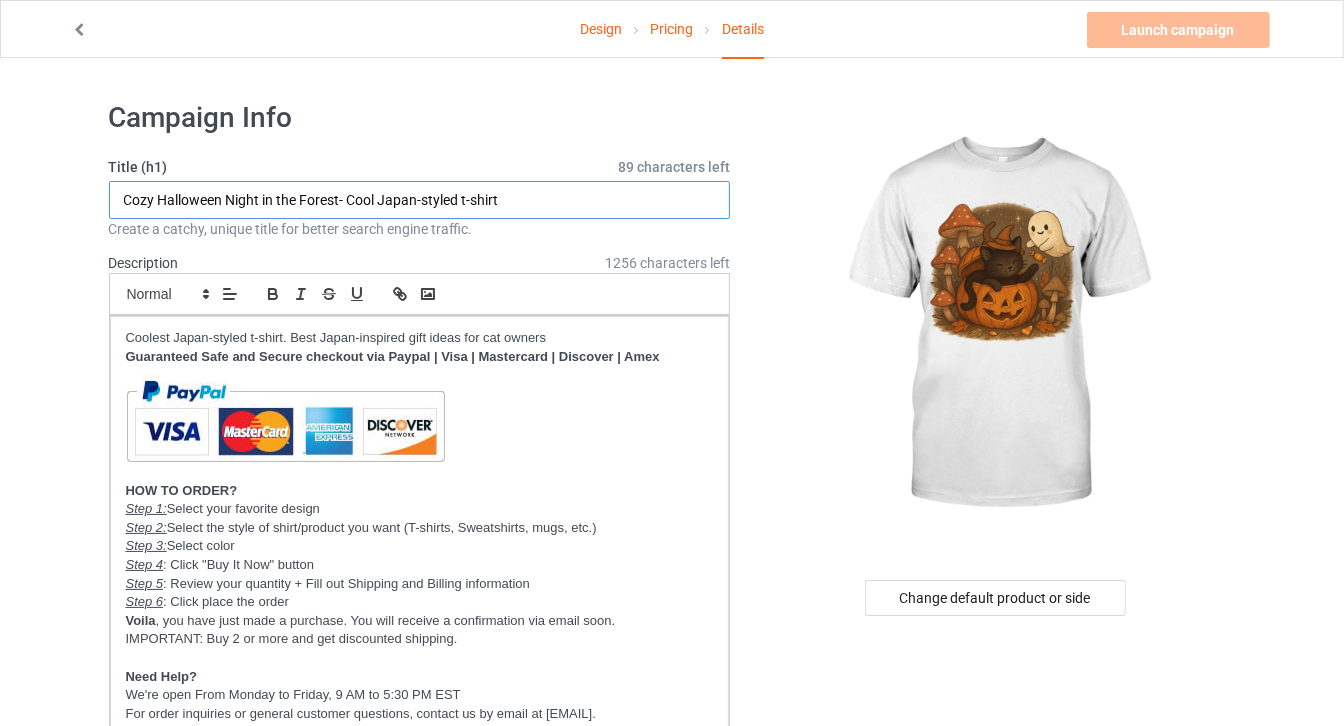 click on "Cozy Halloween Night in the Forest- Cool Japan-styled t-shirt" at bounding box center [420, 200] 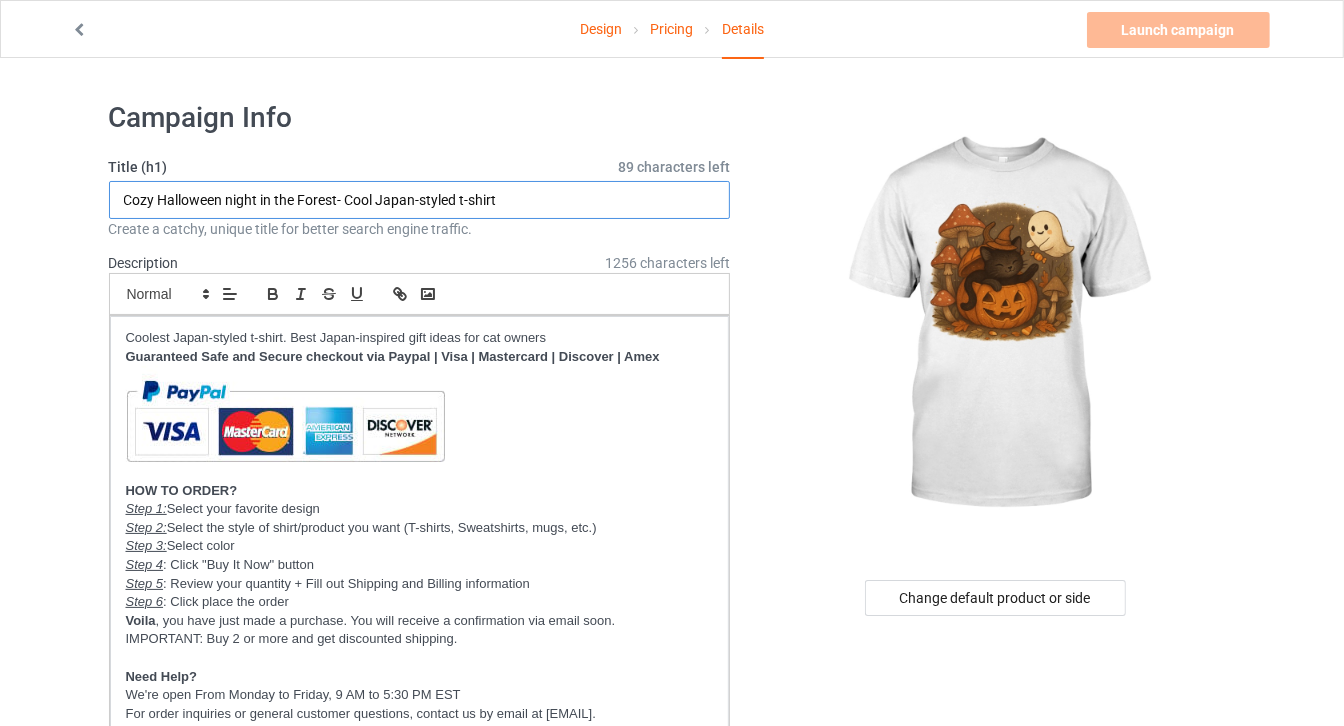 click on "Cozy Halloween night in the Forest- Cool Japan-styled t-shirt" at bounding box center (420, 200) 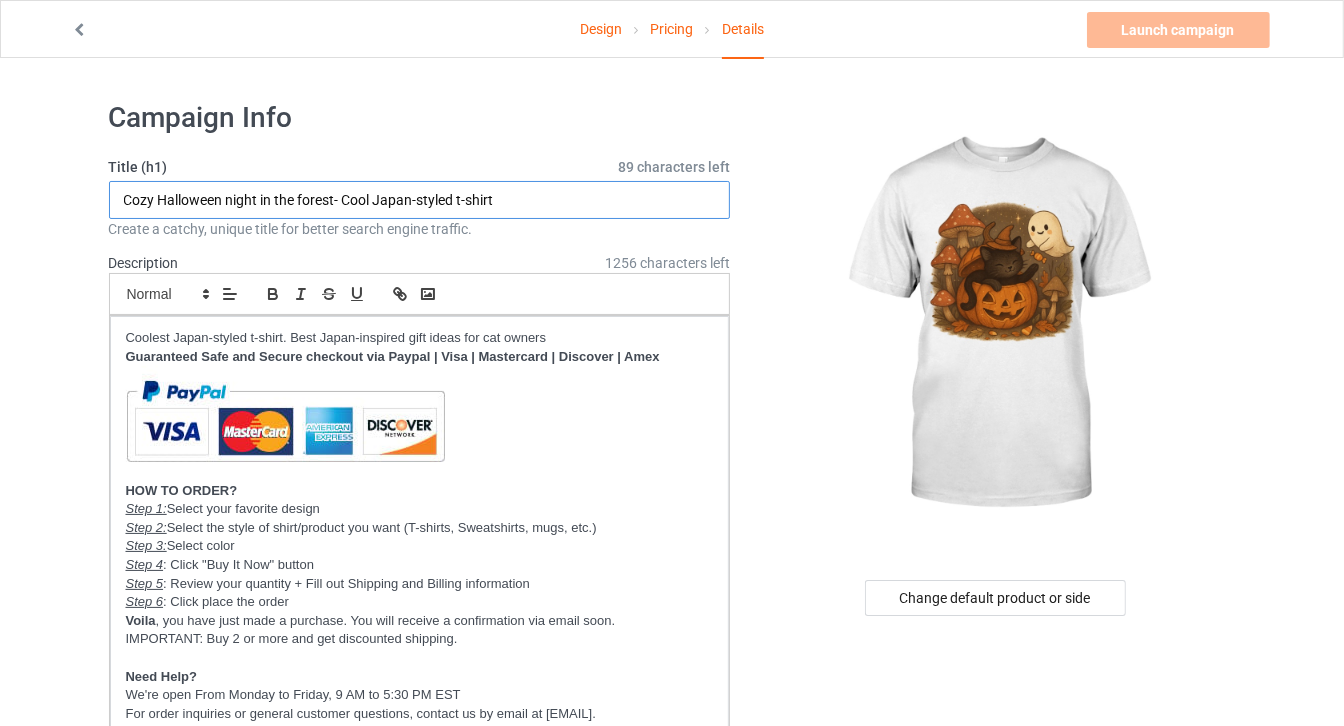 click on "Cozy Halloween night in the forest- Cool Japan-styled t-shirt" at bounding box center [420, 200] 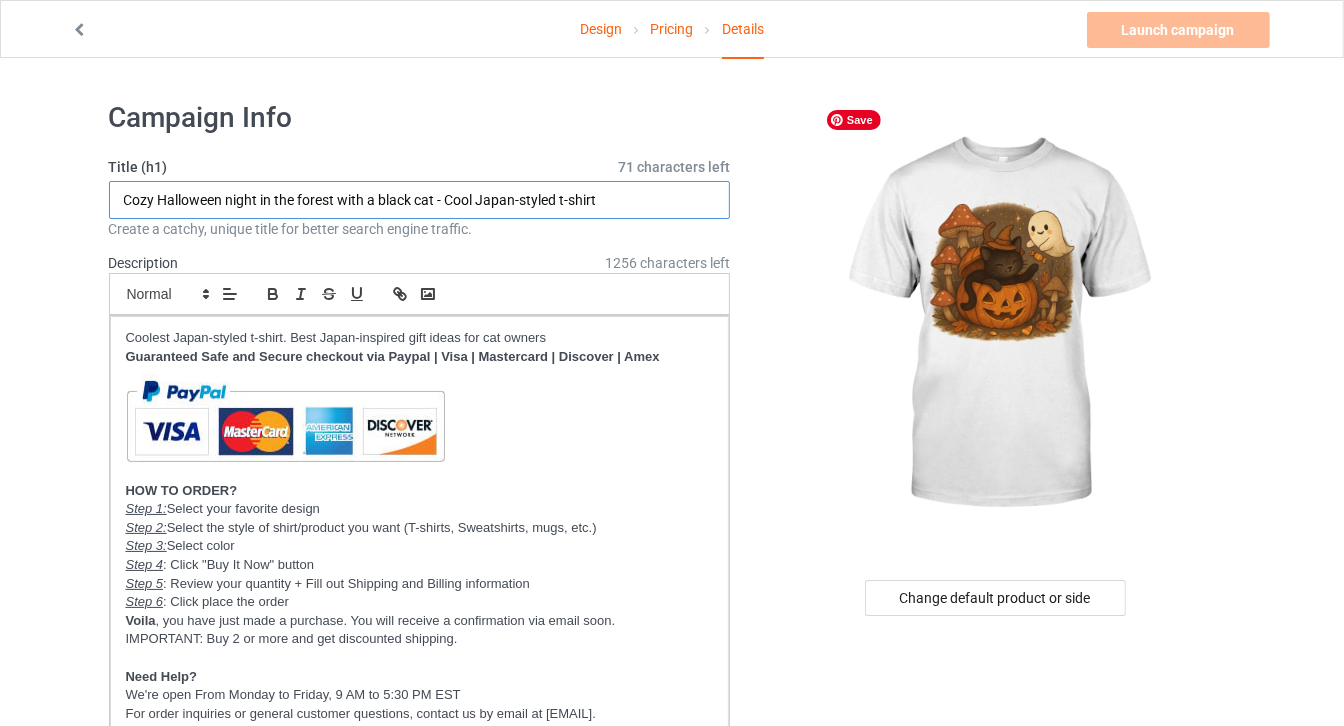 drag, startPoint x: 447, startPoint y: 195, endPoint x: 831, endPoint y: 197, distance: 384.00522 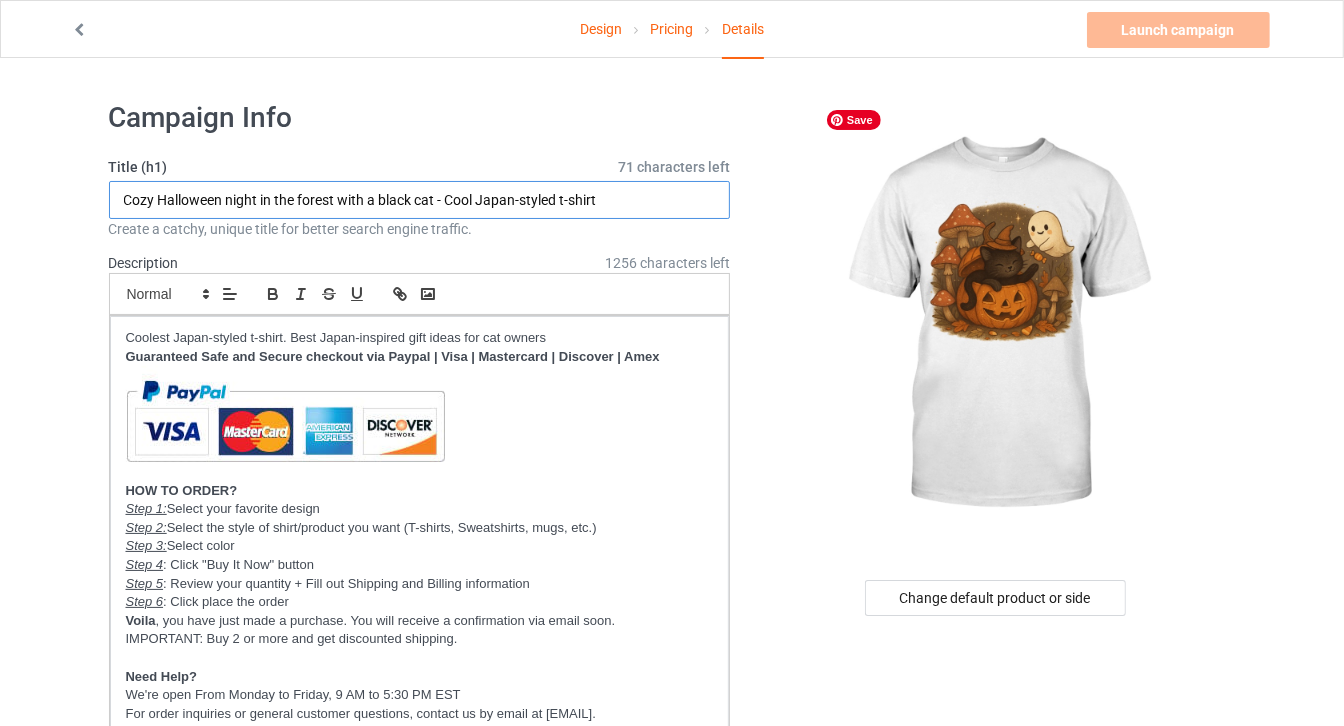 click on "Campaign Info Title (h1) 71   characters left Cozy Halloween night in the forest with a black cat - Cool Japan-styled t-shirt Create a catchy, unique title for better search engine traffic. Description 1256   characters left       Small Normal Large Big Huge                                                                                     Coolest Japan-styled t-shirt. Best Japan-inspired gift ideas for cat owners Guaranteed Safe and Secure checkout via Paypal | Visa | Mastercard | Discover | Amex HOW TO ORDER? Step 1:  Select your favorite design Step 2:  Select the style of shirt/product you want (T-shirts, Sweatshirts, mugs, etc.) Step 3:  Select color Step 4 : Click "Buy It Now" button Step 5 : Review your quantity + Fill out Shipping and Billing information Step 6 : Click place the order Voila , you have just made a purchase. You will receive a confirmation via email soon. IMPORTANT: Buy 2 or more and get discounted shipping. Need Help?  We're open From Monday to Friday, 9 AM to 5:30 PM EST URL 3 / 6 1" at bounding box center [672, 1815] 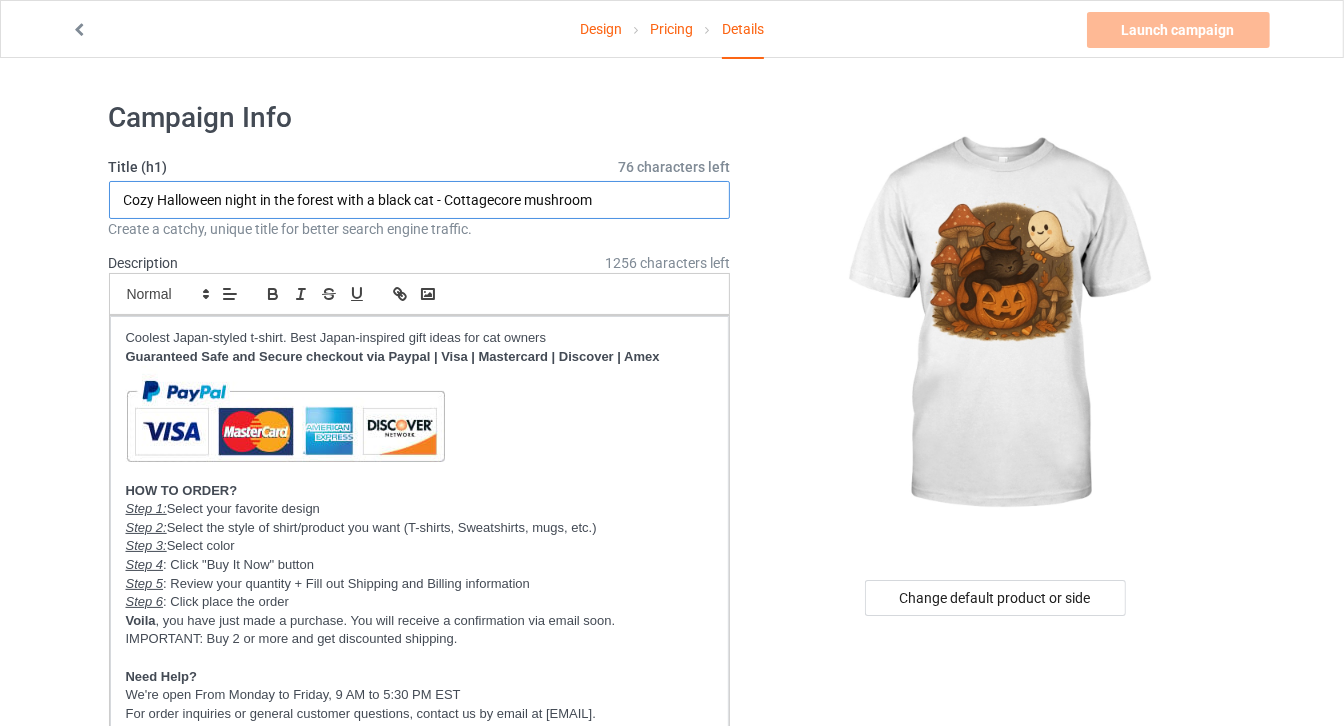 click on "Cozy Halloween night in the forest with a black cat - Cottagecore mushroom" at bounding box center (420, 200) 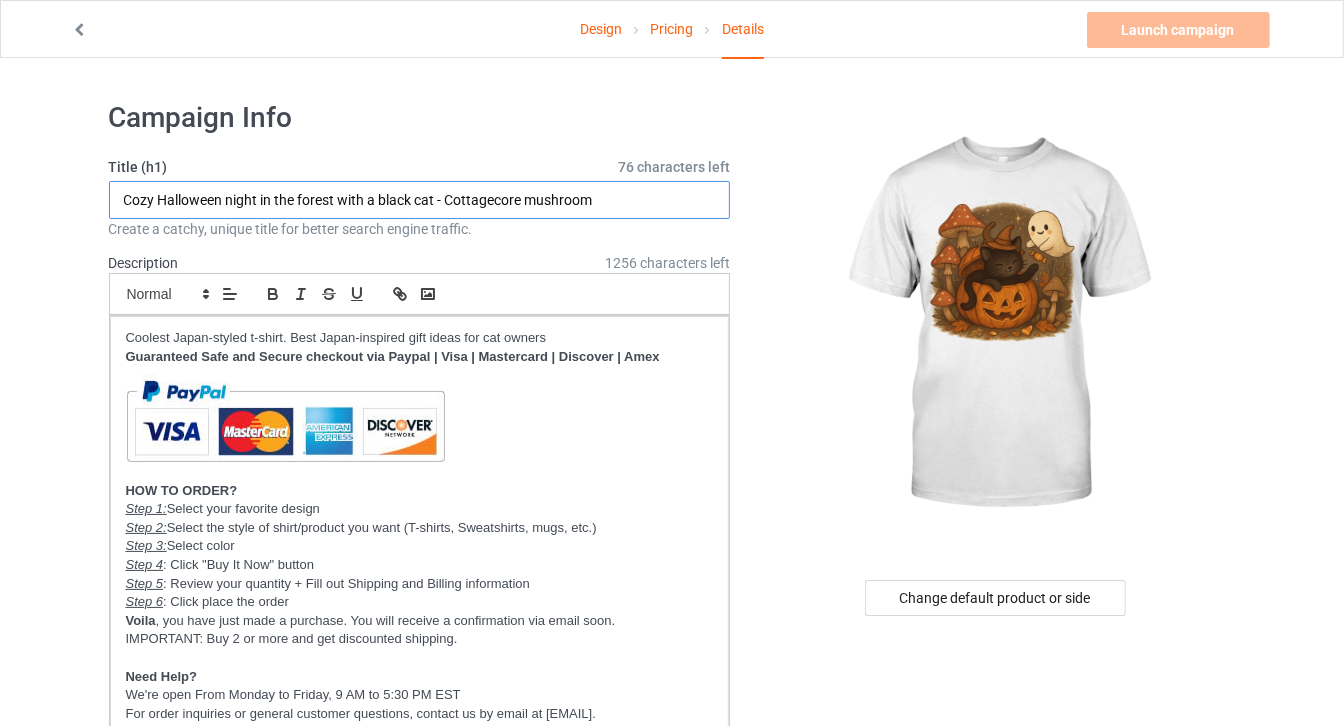 click on "Cozy Halloween night in the forest with a black cat - Cottagecore mushroom" at bounding box center [420, 200] 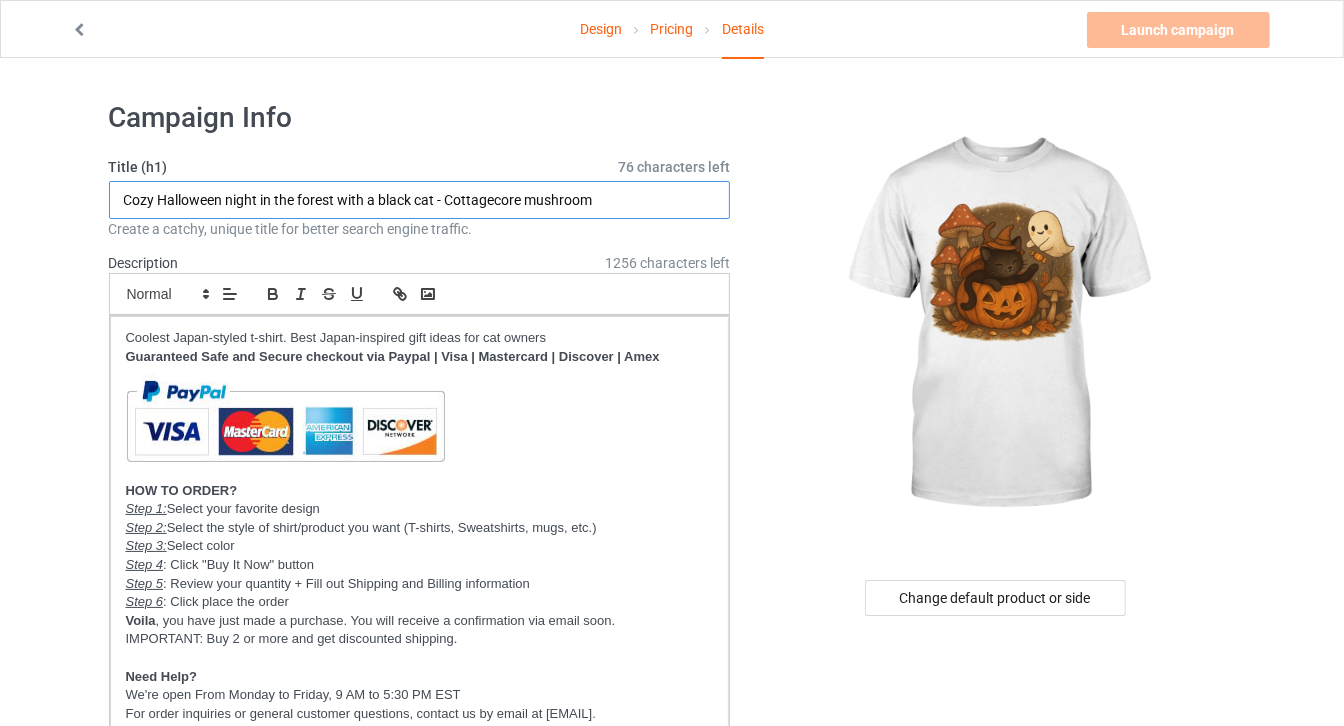 drag, startPoint x: 500, startPoint y: 191, endPoint x: 621, endPoint y: 189, distance: 121.016525 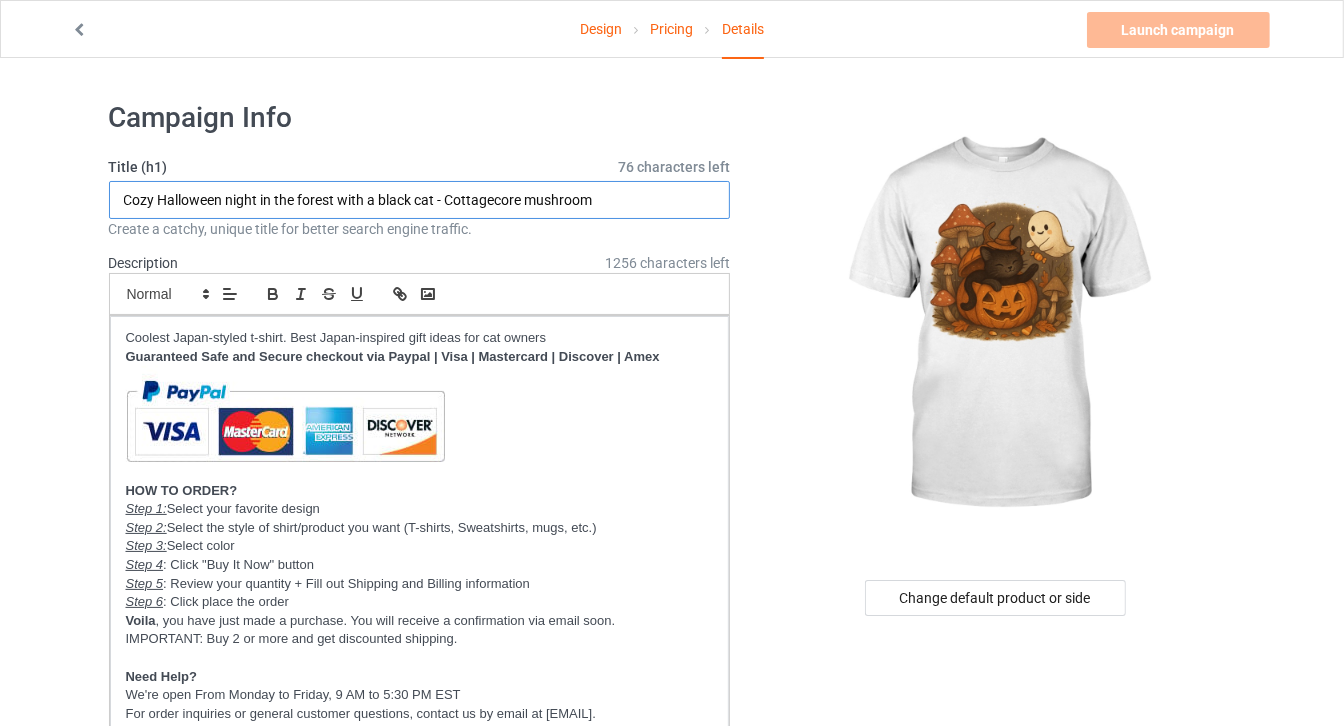 click on "Cozy Halloween night in the forest with a black cat - Cottagecore mushroom" at bounding box center [420, 200] 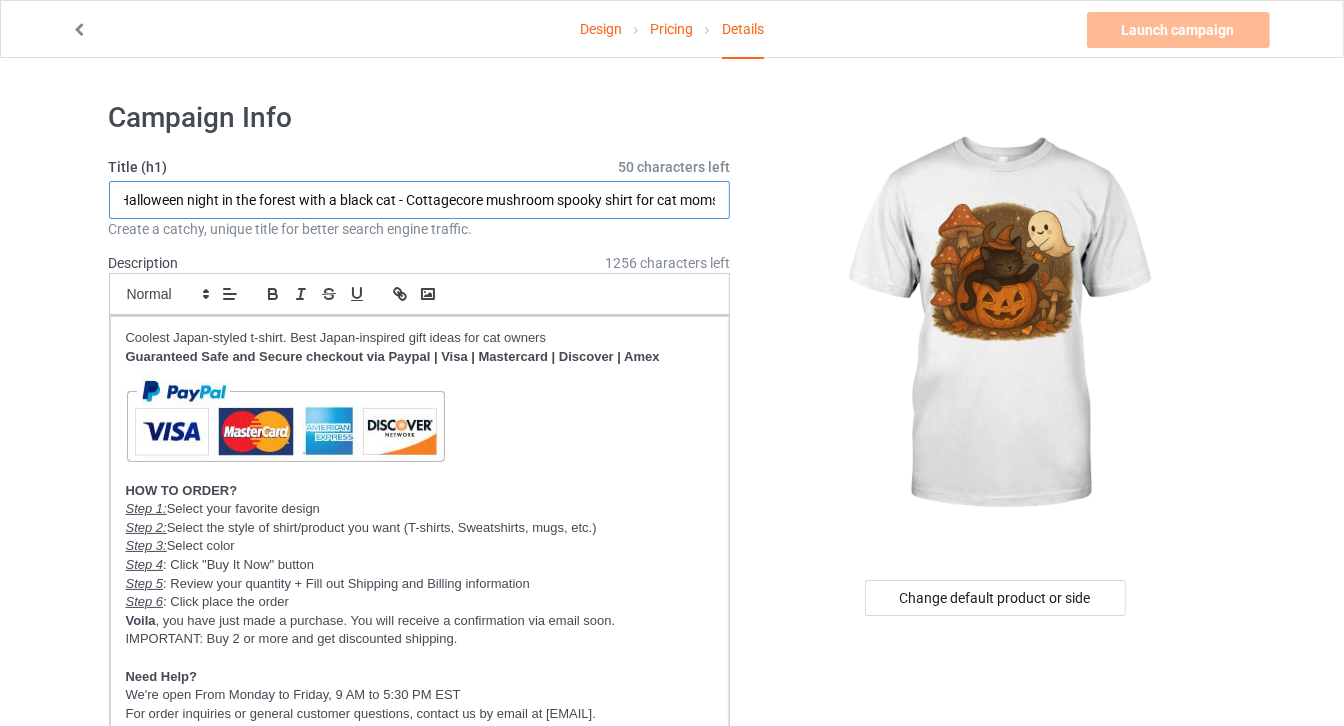 scroll, scrollTop: 0, scrollLeft: 45, axis: horizontal 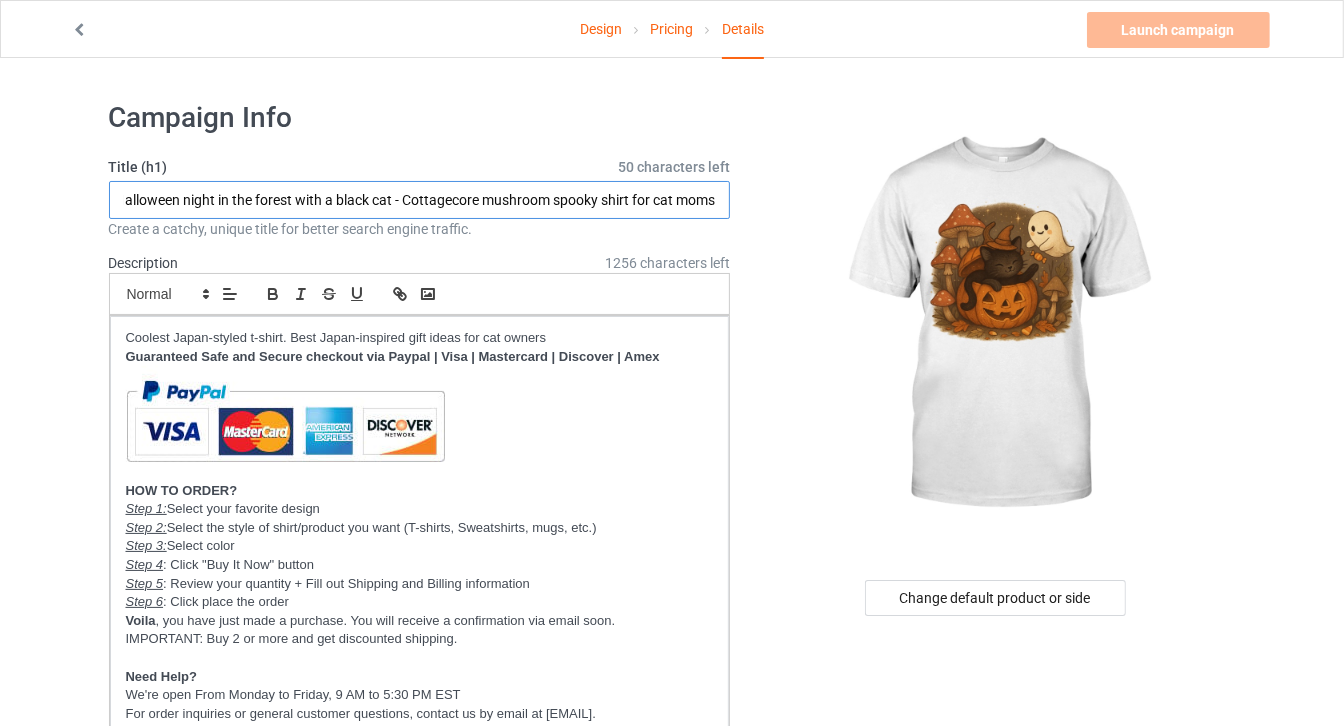 drag, startPoint x: 405, startPoint y: 197, endPoint x: 914, endPoint y: 199, distance: 509.00394 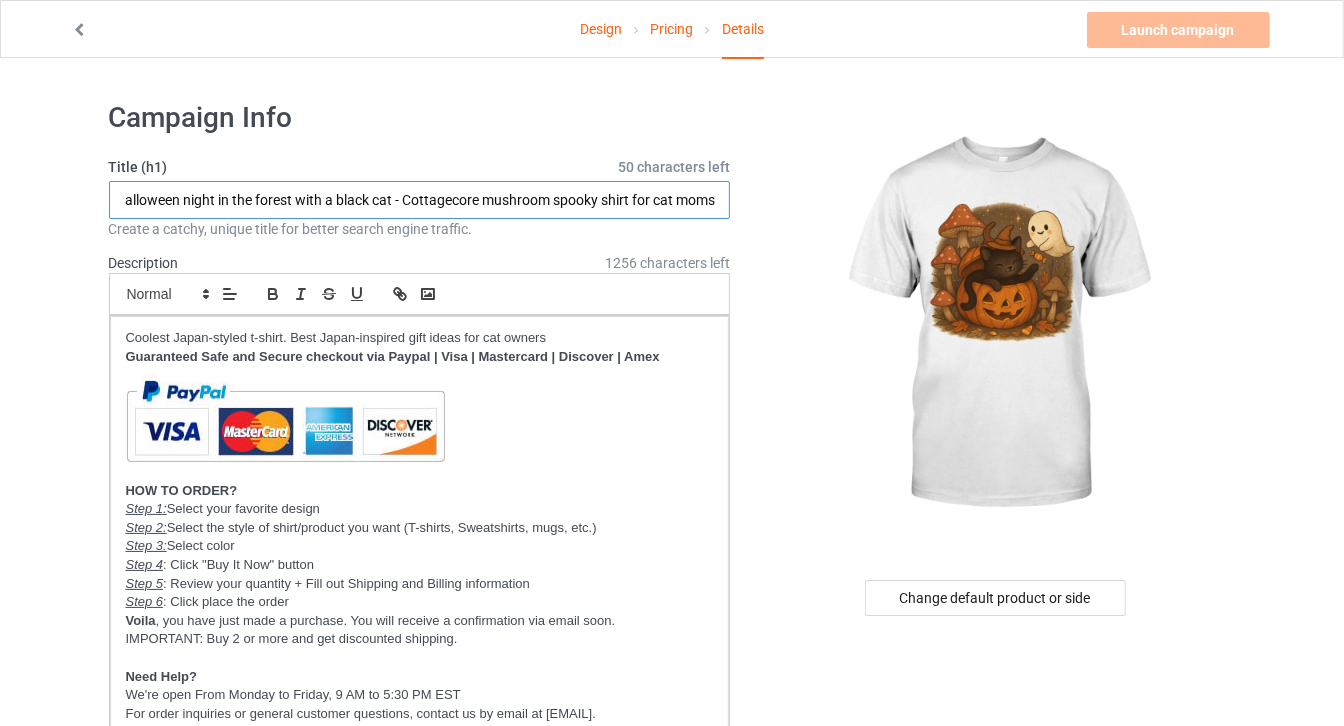 click on "Campaign Info Title (h1) 50   characters left Cozy Halloween night in the forest with a black cat - Cottagecore mushroom spooky shirt for cat moms Create a catchy, unique title for better search engine traffic. Description 1256   characters left       Small Normal Large Big Huge                                                                                     Coolest Japan-styled t-shirt. Best Japan-inspired gift ideas for cat owners Guaranteed Safe and Secure checkout via Paypal | Visa | Mastercard | Discover | Amex HOW TO ORDER? Step 1:  Select your favorite design Step 2:  Select the style of shirt/product you want (T-shirts, Sweatshirts, mugs, etc.) Step 3:  Select color Step 4 : Click "Buy It Now" button Step 5 : Review your quantity + Fill out Shipping and Billing information Step 6 : Click place the order Voila , you have just made a purchase. You will receive a confirmation via email soon. IMPORTANT: Buy 2 or more and get discounted shipping. Need Help?  URL catsissy.com/ aestheticscup.com/ 3 / 6 1" at bounding box center (672, 1815) 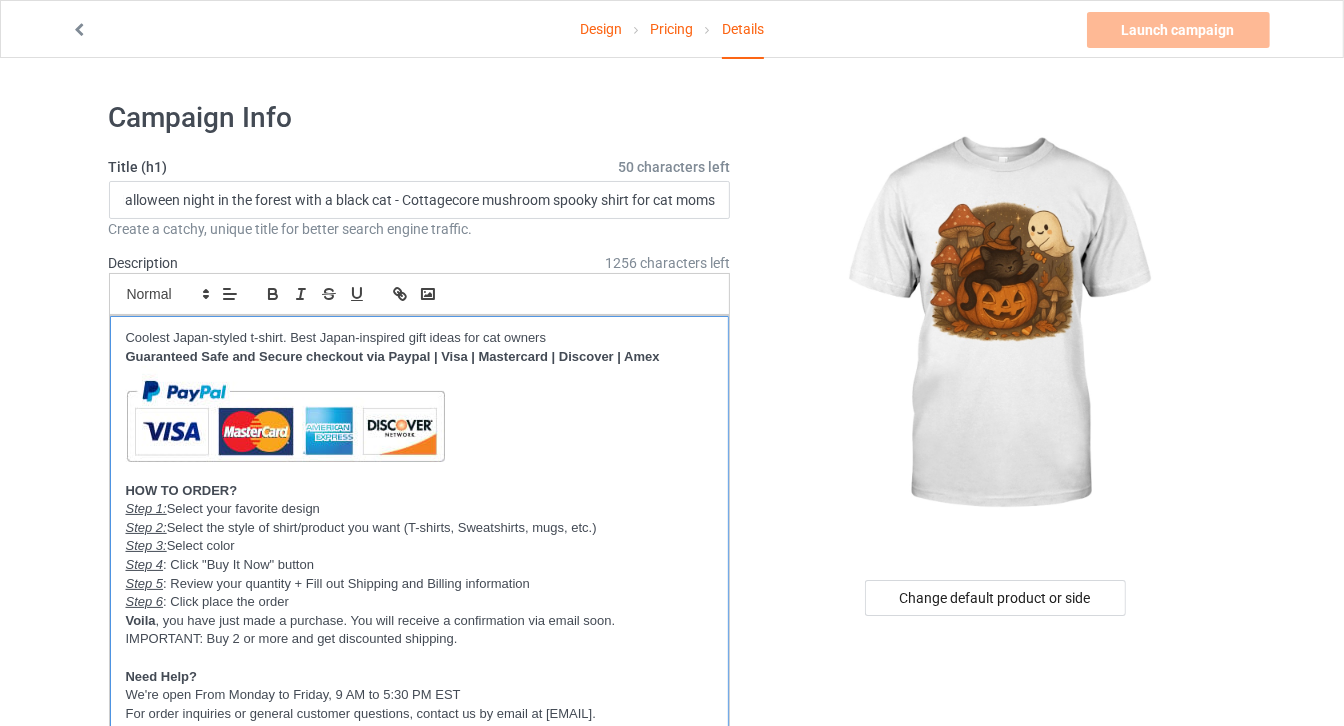 scroll, scrollTop: 0, scrollLeft: 0, axis: both 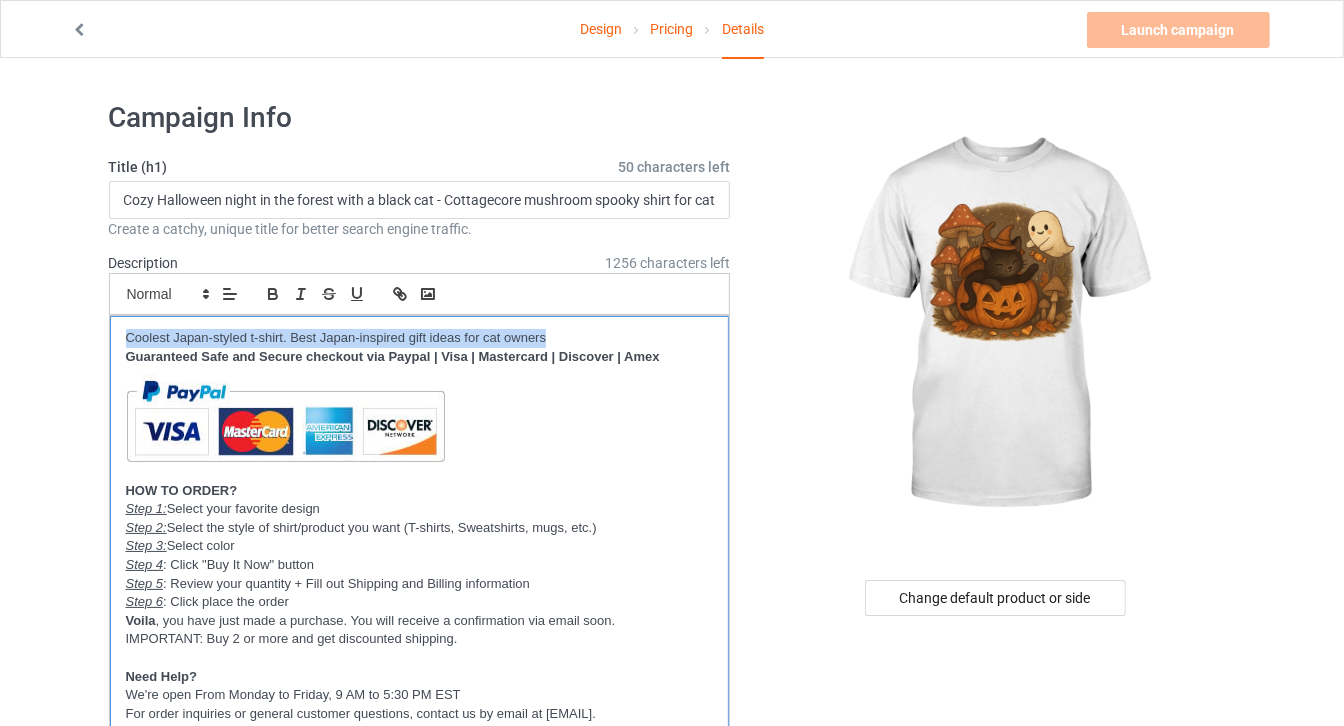 drag, startPoint x: 610, startPoint y: 325, endPoint x: 0, endPoint y: 317, distance: 610.0524 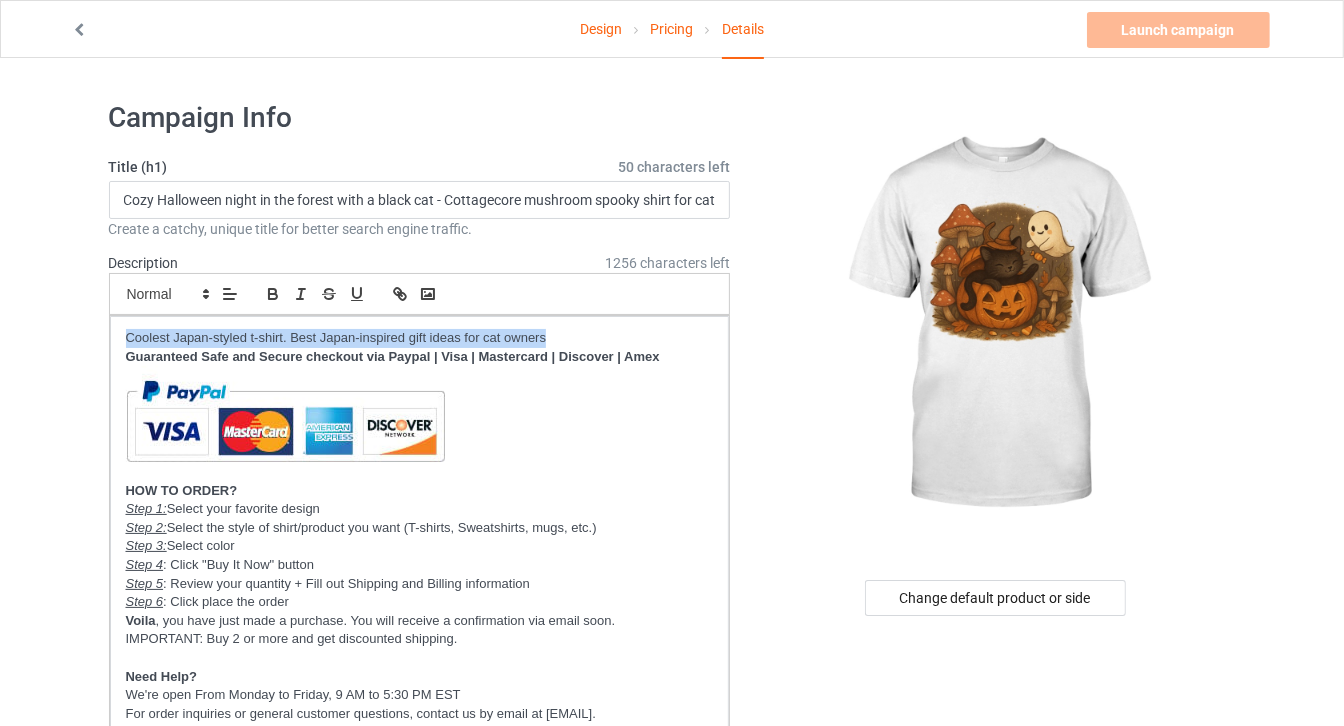 paste 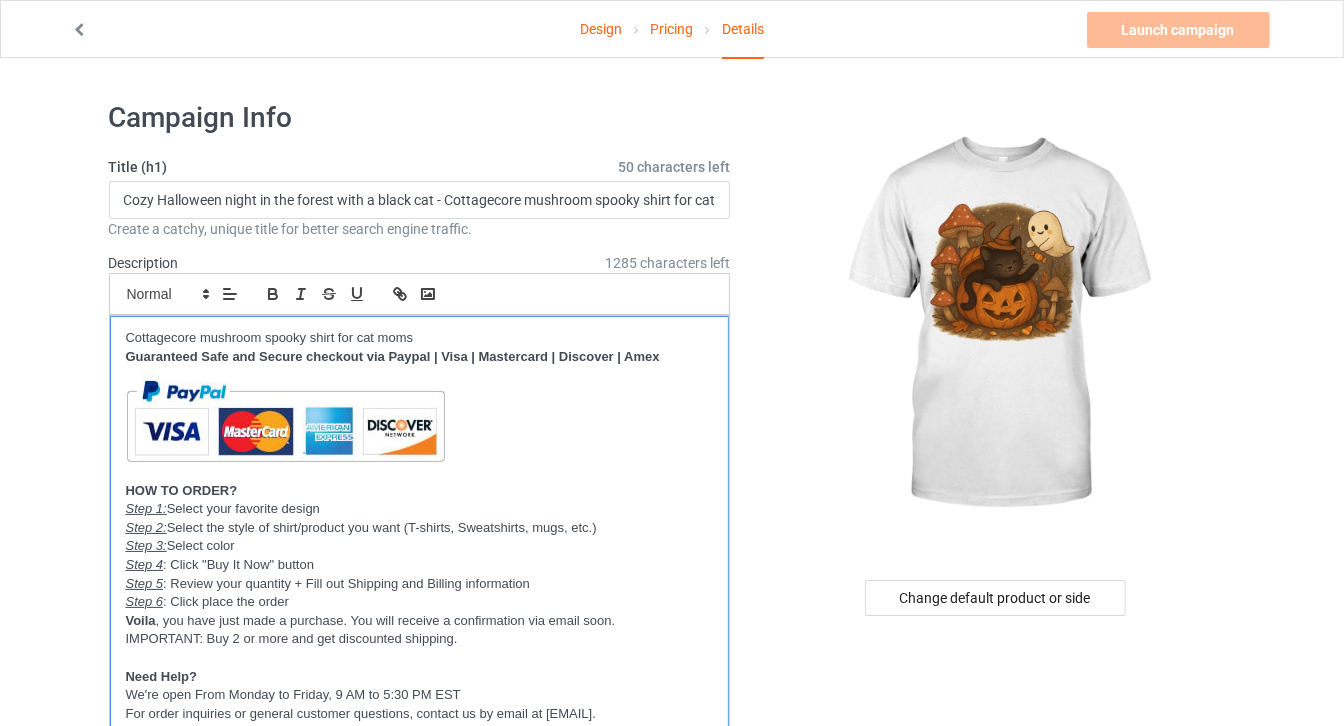 scroll, scrollTop: 0, scrollLeft: 0, axis: both 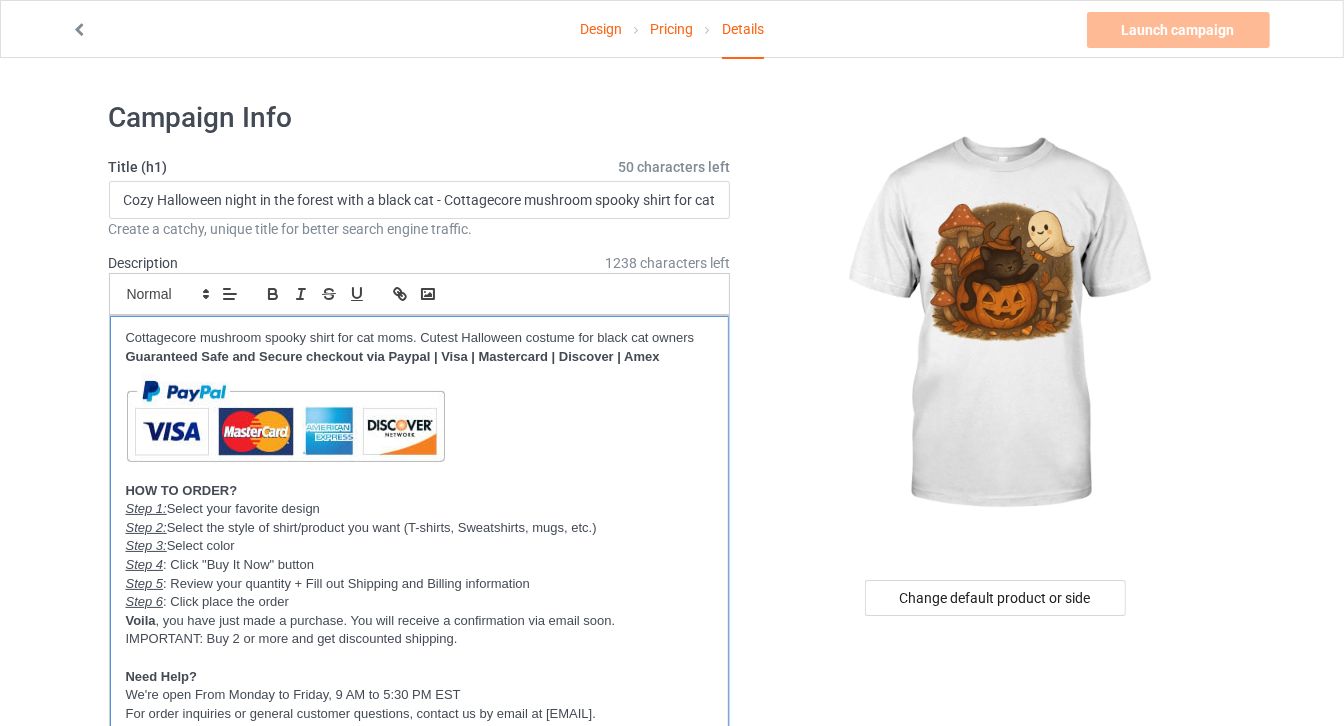 click on "Cottagecore mushroom spooky shirt for cat moms. Cutest Halloween costume for black cat owners" at bounding box center (420, 338) 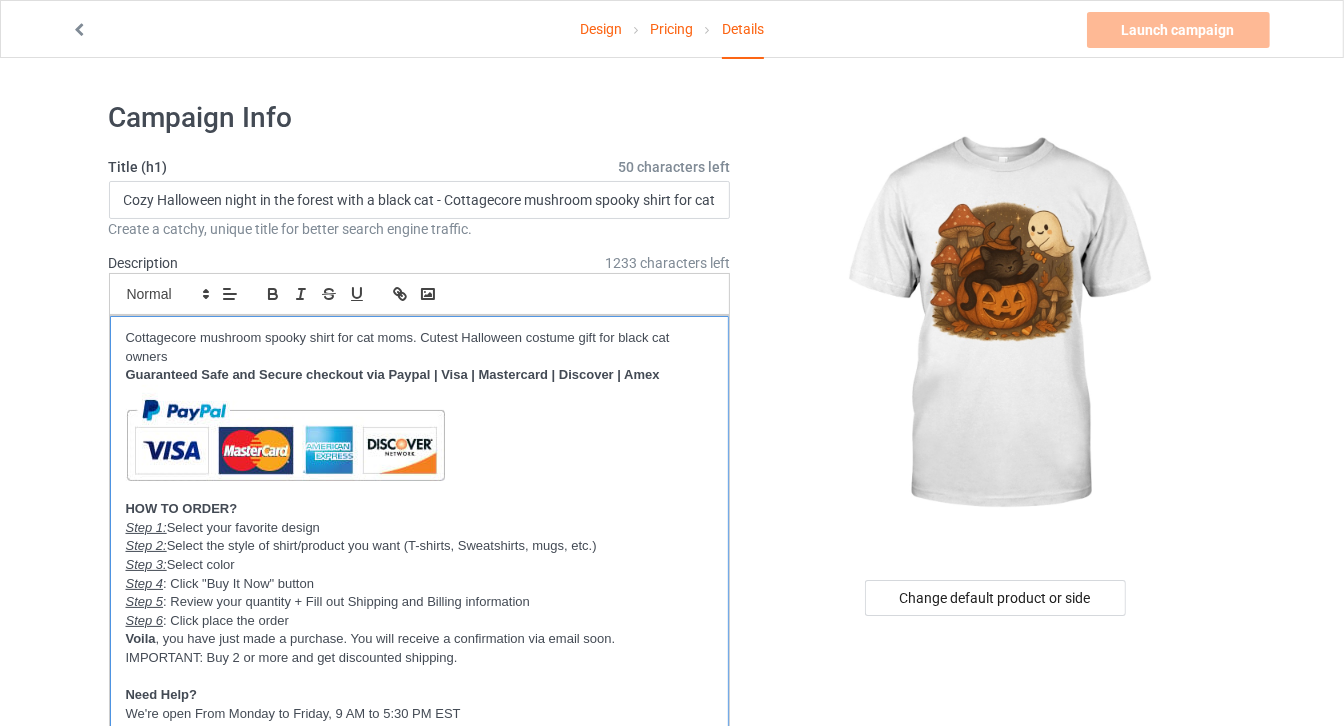 scroll, scrollTop: 454, scrollLeft: 0, axis: vertical 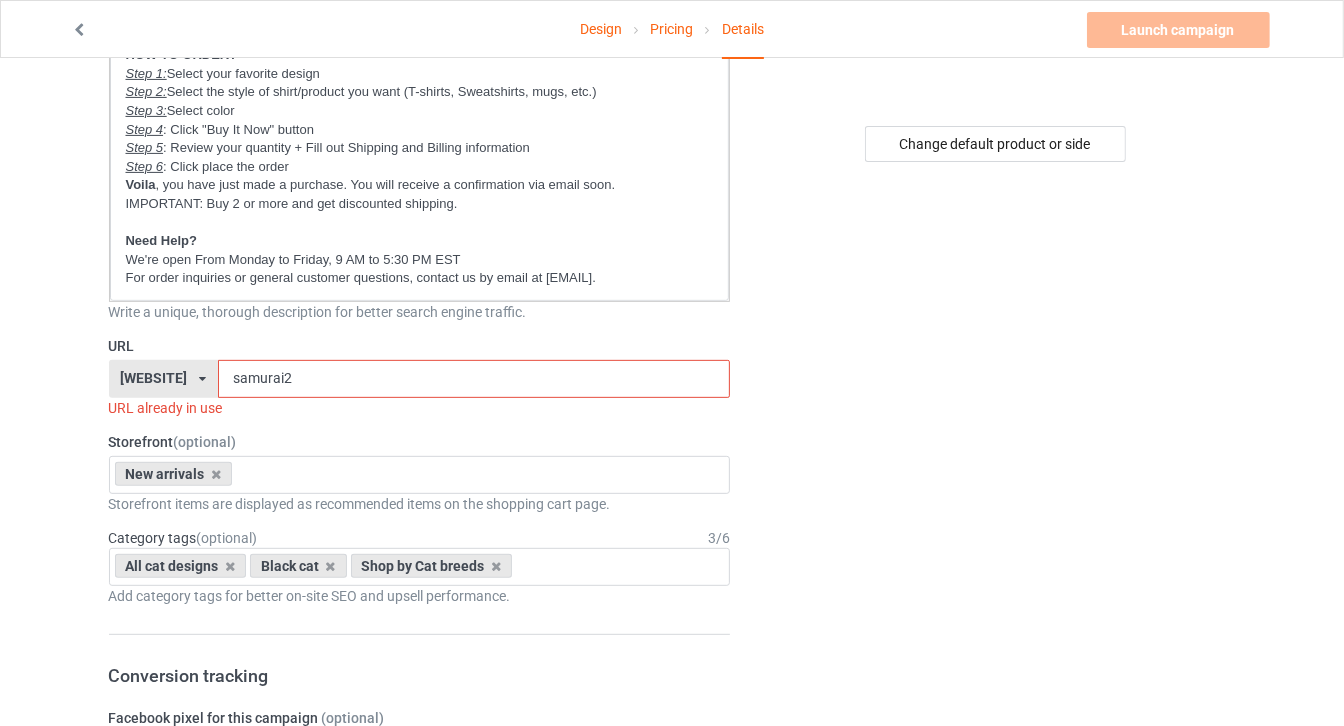 drag, startPoint x: 335, startPoint y: 369, endPoint x: 8, endPoint y: 366, distance: 327.01376 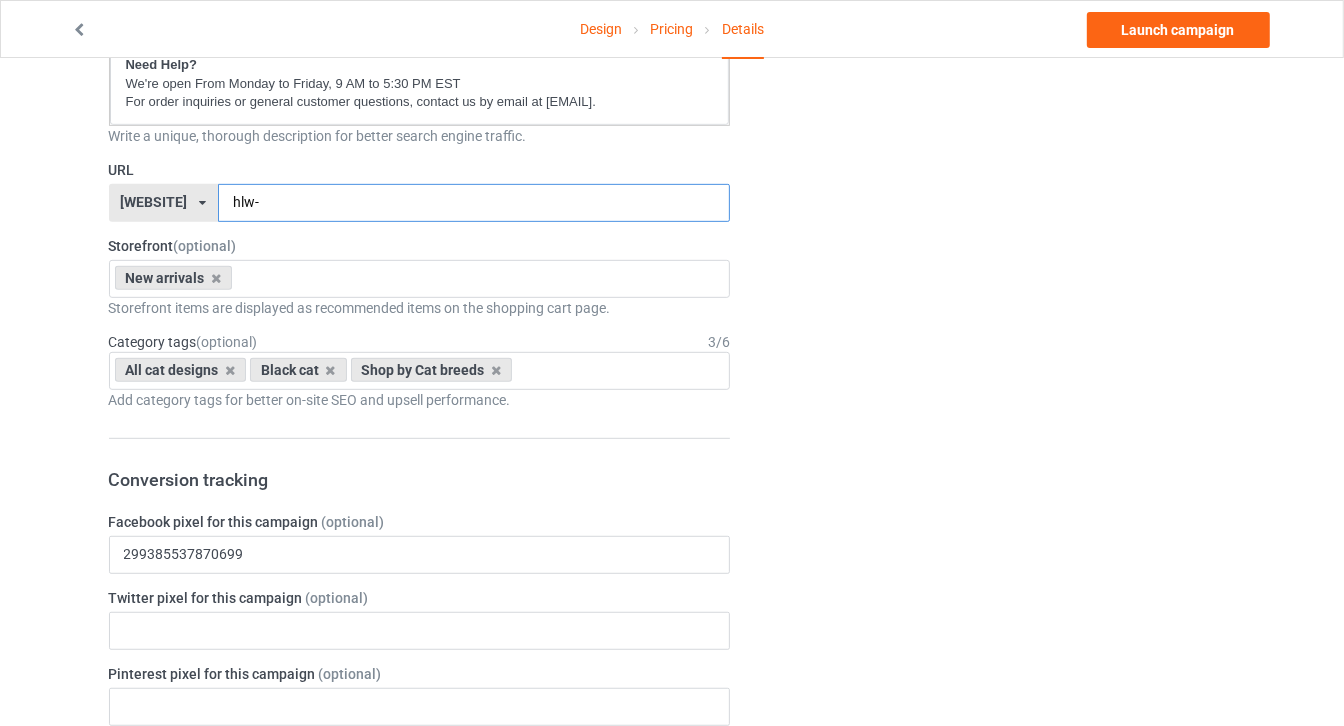 scroll, scrollTop: 636, scrollLeft: 0, axis: vertical 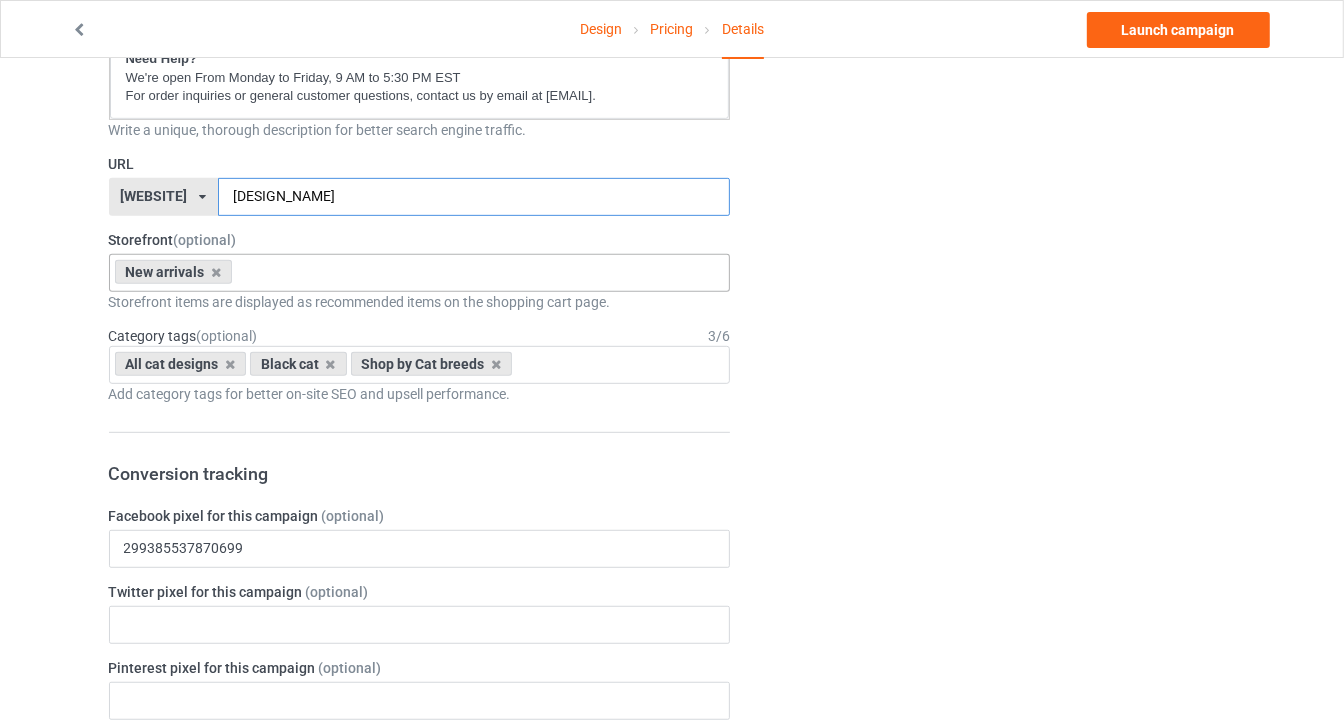 type on "[DESIGN_NAME]" 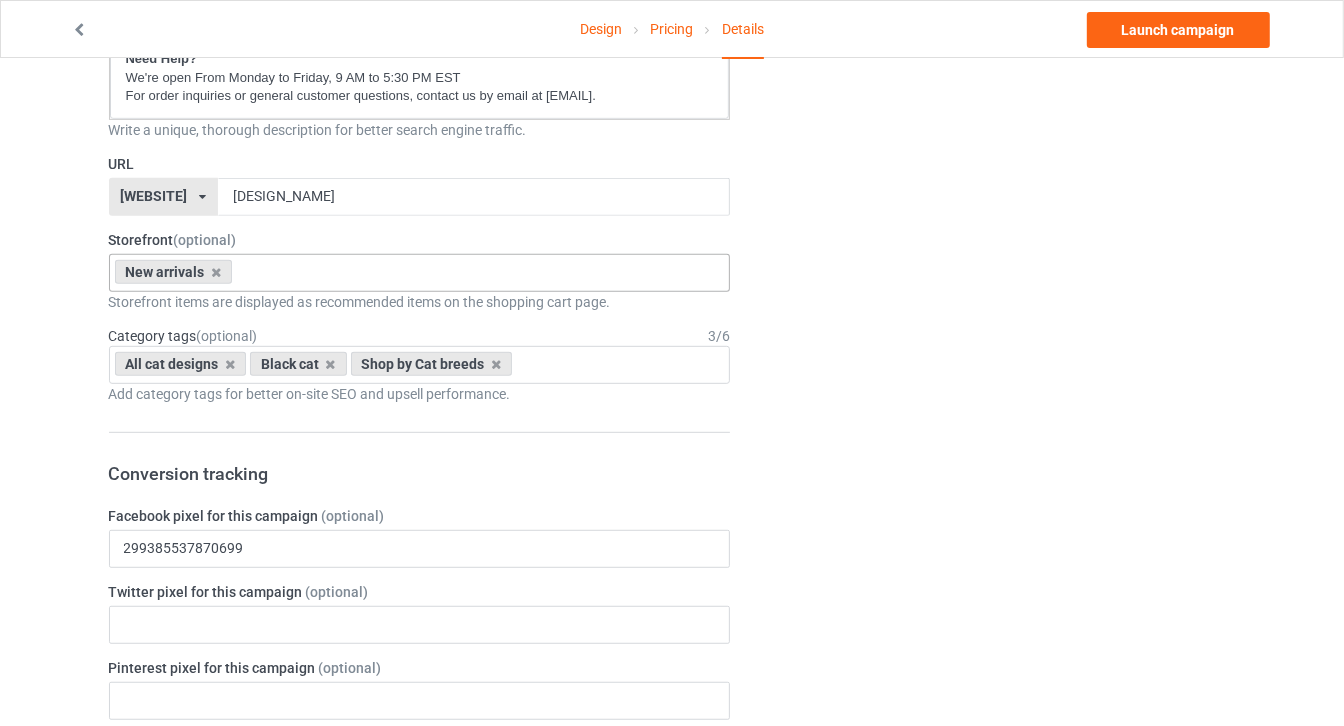 click on "New arrivals Cat Mom collection Purrfect cat collection Meowy Christmas 6821f5b778a9c0002f2637e6 680f59b3b9d9110032a983f5 6793f3355830ad002e467f31 672f9e489ba422002ee642de" at bounding box center [420, 273] 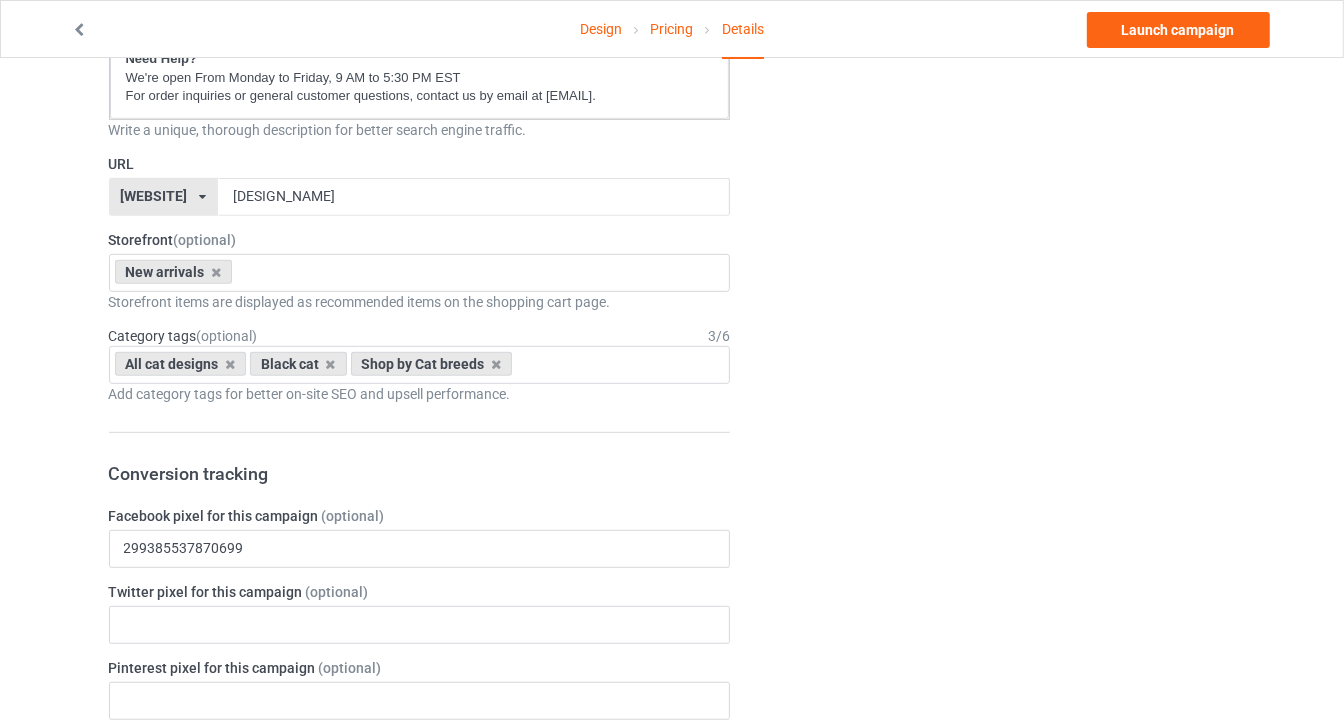 click on "Change default product or side" at bounding box center (996, 1178) 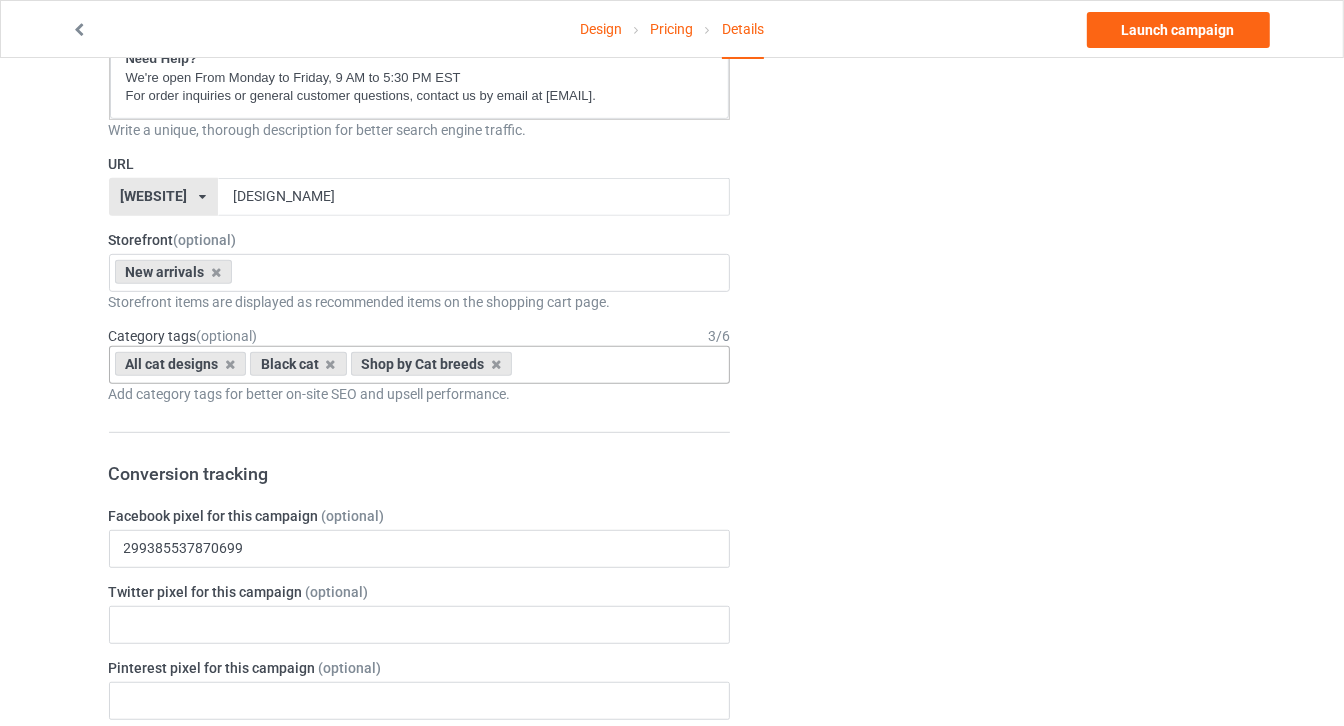 click on "All cat designs Black cat Shop by Cat breeds Age > 1-19 > 1 Age > 1-12 Months > 1 Month Age > 1-12 Months Age > 1-19 > 10 Age > 1-12 Months > 10 Month Age > 80-100 > 100 Sports > Running > 10K Run Age > 1-19 > 11 Age > 1-12 Months > 11 Month Age > 1-19 > 12 Age > 1-12 Months > 12 Month Age > 1-19 > 13 Age > 1-19 > 14 Age > 1-19 > 15 Sports > Running > 15K Run Age > 1-19 > 16 Age > 1-19 > 17 Age > 1-19 > 18 Age > 1-19 > 19 Age > Decades > 1920s Age > Decades > 1930s Age > Decades > 1940s Age > Decades > 1950s Age > Decades > 1960s Age > Decades > 1970s Age > Decades > 1980s Age > Decades > 1990s Age > 1-19 > 2 Age > 1-12 Months > 2 Month Age > 20-39 > 20 Age > 20-39 Age > Decades > 2000s Age > Decades > 2010s Age > 20-39 > 21 Age > 20-39 > 22 Age > 20-39 > 23 Age > 20-39 > 24 Age > 20-39 > 25 Age > 20-39 > 26 Age > 20-39 > 27 Age > 20-39 > 28 Age > 20-39 > 29 Age > 1-19 > 3 Age > 1-12 Months > 3 Month Sports > Basketball > 3-Pointer Age > 20-39 > 30 Age > 20-39 > 31 Age > 20-39 > 32 Age > 20-39 > 33" at bounding box center [420, 365] 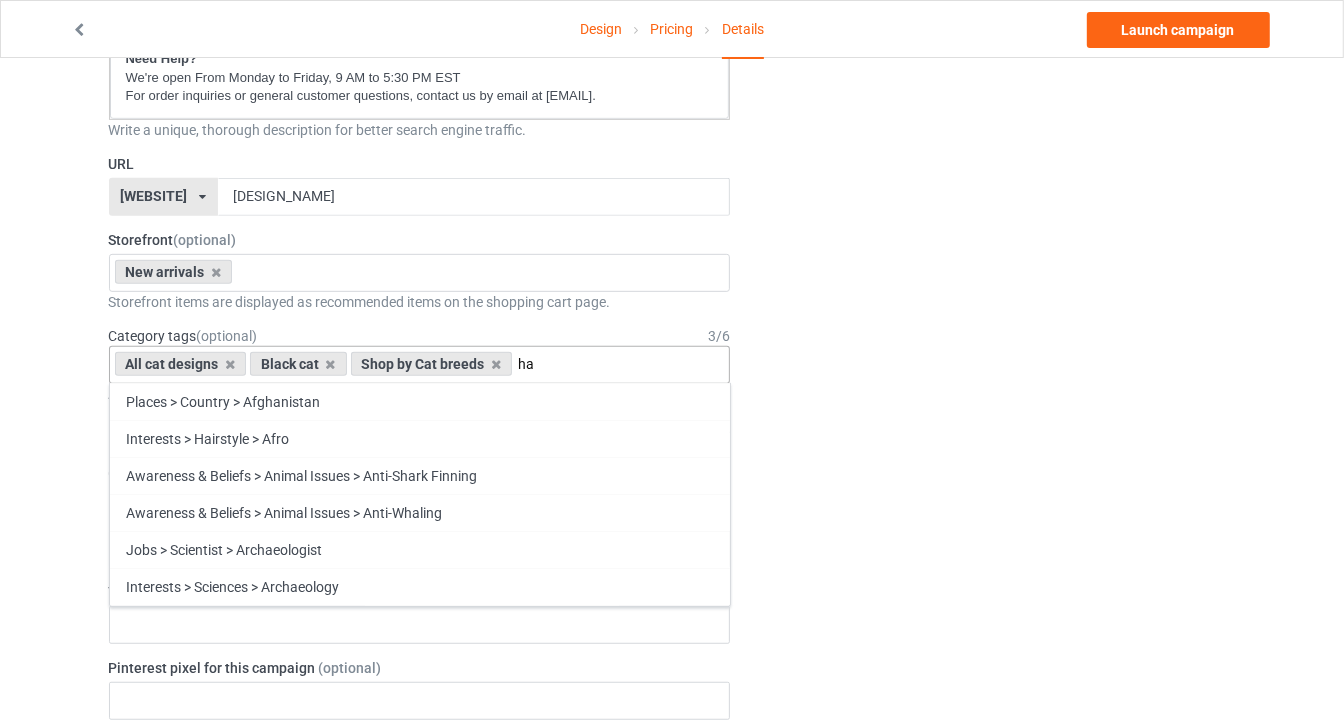 type on "h" 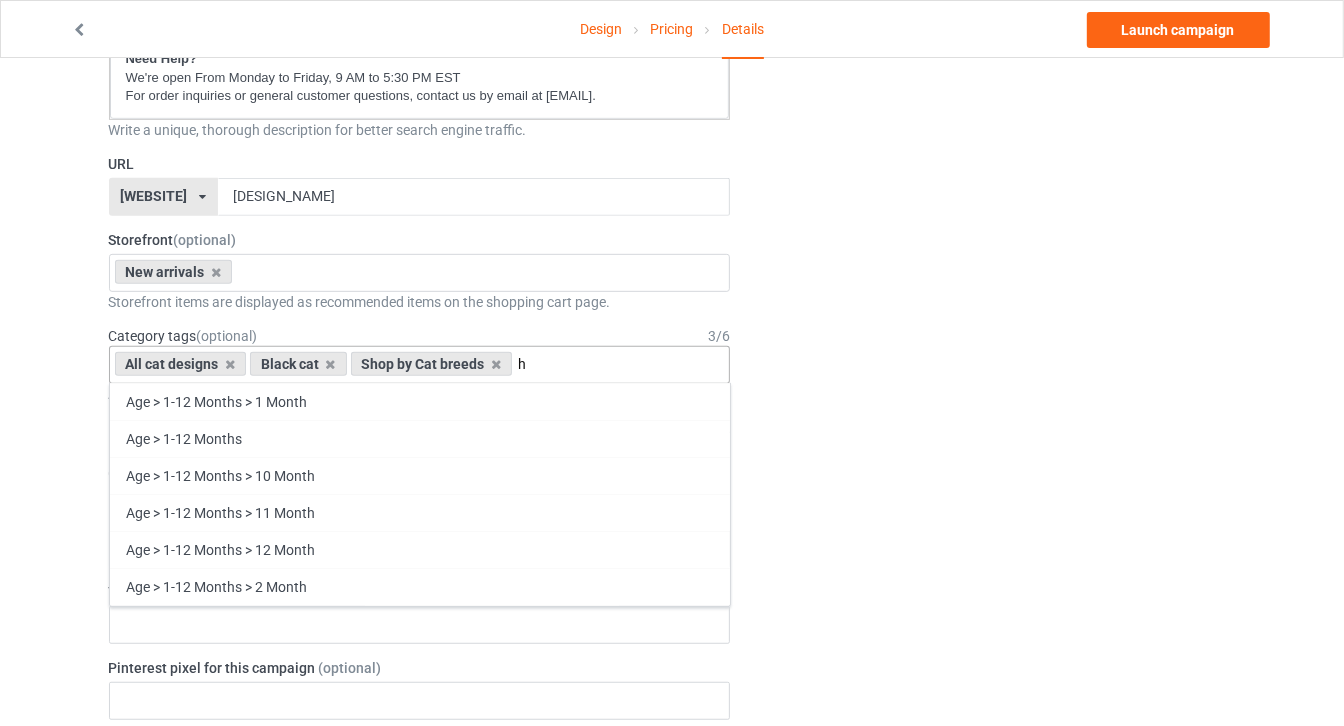 type 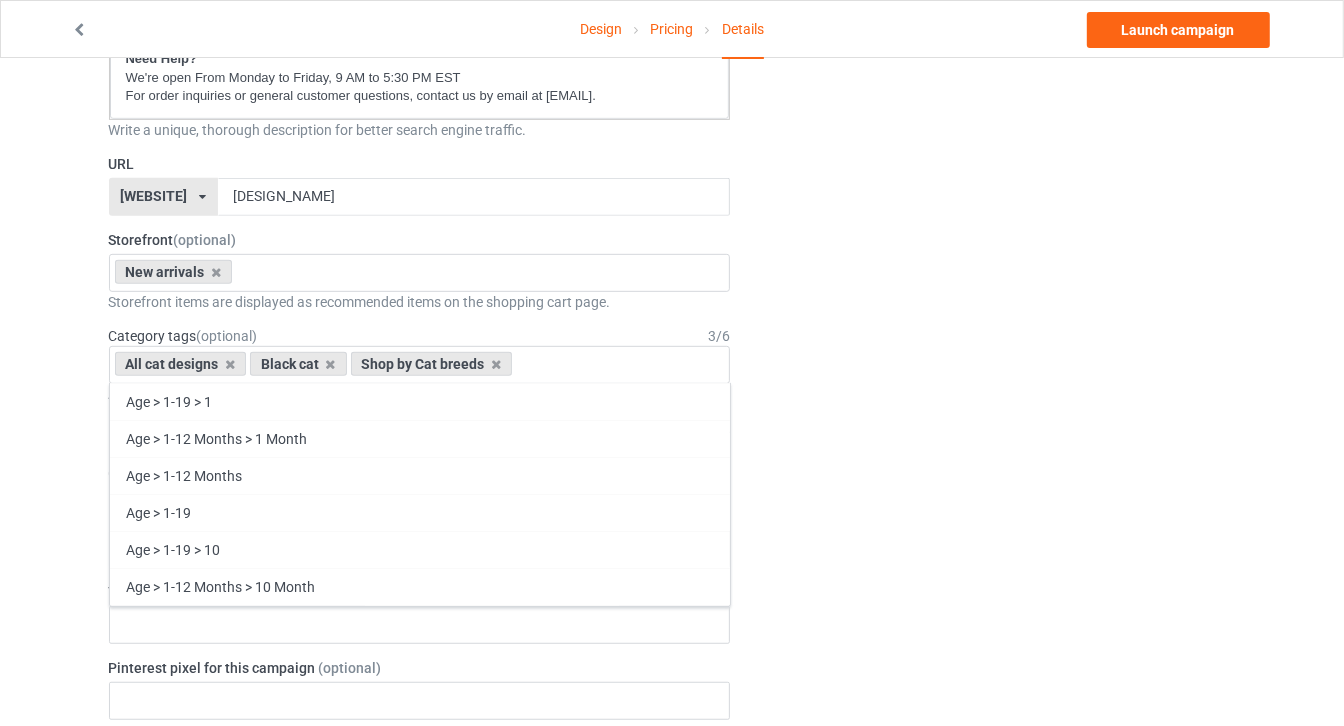 click on "Change default product or side" at bounding box center [996, 1178] 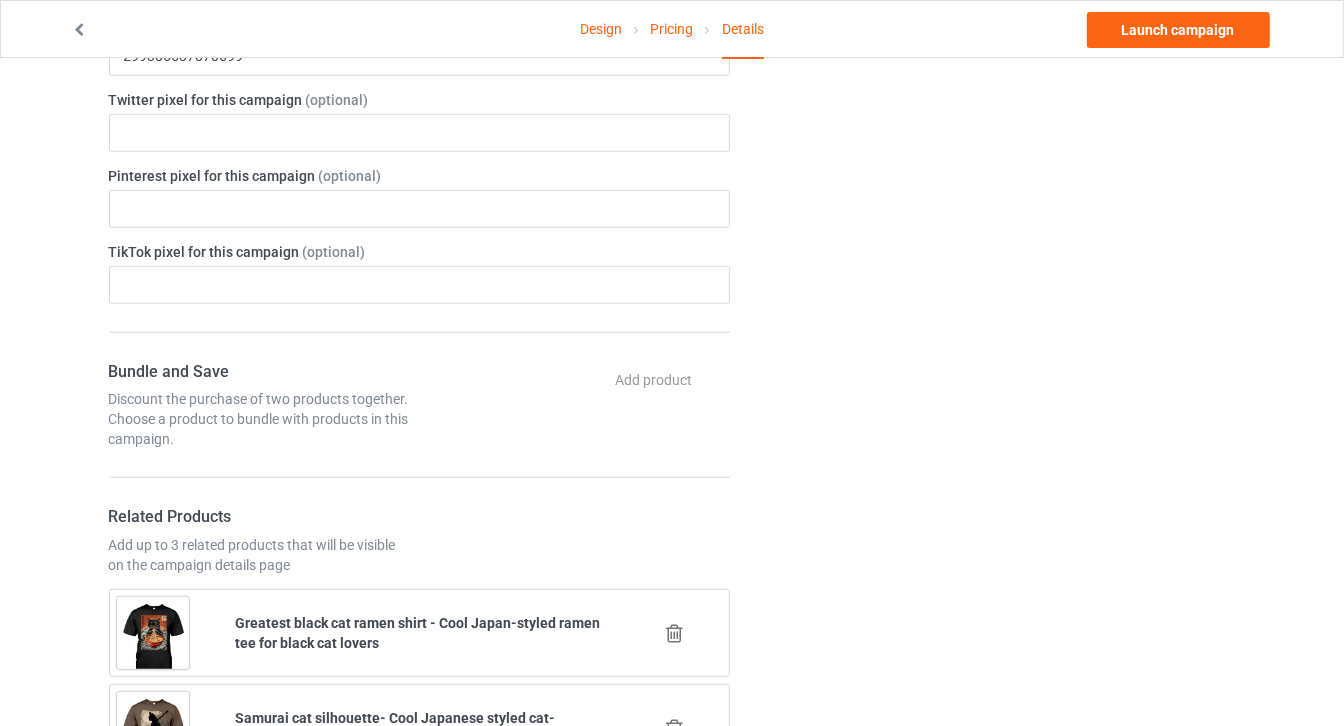 scroll, scrollTop: 1363, scrollLeft: 0, axis: vertical 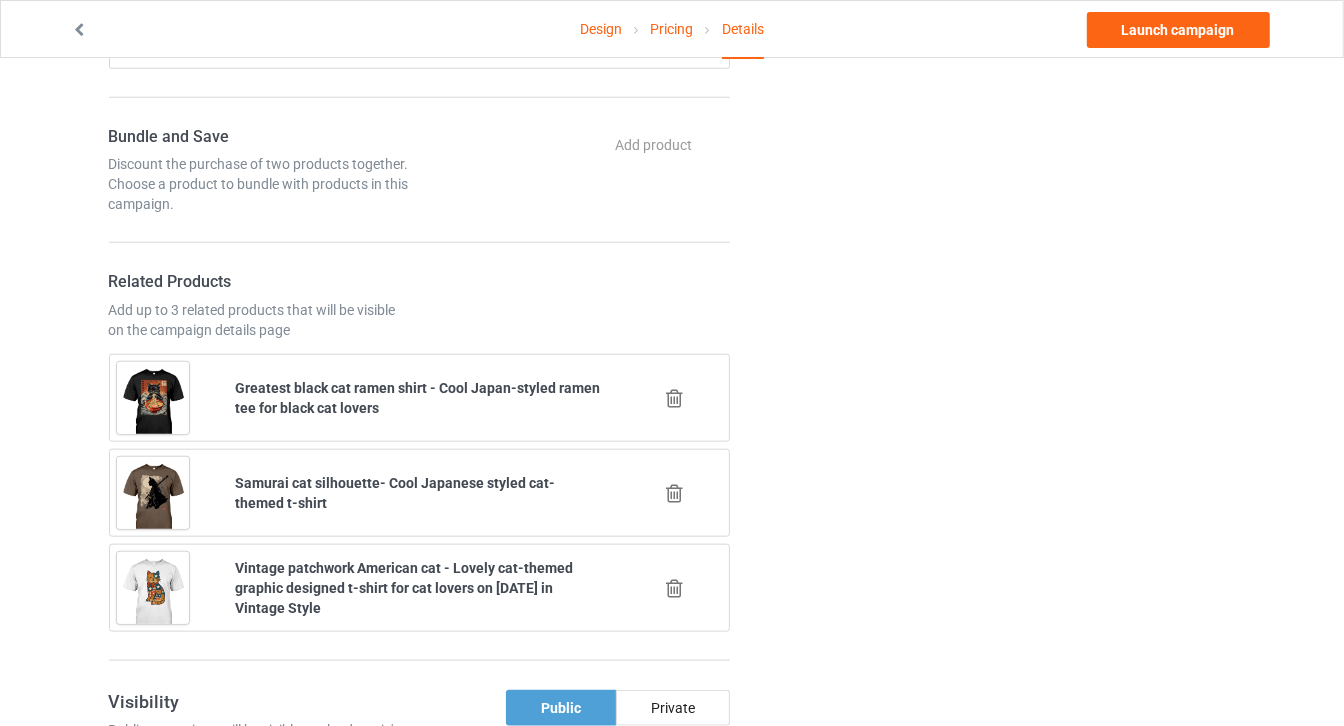 click at bounding box center [675, 398] 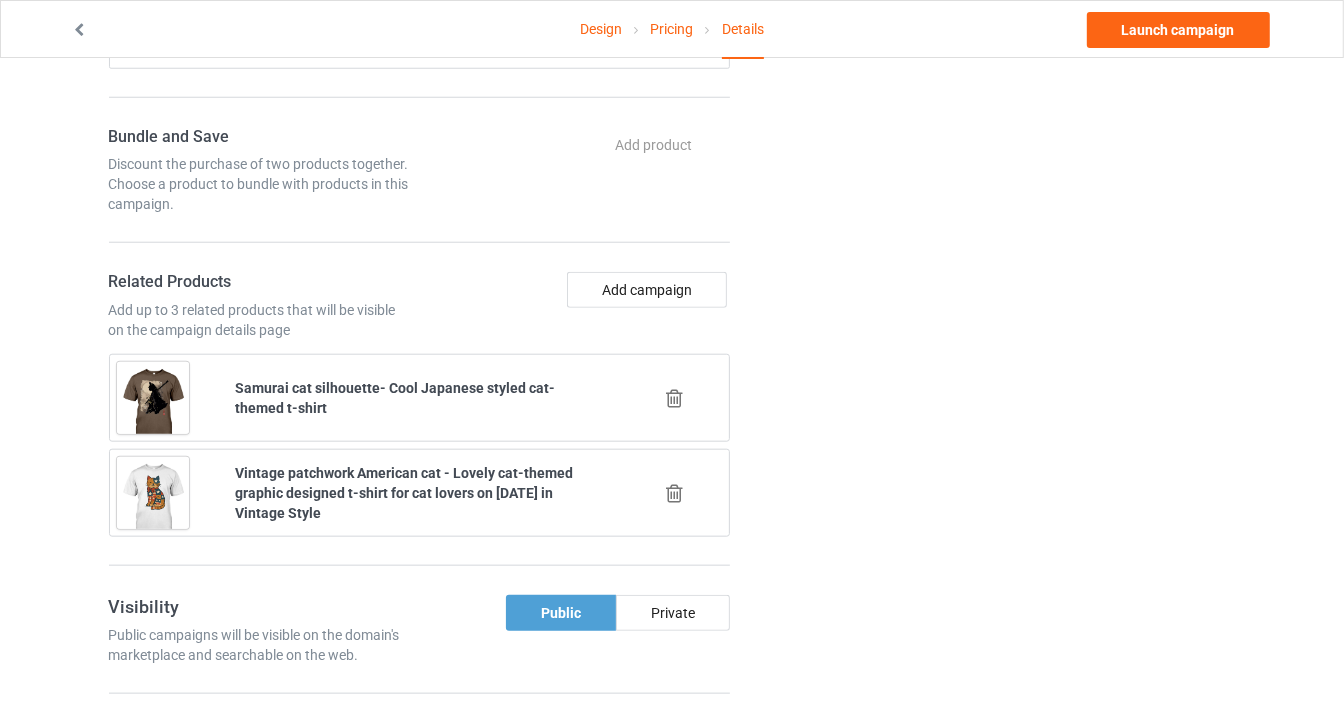 click at bounding box center [675, 398] 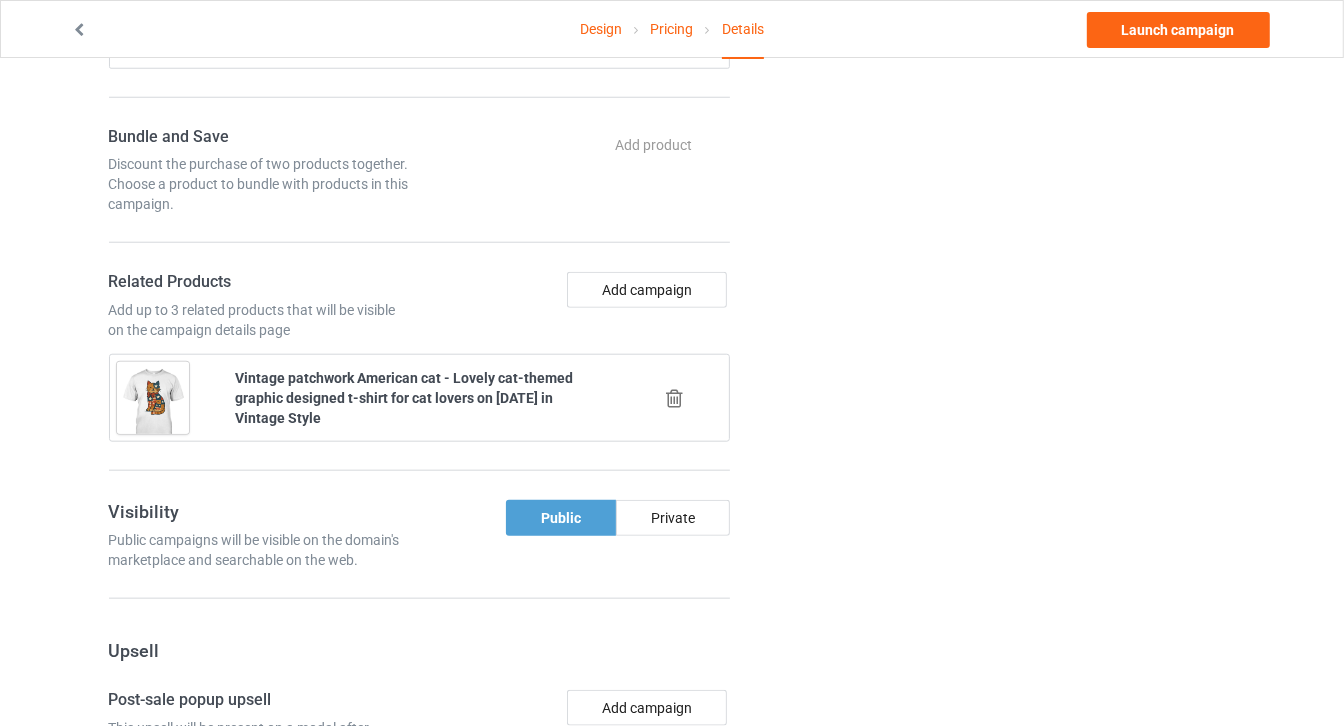 click at bounding box center (675, 398) 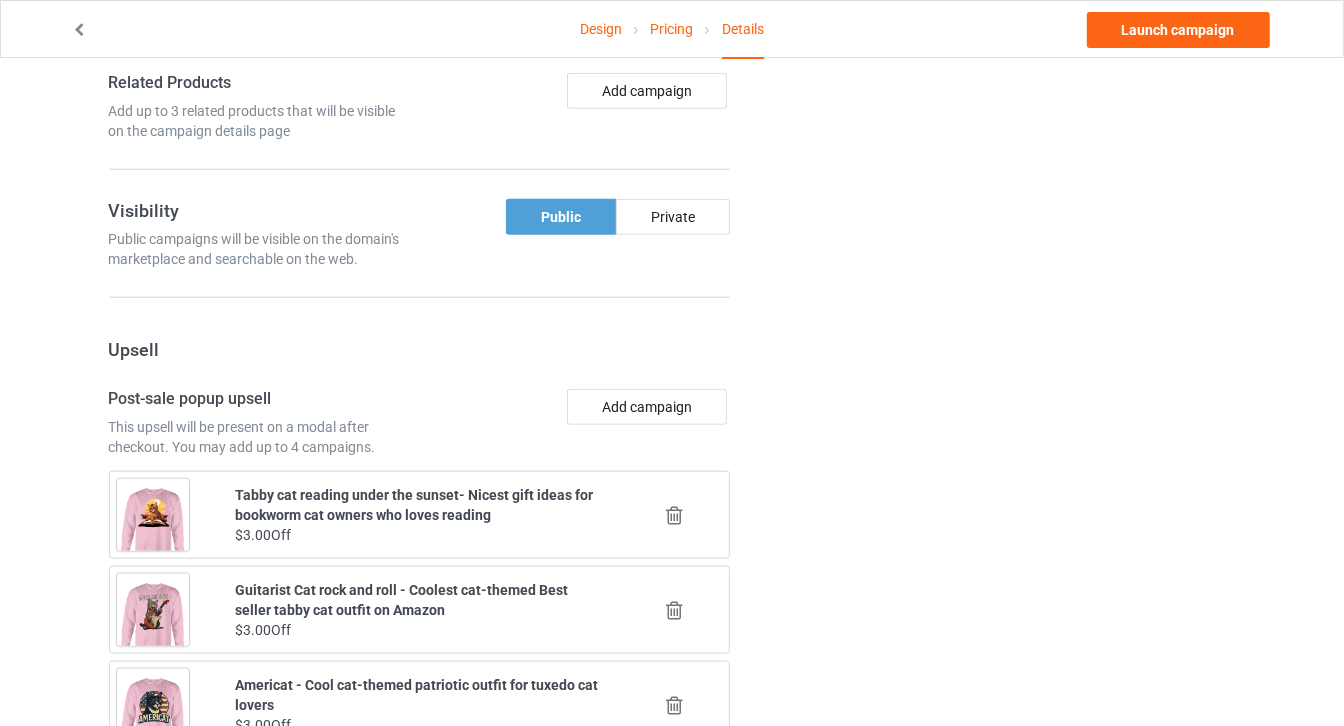 scroll, scrollTop: 1727, scrollLeft: 0, axis: vertical 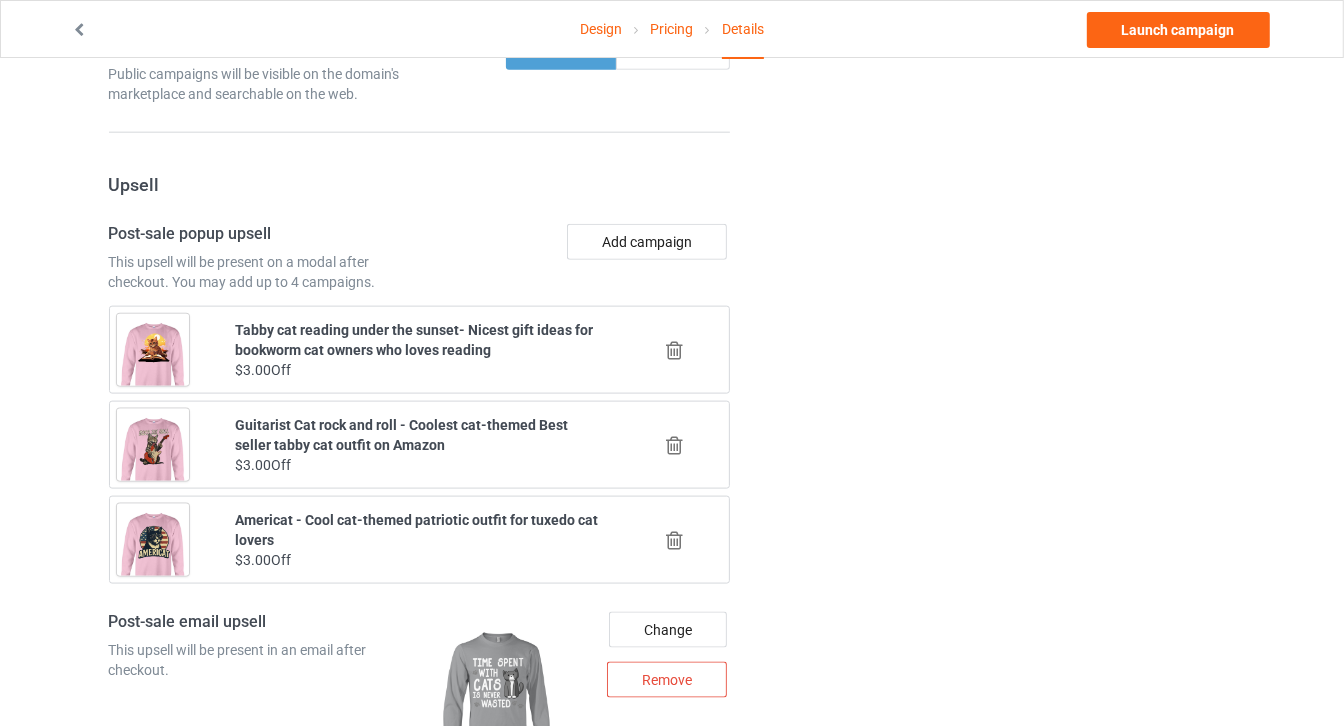 click on "Tabby cat reading under the sunset- Nicest gift ideas for bookworm cat owners who loves reading $3.00  Off" at bounding box center [420, 350] 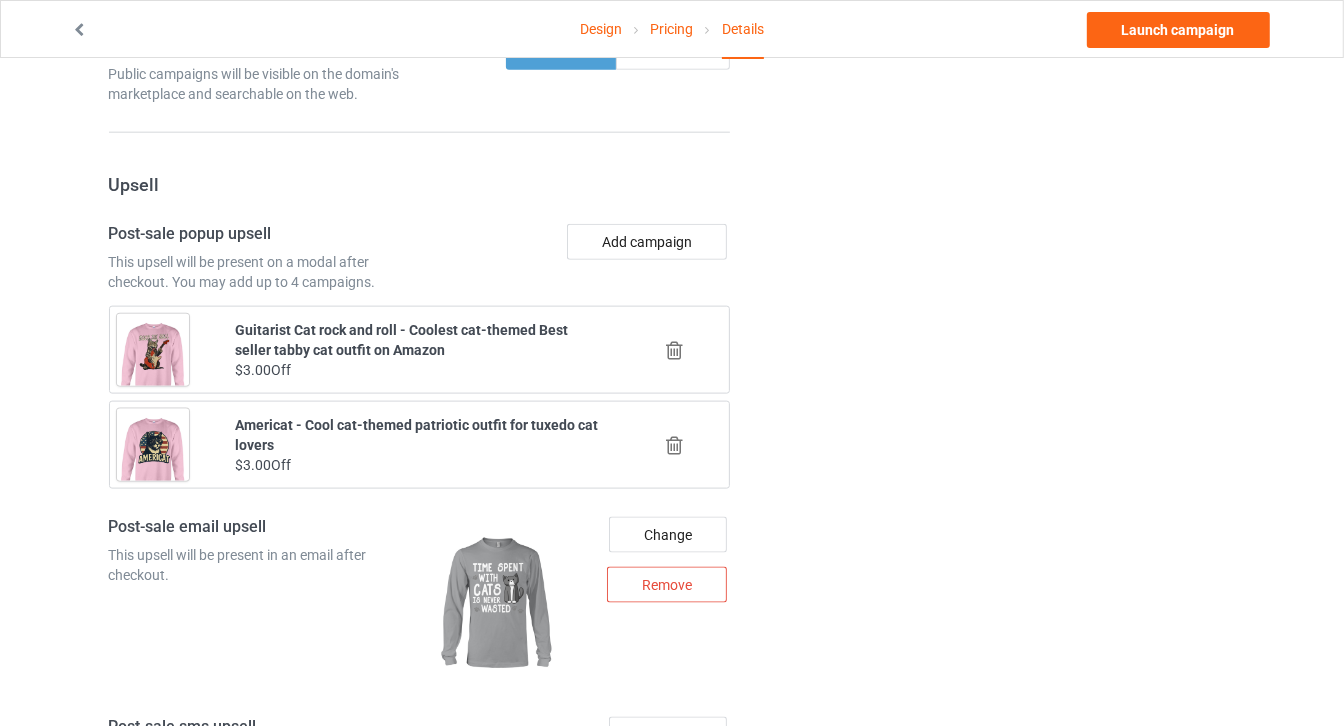 click at bounding box center (675, 350) 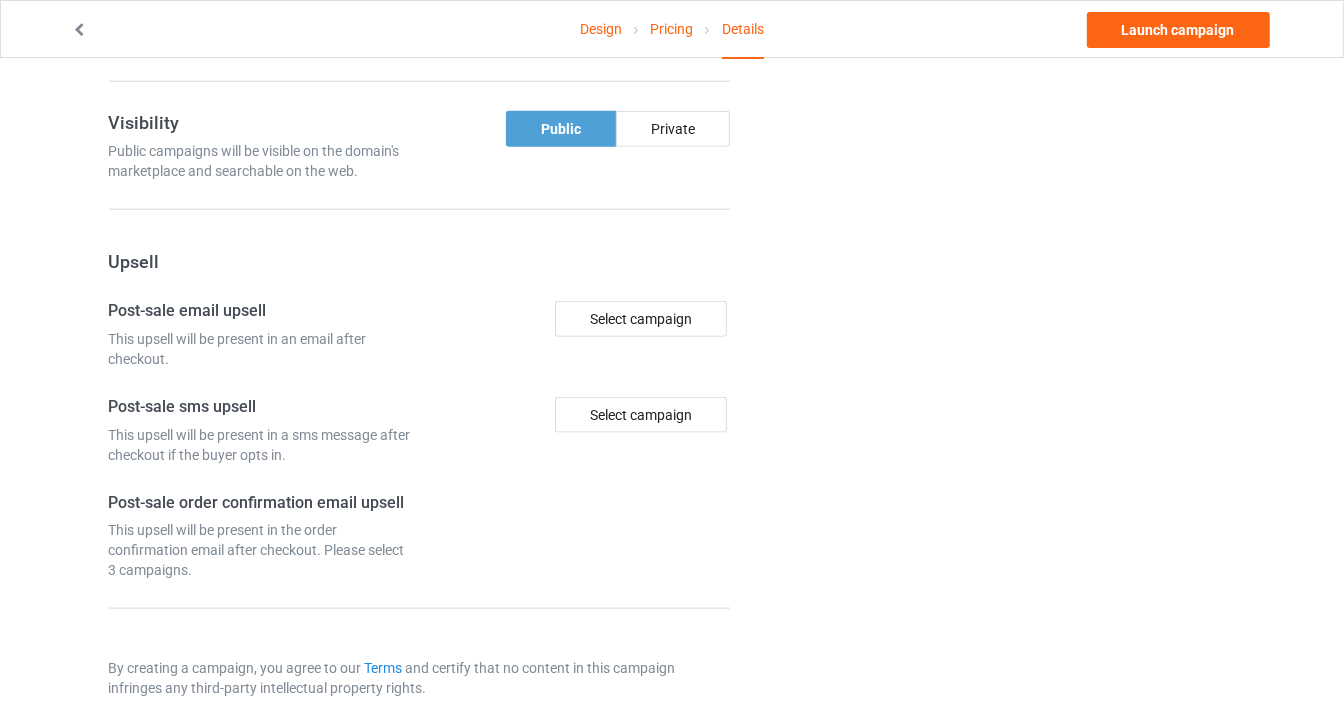 scroll, scrollTop: 1727, scrollLeft: 0, axis: vertical 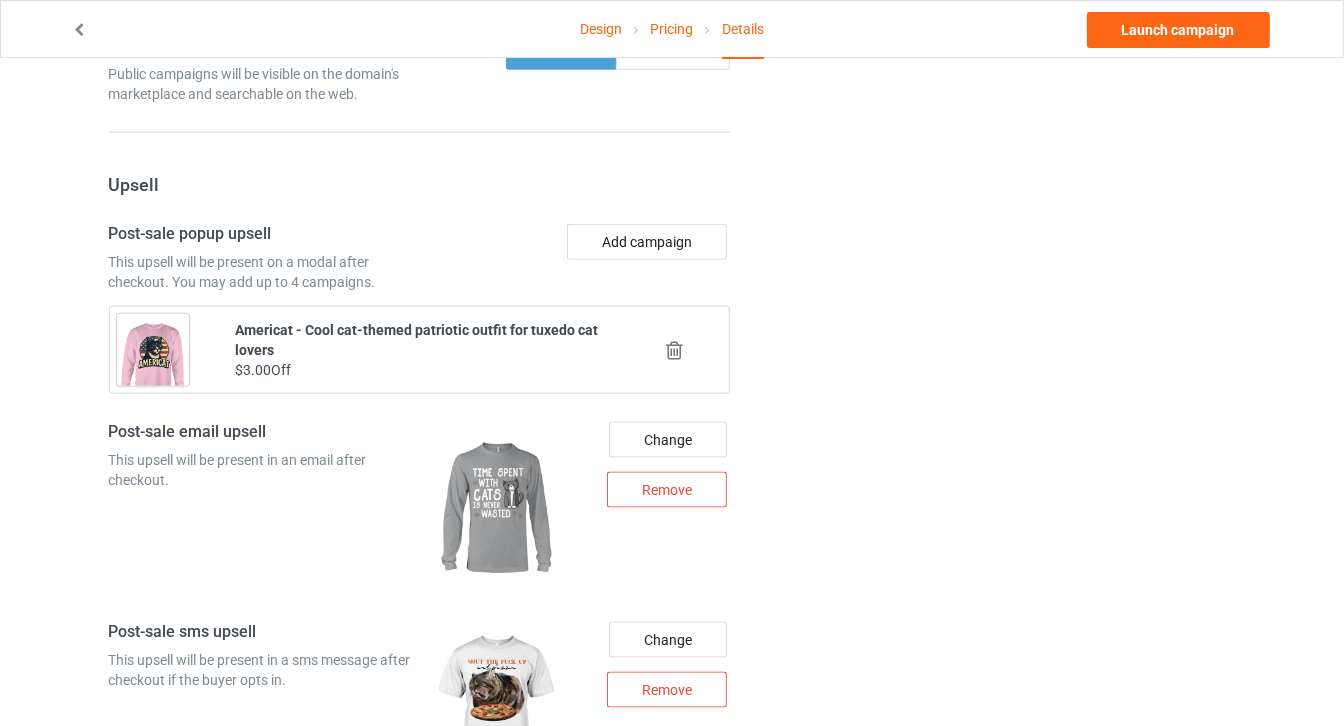 click at bounding box center (675, 350) 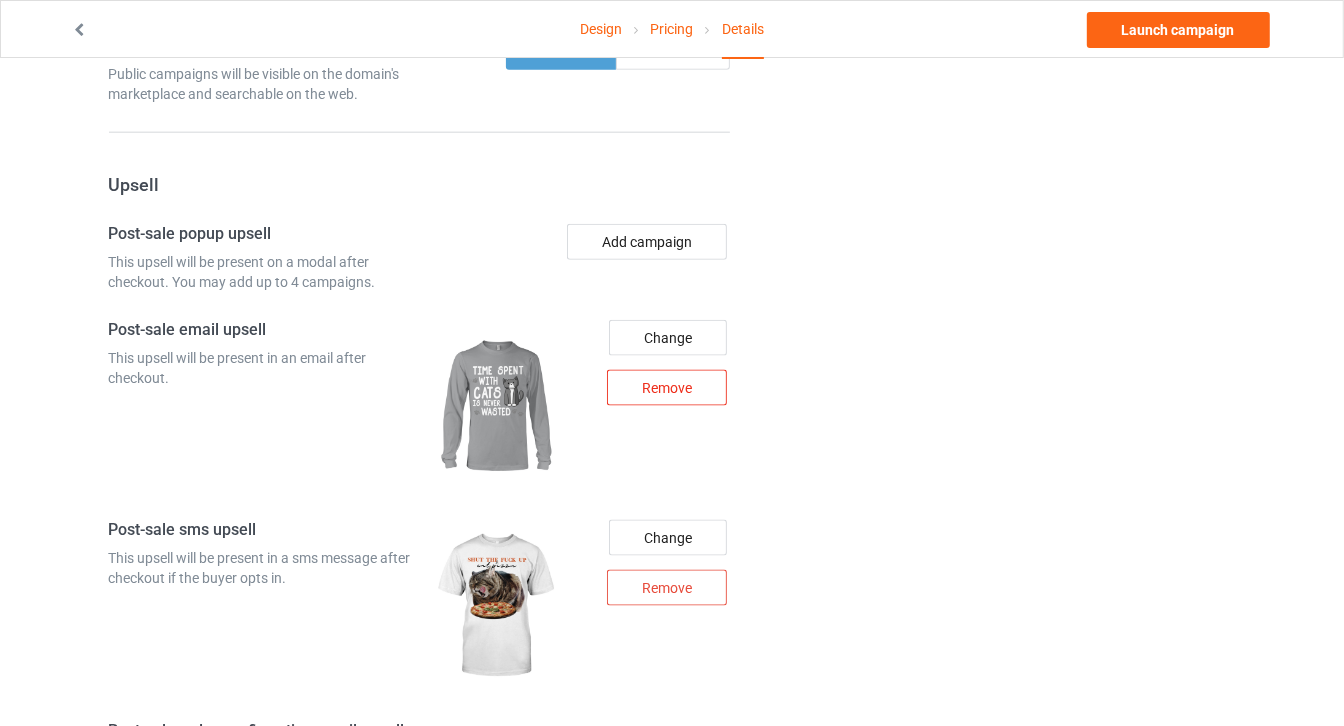 drag, startPoint x: 675, startPoint y: 334, endPoint x: 692, endPoint y: 385, distance: 53.75872 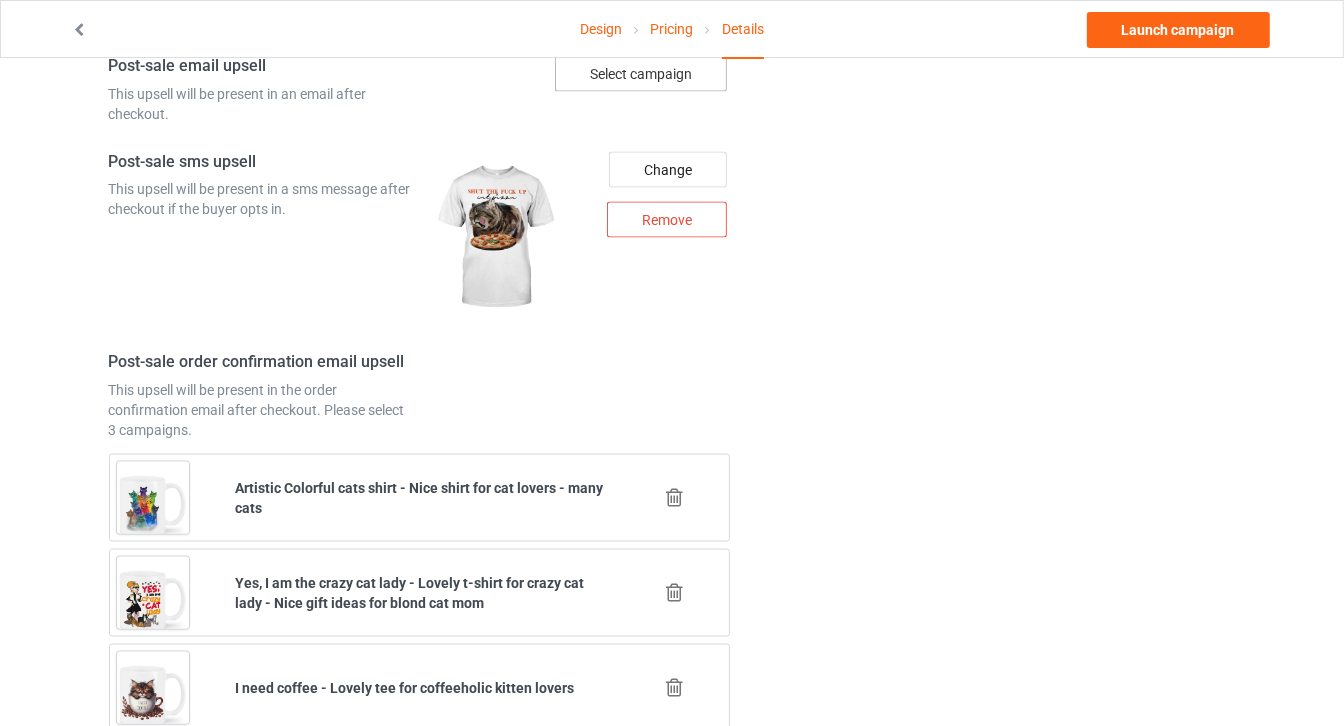 scroll, scrollTop: 1999, scrollLeft: 0, axis: vertical 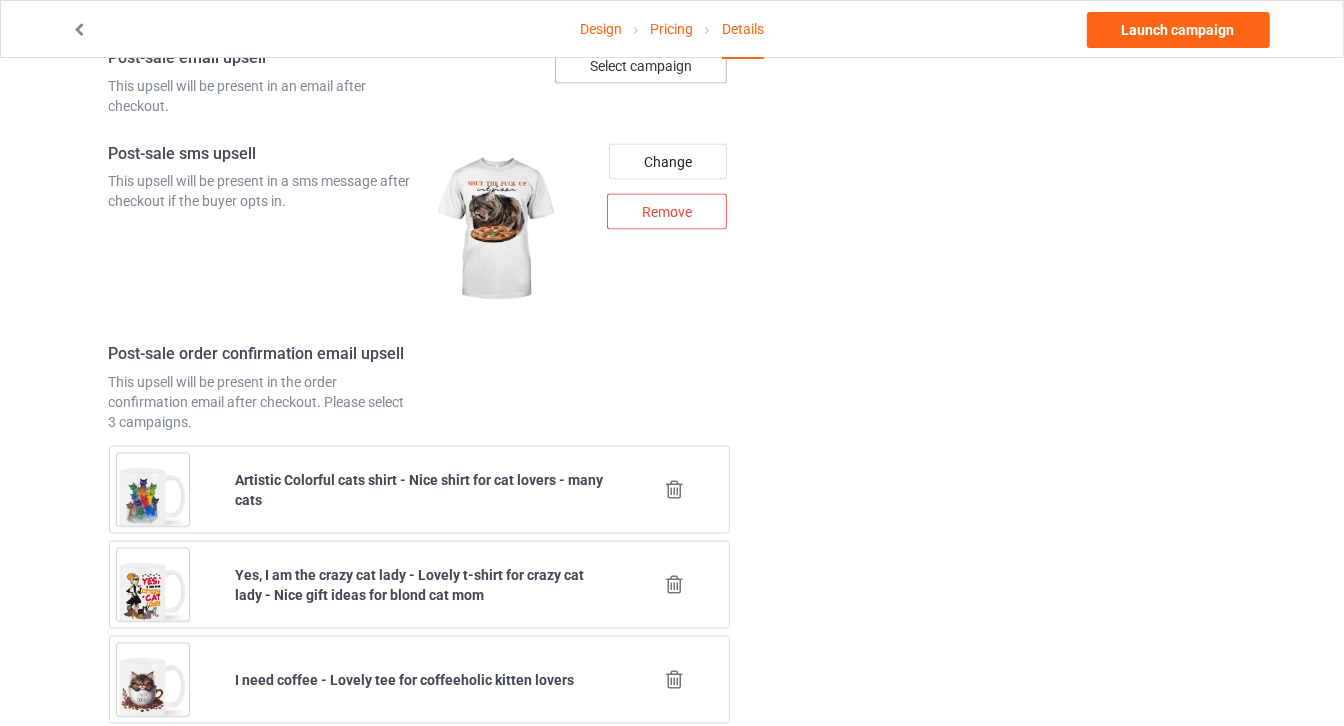 click on "Change Remove" at bounding box center [661, 230] 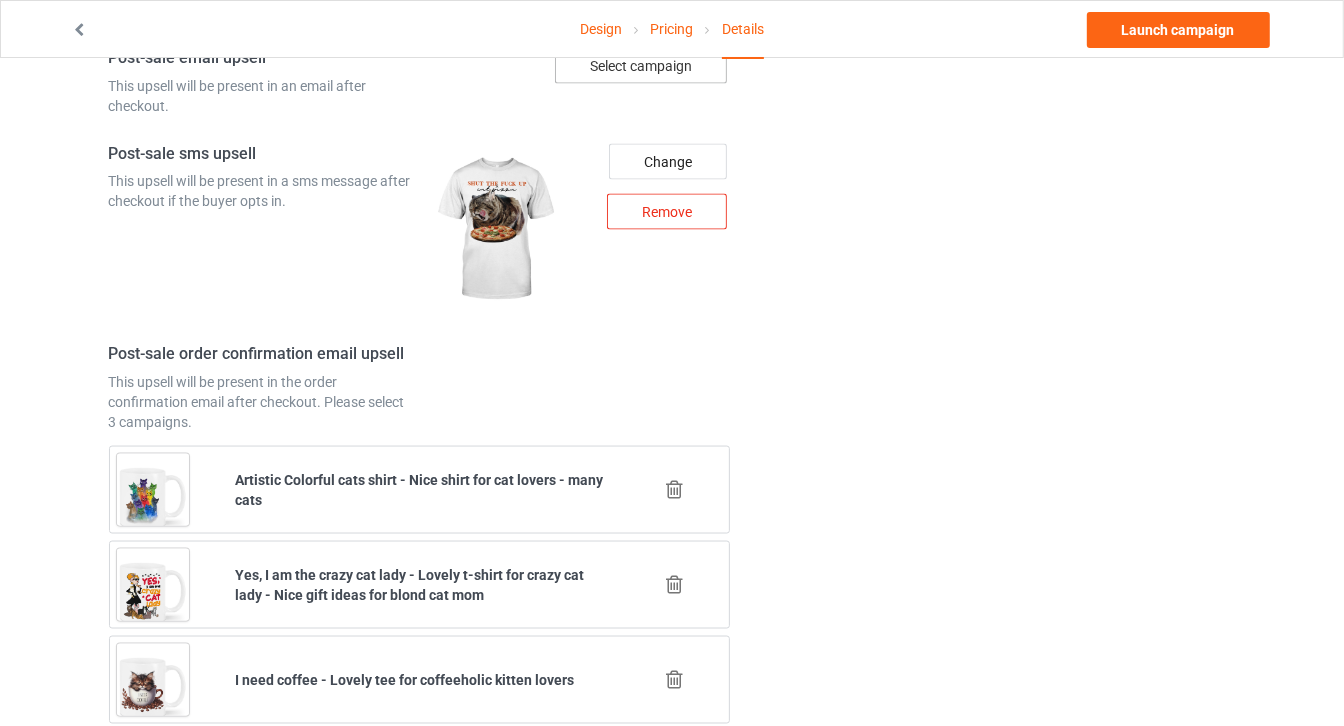 click on "Remove" at bounding box center (667, 212) 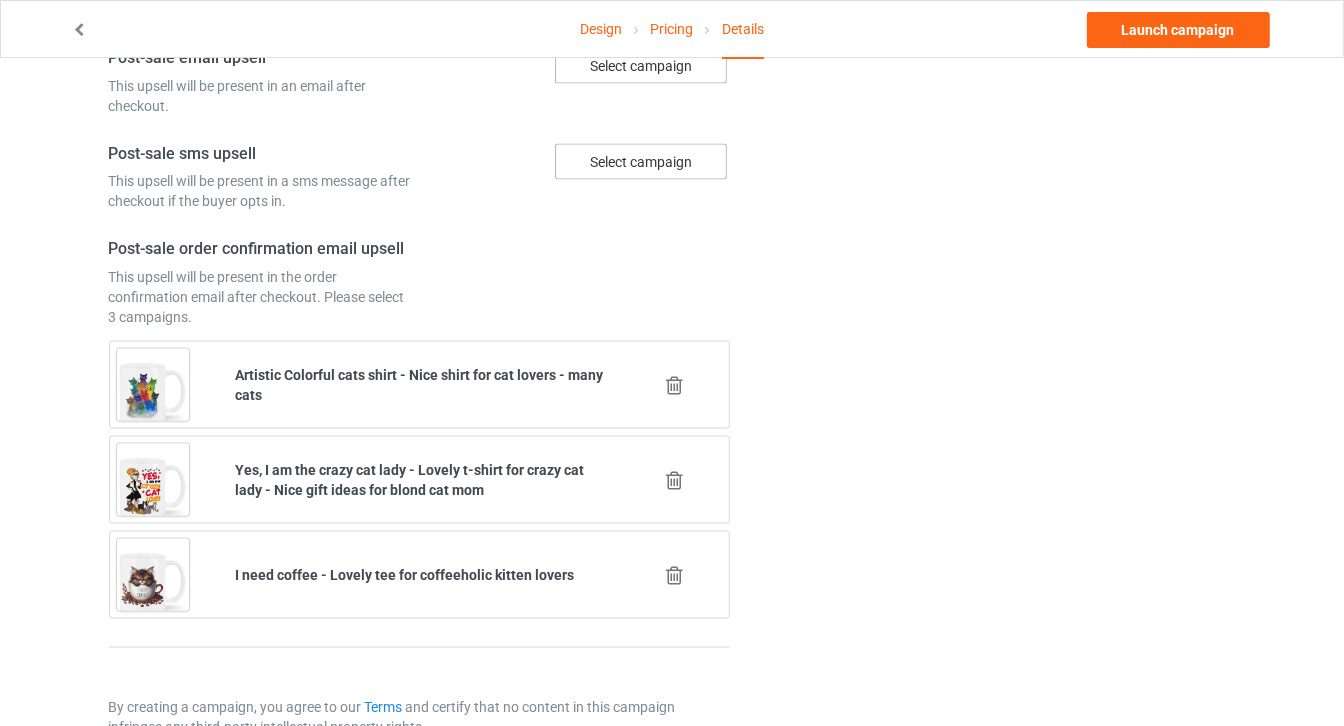 click at bounding box center [675, 385] 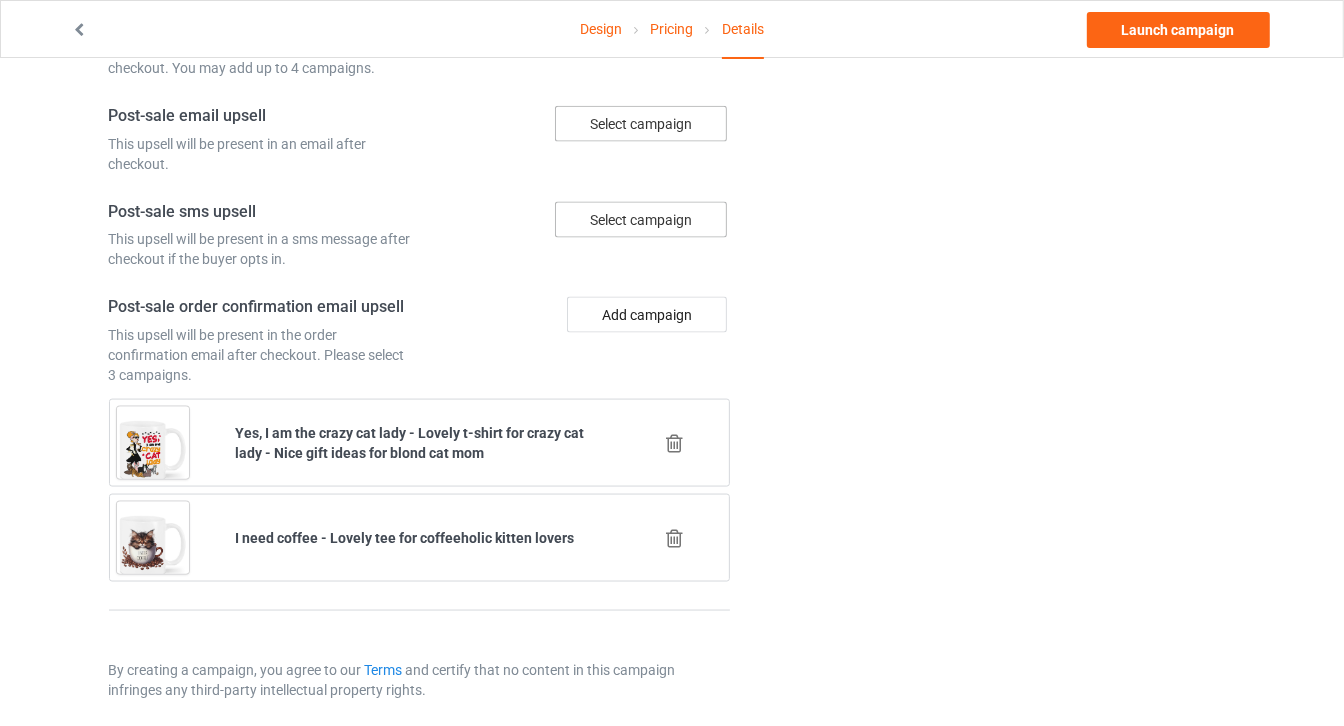 click on "Add campaign" at bounding box center (578, 341) 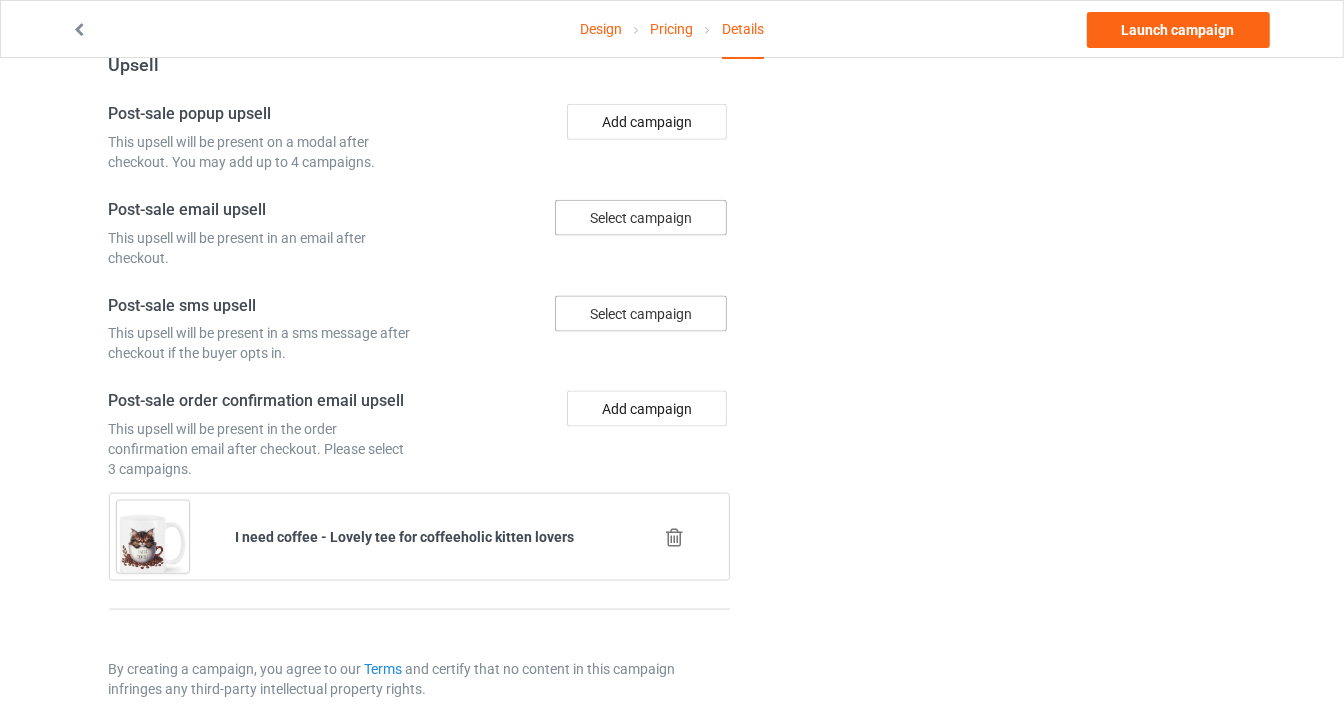 click at bounding box center (675, 537) 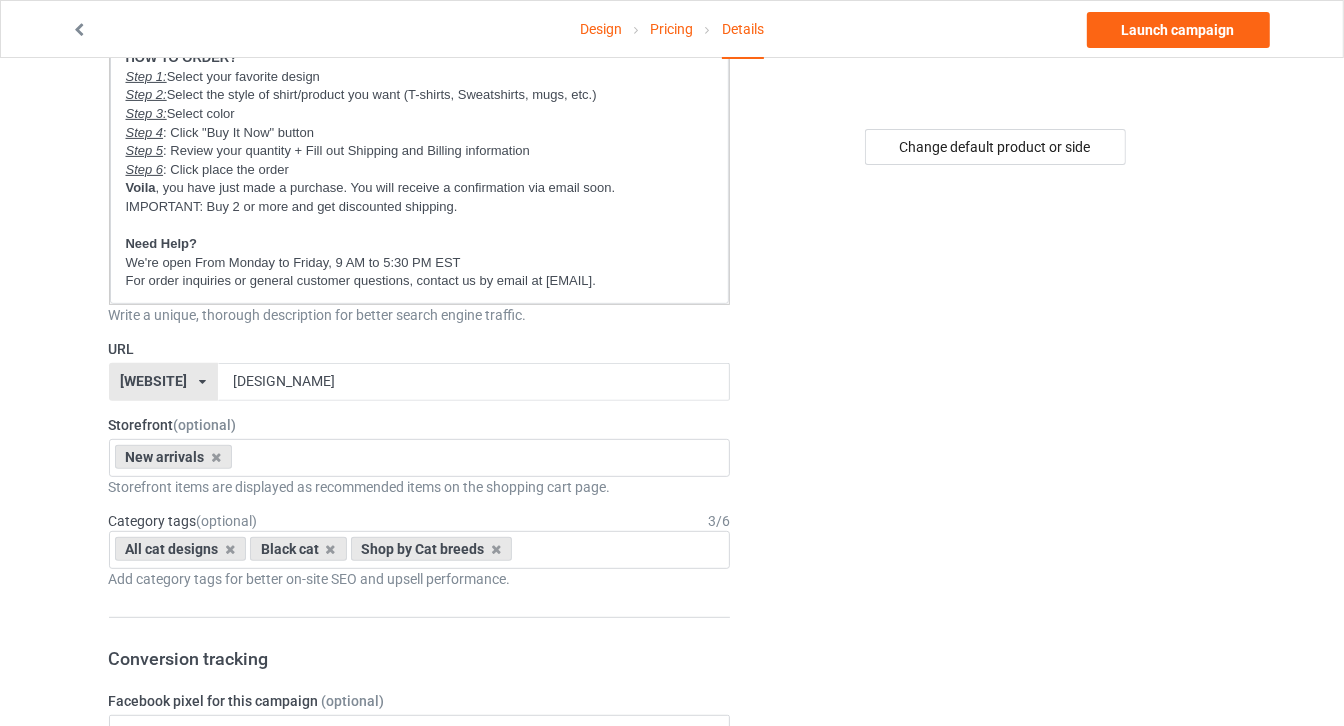scroll, scrollTop: 727, scrollLeft: 0, axis: vertical 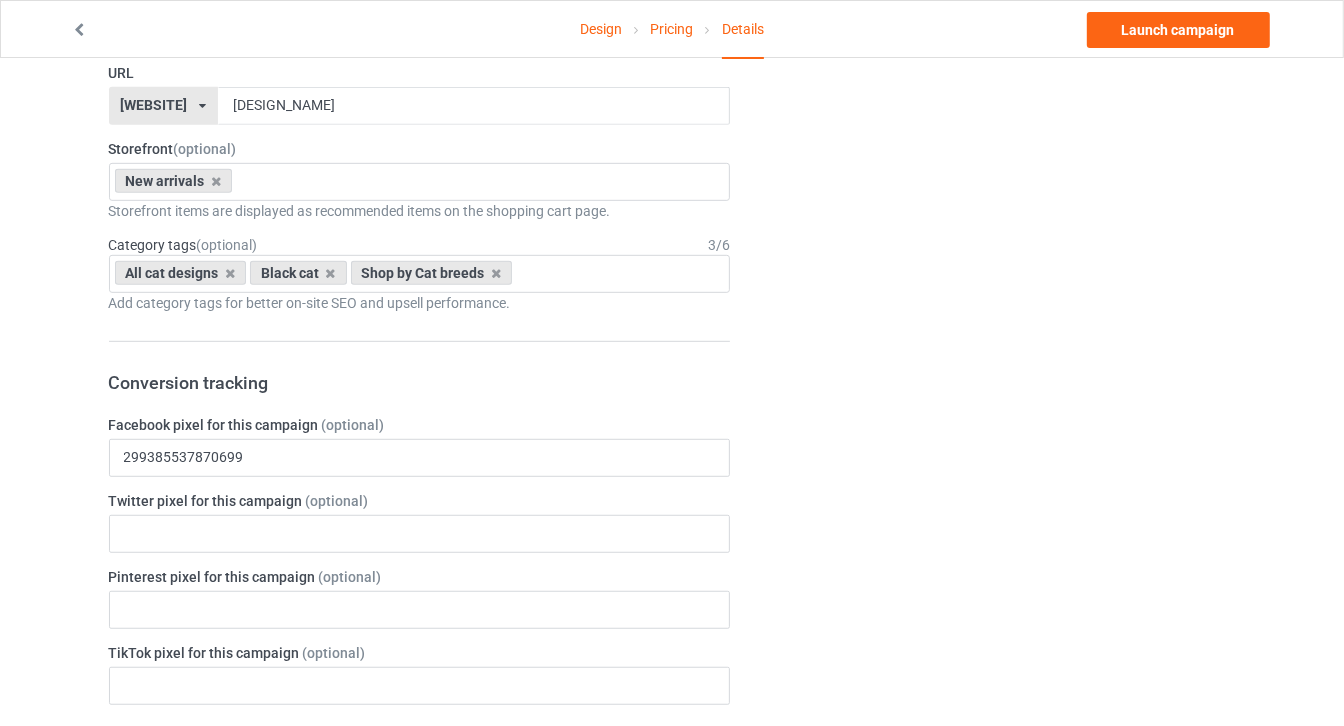 click on "[WEBSITE]" at bounding box center [153, 105] 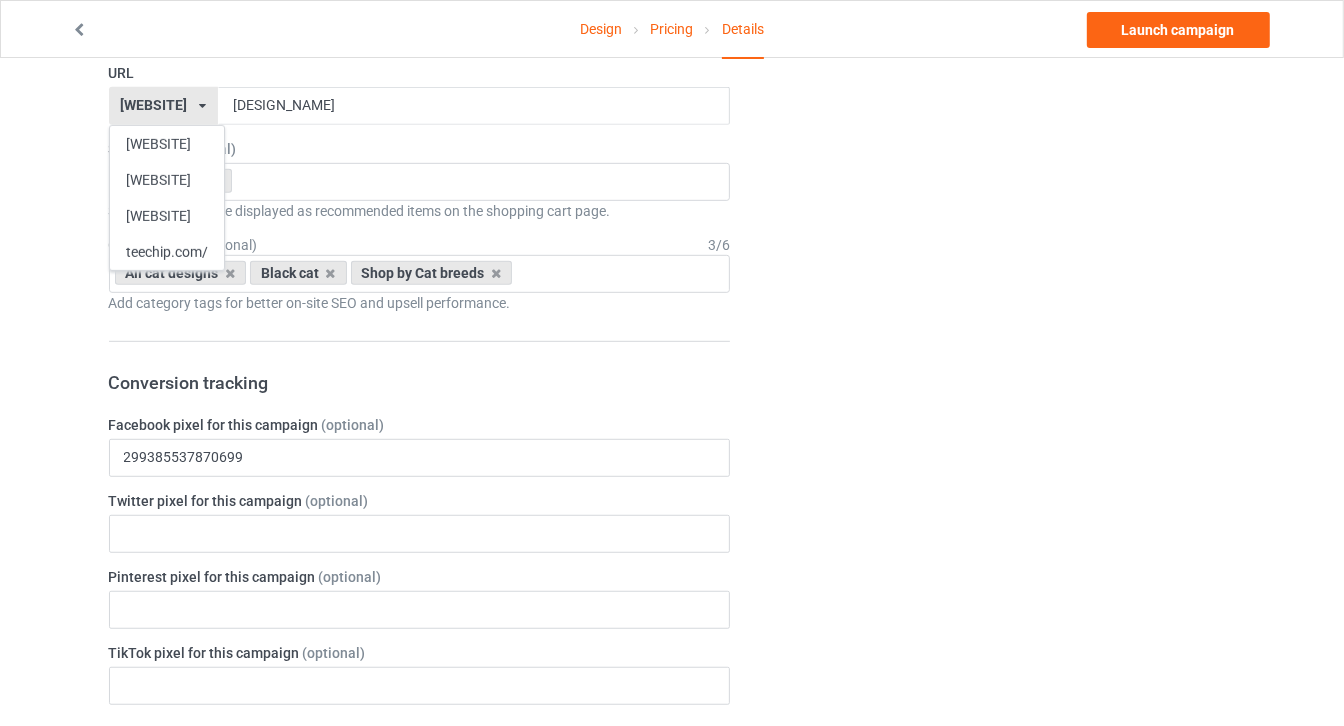 click on "[WEBSITE]" at bounding box center [167, 144] 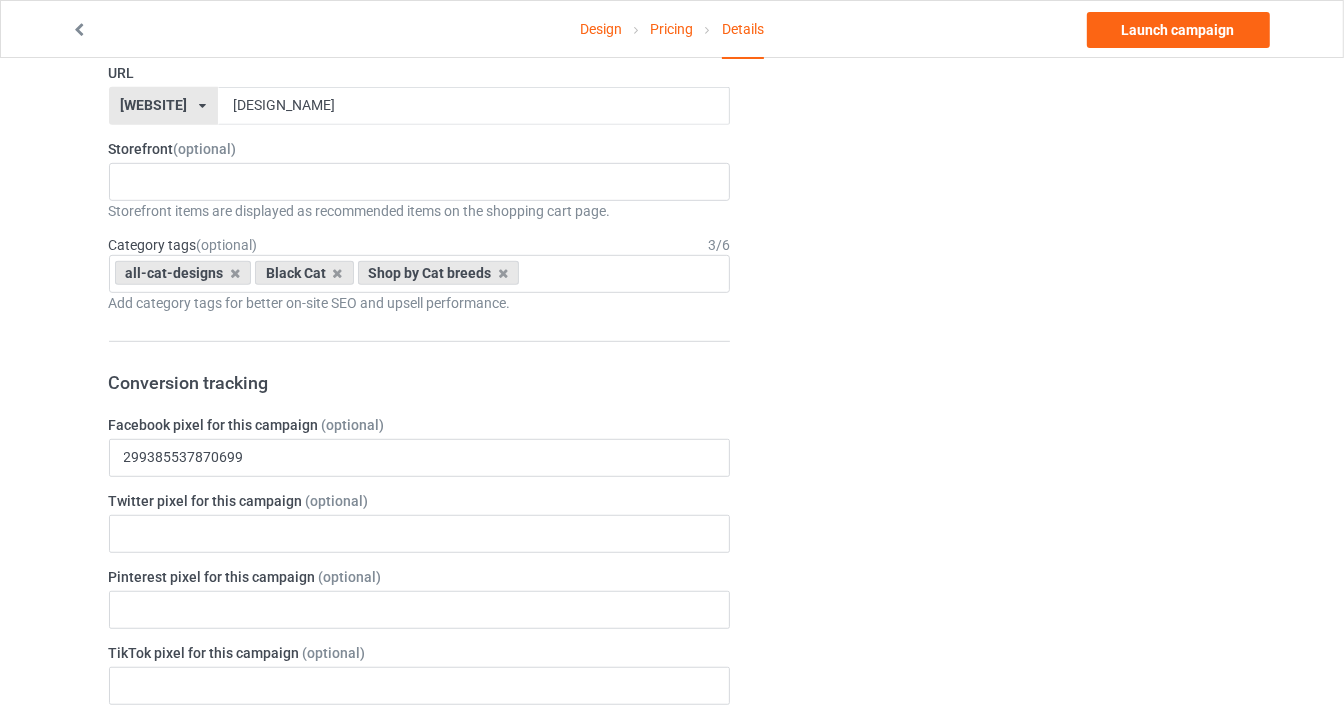 scroll, scrollTop: 454, scrollLeft: 0, axis: vertical 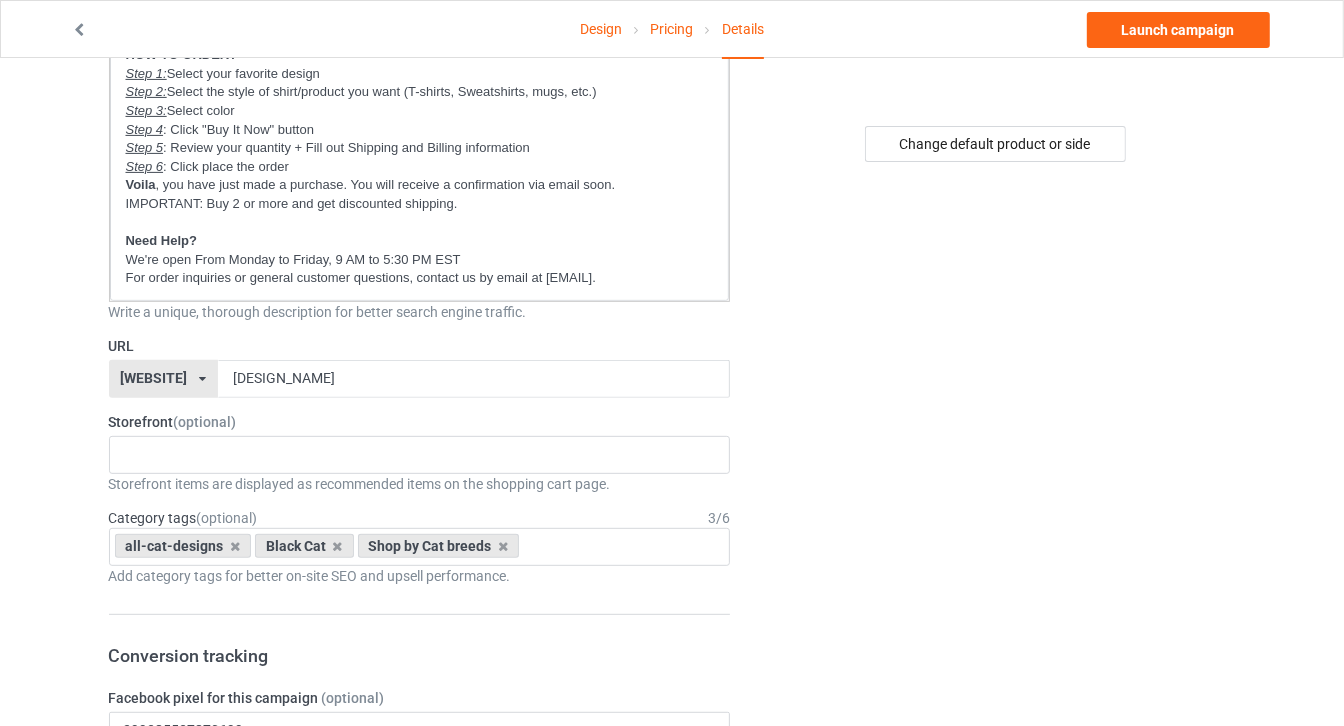 click on "[WEBSITE]" at bounding box center (153, 378) 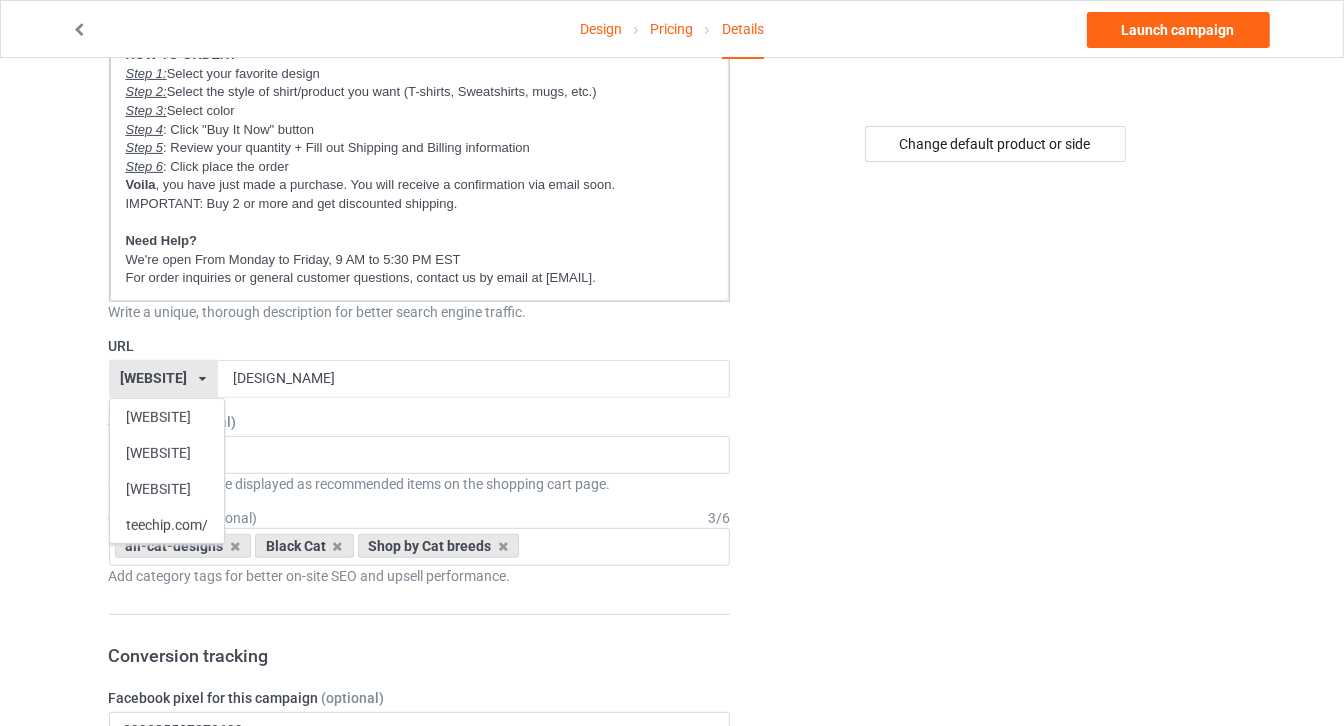 click on "[WEBSITE]" at bounding box center (153, 378) 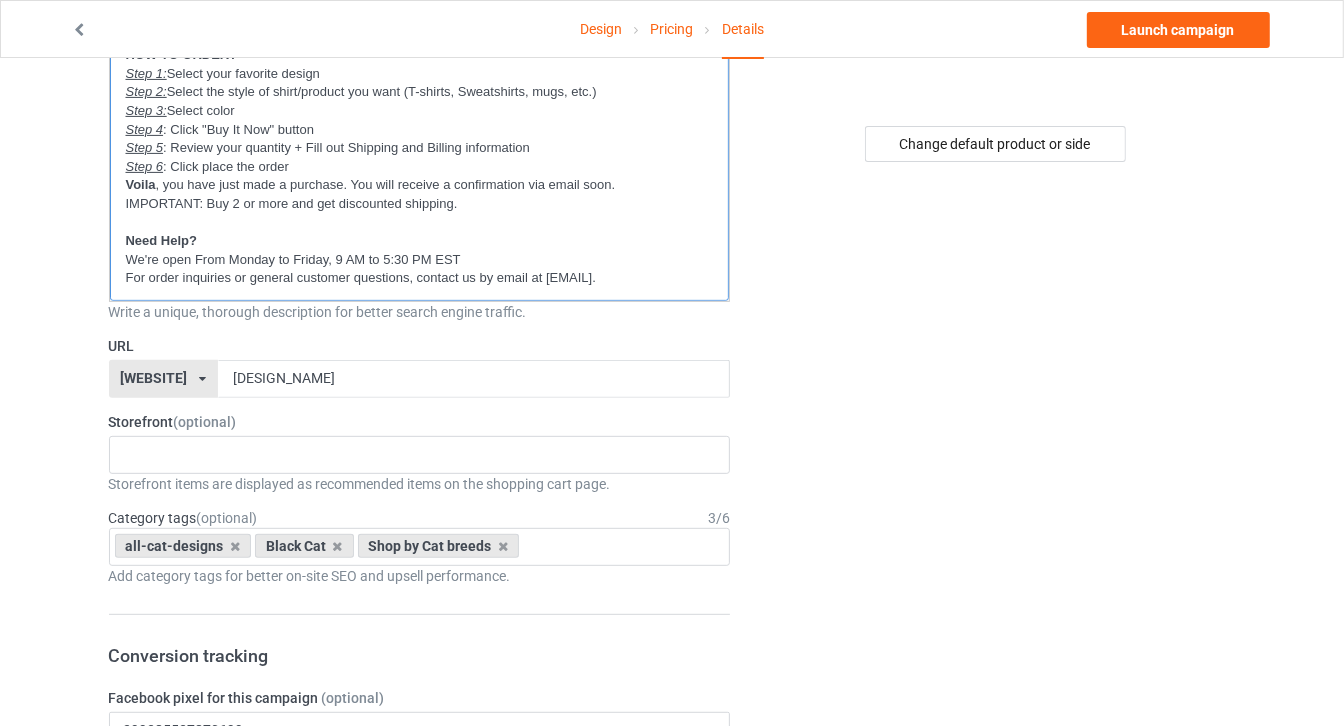 click on "For order inquiries or general customer questions, contact us by email at [EMAIL]." at bounding box center (420, 278) 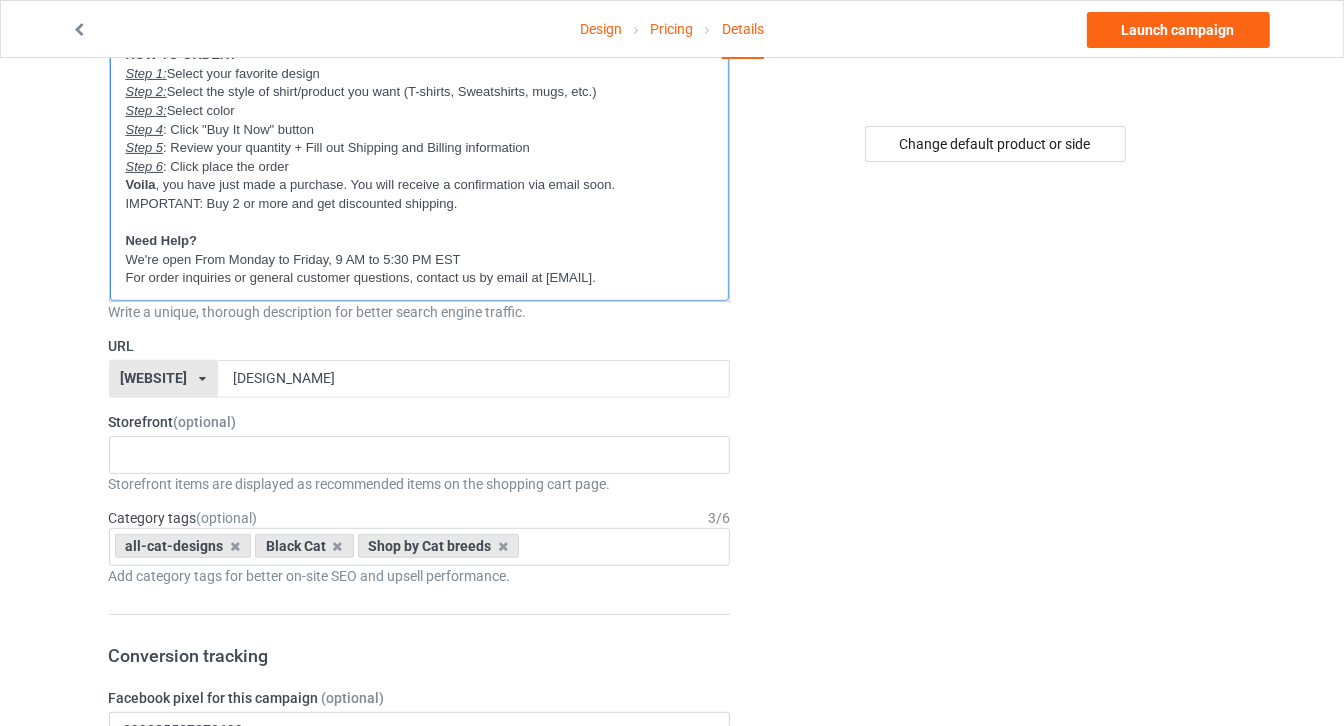 click on "For order inquiries or general customer questions, contact us by email at [EMAIL]." at bounding box center (420, 278) 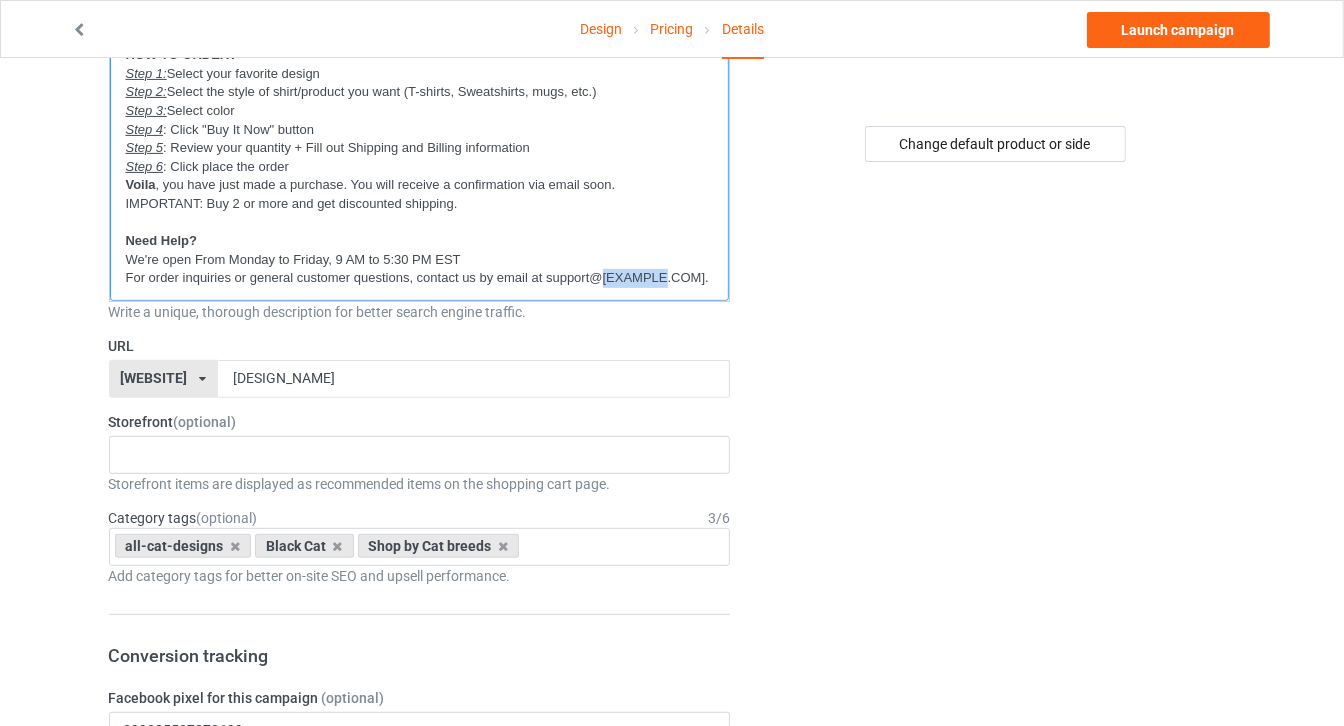 scroll, scrollTop: 0, scrollLeft: 0, axis: both 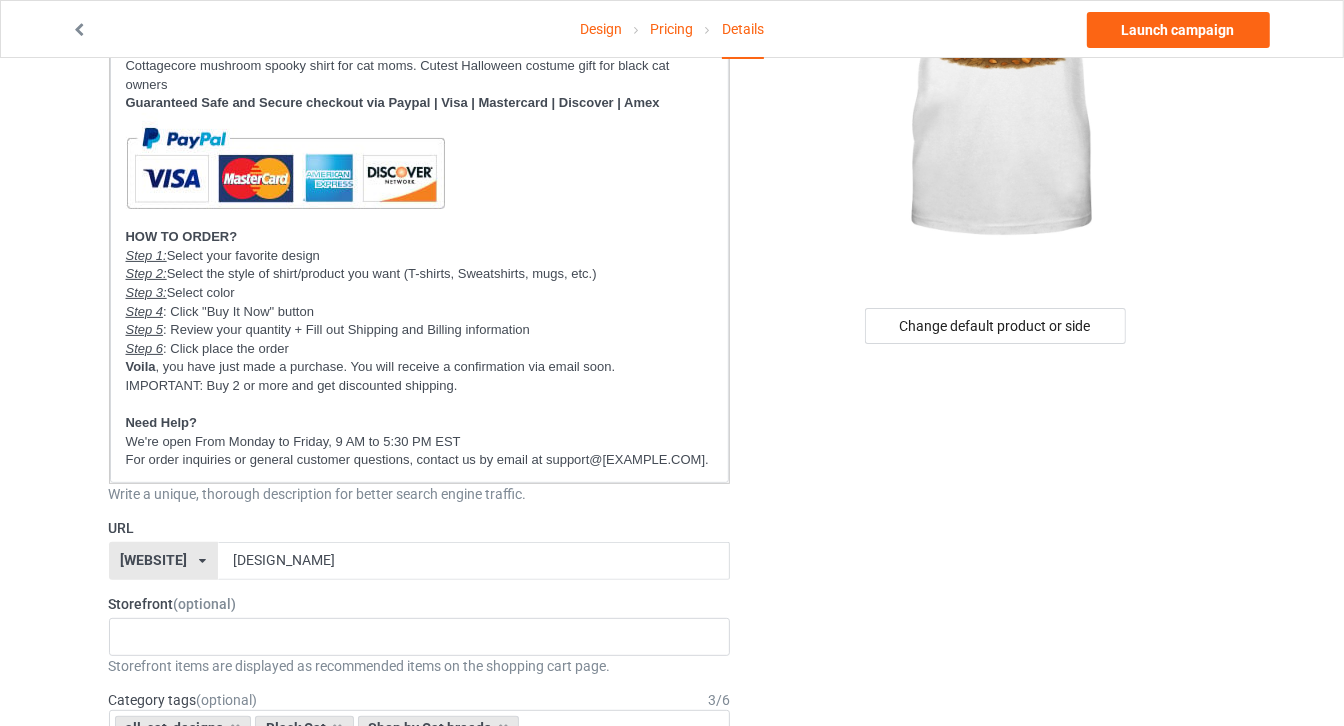 click on "Change default product or side" at bounding box center [996, 1000] 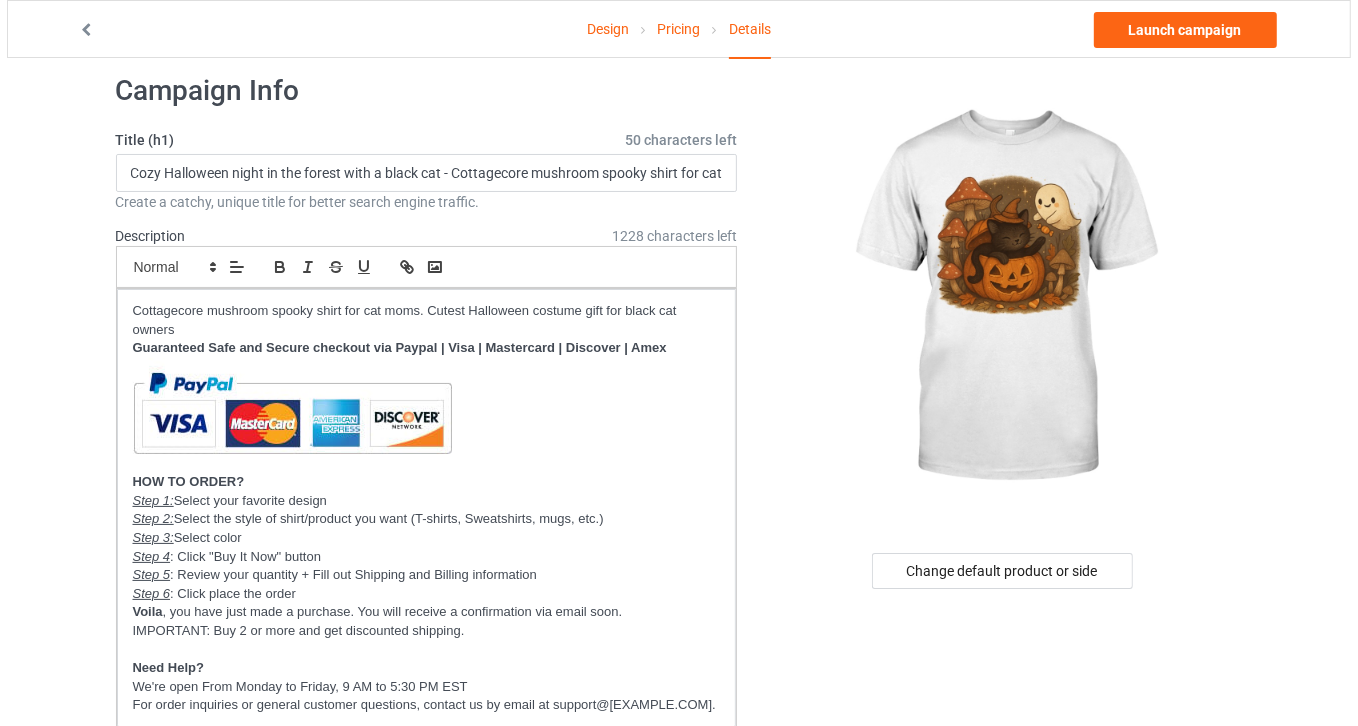scroll, scrollTop: 0, scrollLeft: 0, axis: both 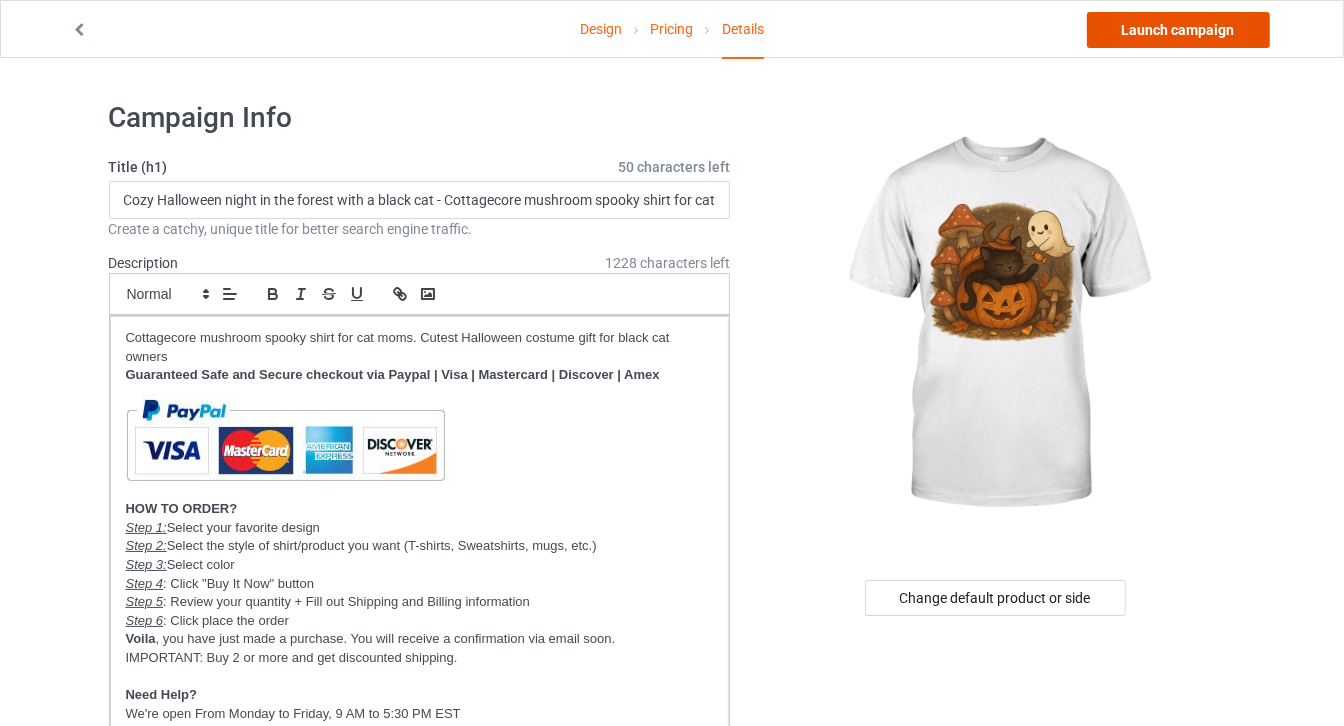 click on "Launch campaign" at bounding box center (1178, 30) 